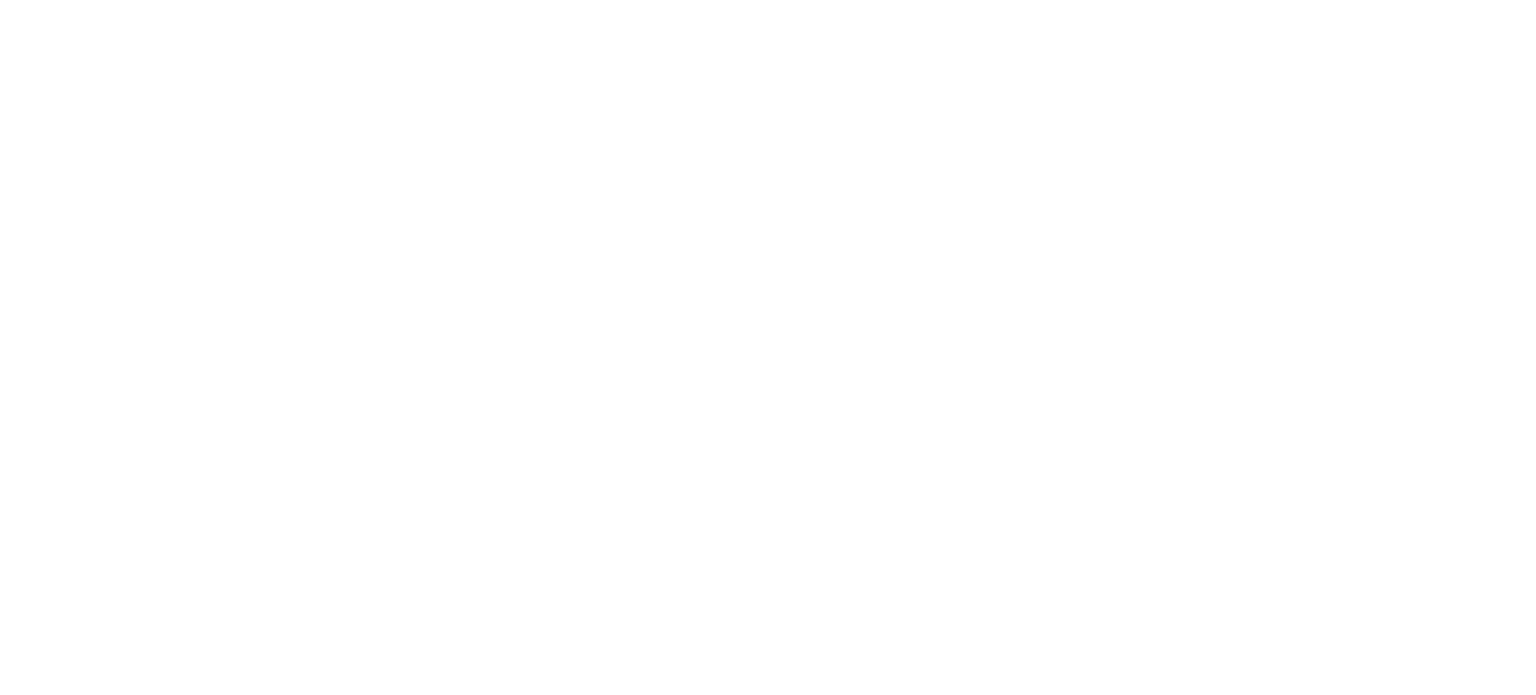scroll, scrollTop: 0, scrollLeft: 0, axis: both 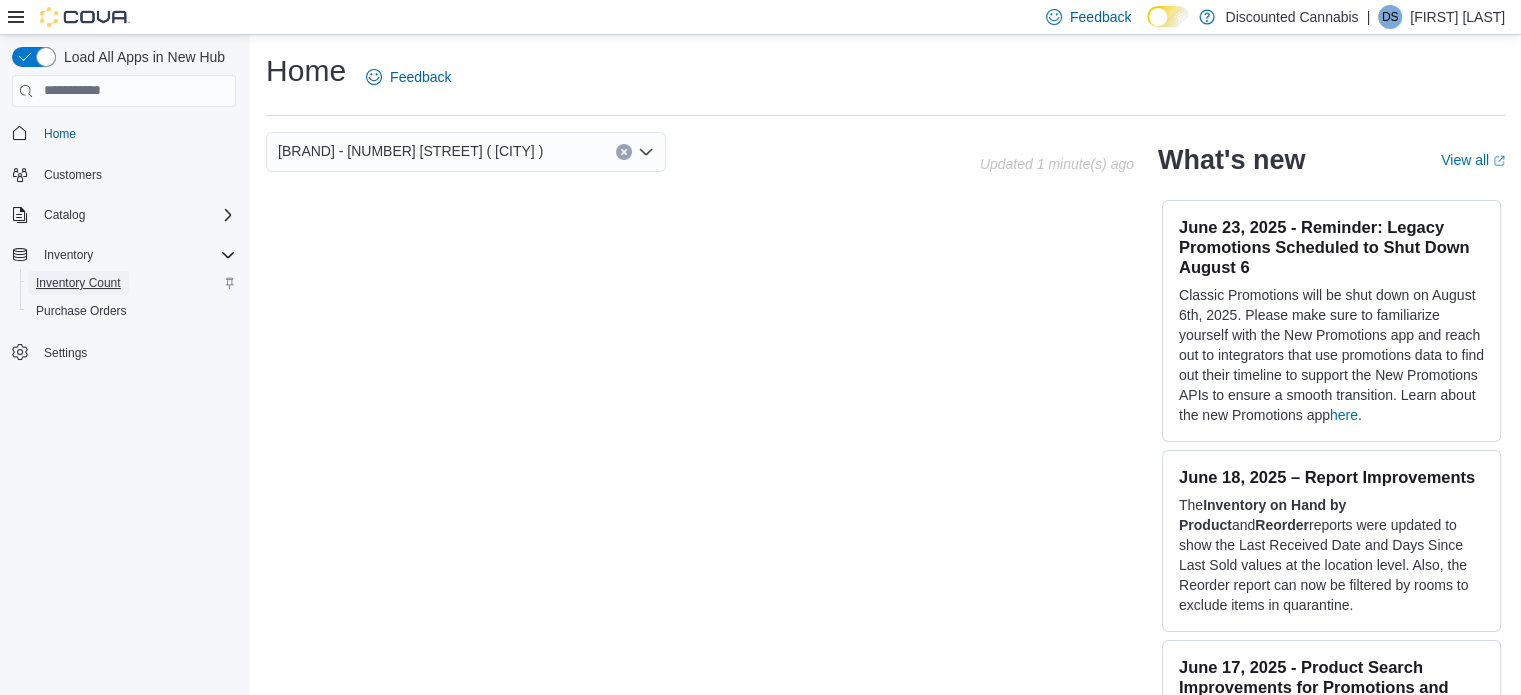 click on "Inventory Count" at bounding box center [78, 283] 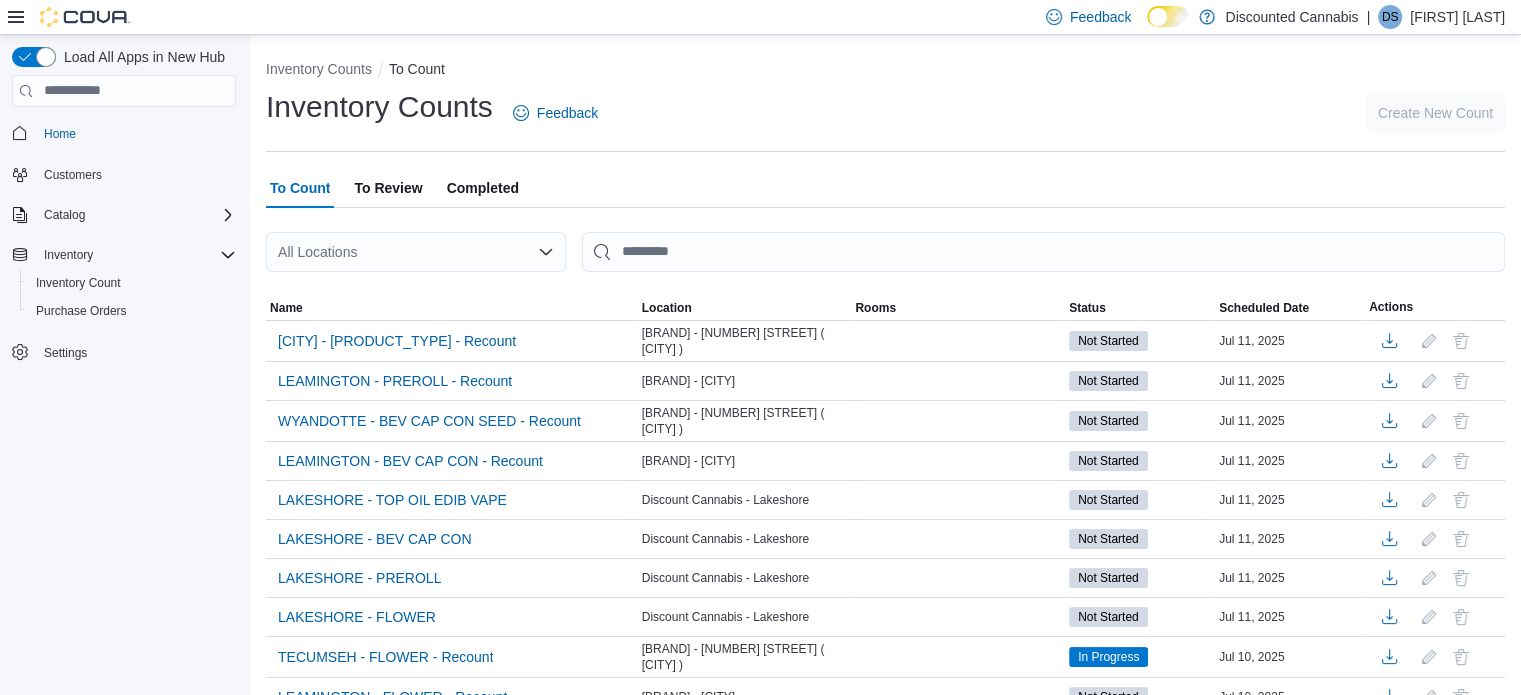 click on "All Locations" at bounding box center (416, 252) 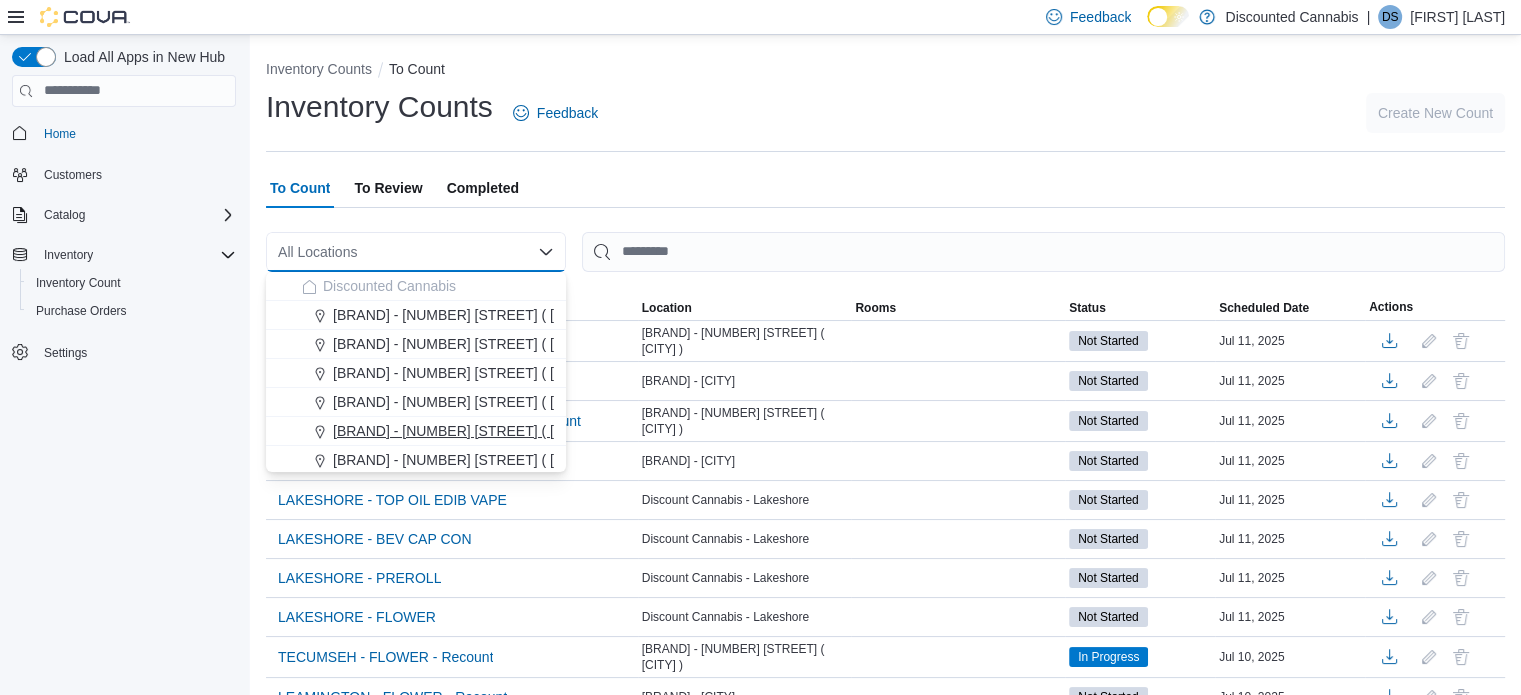 click on "[BRAND] - [NUMBER] [STREET] ( [CITY] )" at bounding box center (465, 431) 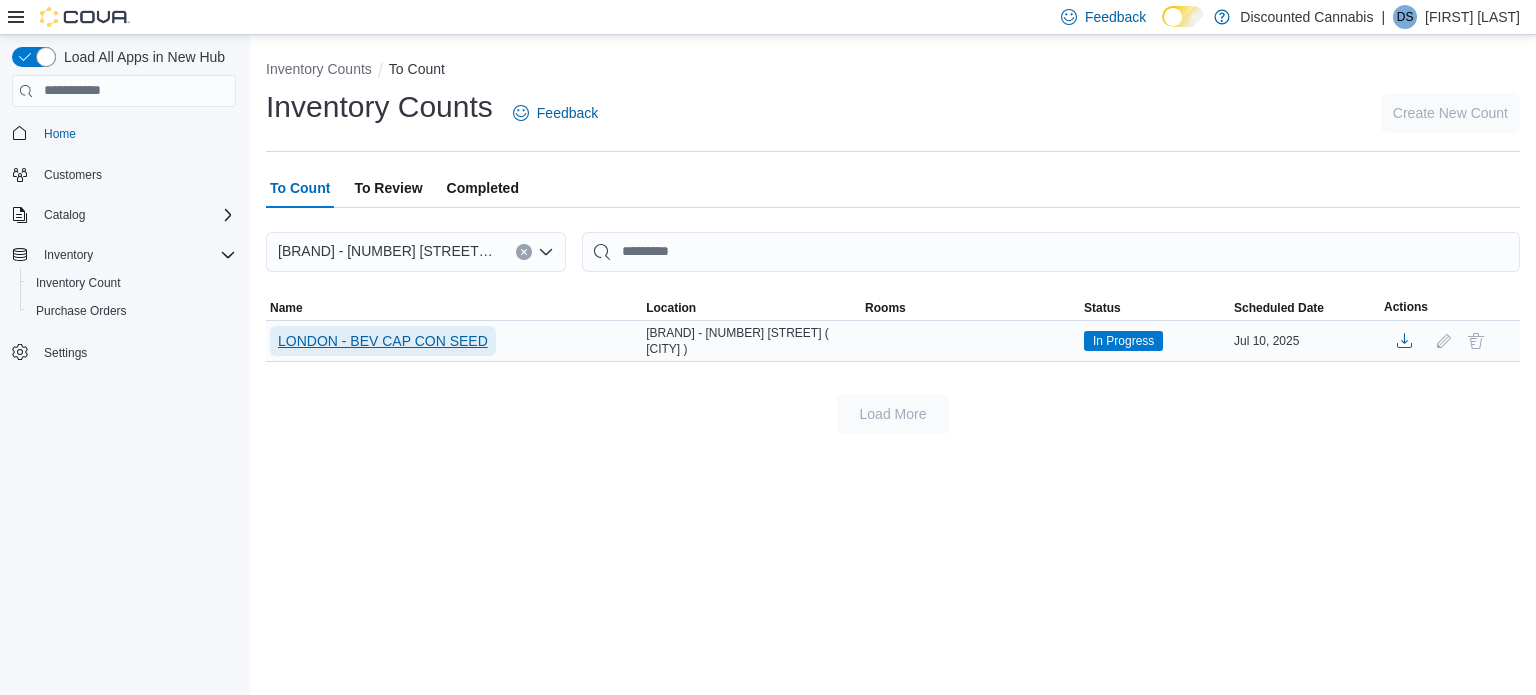 click on "LONDON - BEV CAP CON SEED" at bounding box center [383, 341] 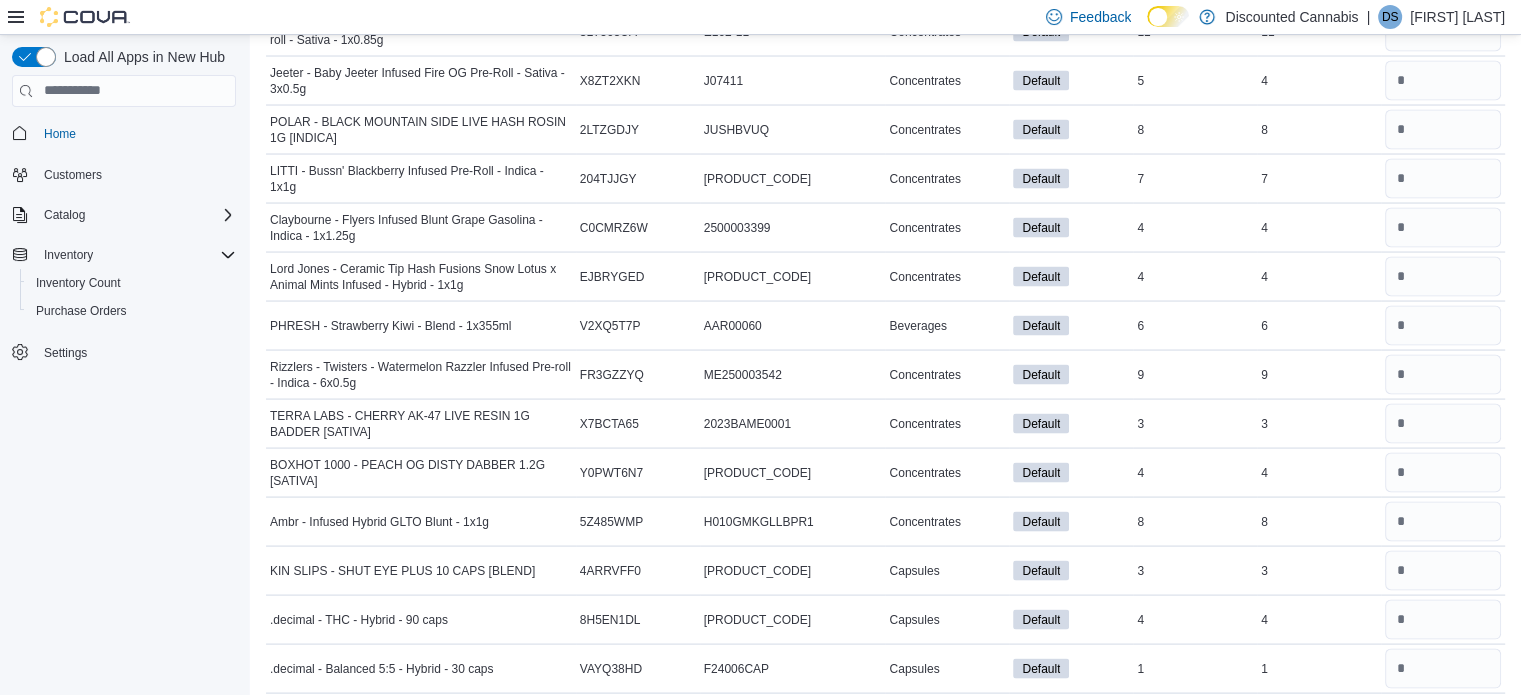 scroll, scrollTop: 3864, scrollLeft: 0, axis: vertical 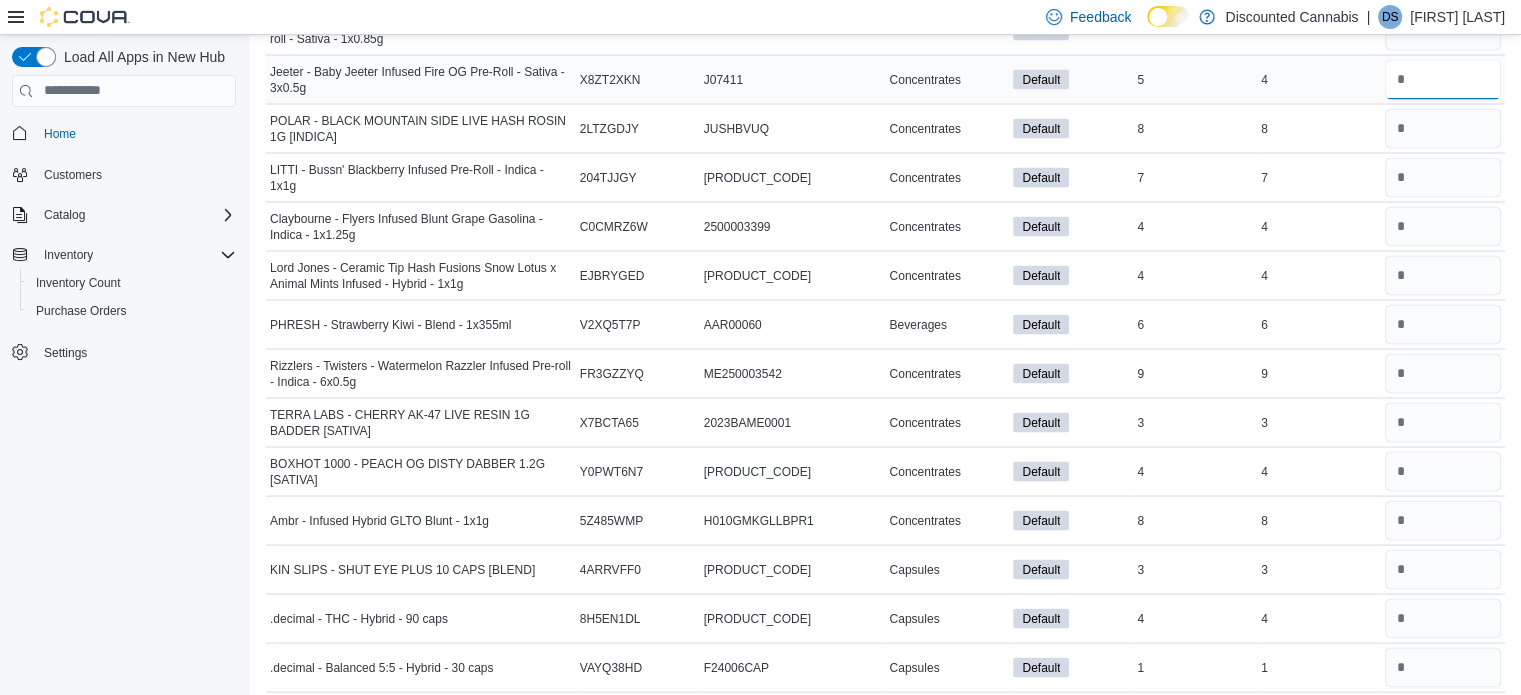 click at bounding box center (1443, 80) 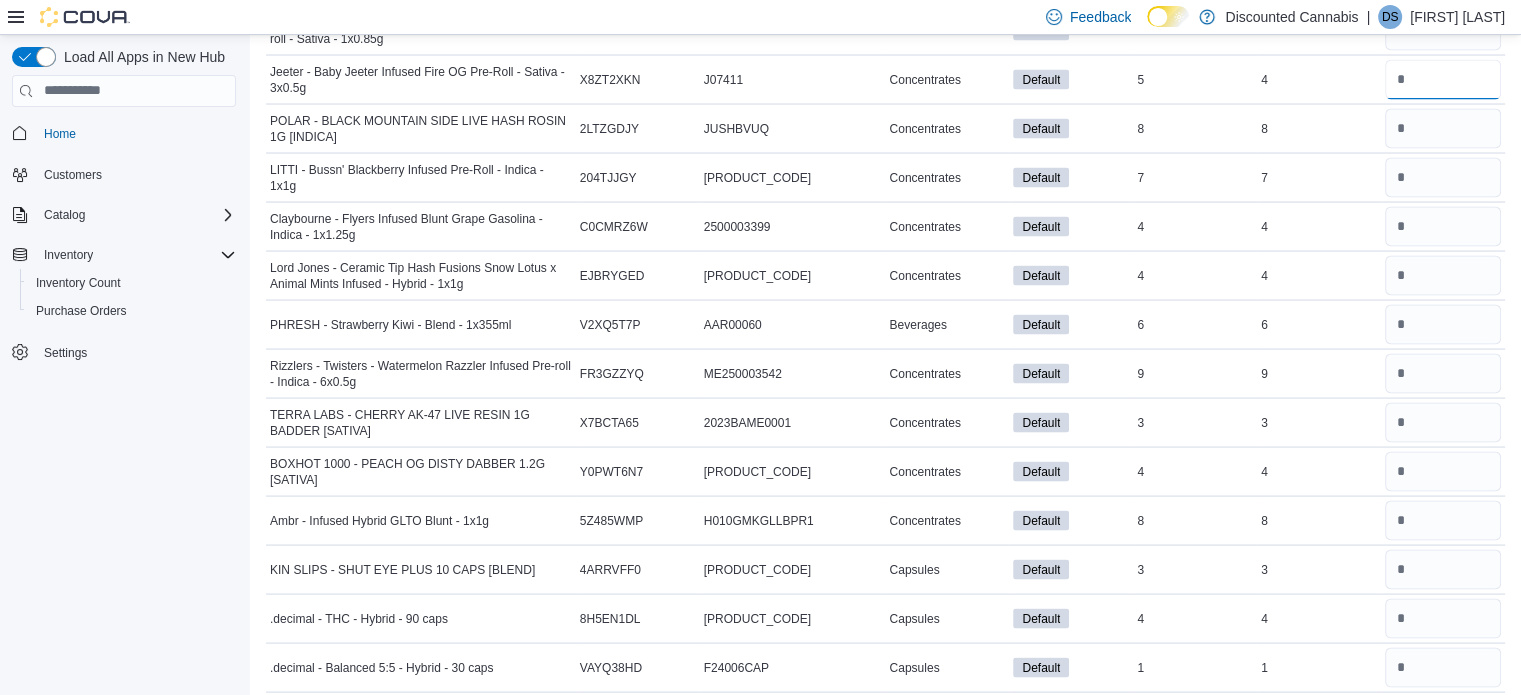 type on "*" 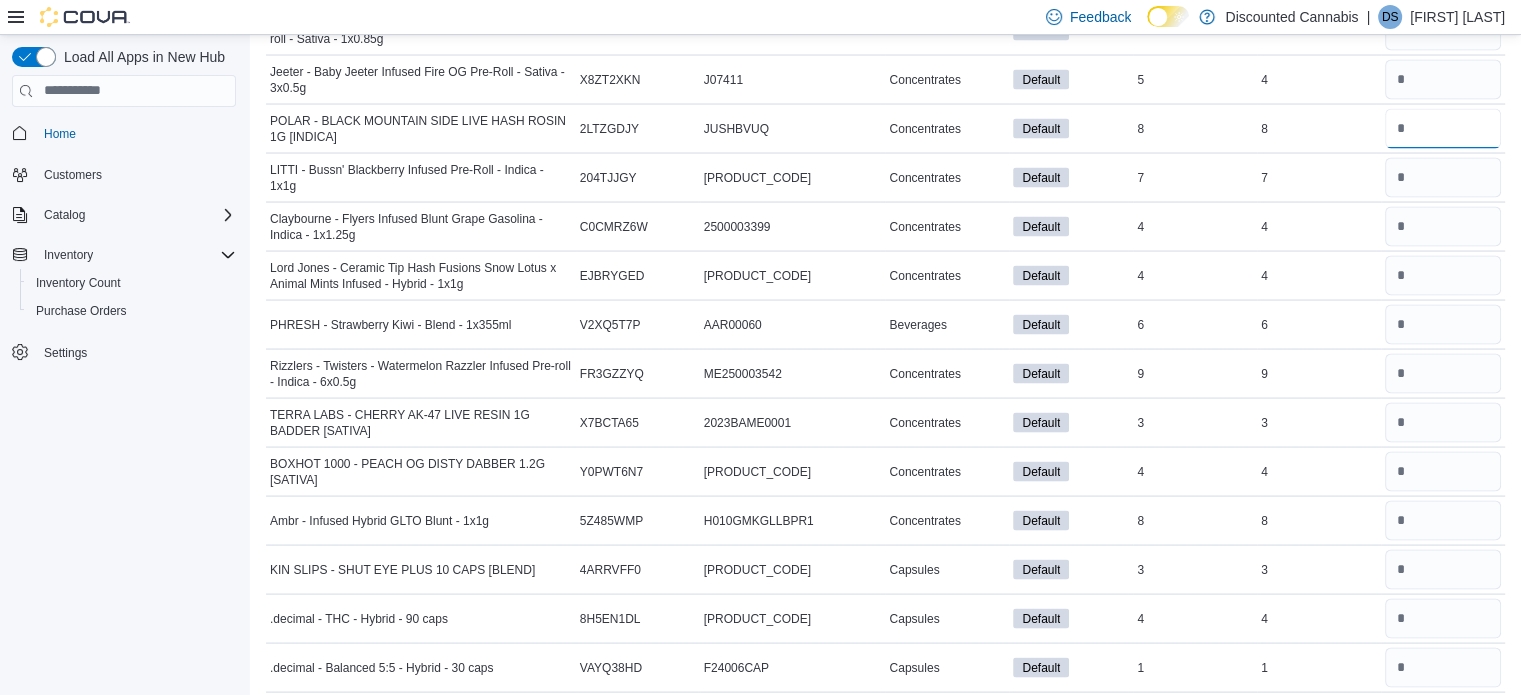 type 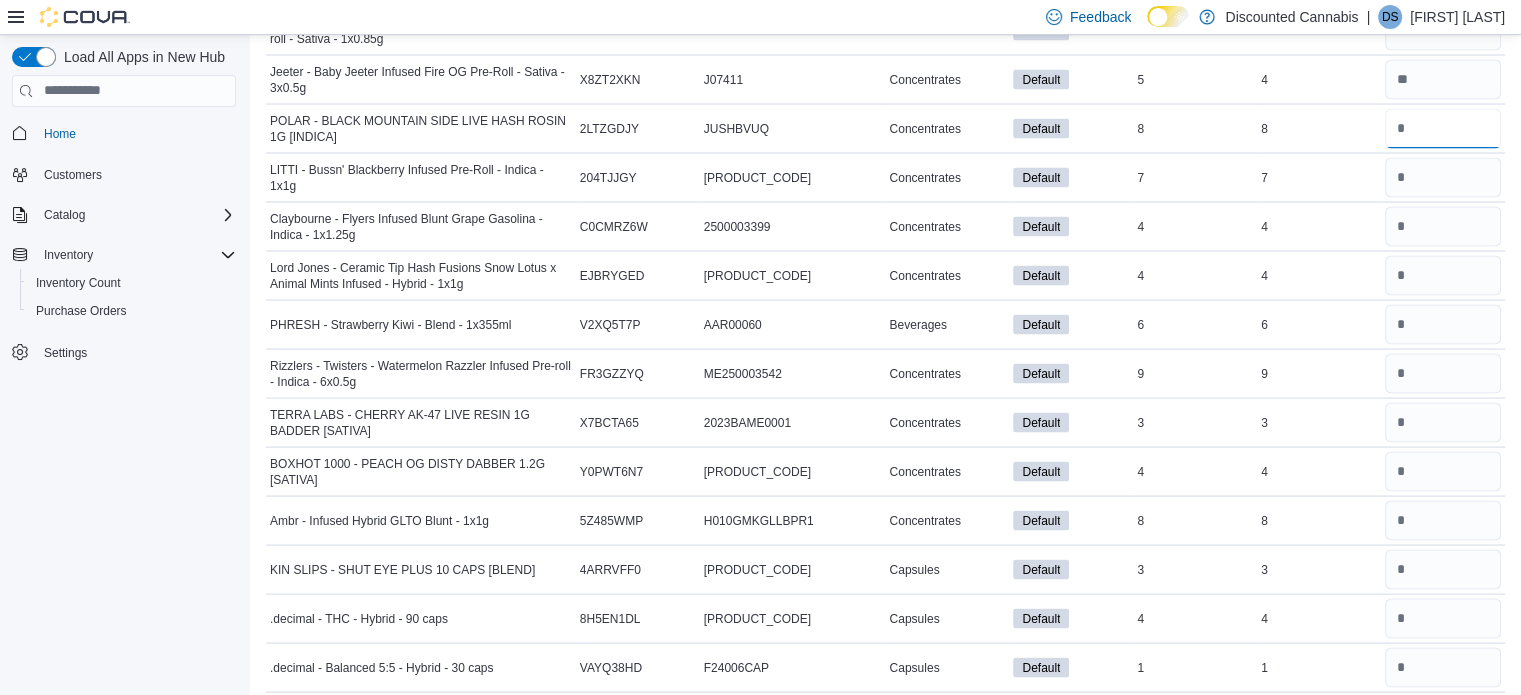 type on "*" 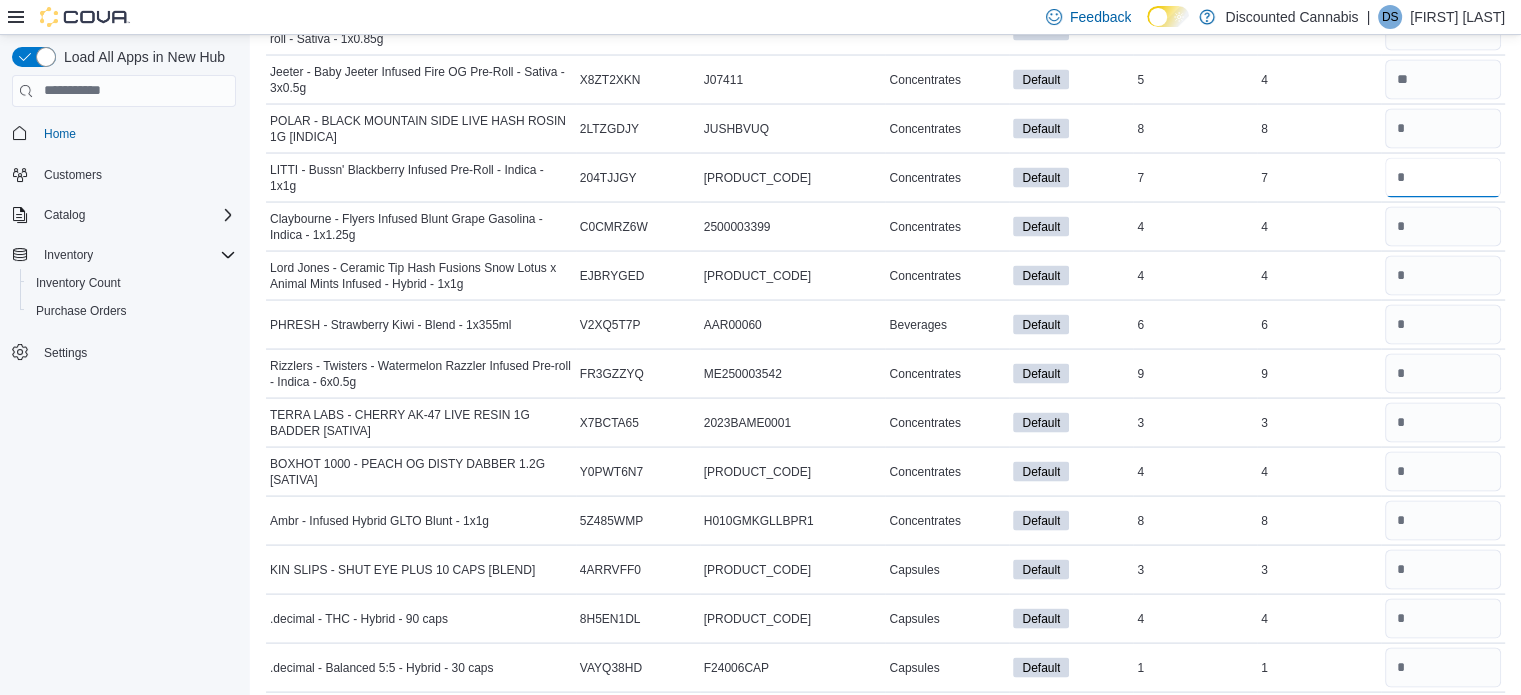type 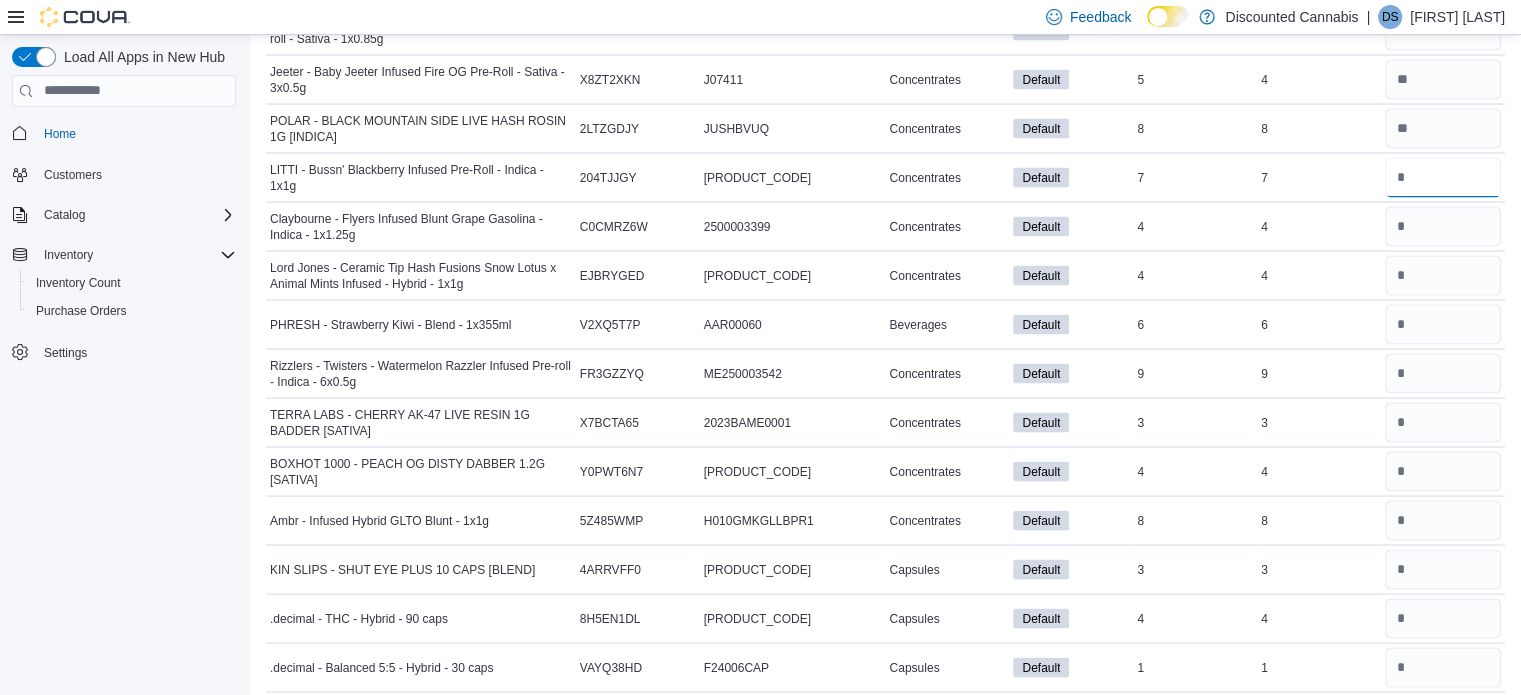 type on "*" 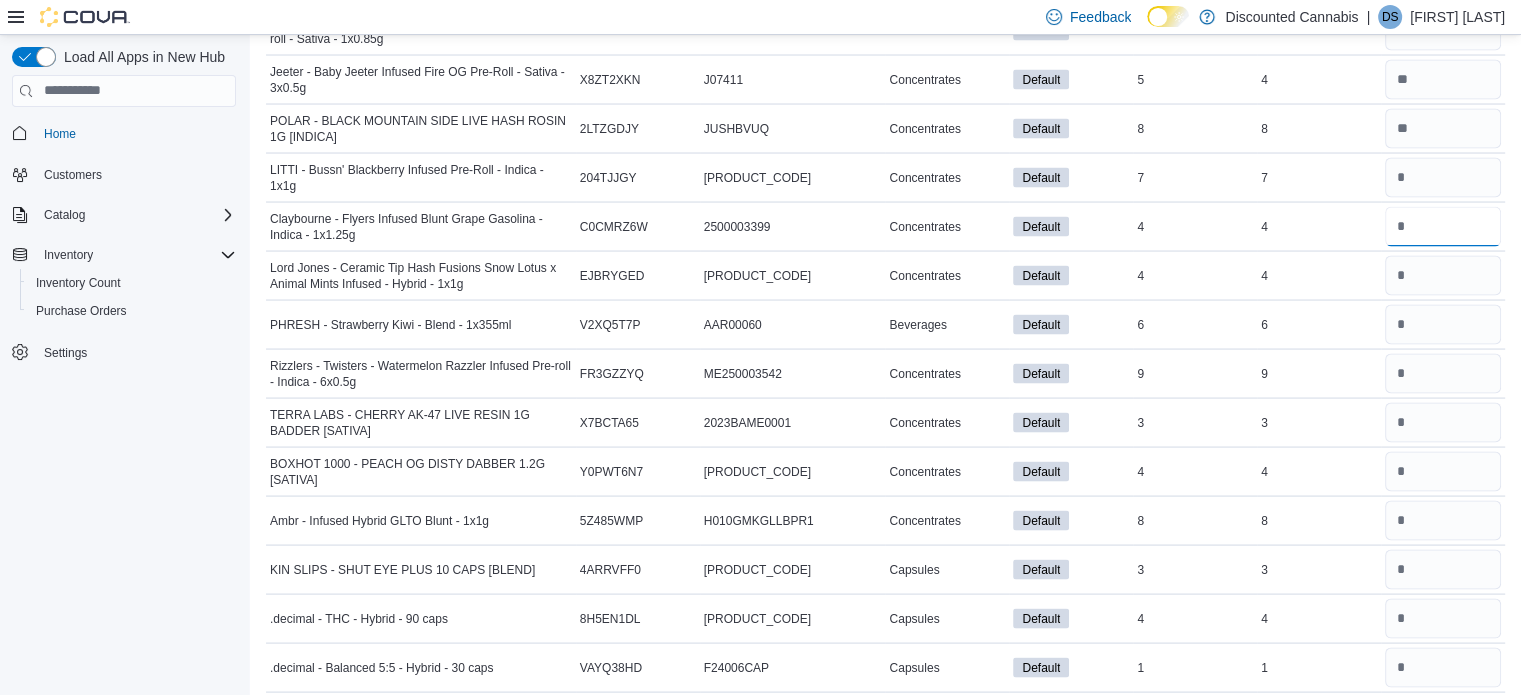 type 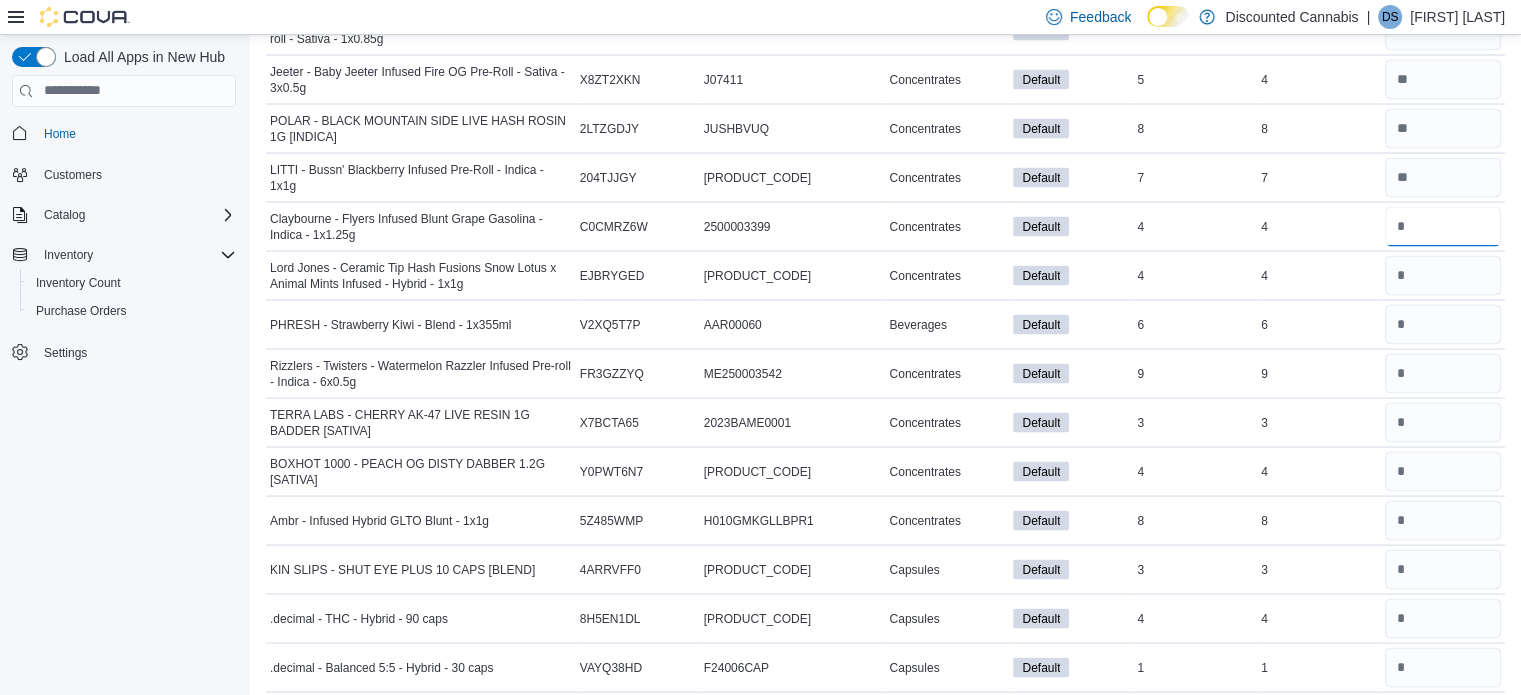 type on "*" 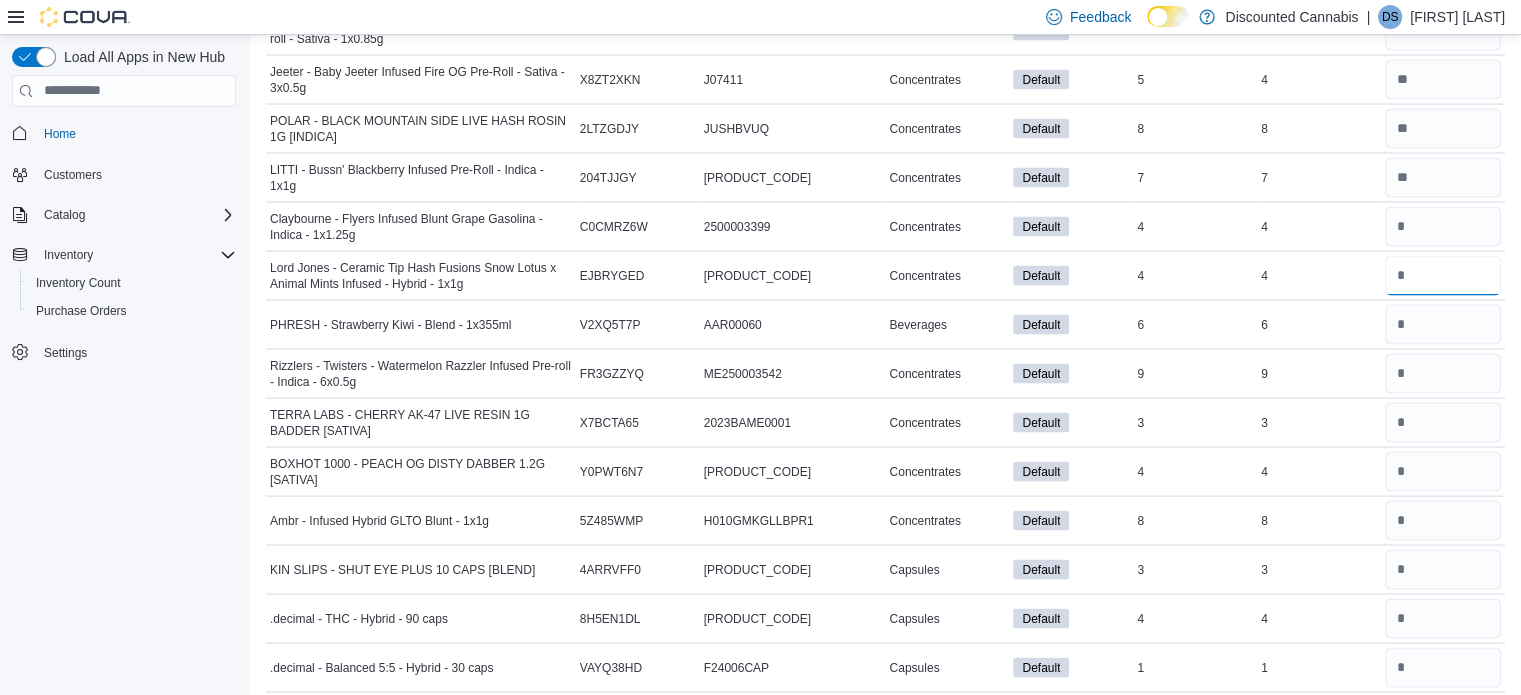 type 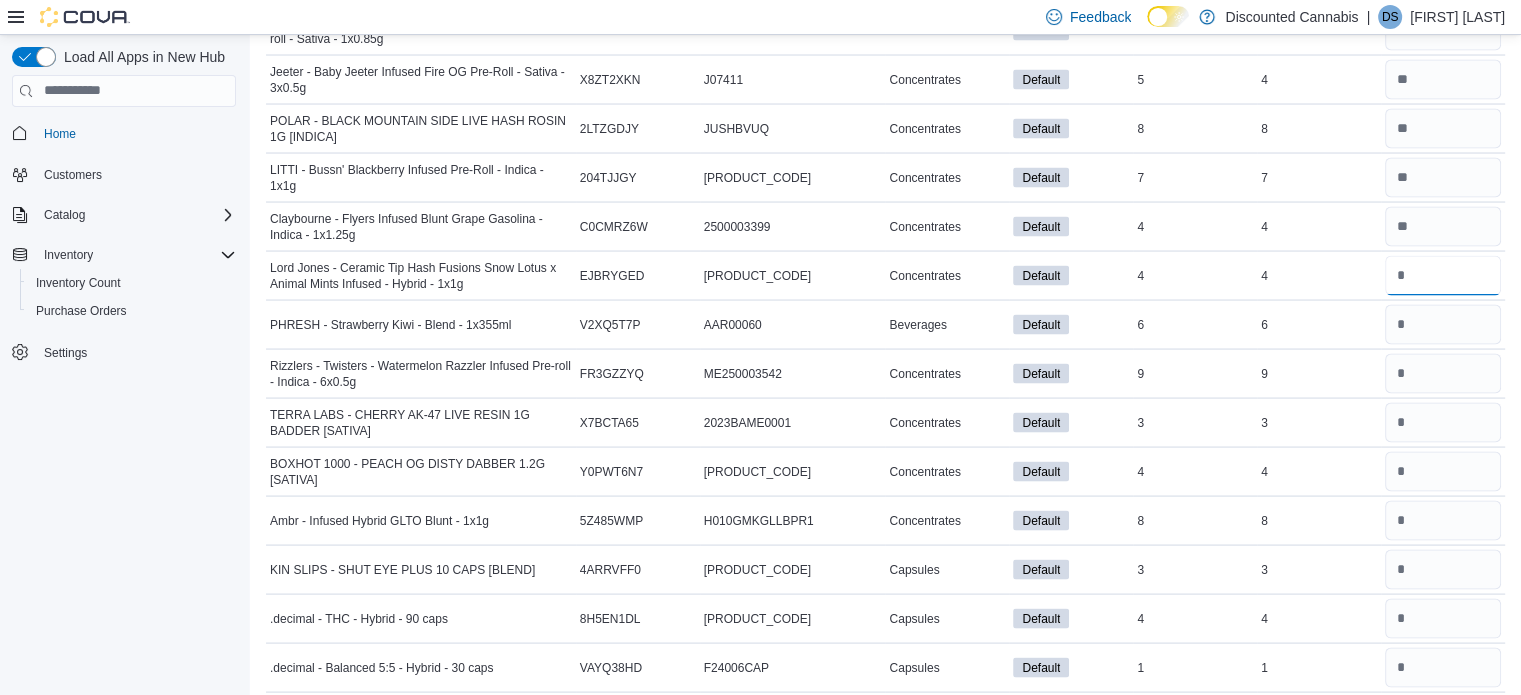 type on "*" 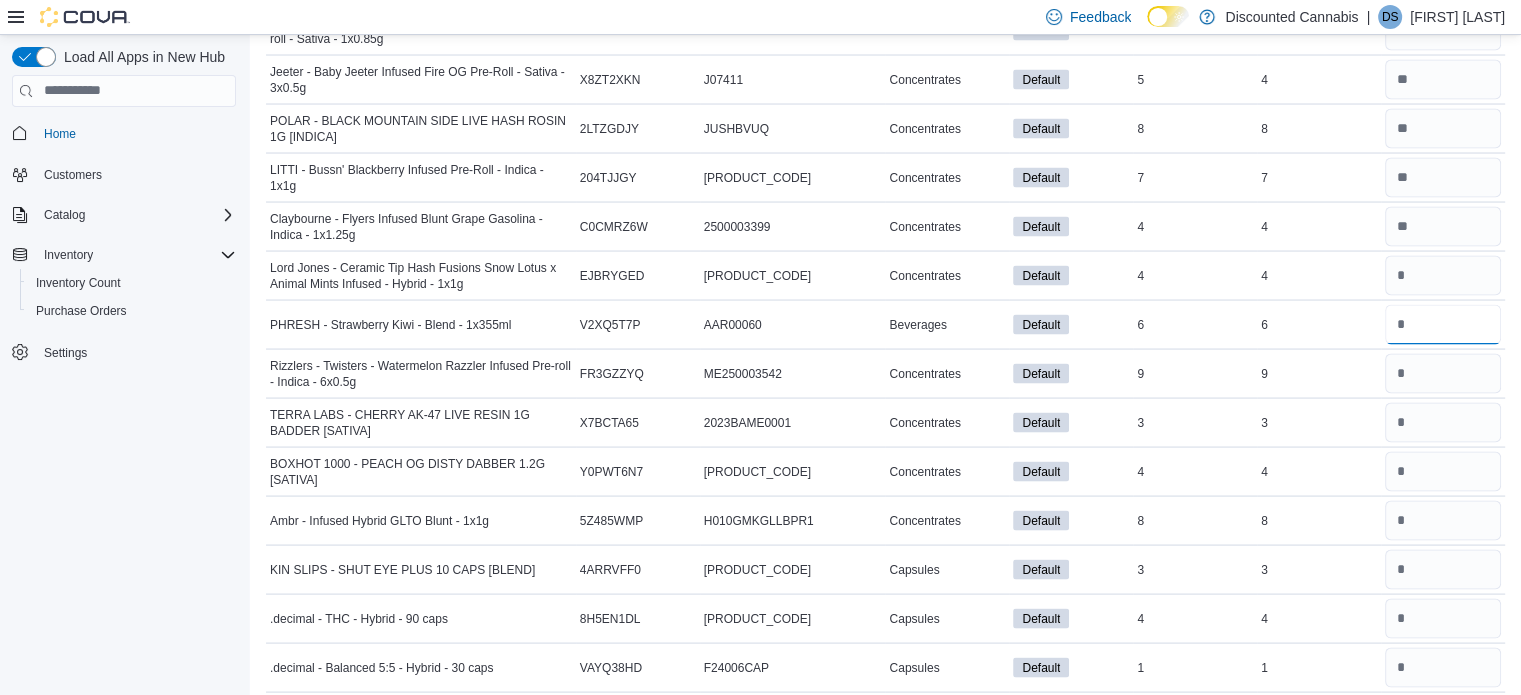 type 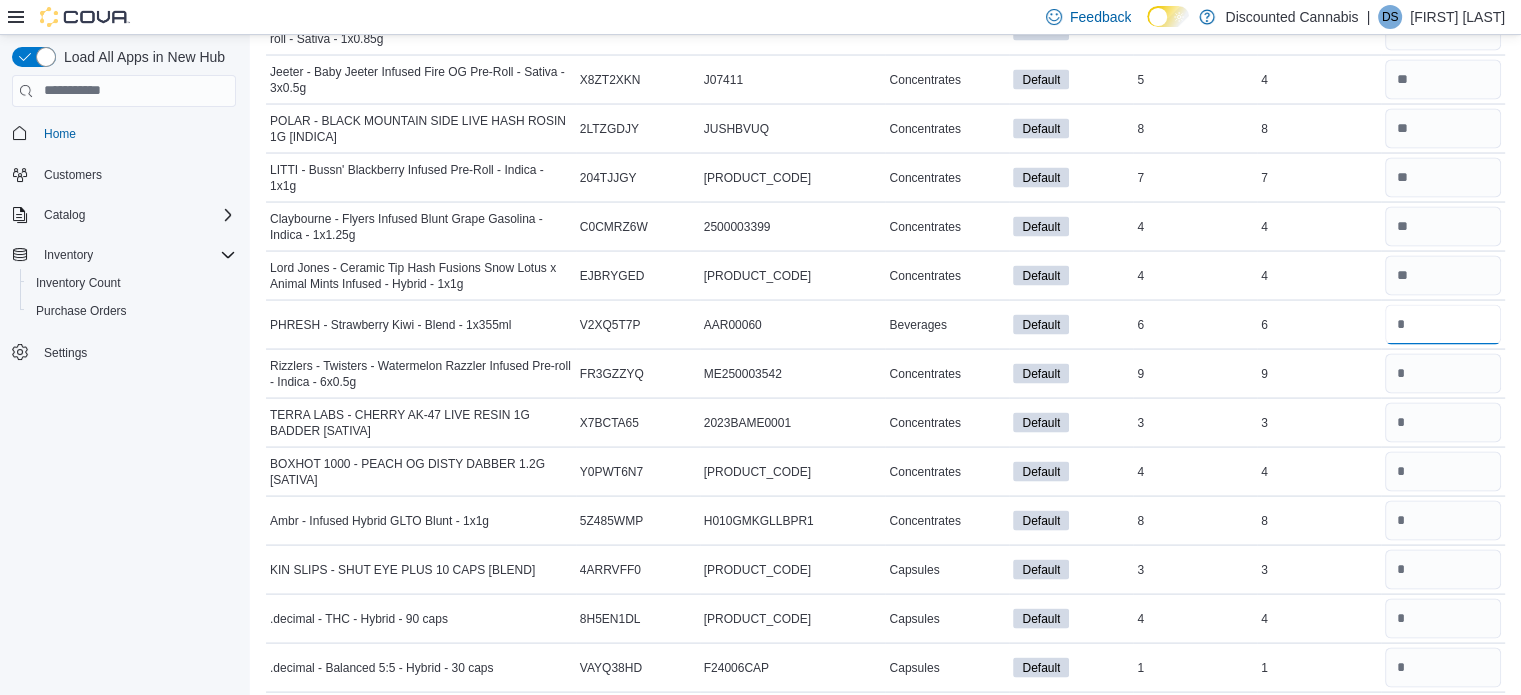 type on "*" 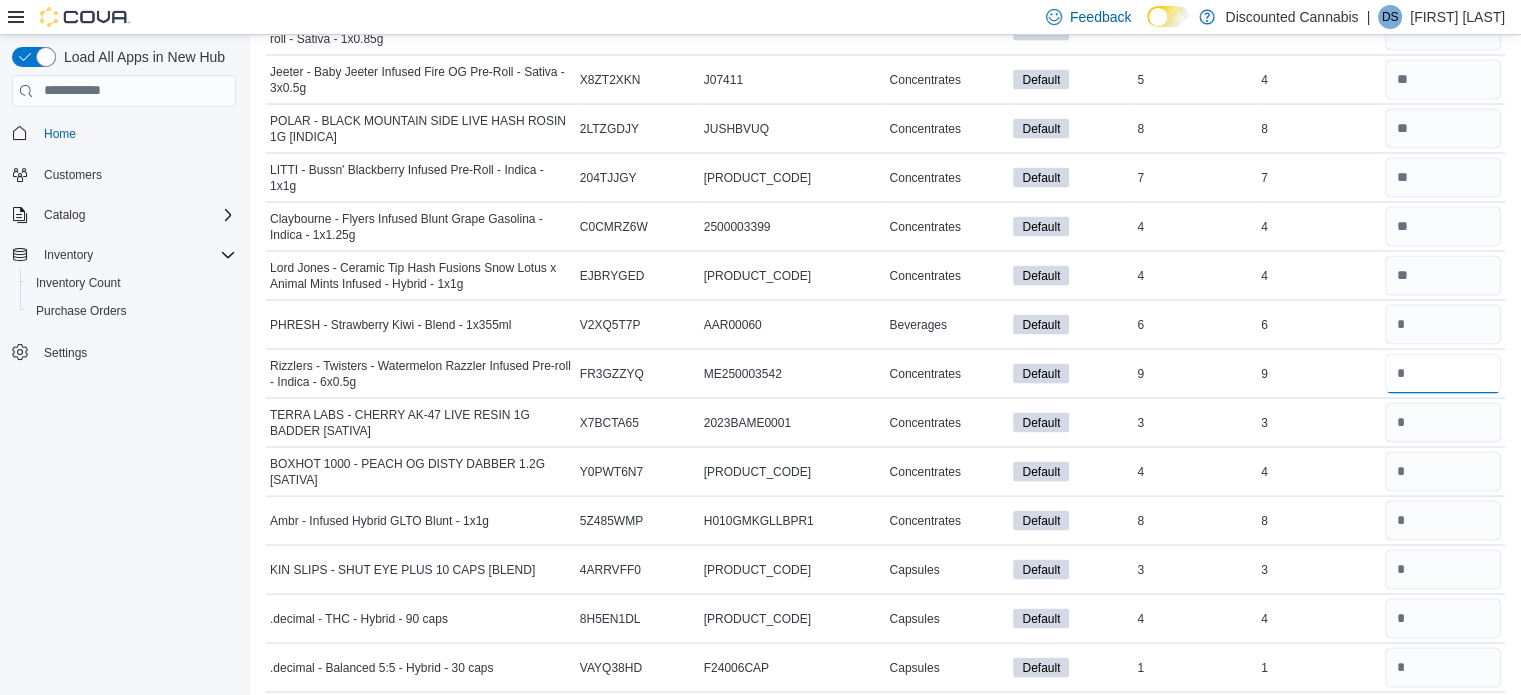 type 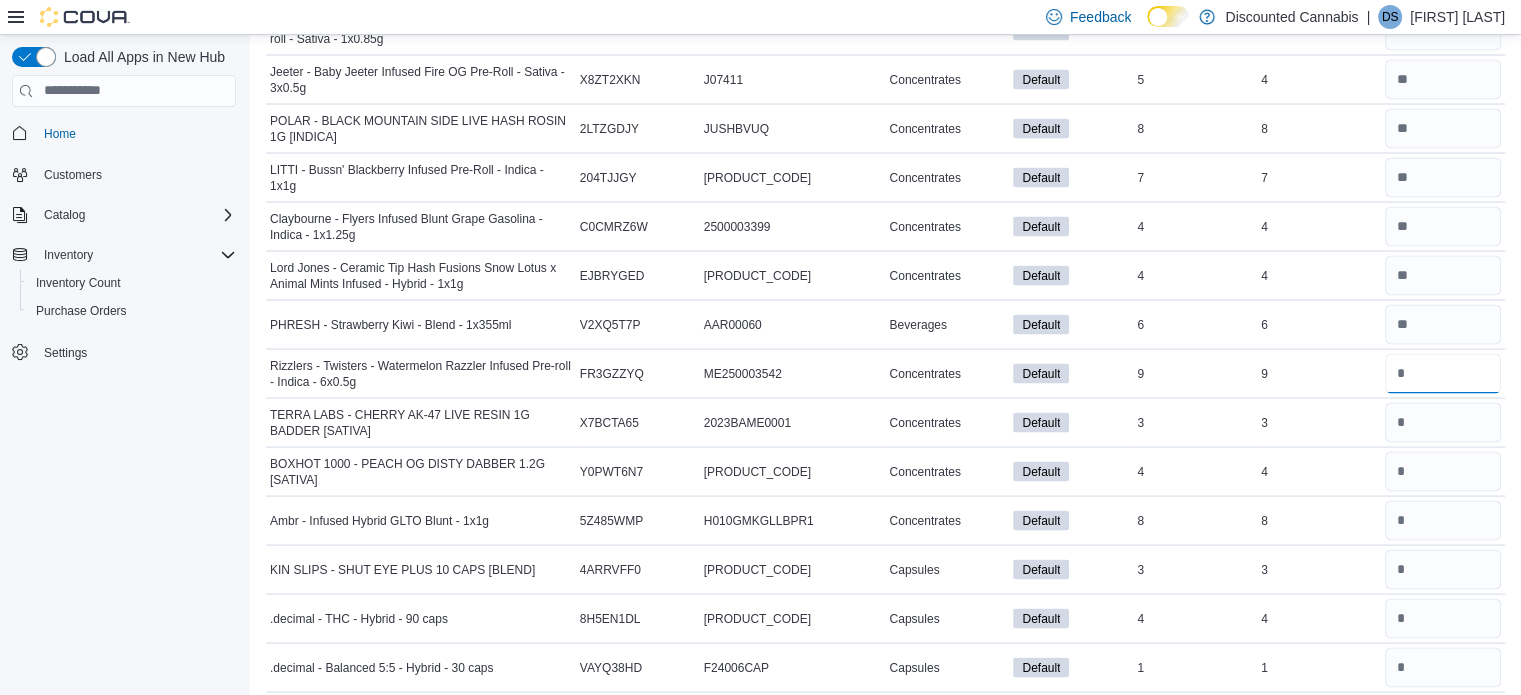 type on "*" 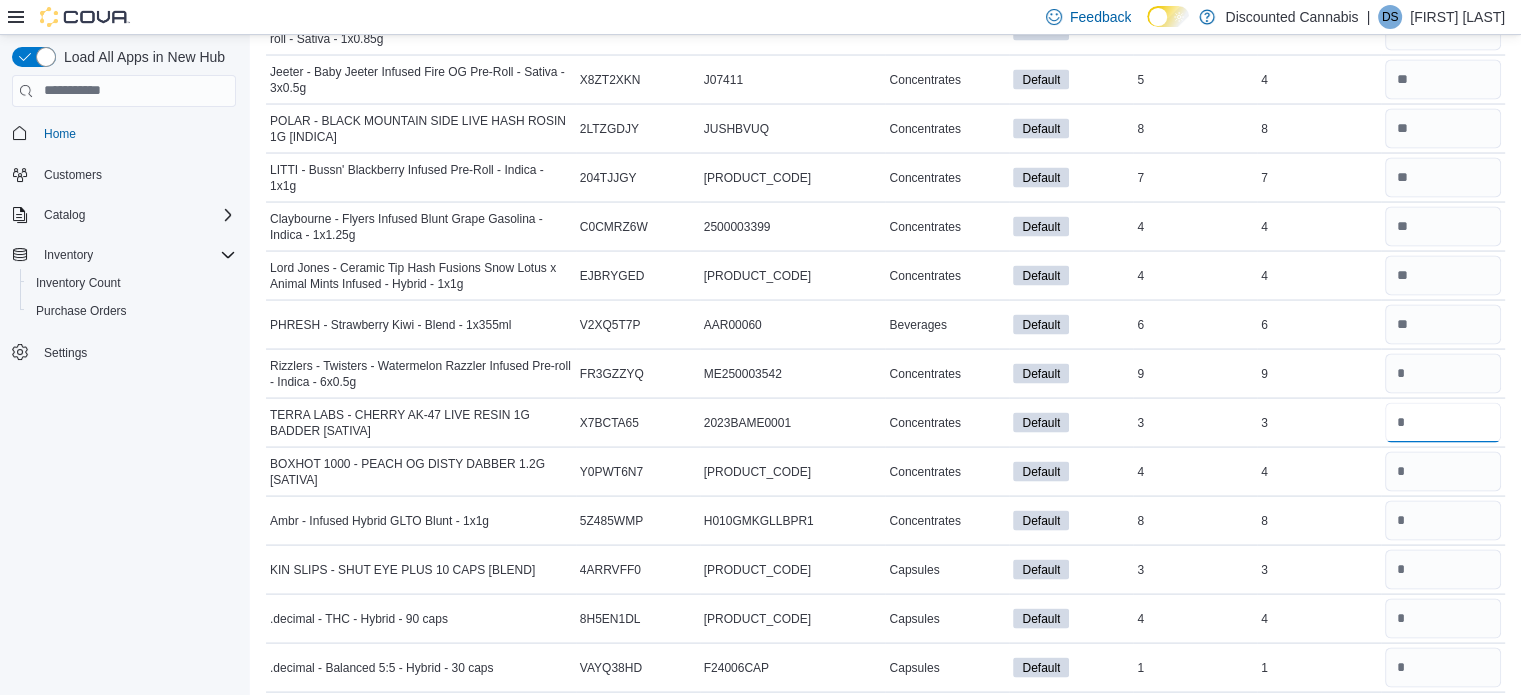 type 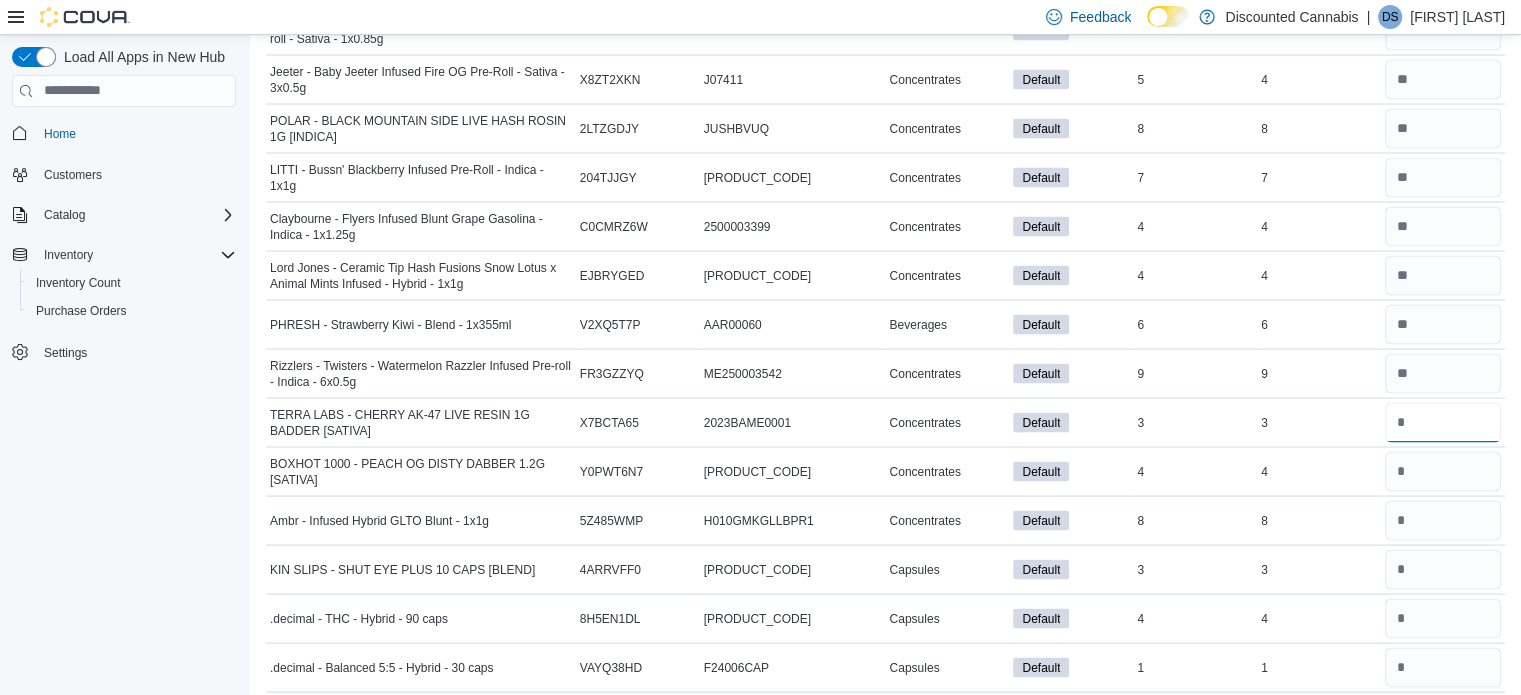 type on "*" 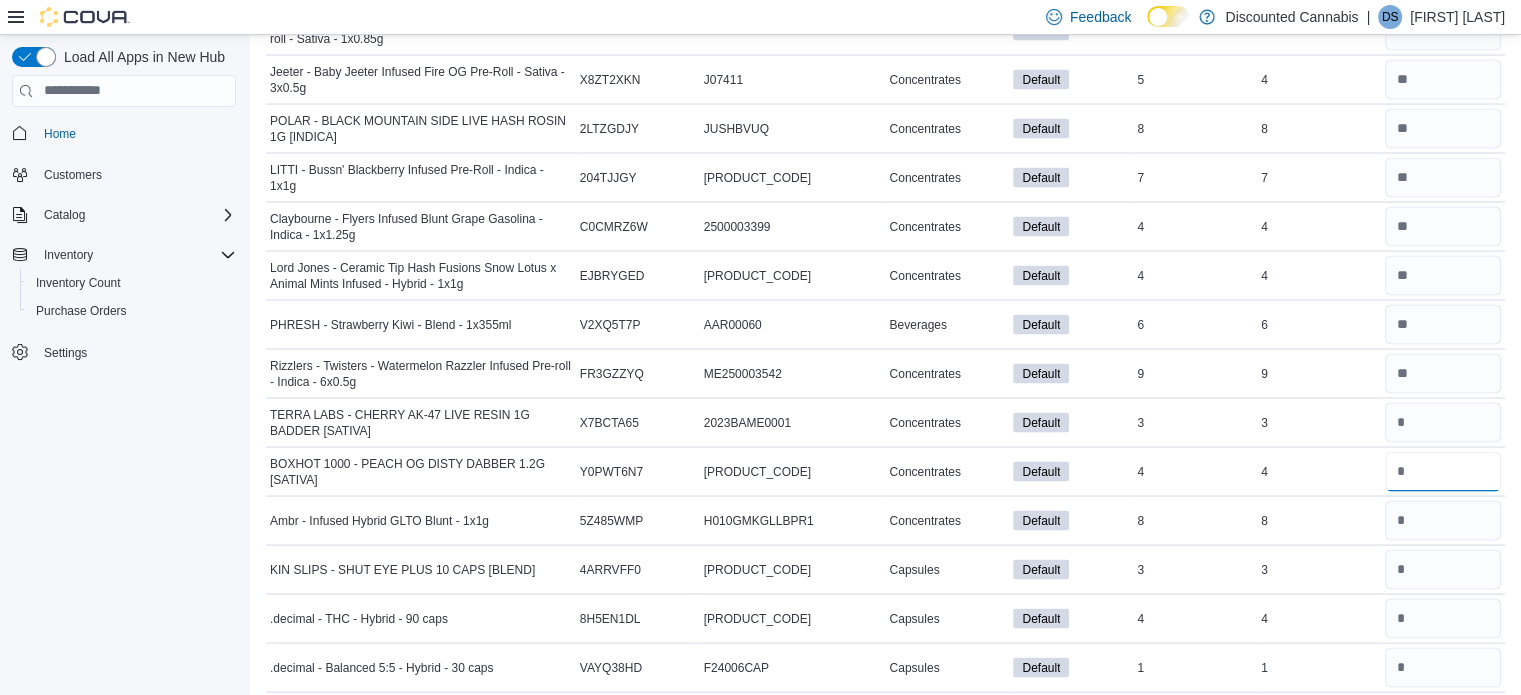 type 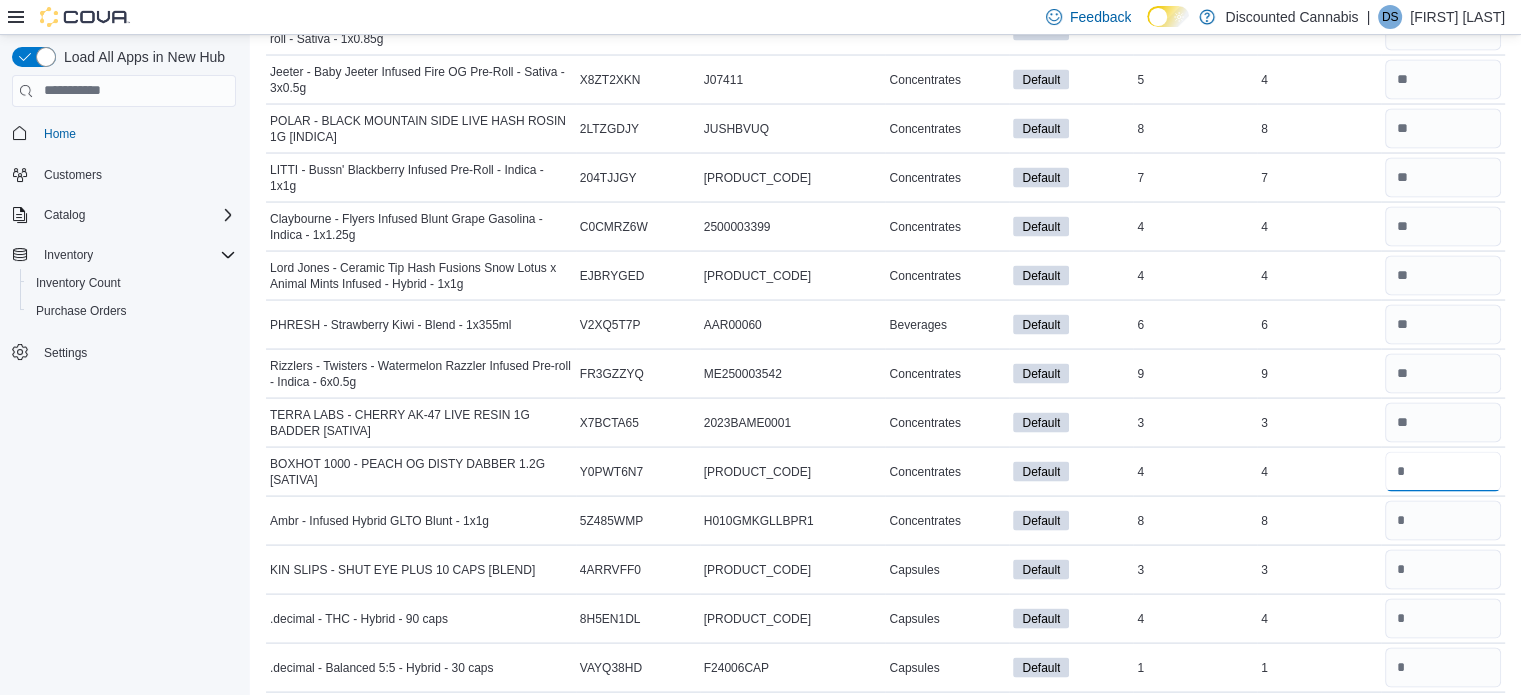 type on "*" 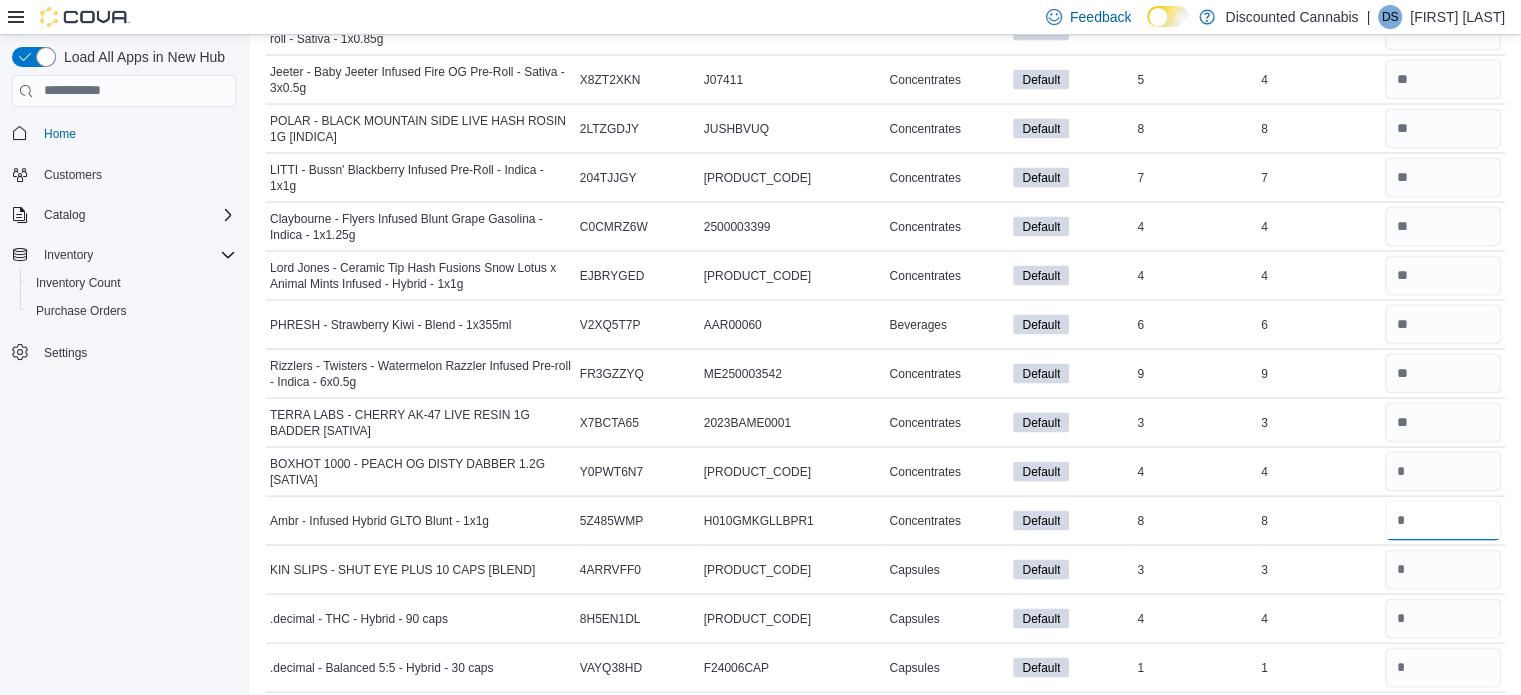 type 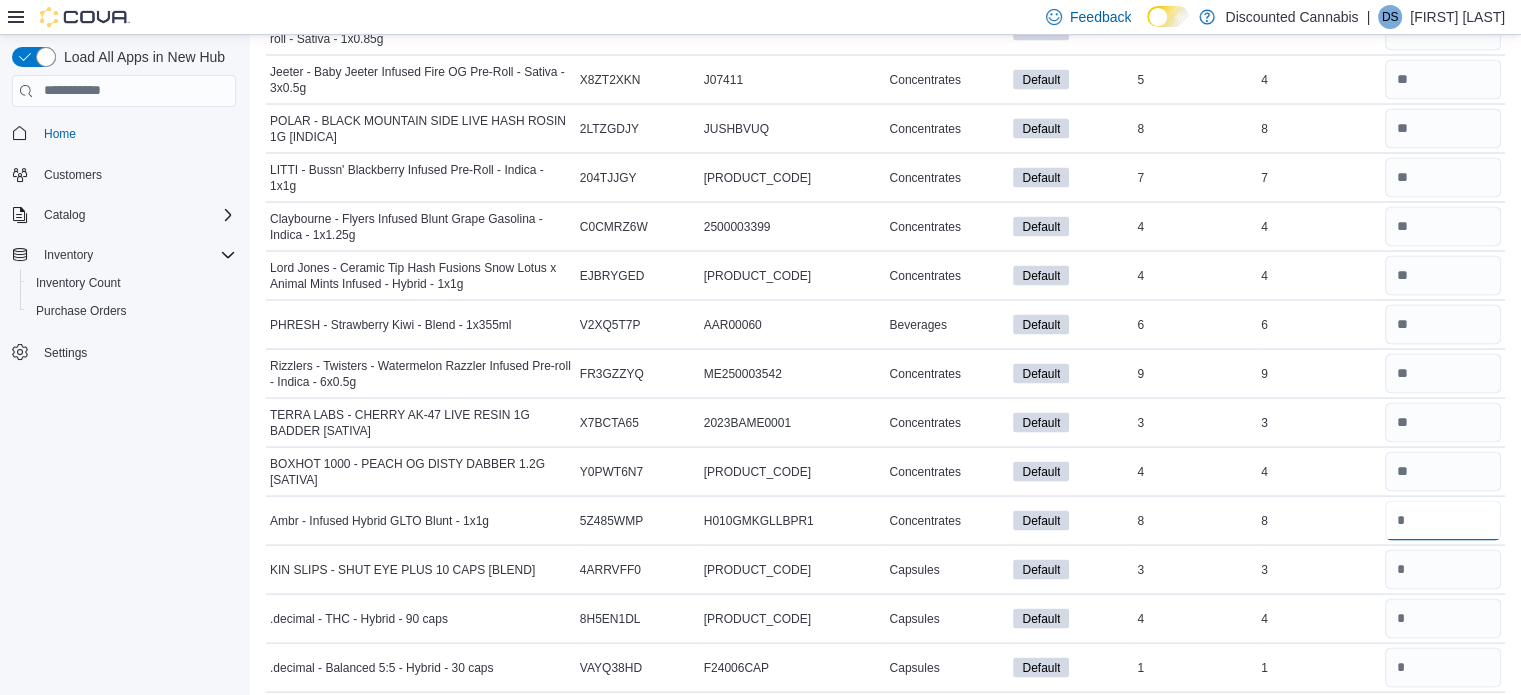 type on "*" 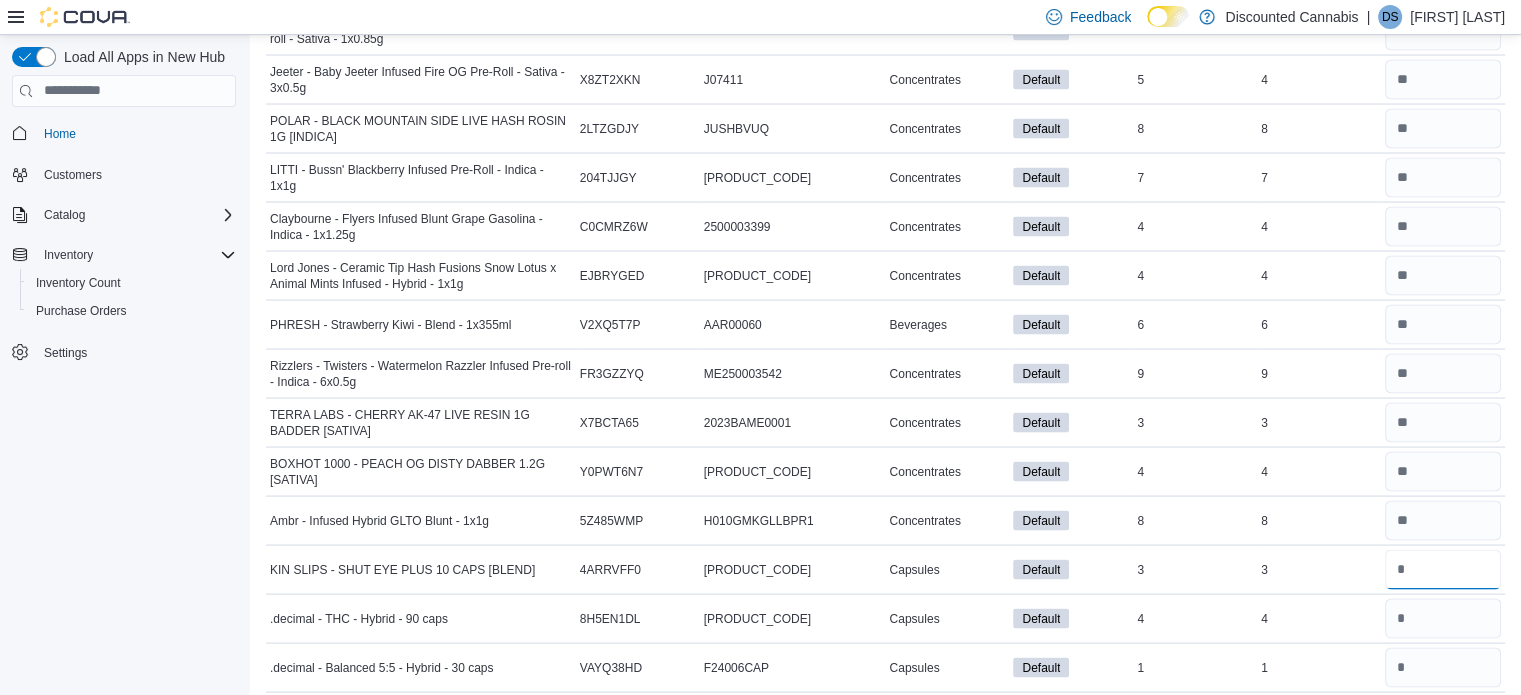 type 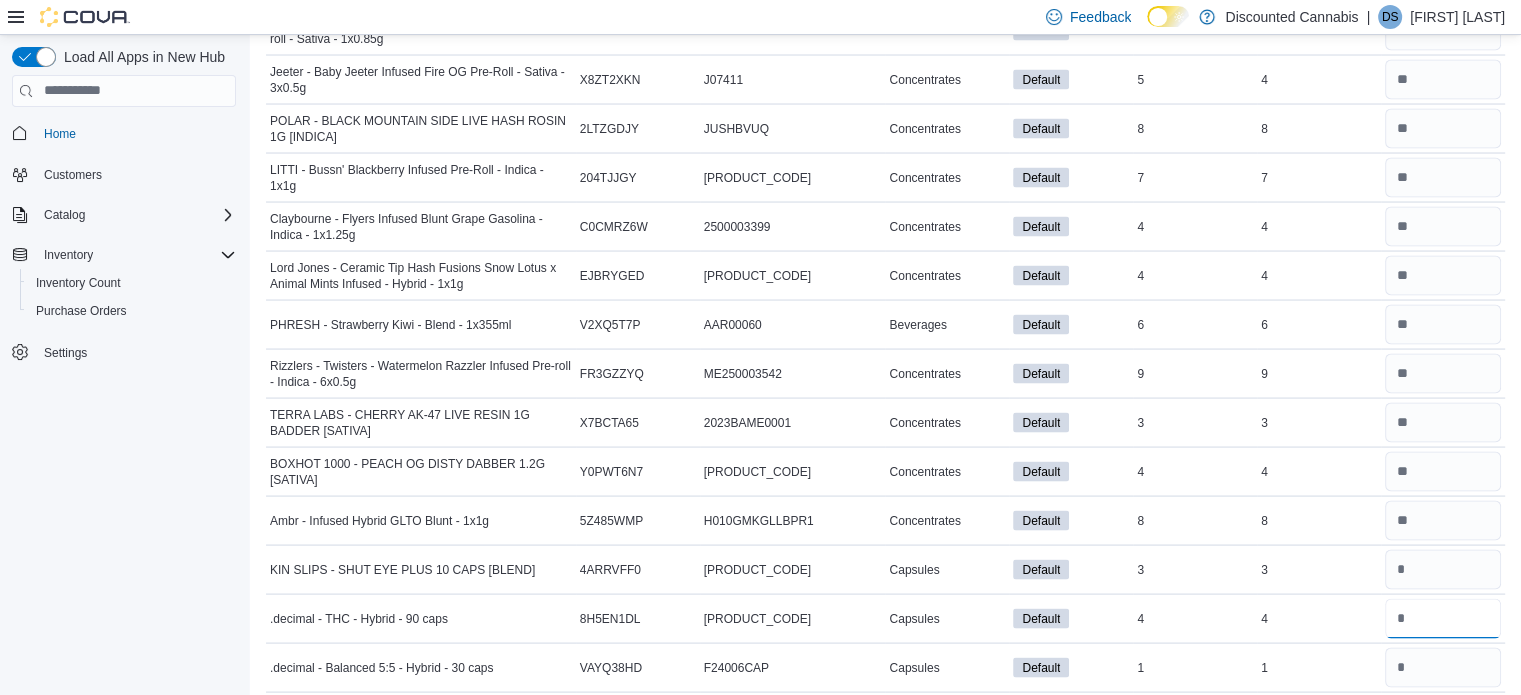 type 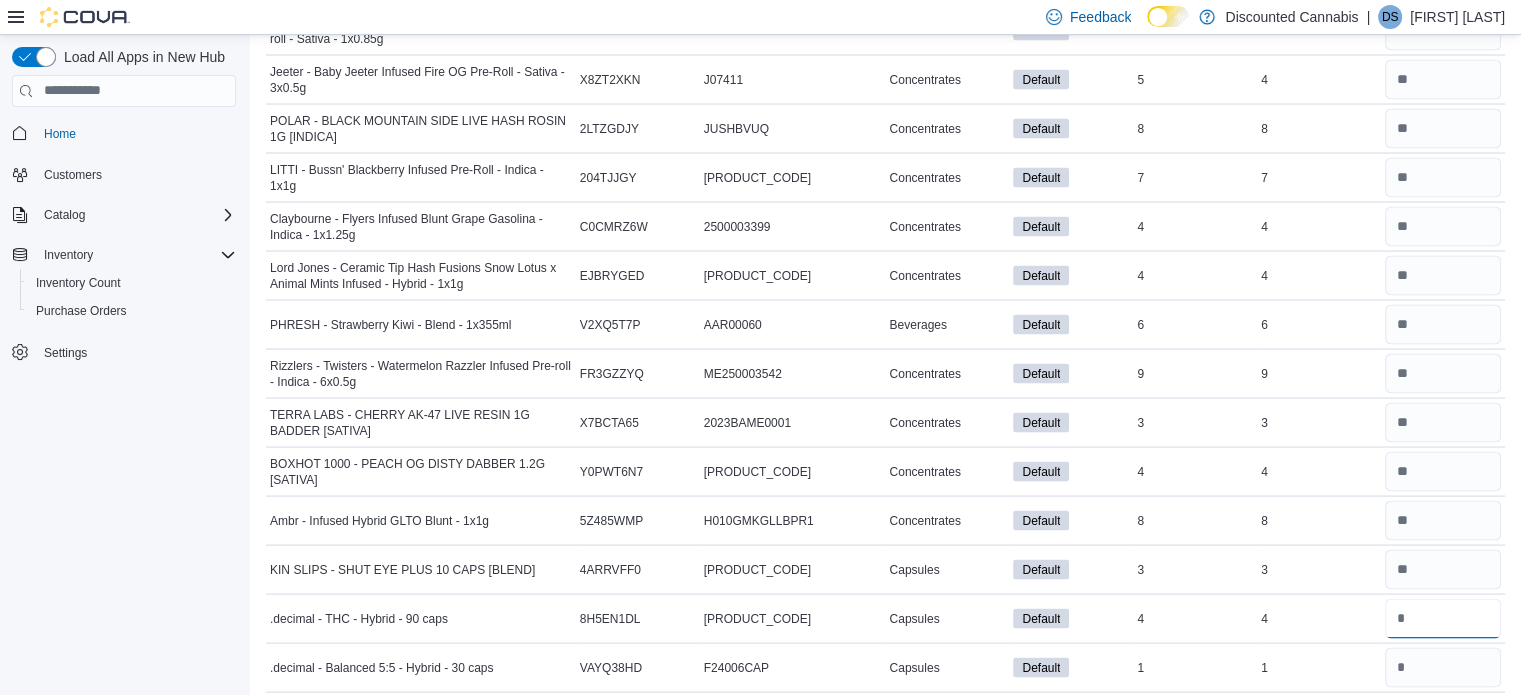 type on "*" 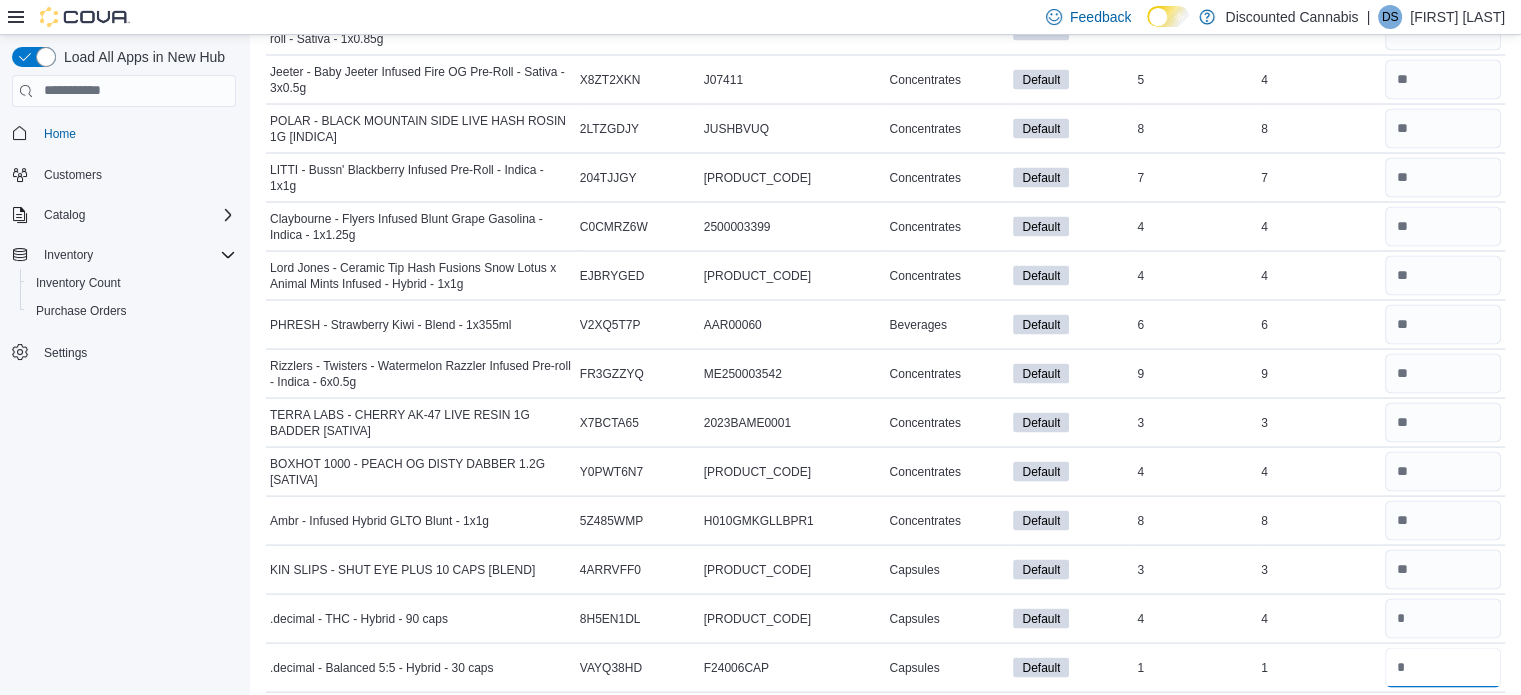 type 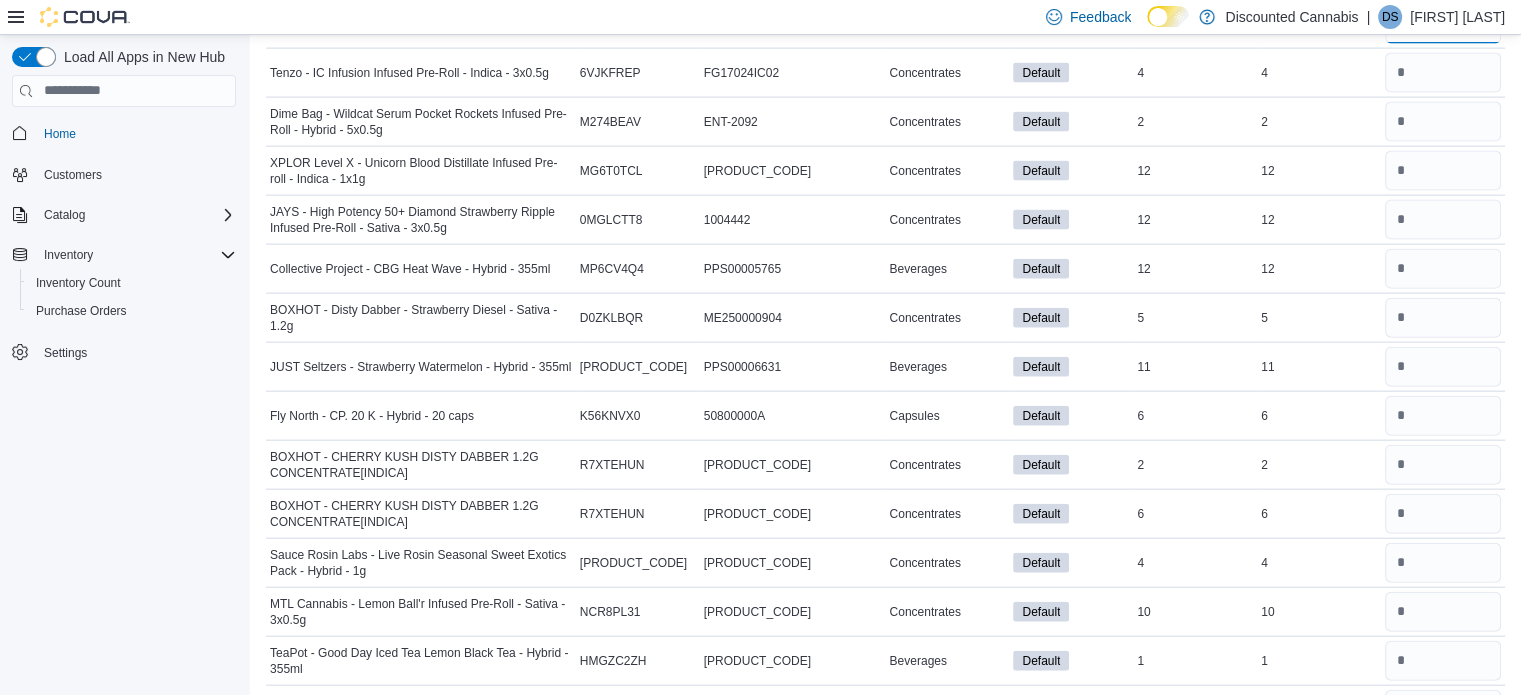 scroll, scrollTop: 4510, scrollLeft: 0, axis: vertical 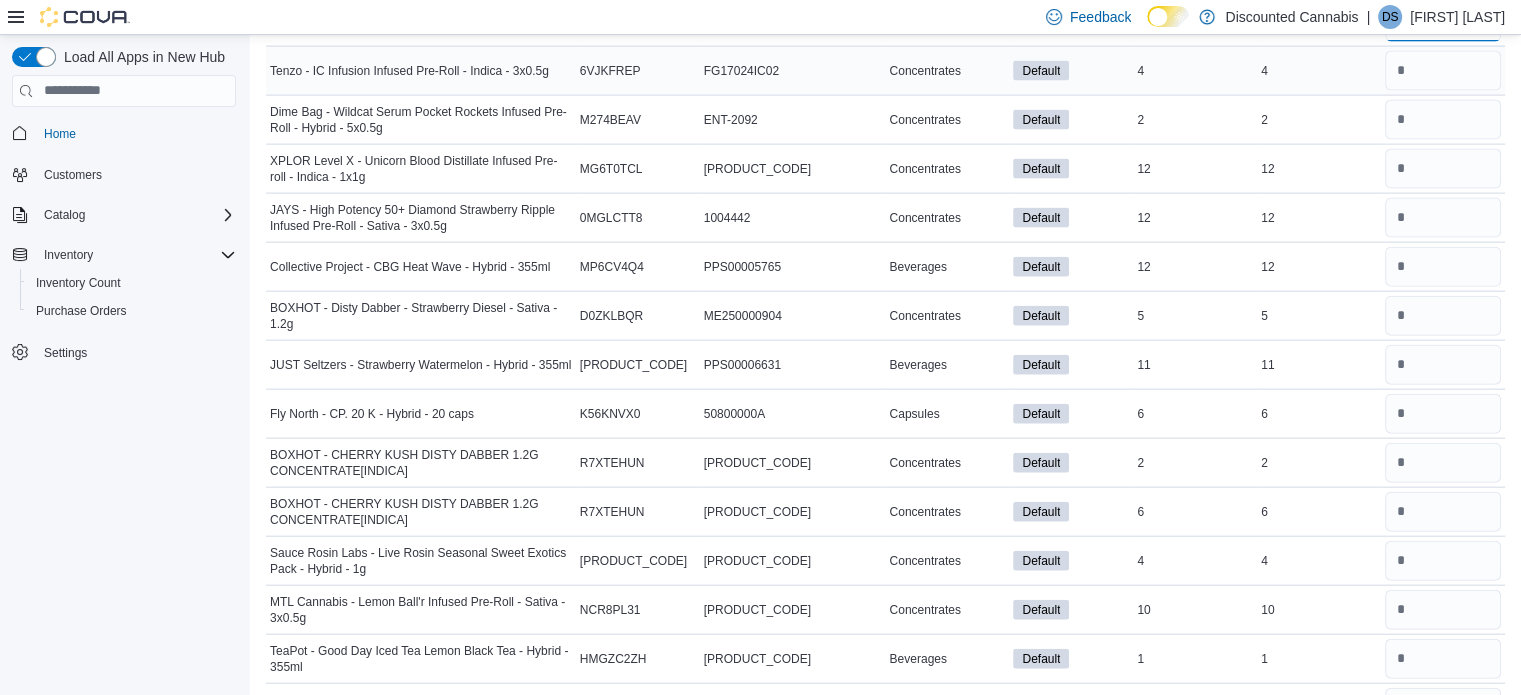 type on "*" 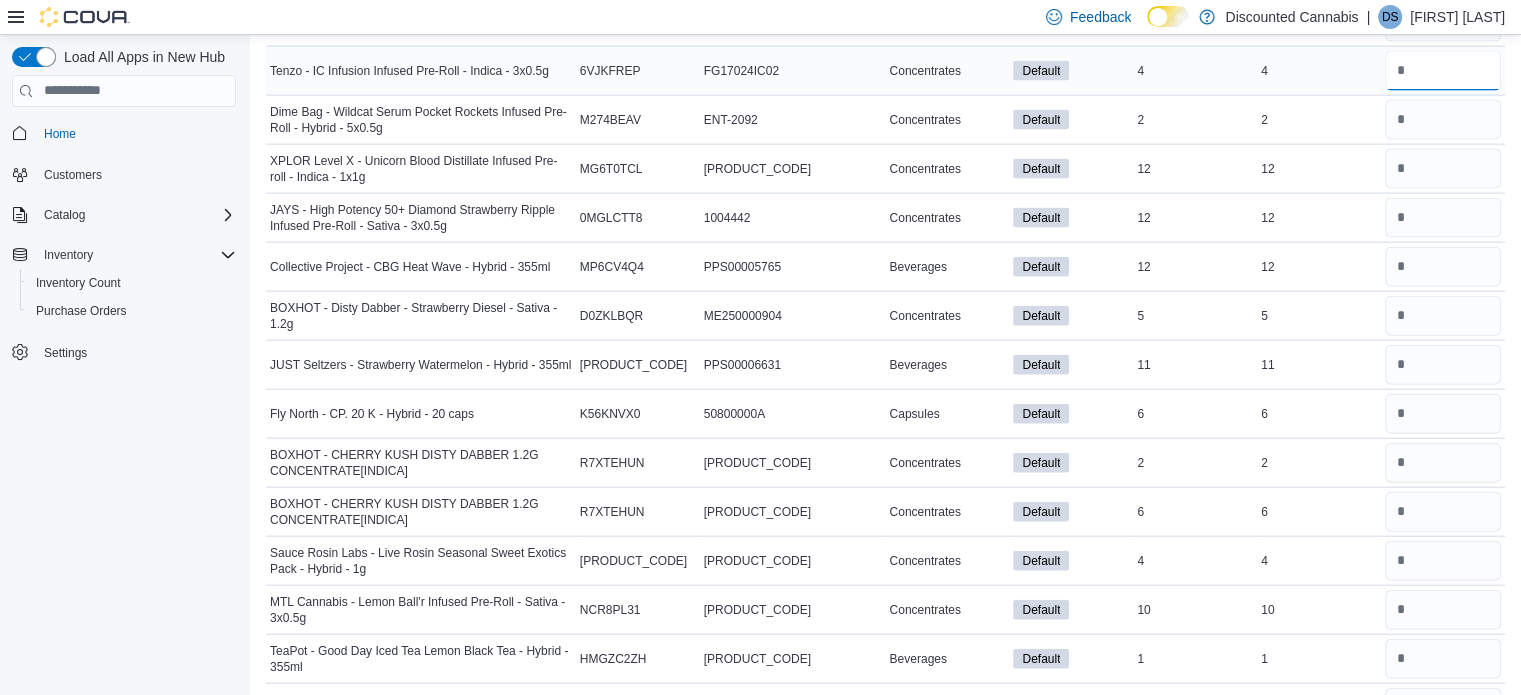 click at bounding box center (1443, 71) 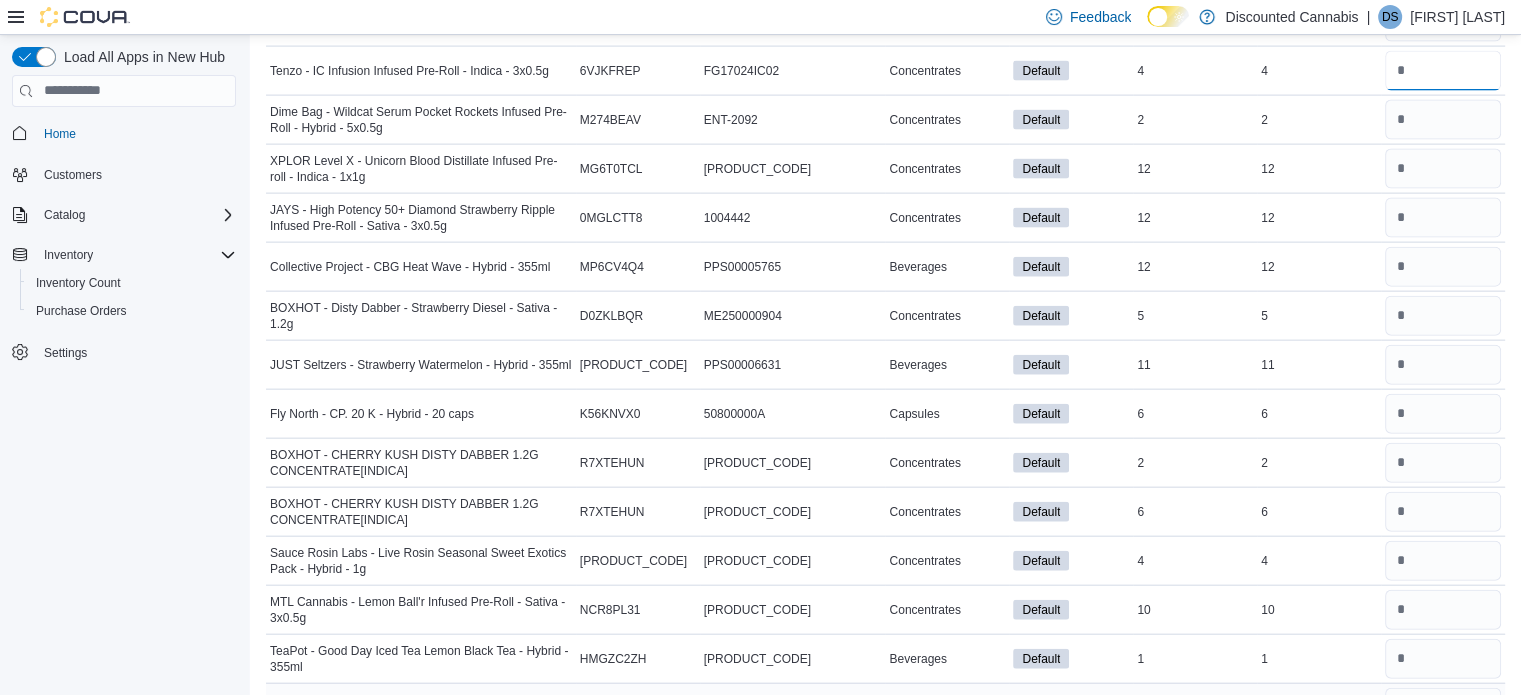 type on "*" 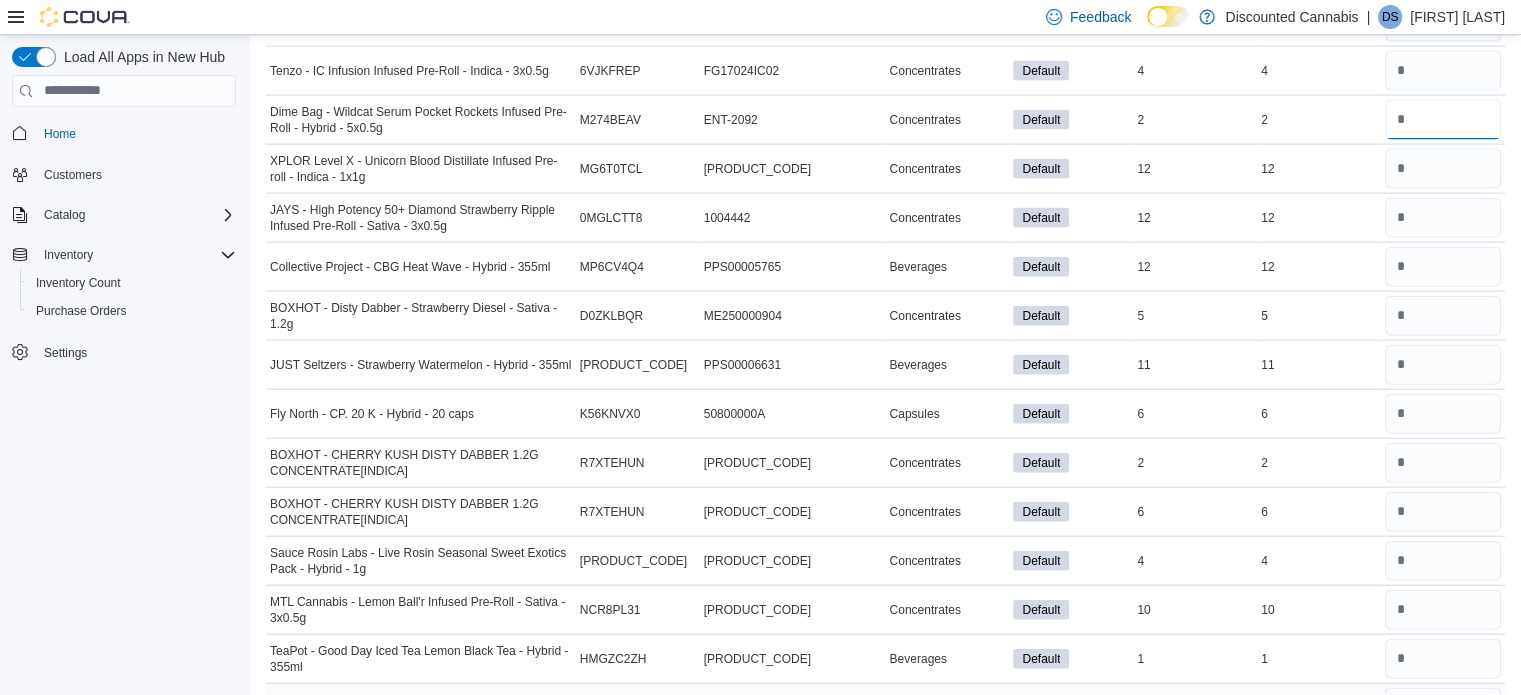 type on "*" 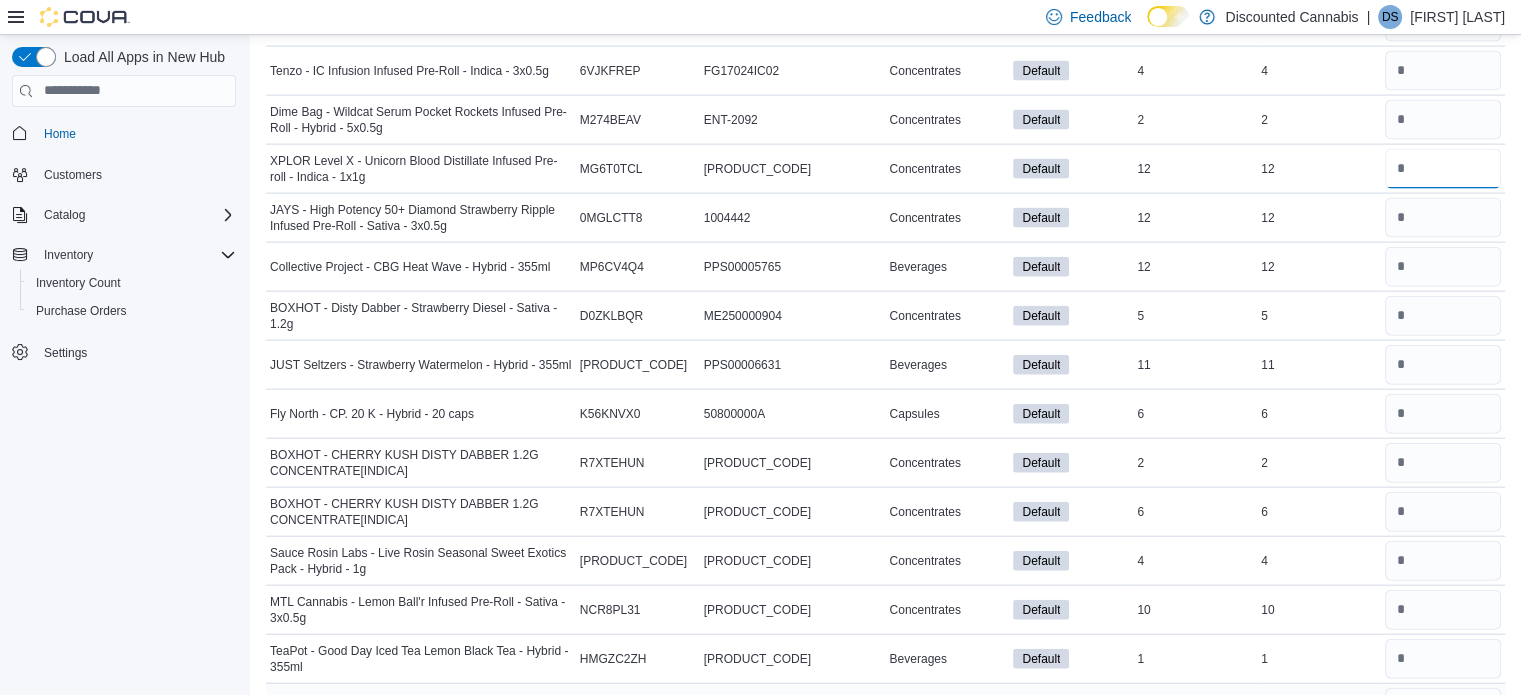 type 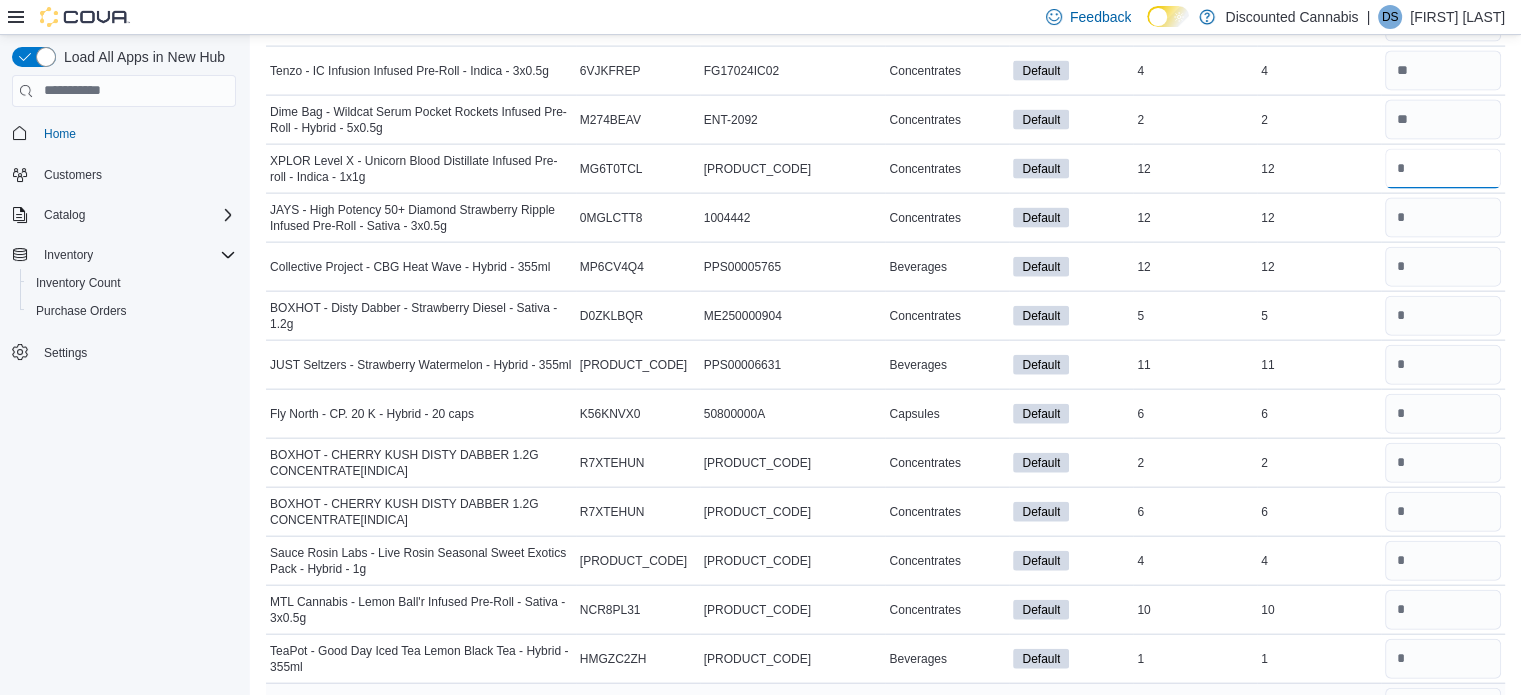 type on "**" 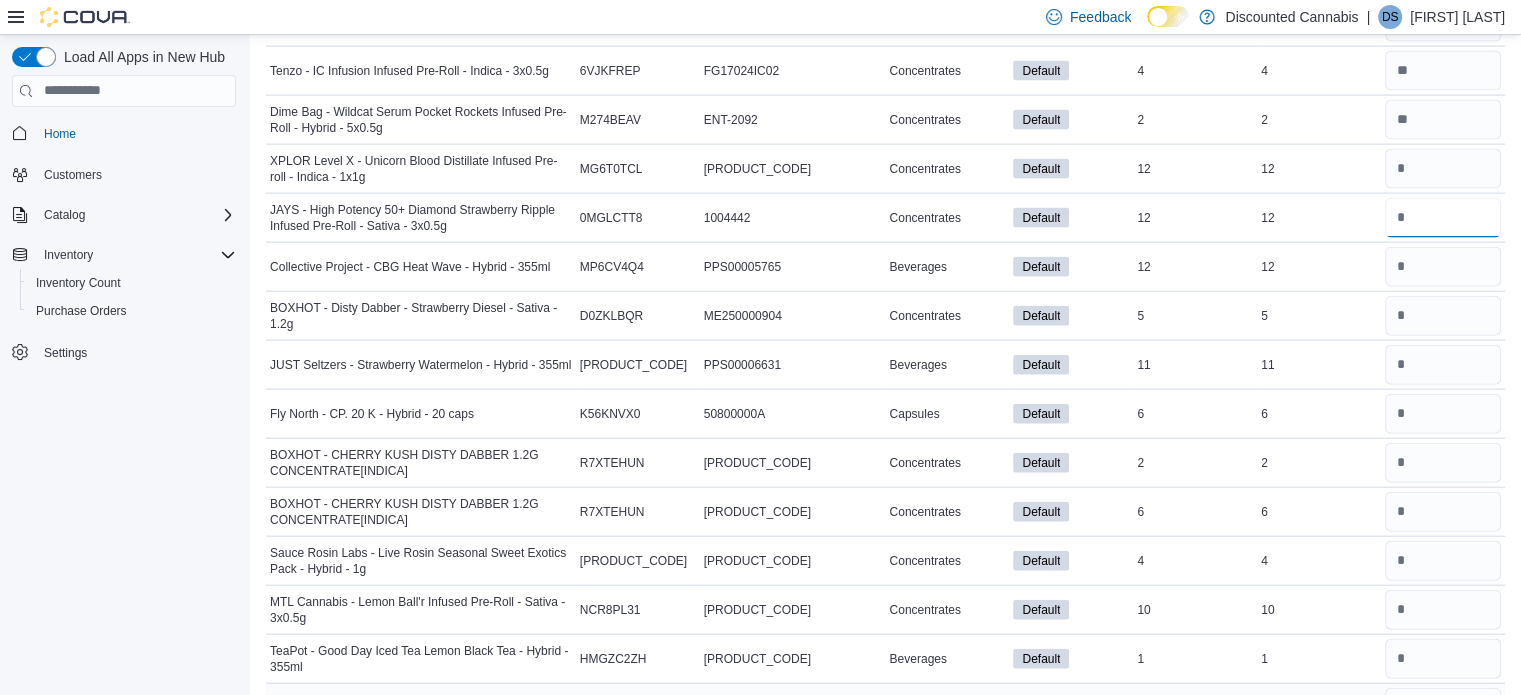 type 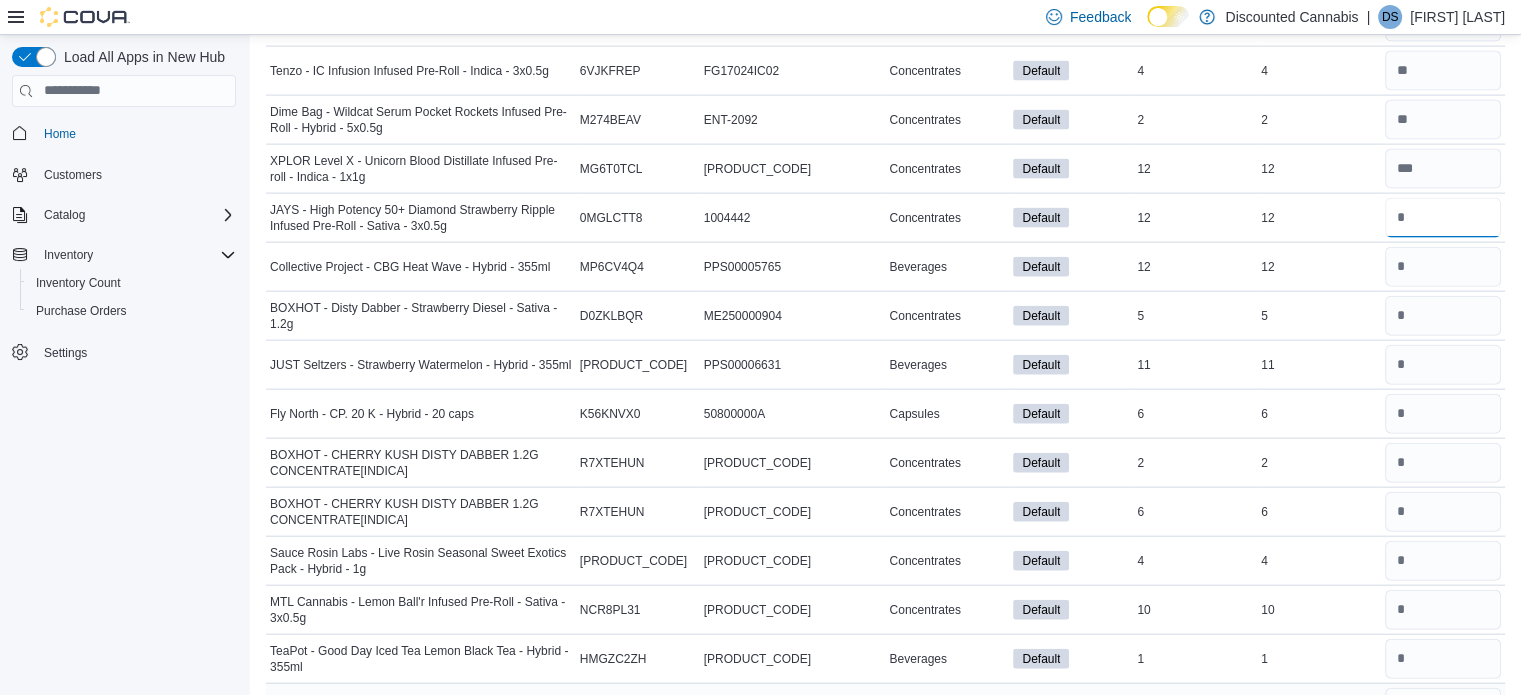 type on "**" 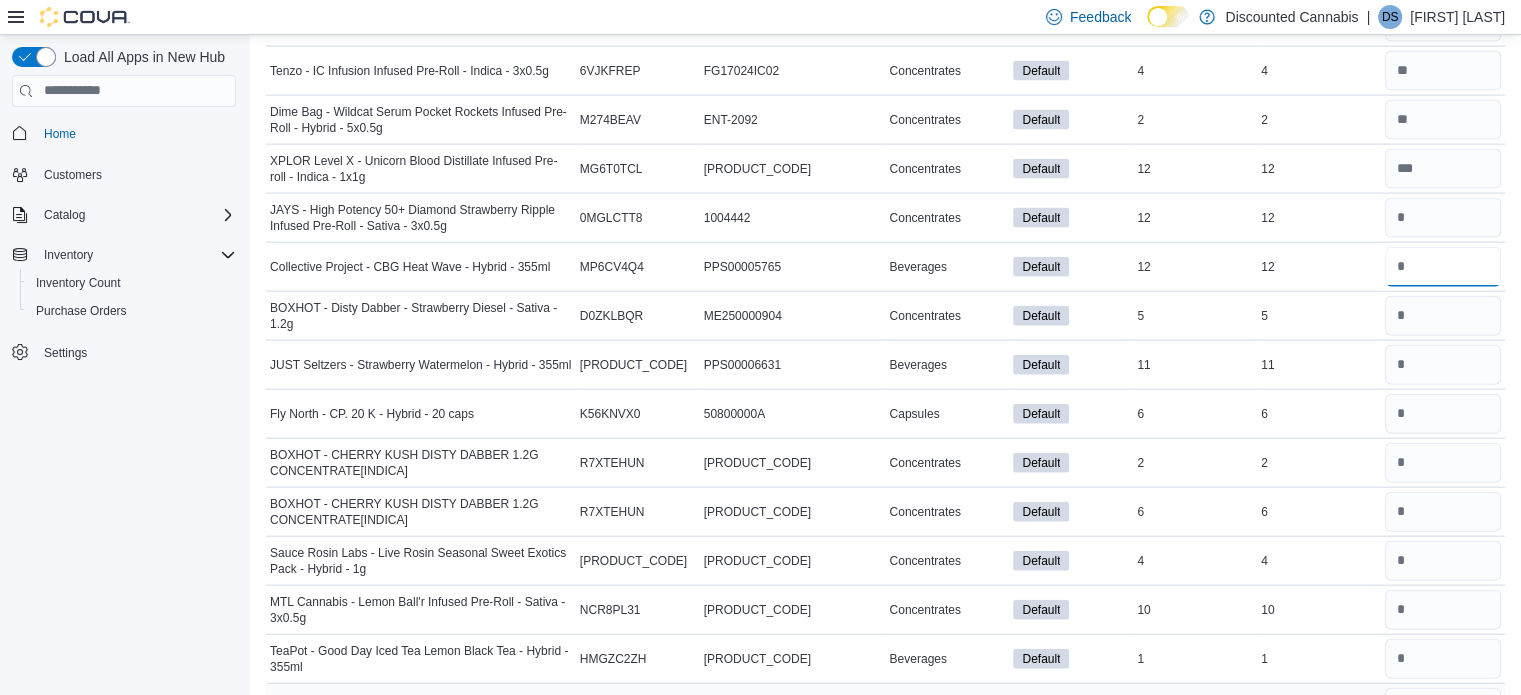 type 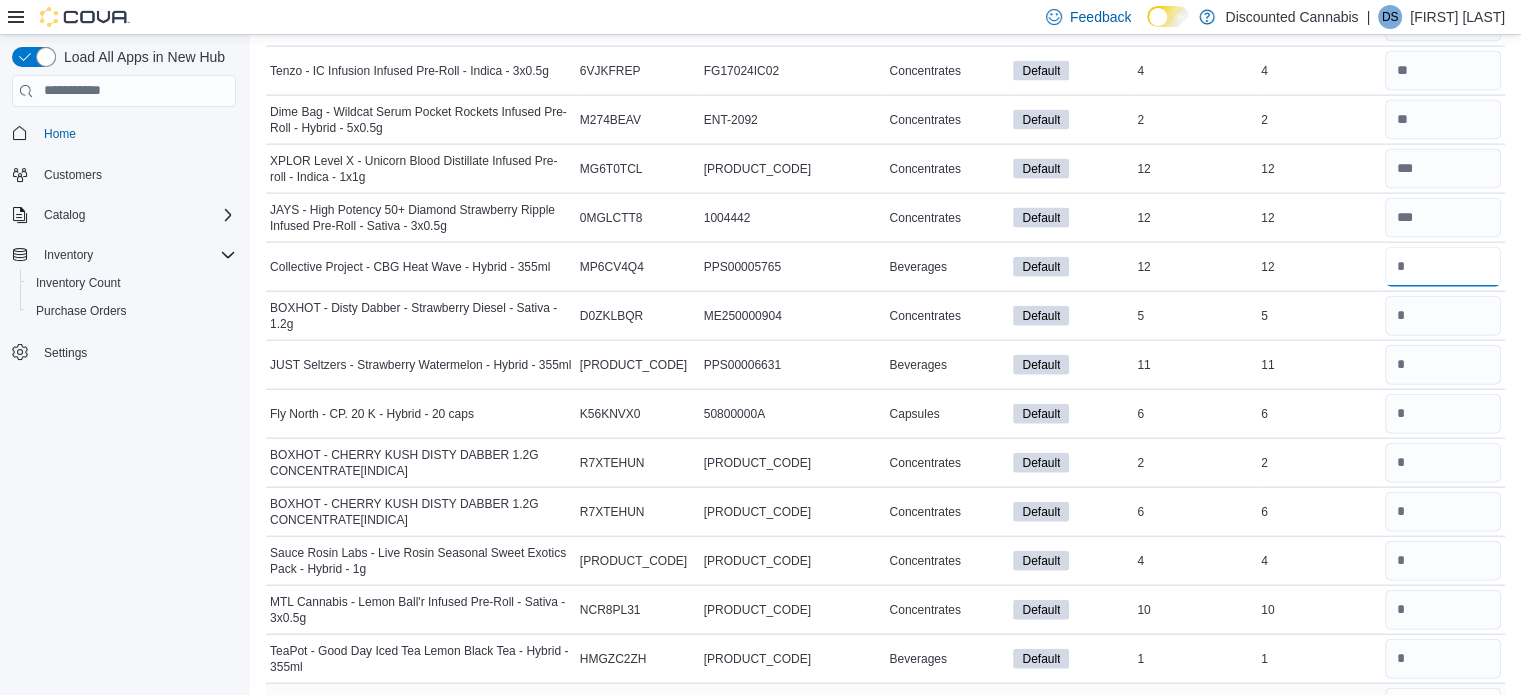 type on "**" 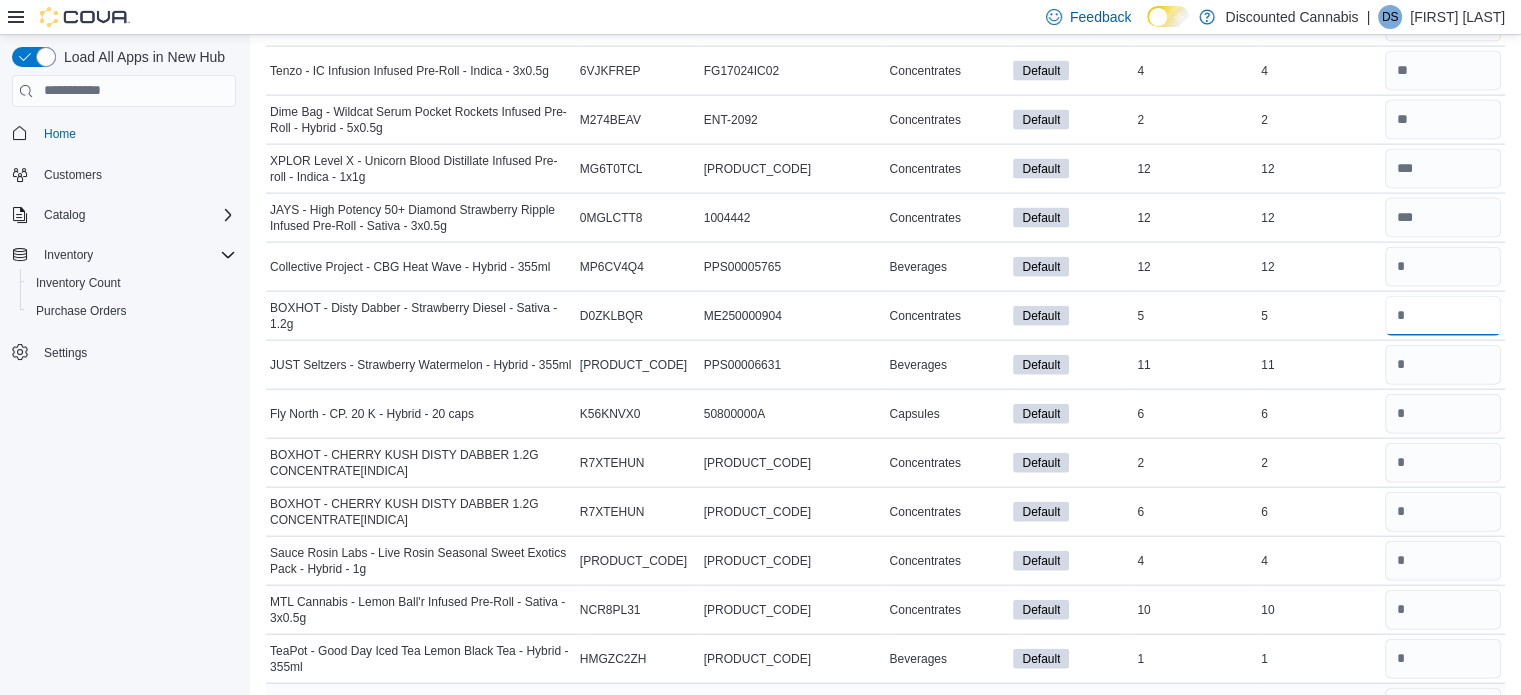 type 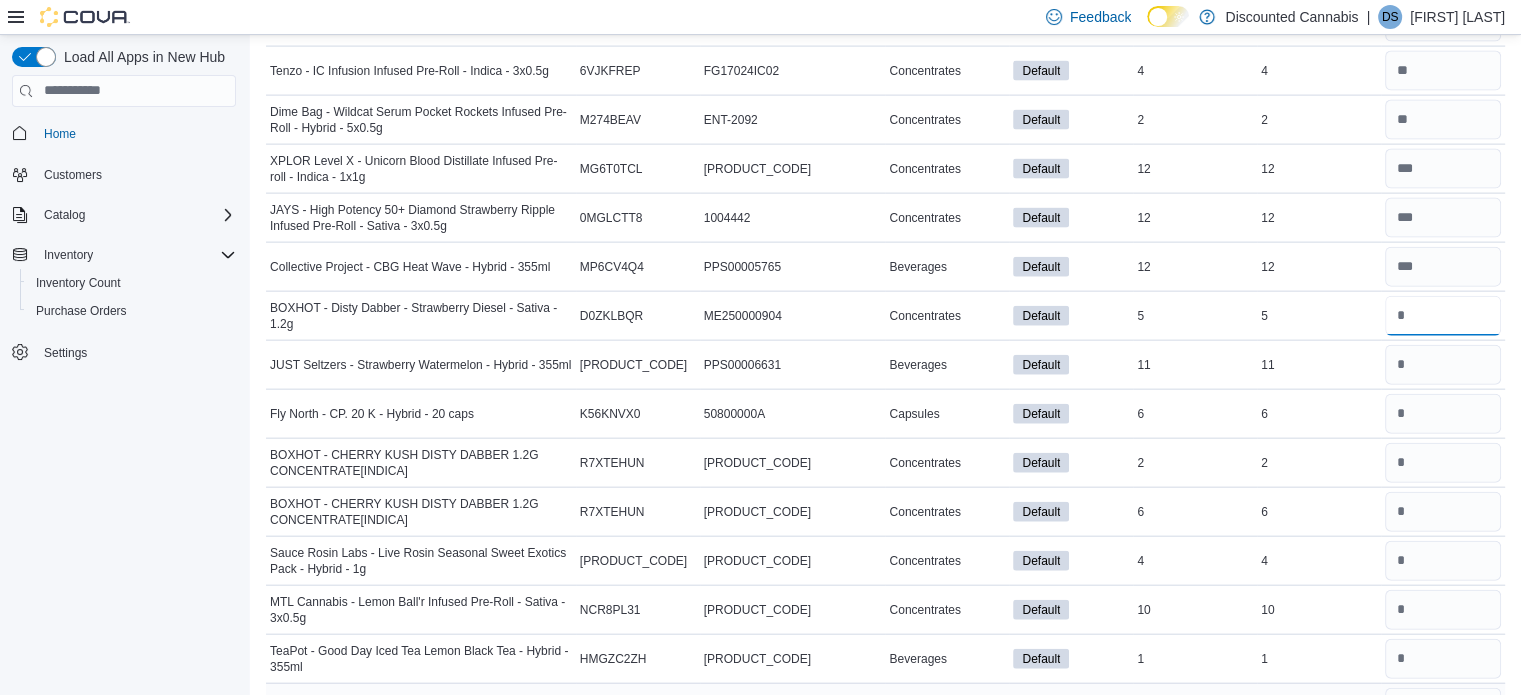 type on "*" 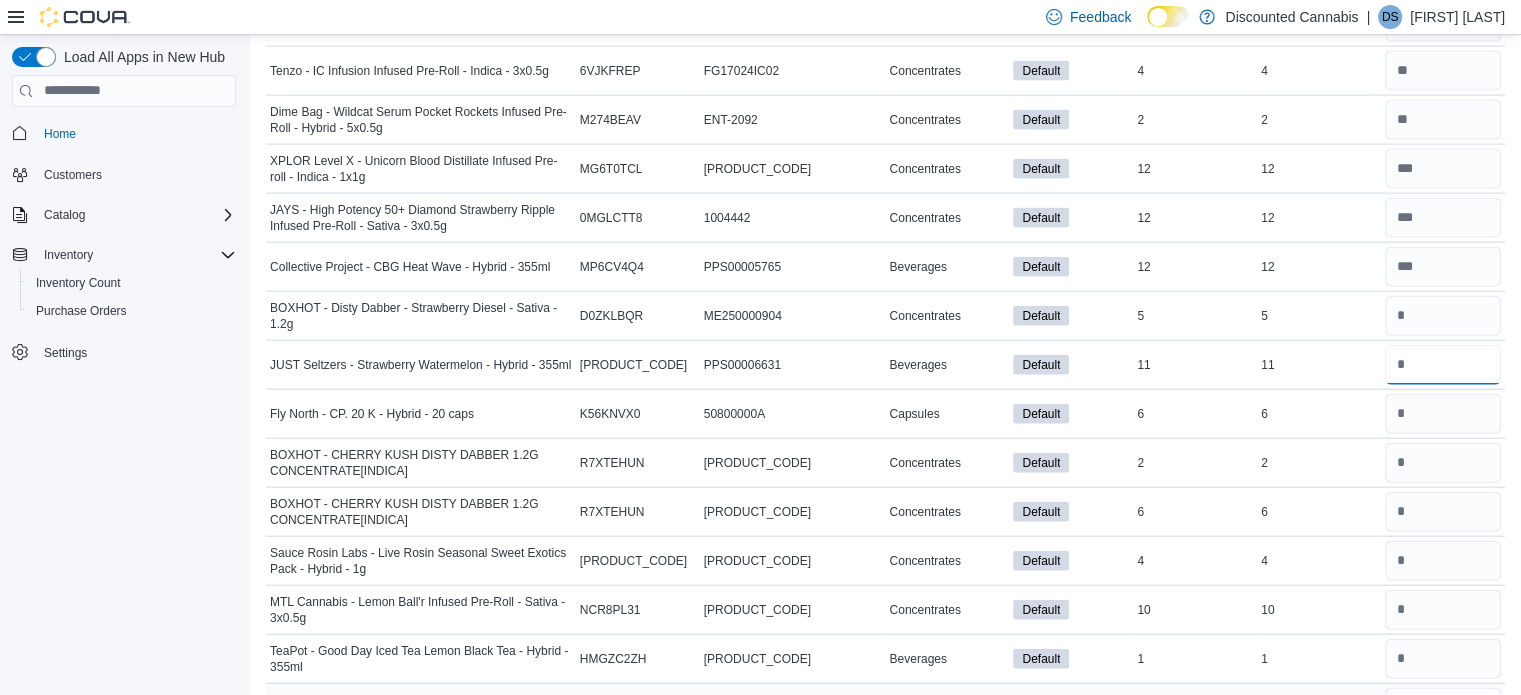 type 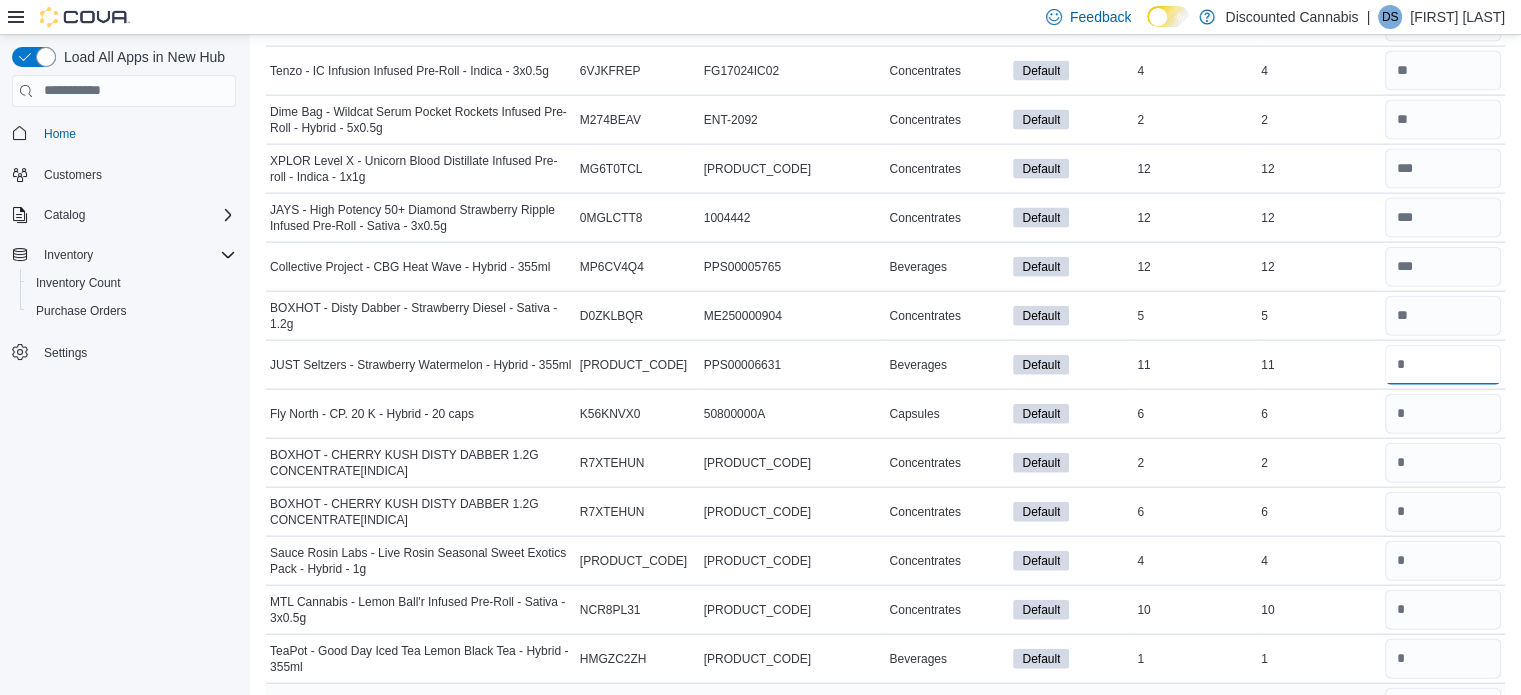 type on "**" 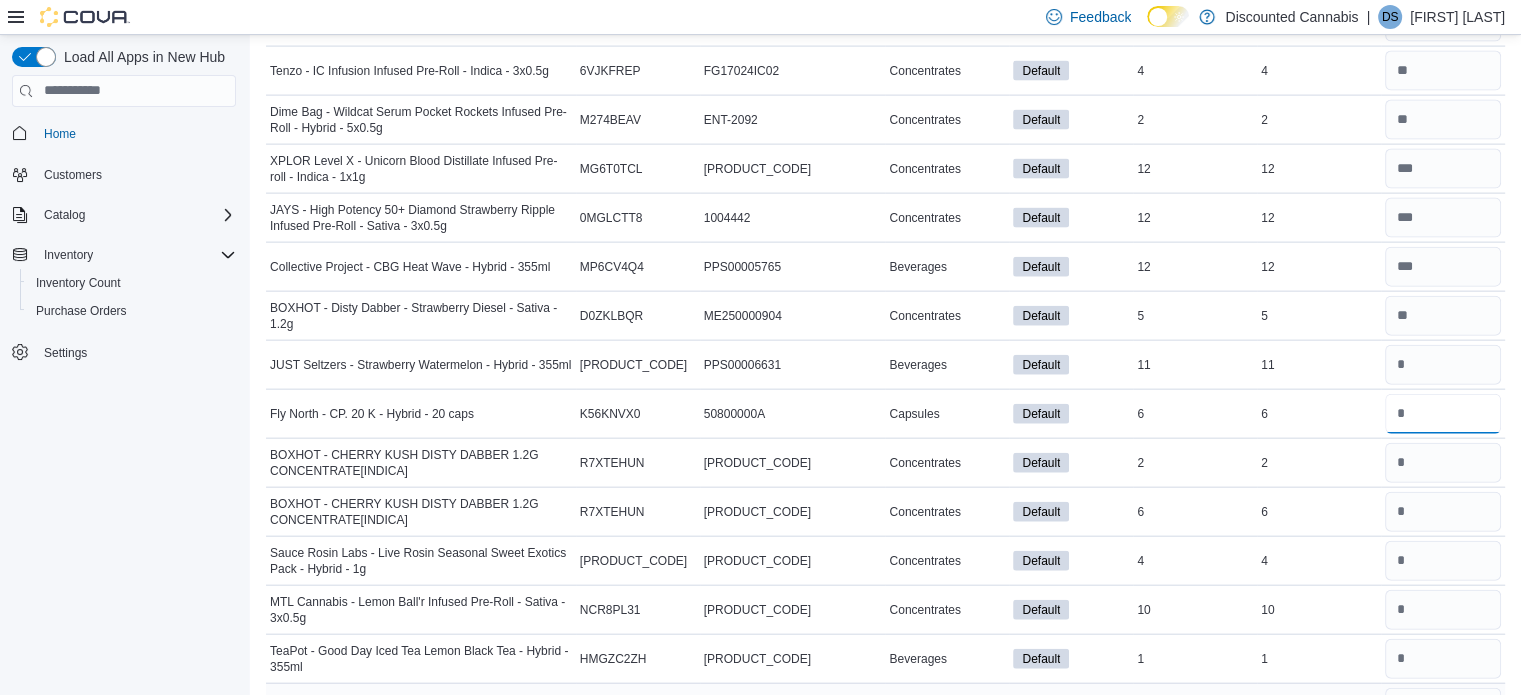 type 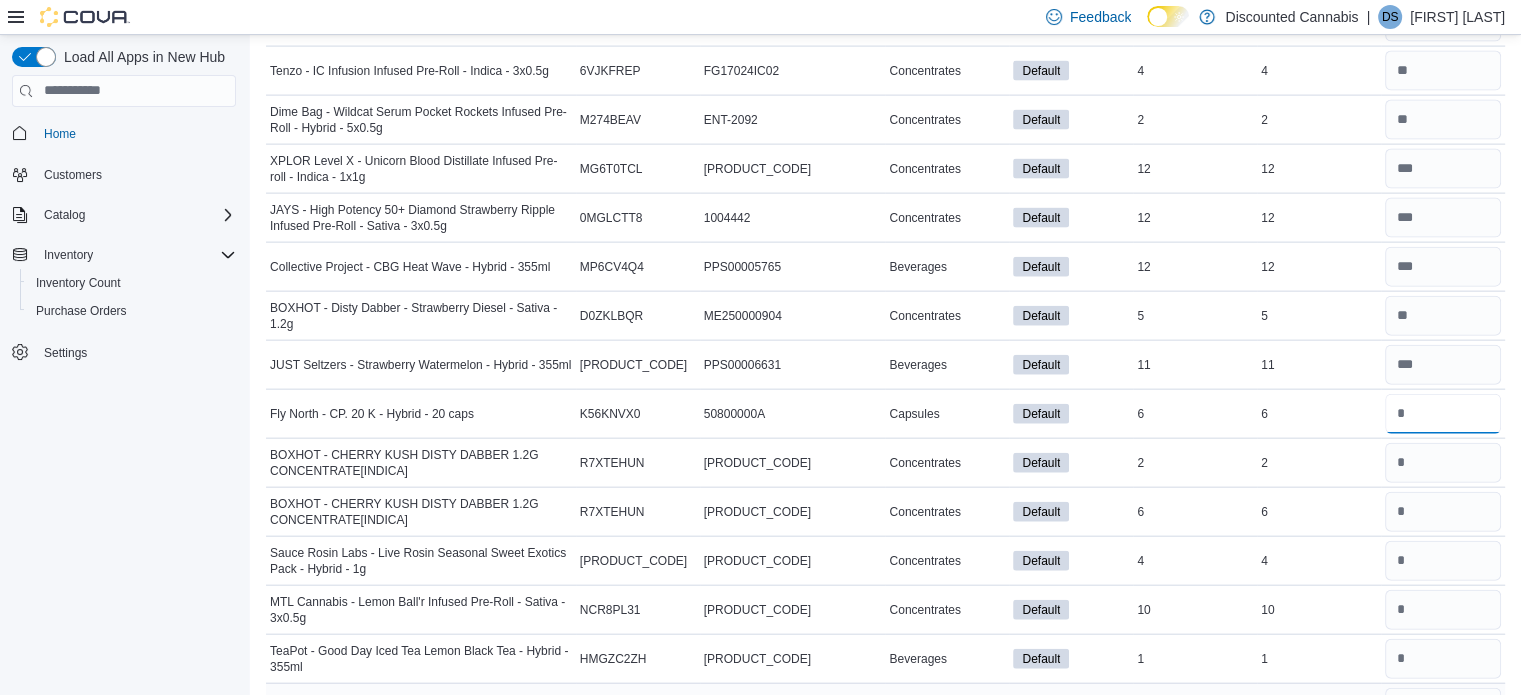 type on "*" 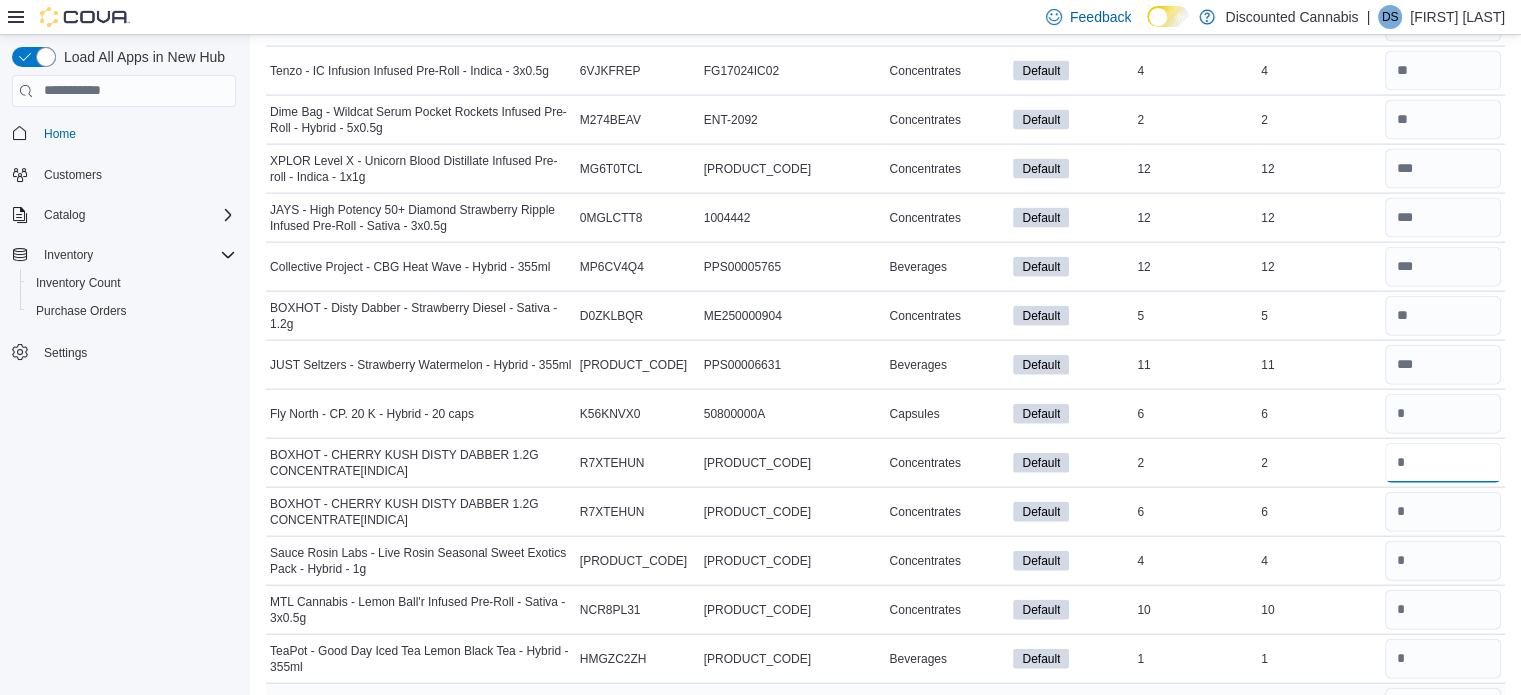 type 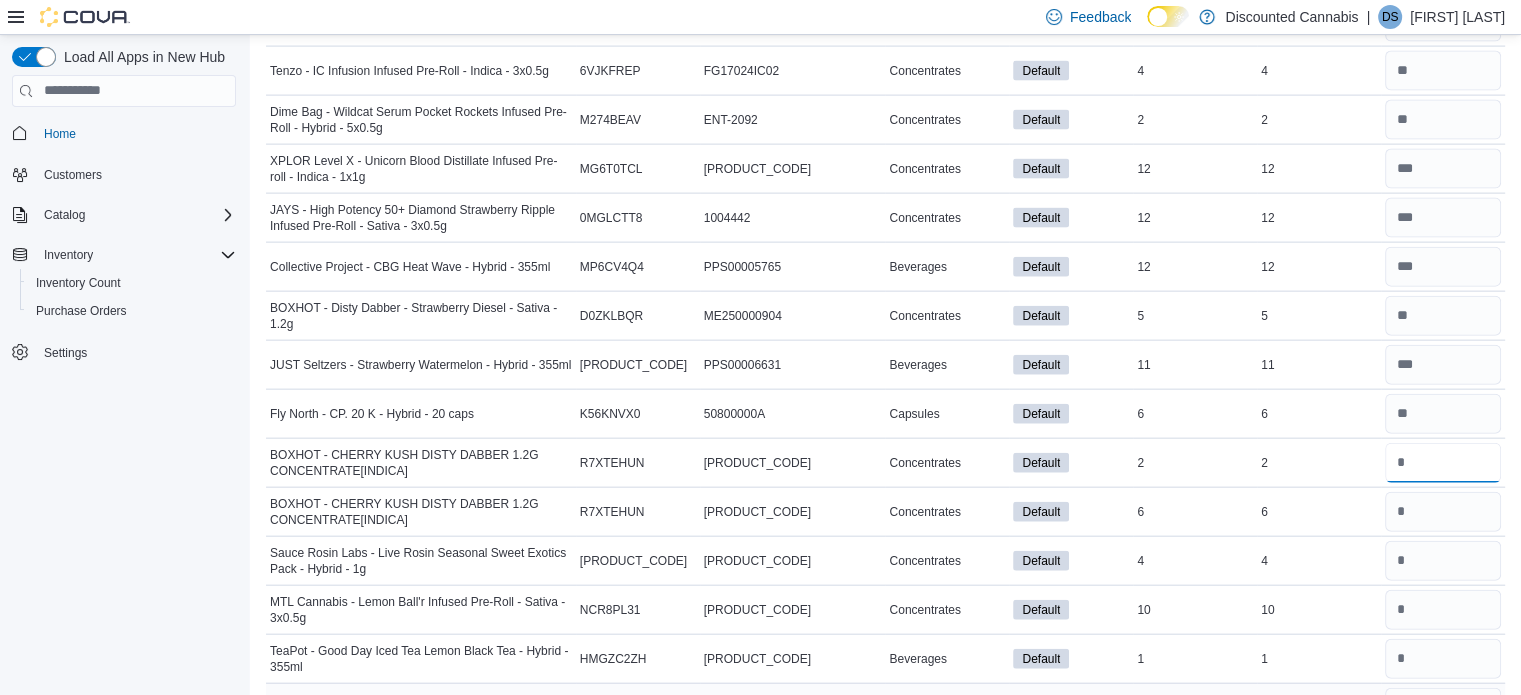 type on "*" 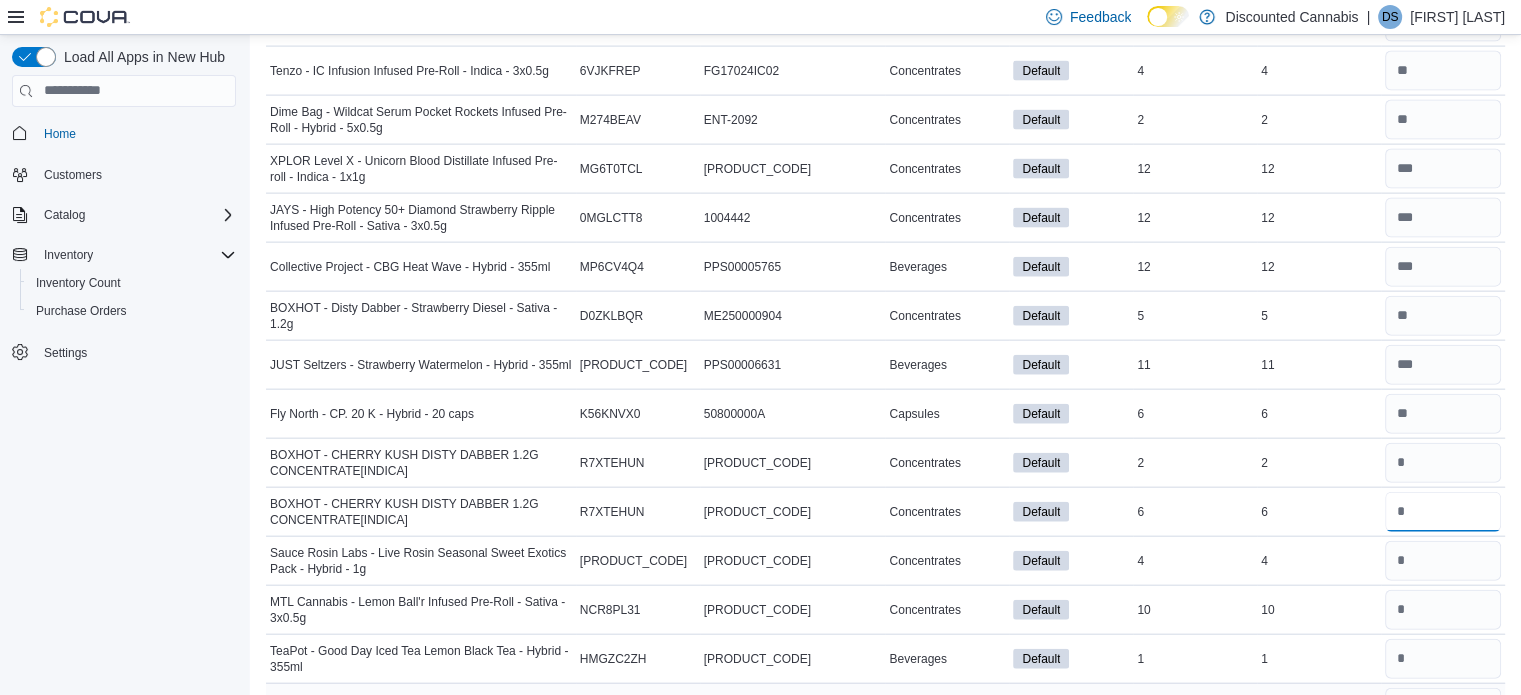 type 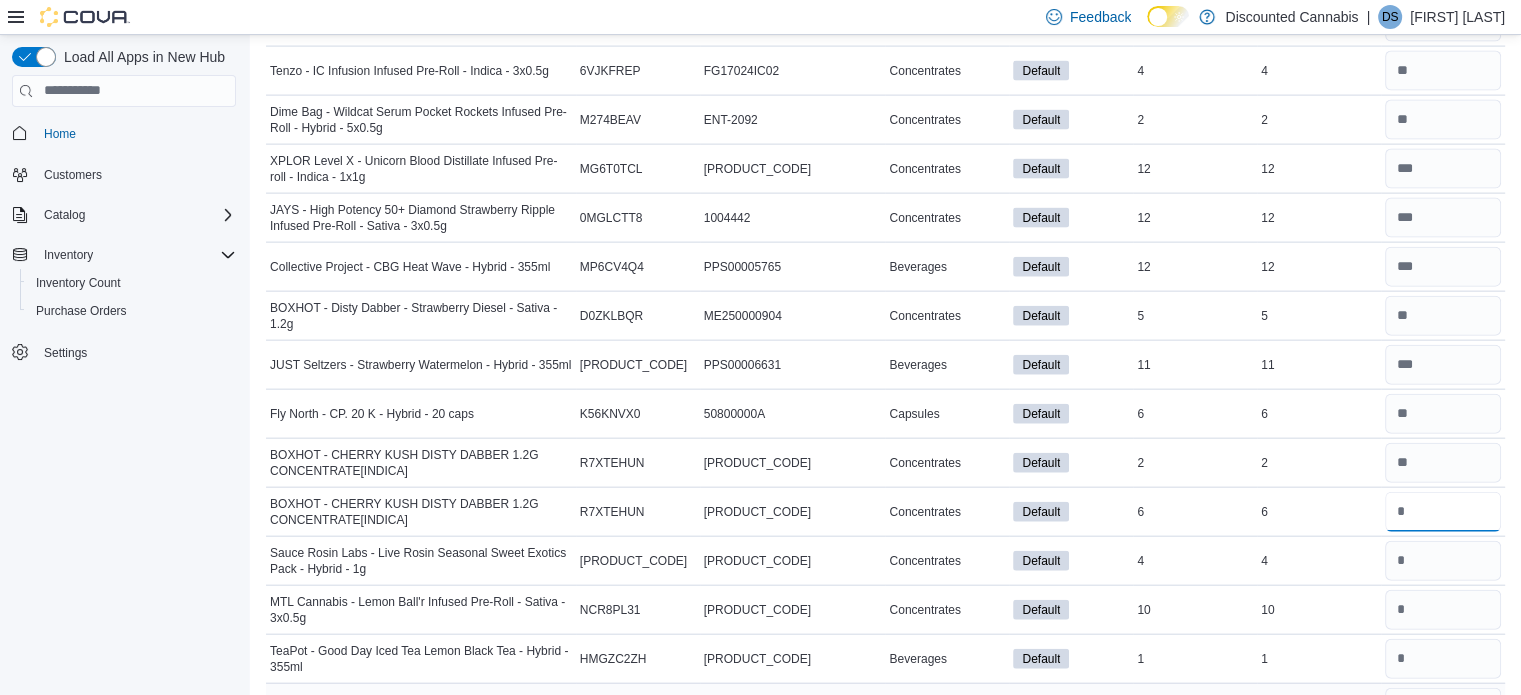 type on "*" 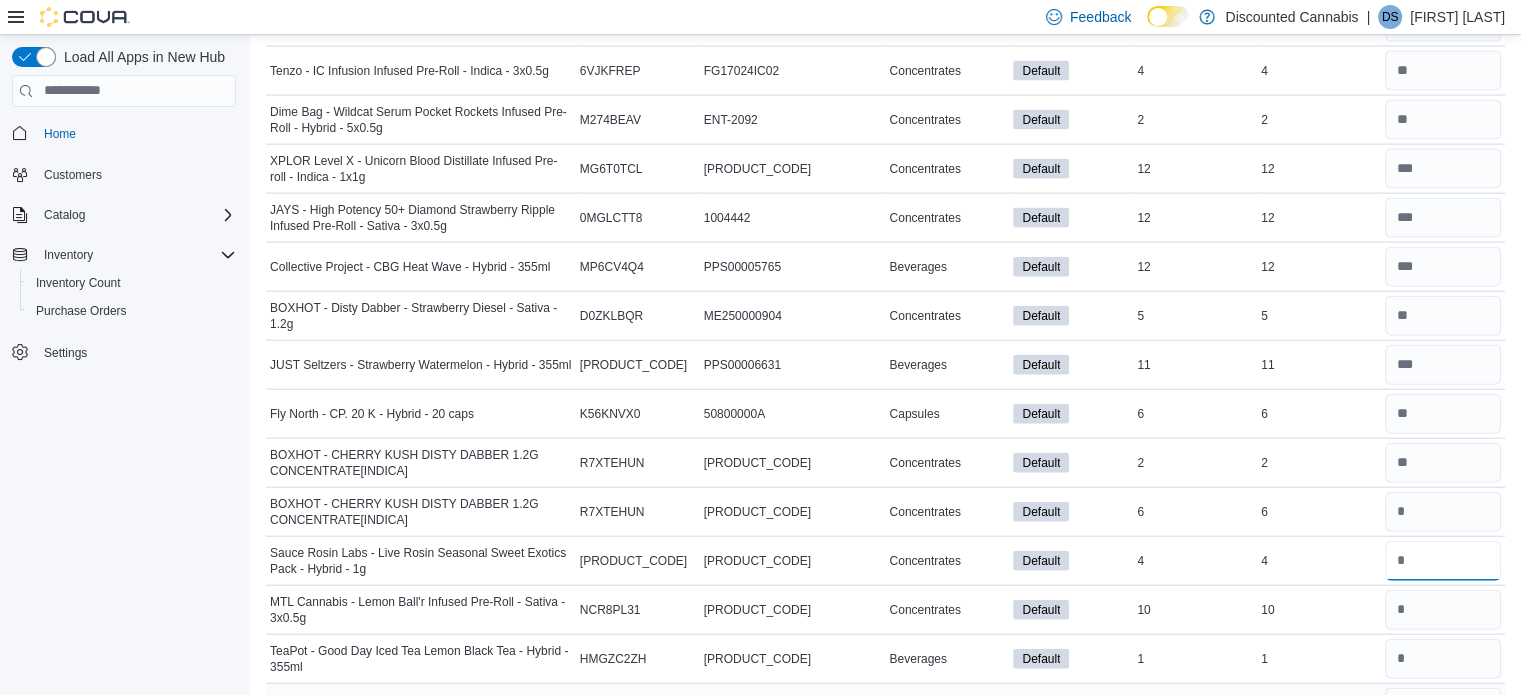 type 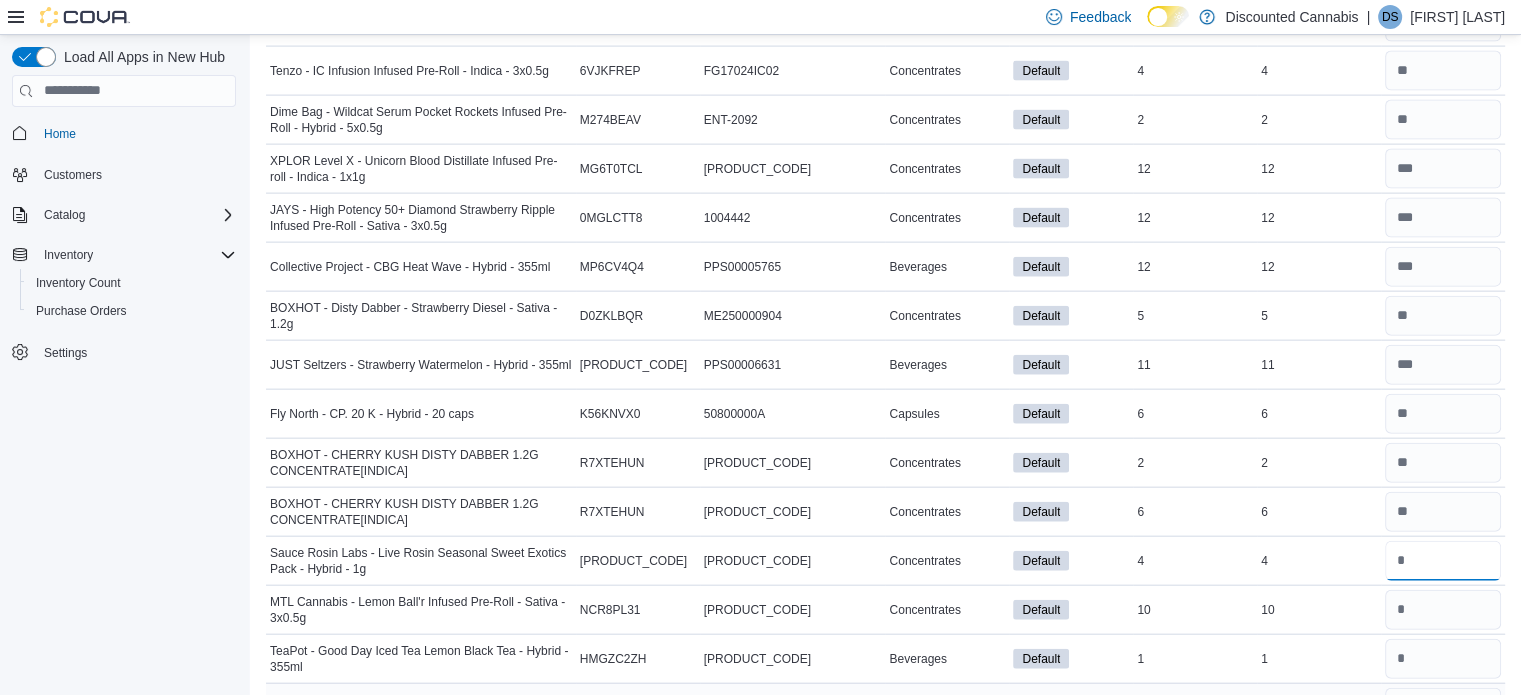 type on "*" 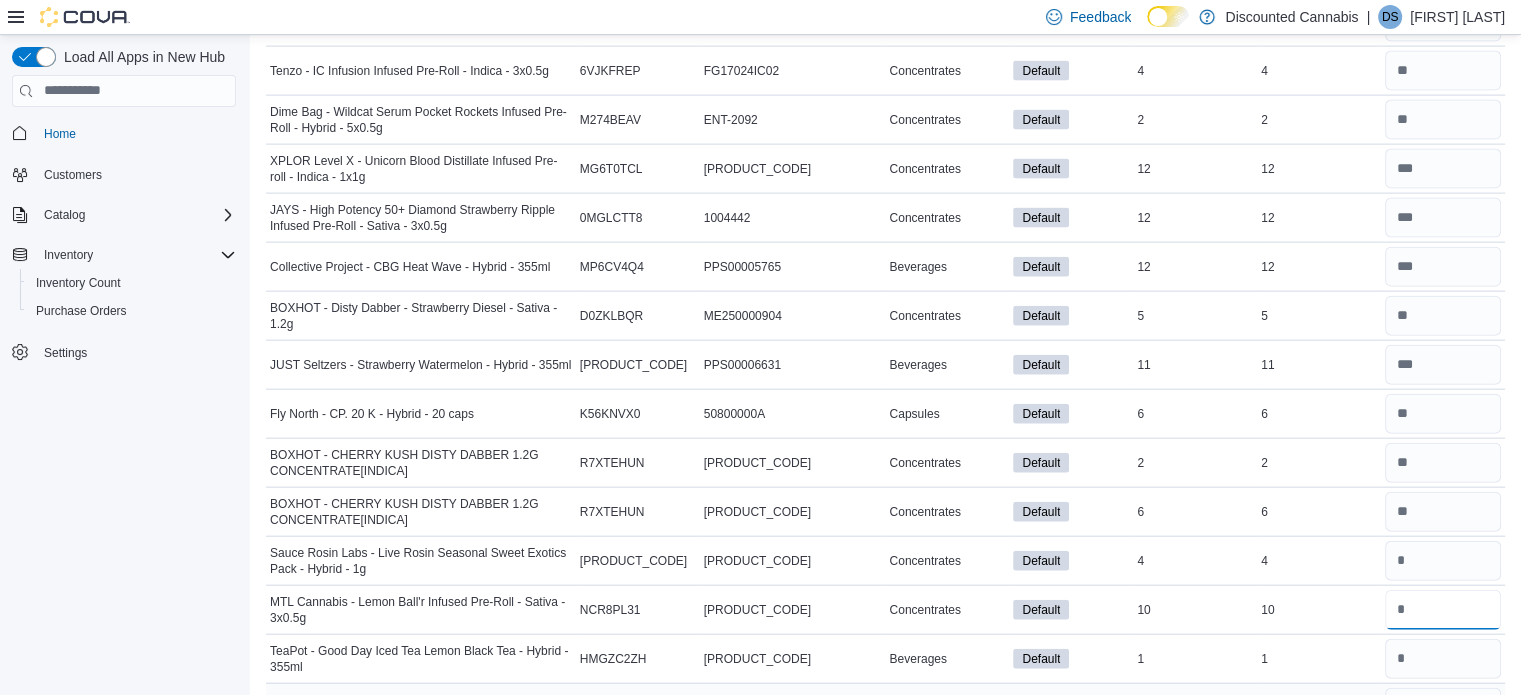 type 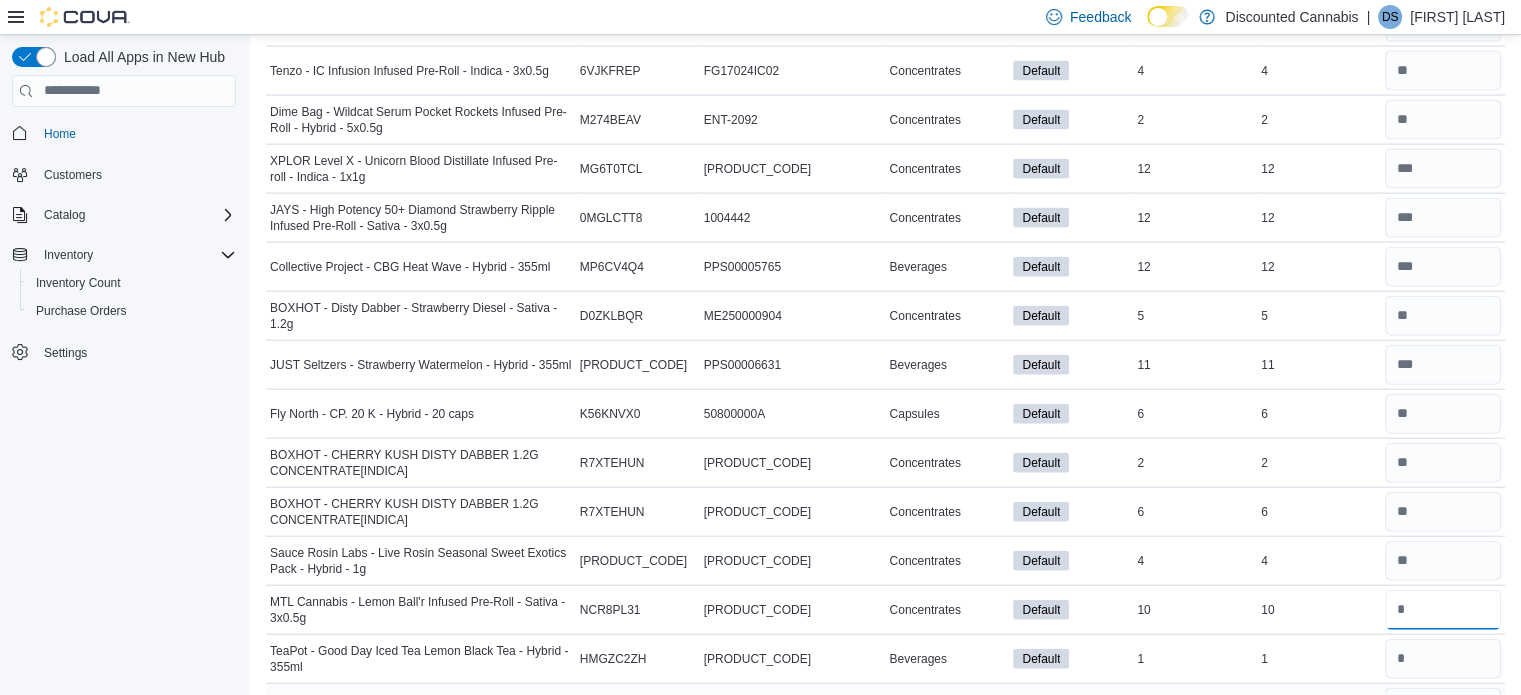 type on "**" 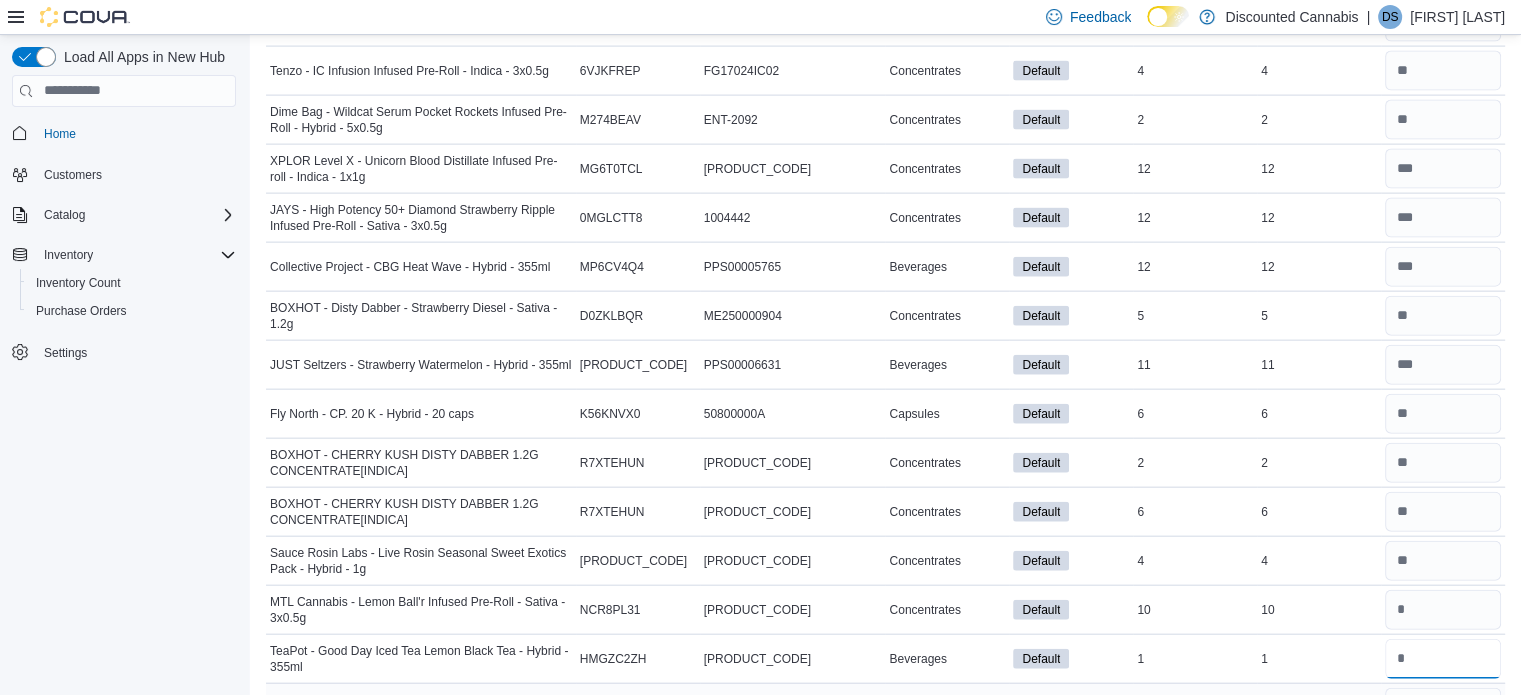 type 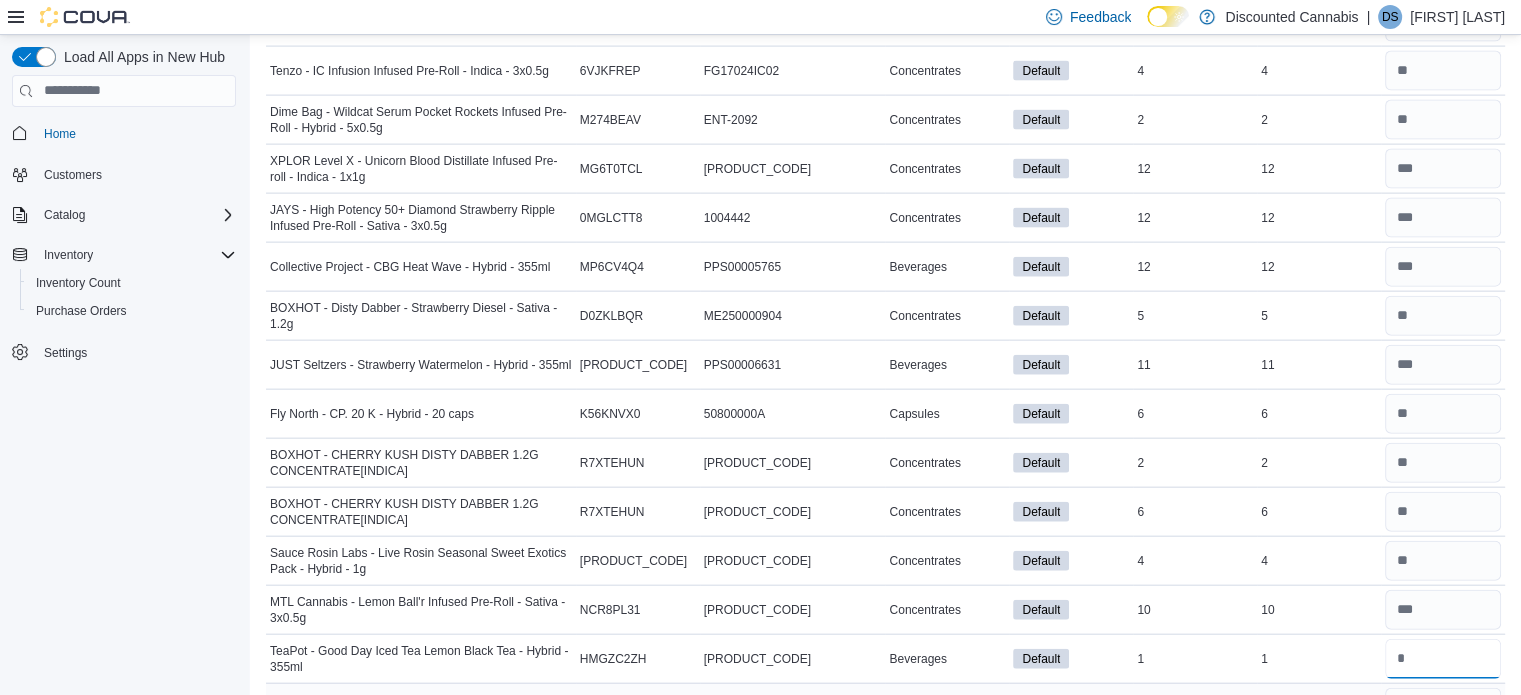 type on "*" 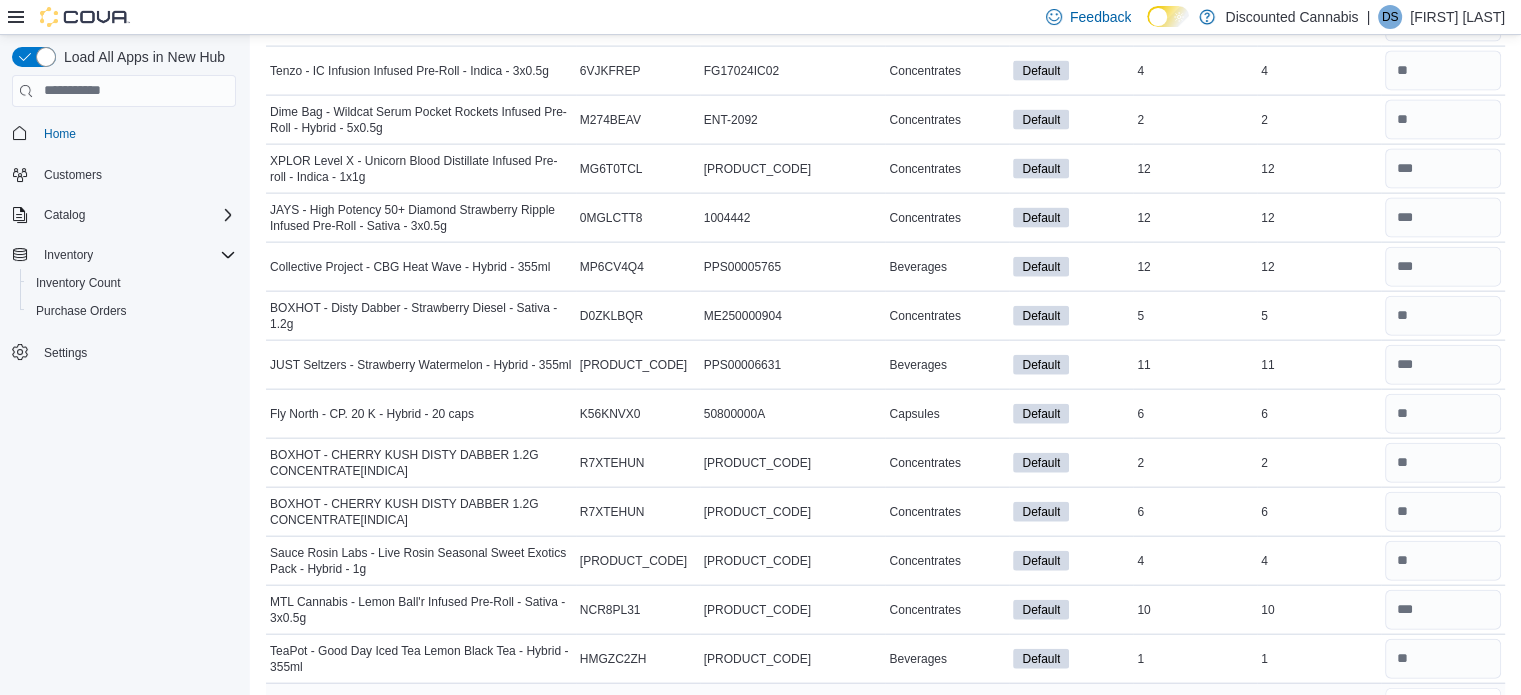 type 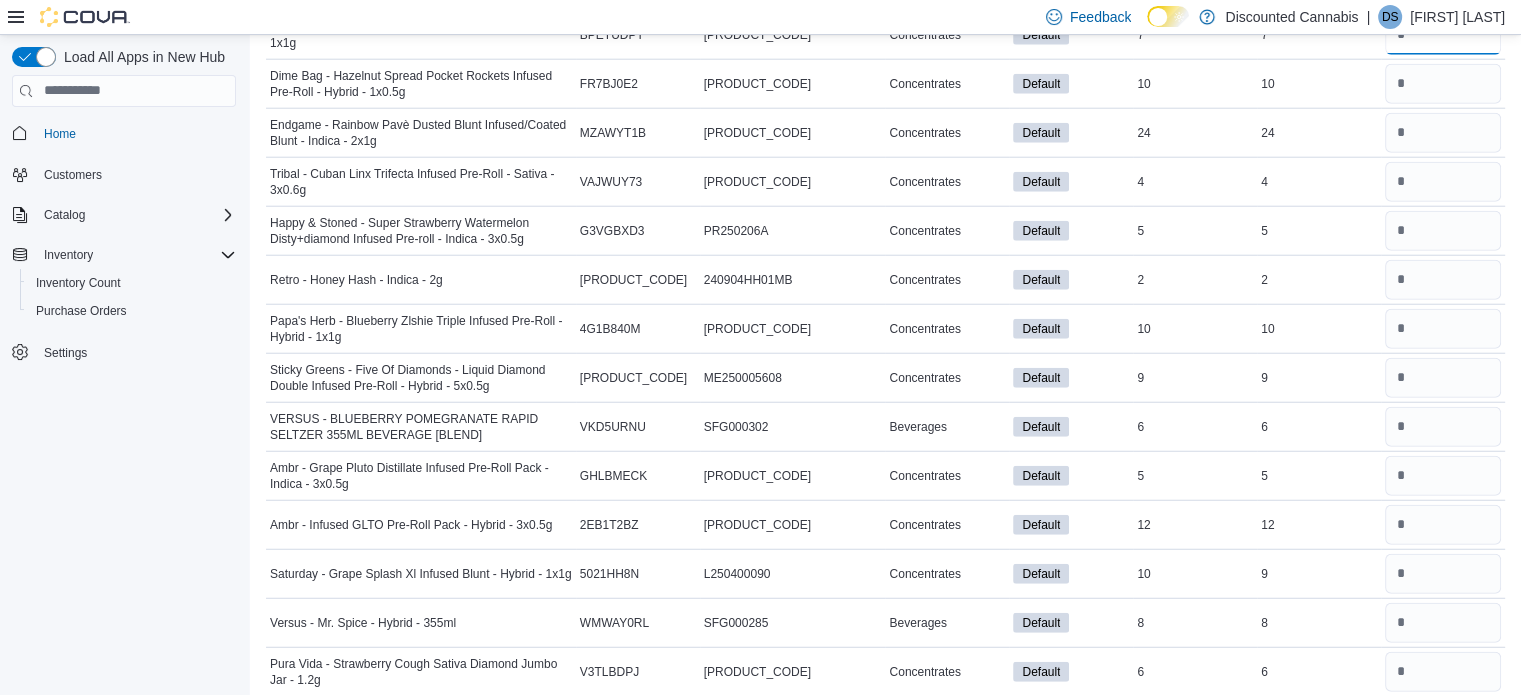 scroll, scrollTop: 5185, scrollLeft: 0, axis: vertical 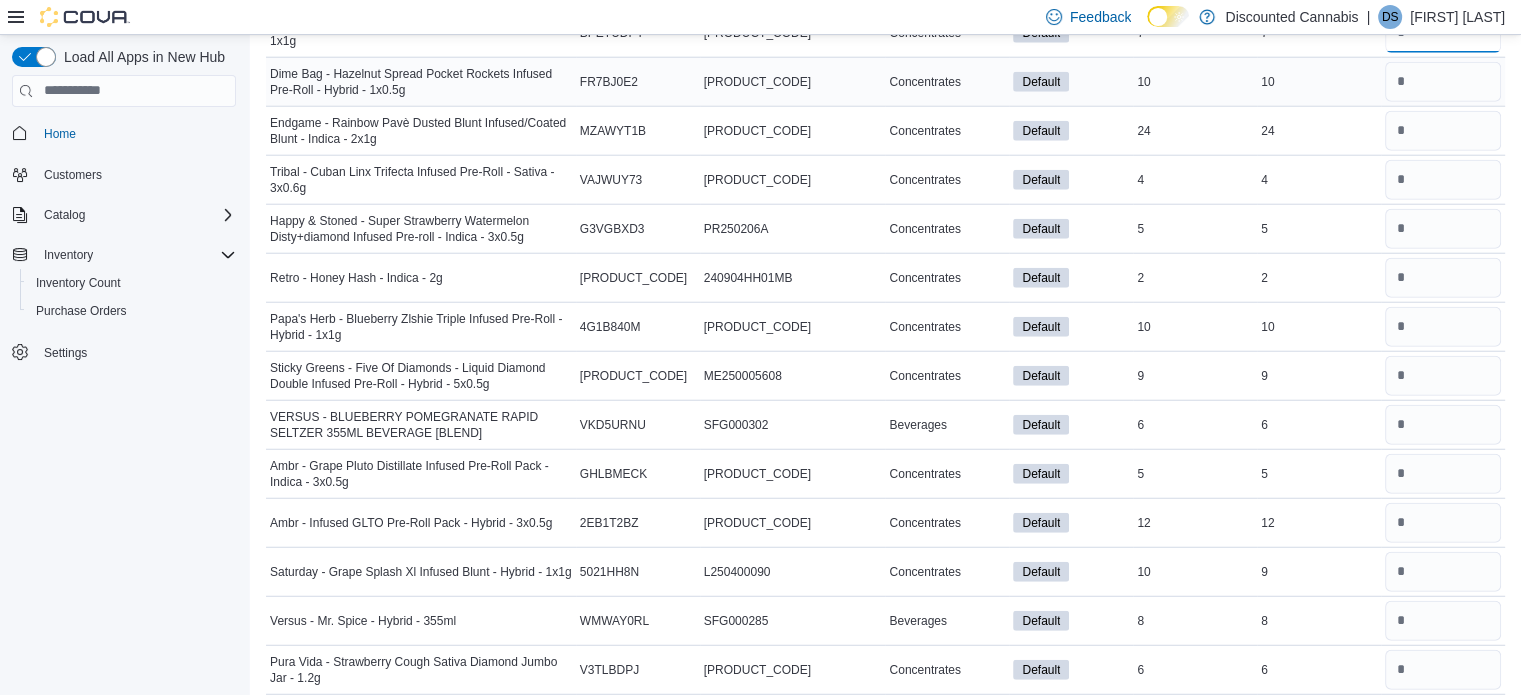 type on "*" 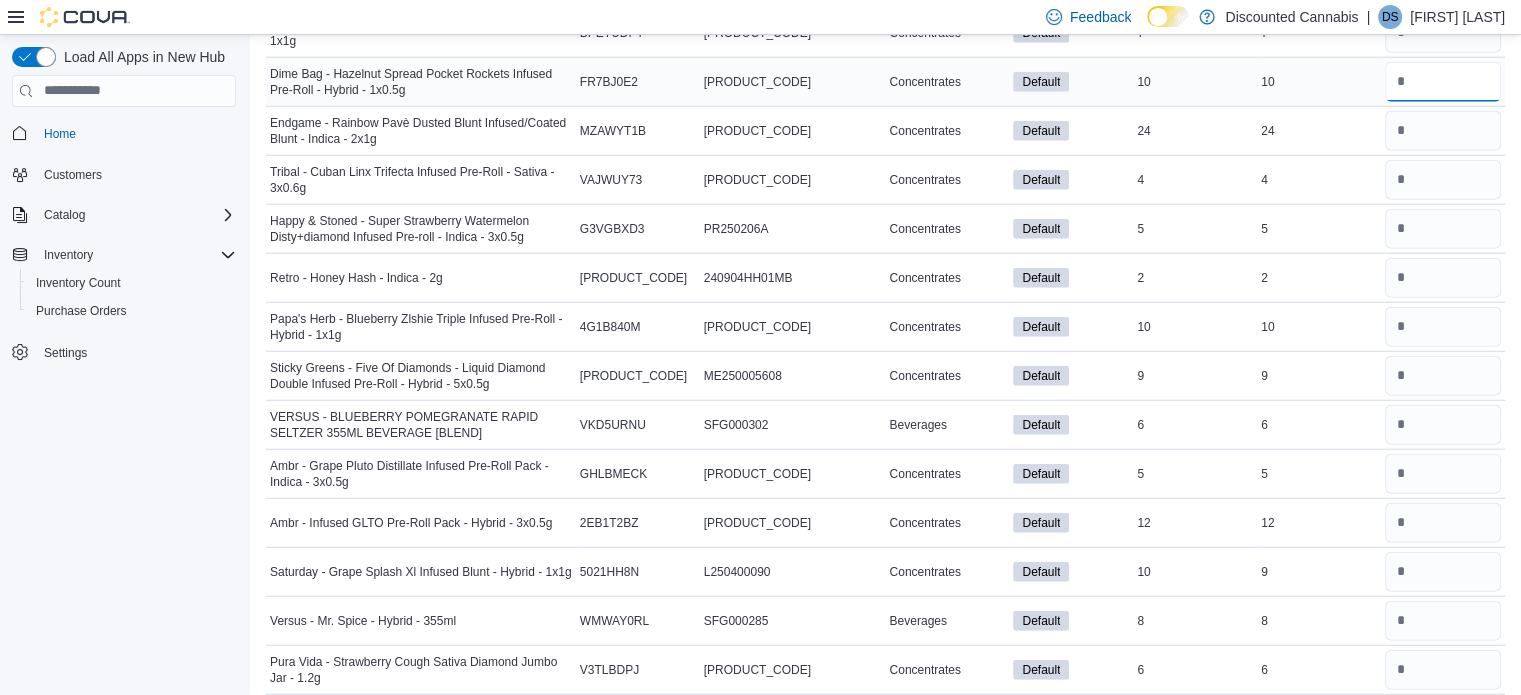 click at bounding box center [1443, 82] 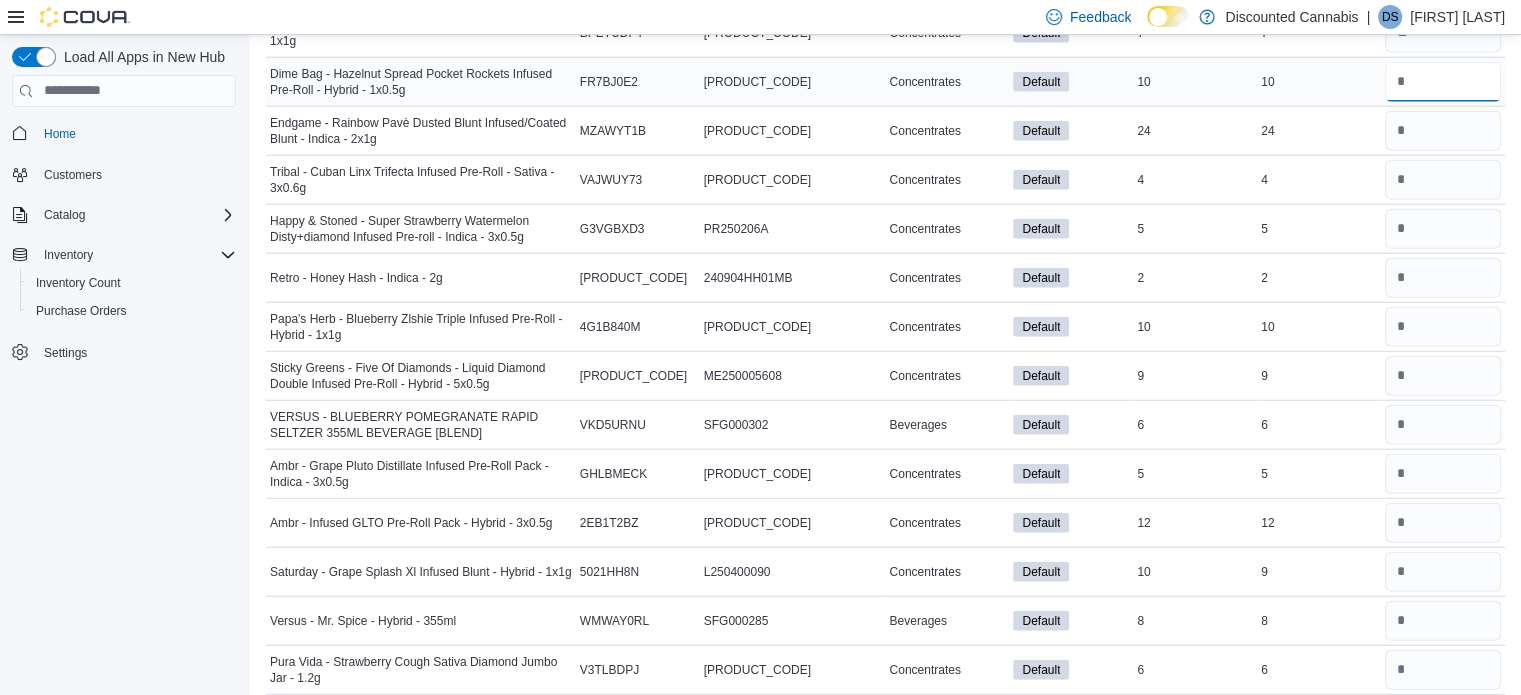 type on "**" 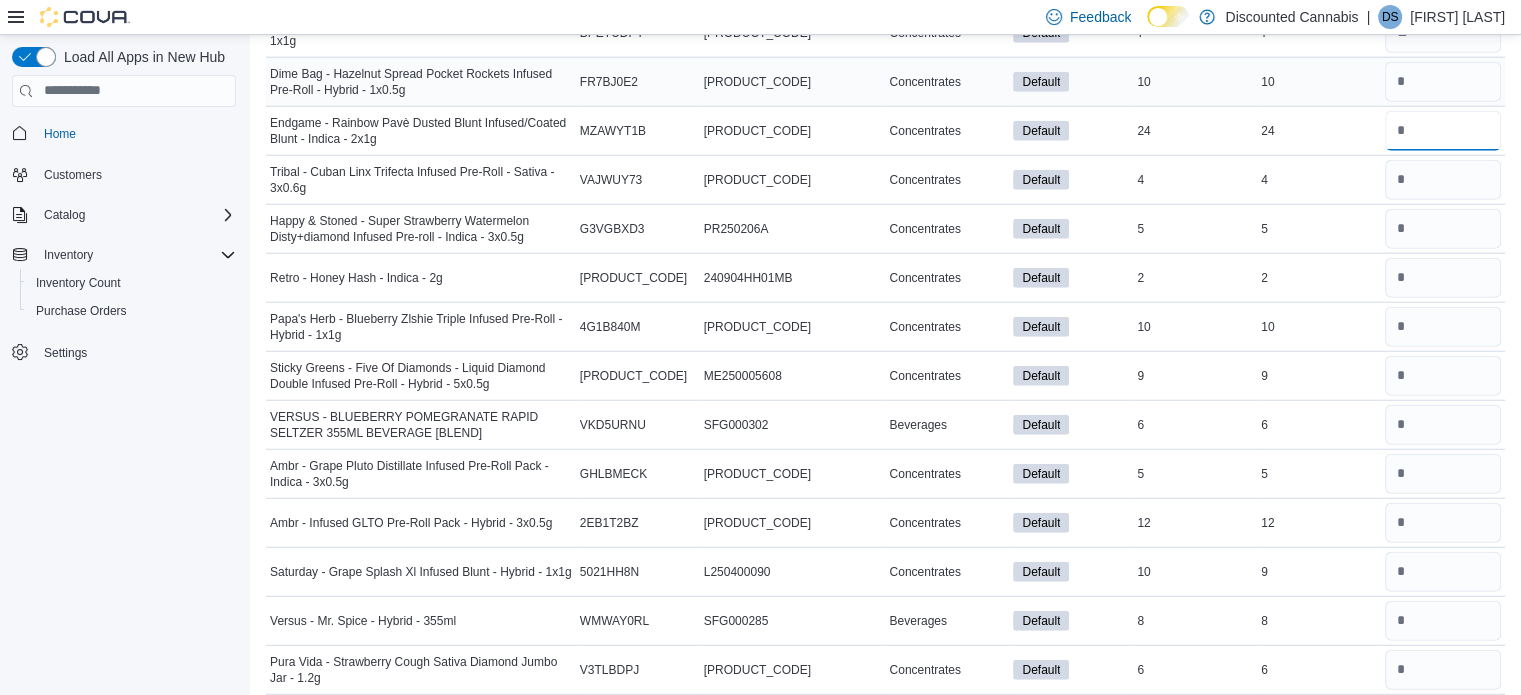 type 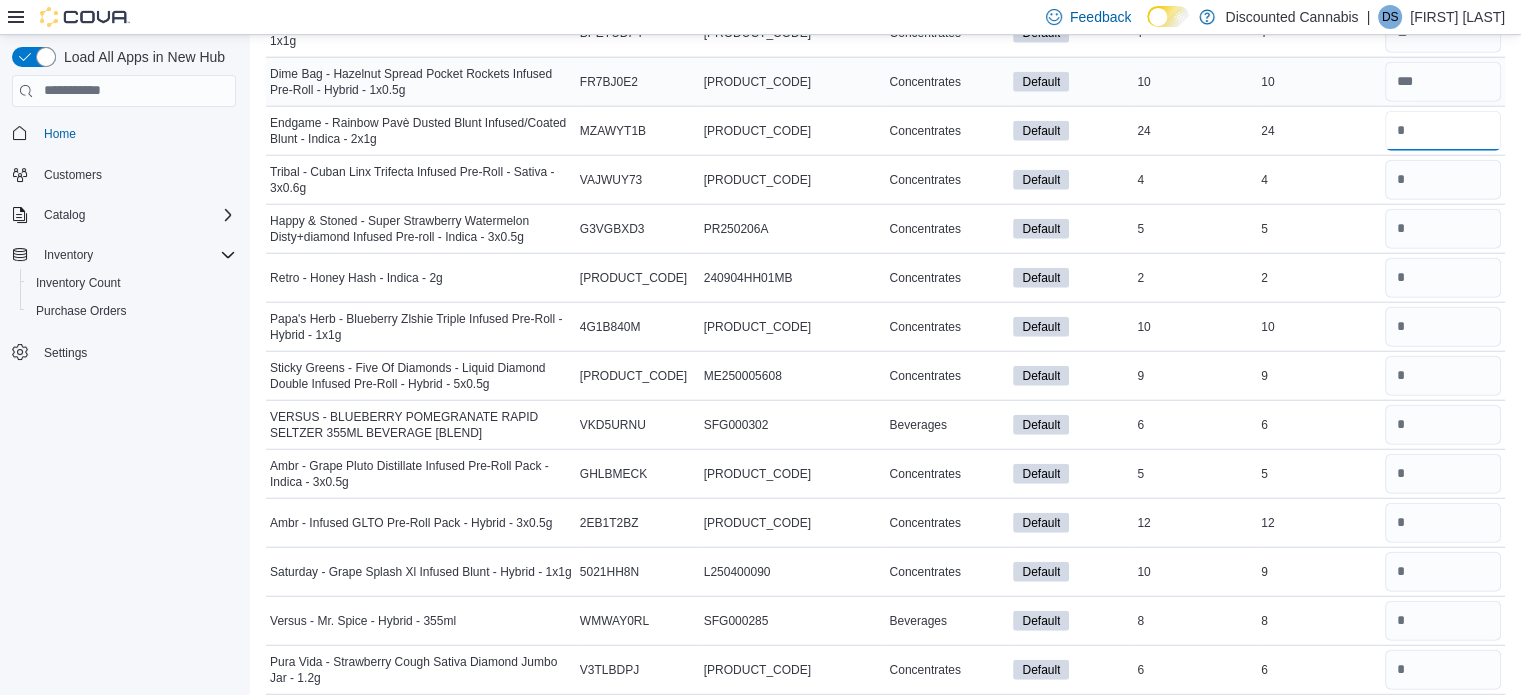 type on "**" 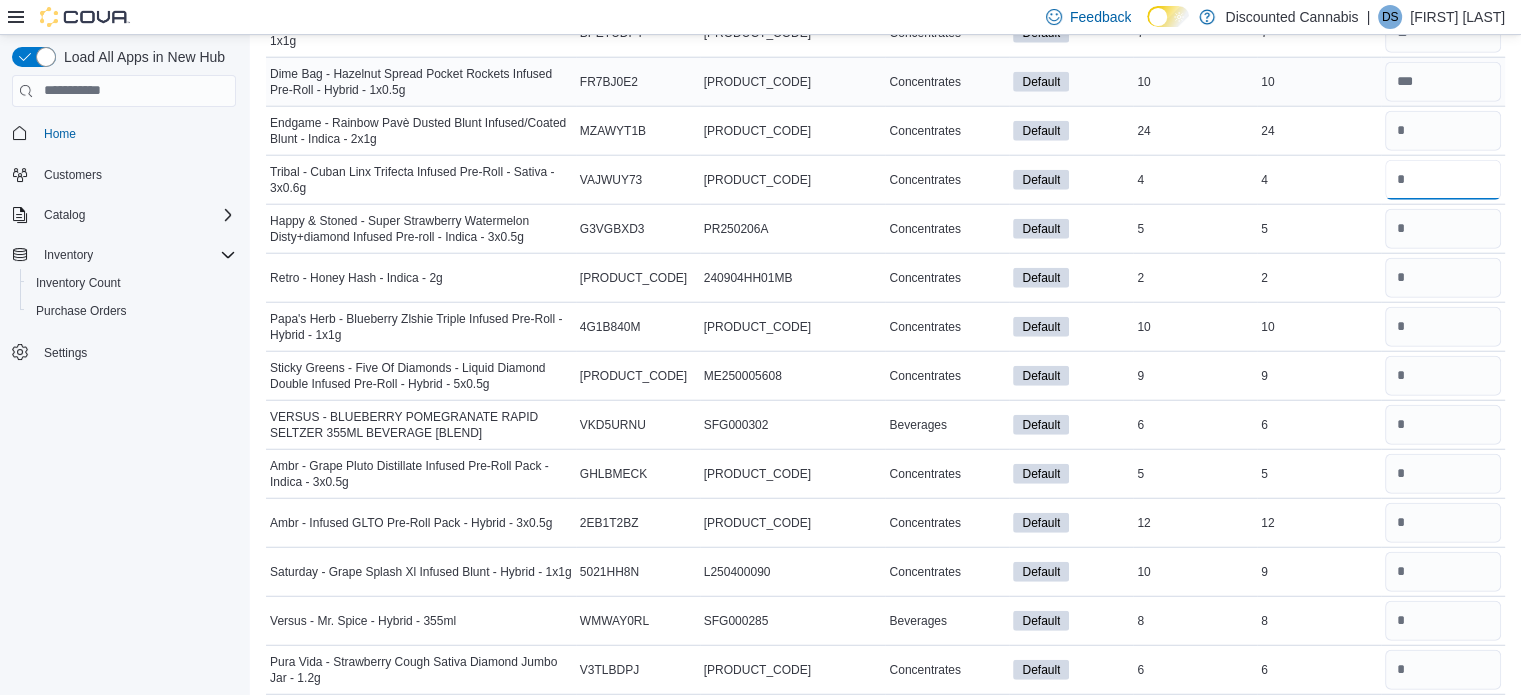 type 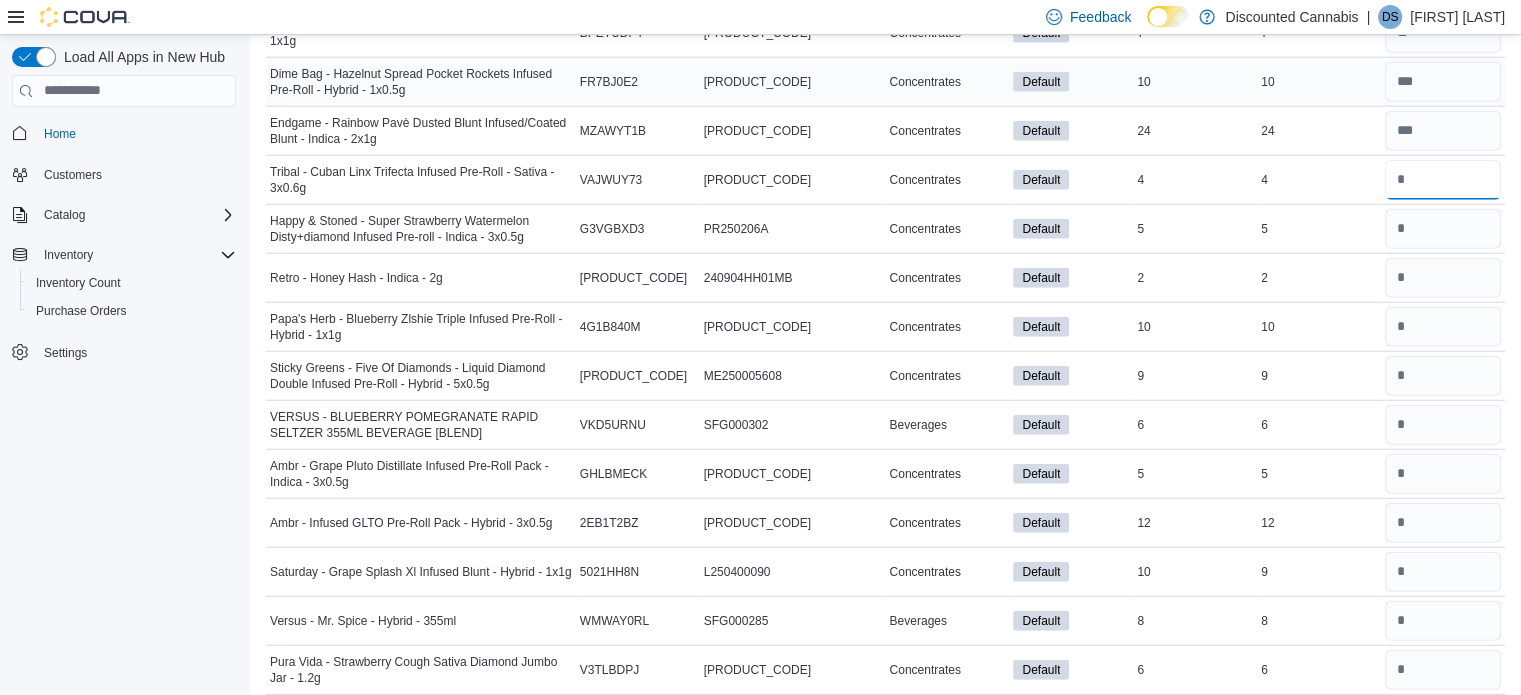 type on "*" 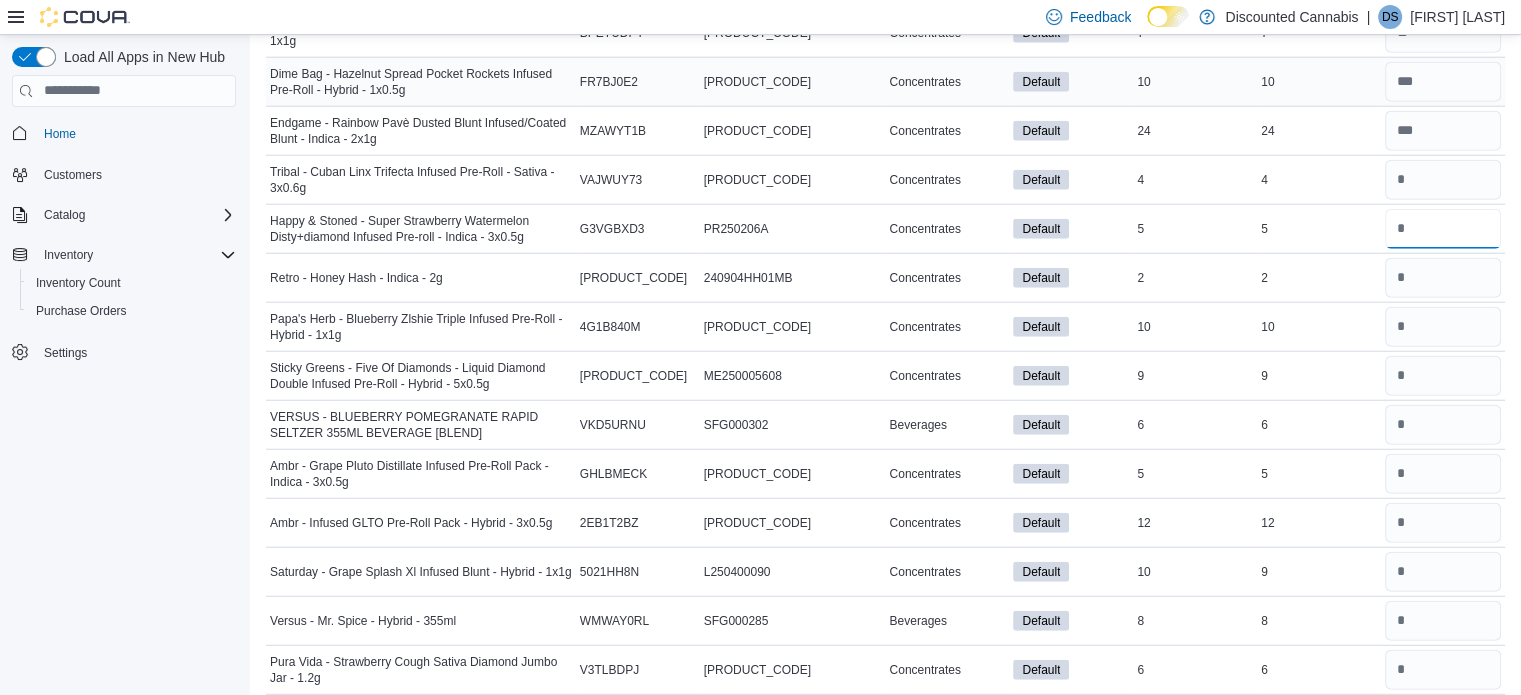 type 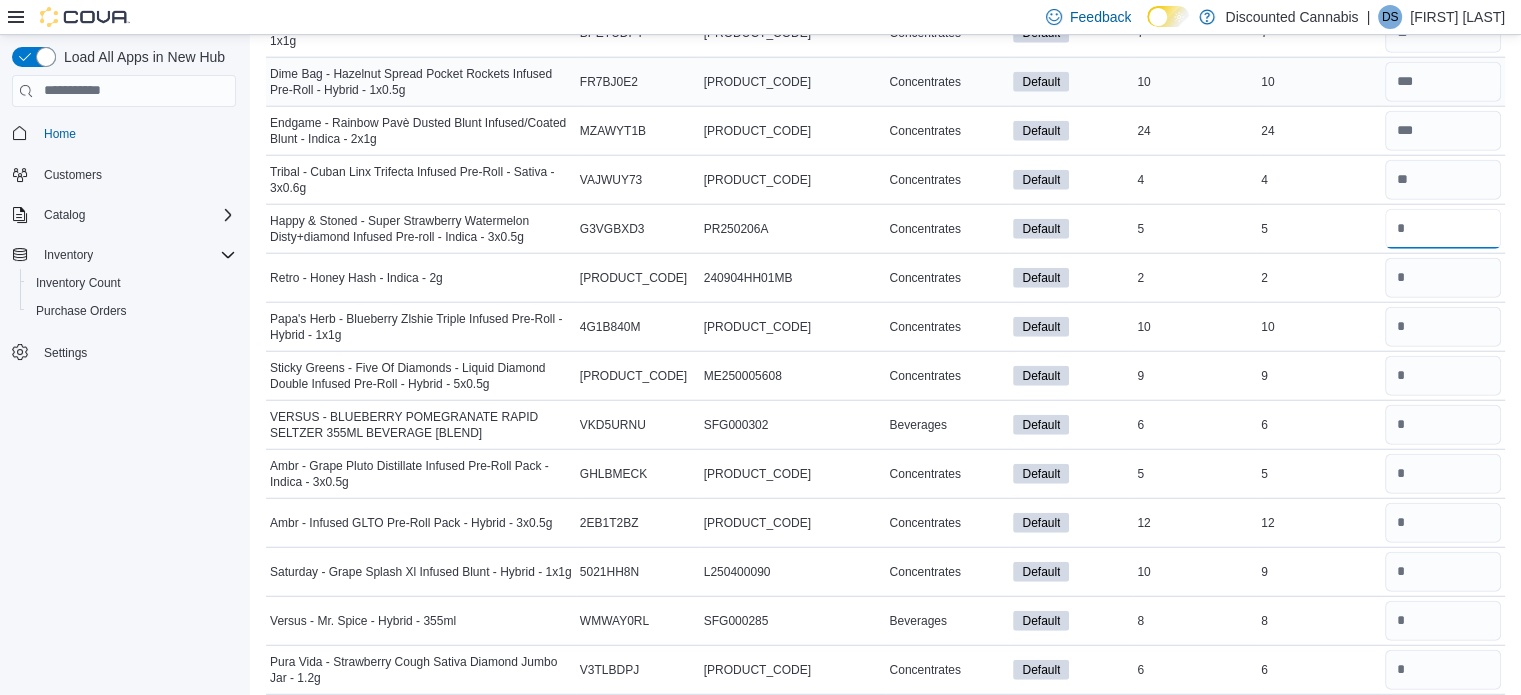 type on "*" 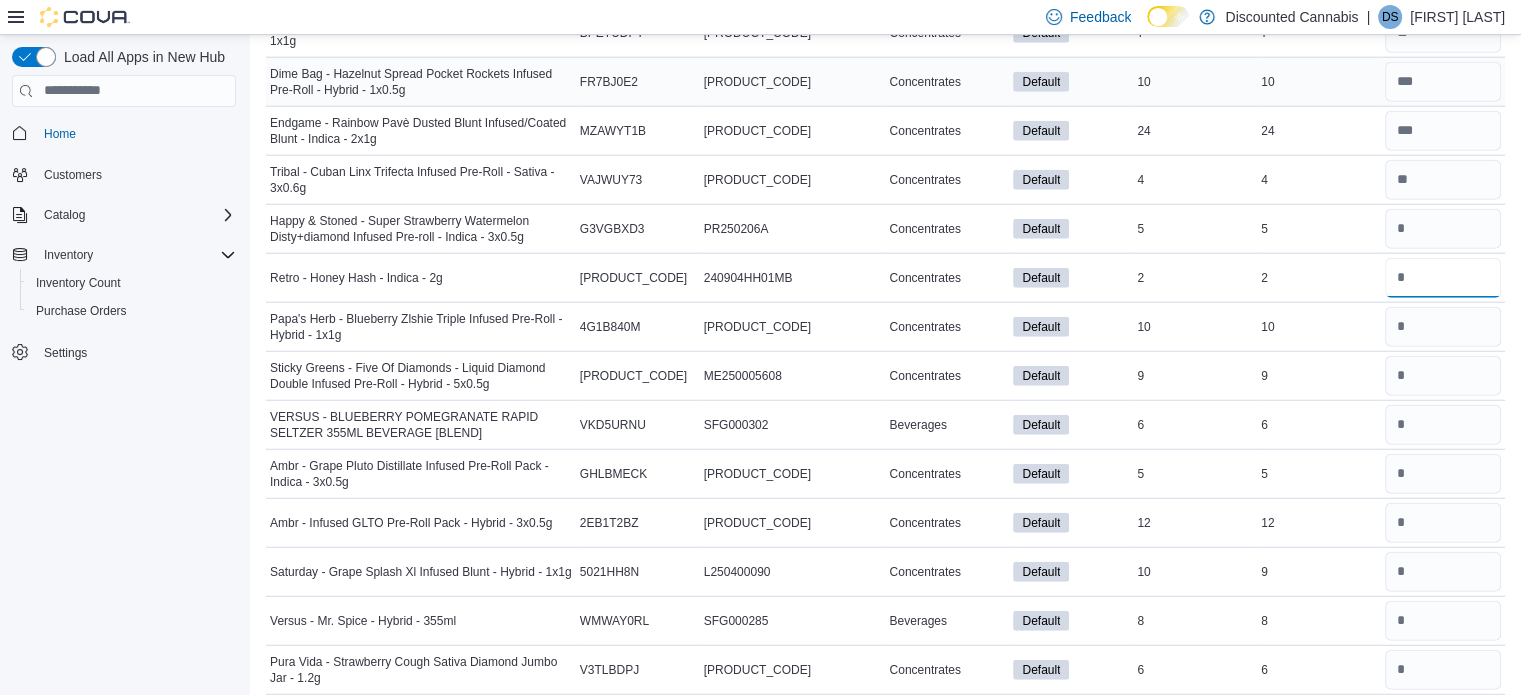 type 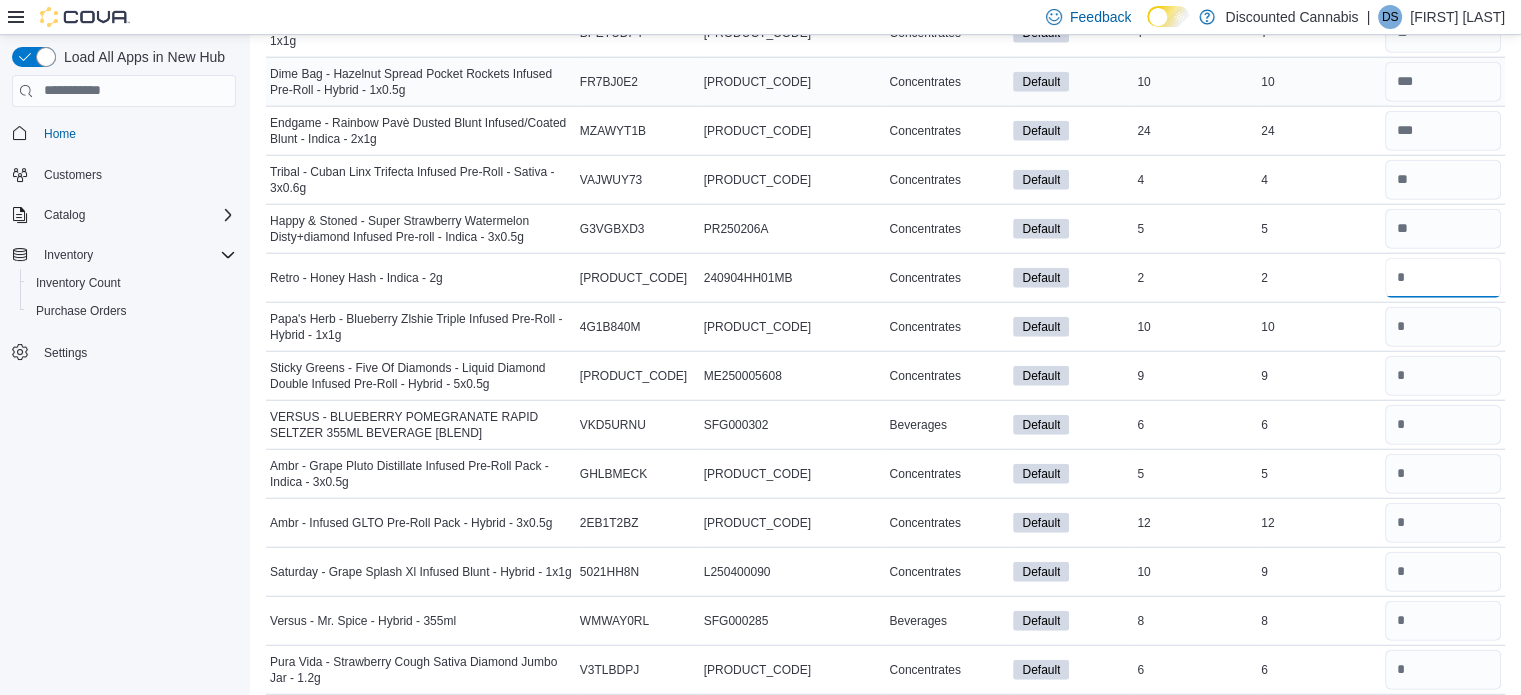 type on "*" 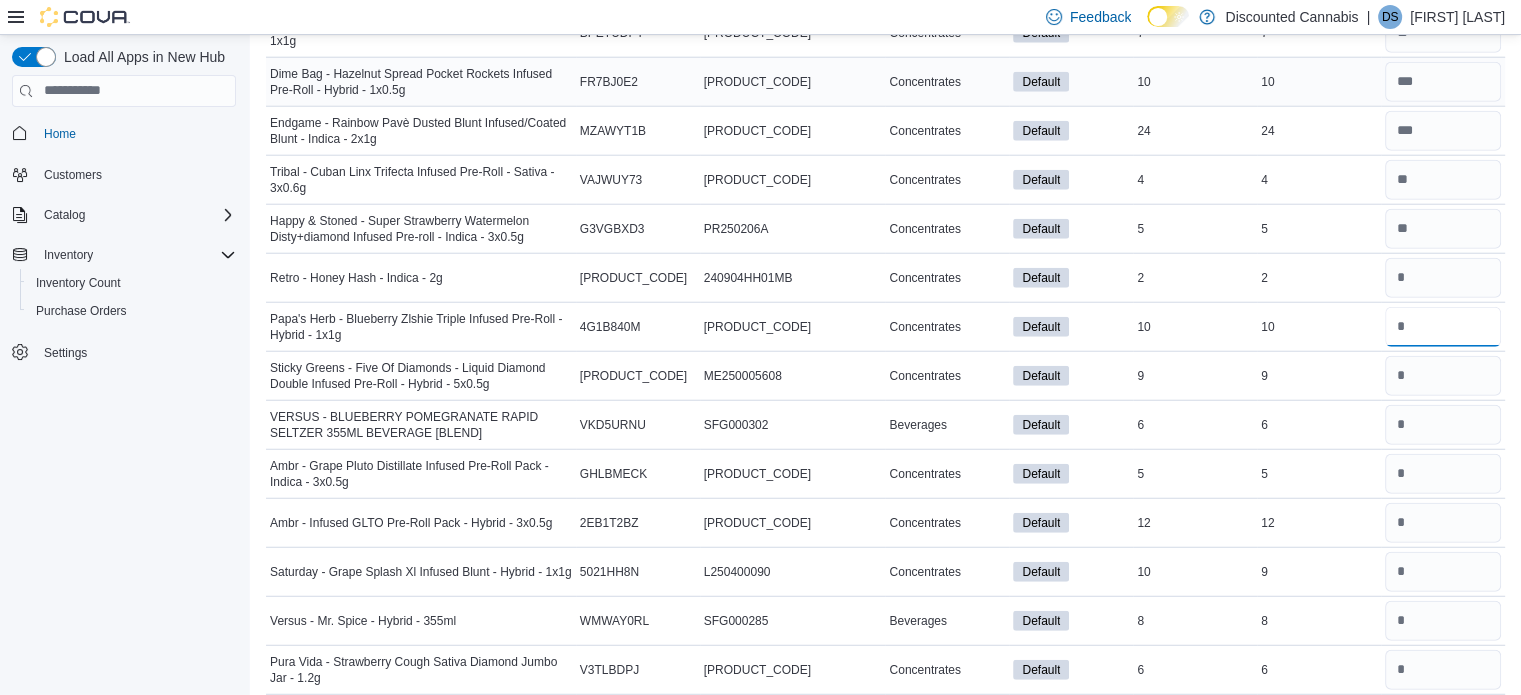 type 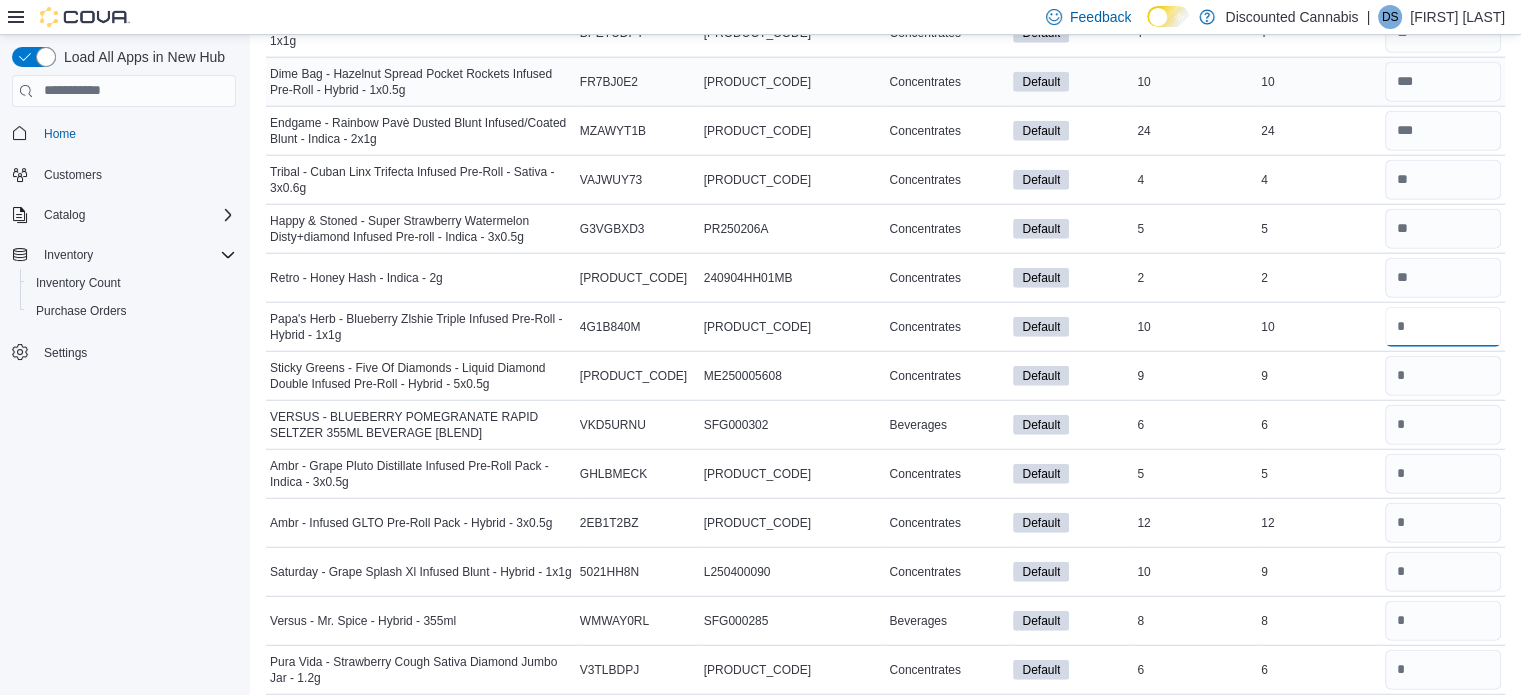 type on "**" 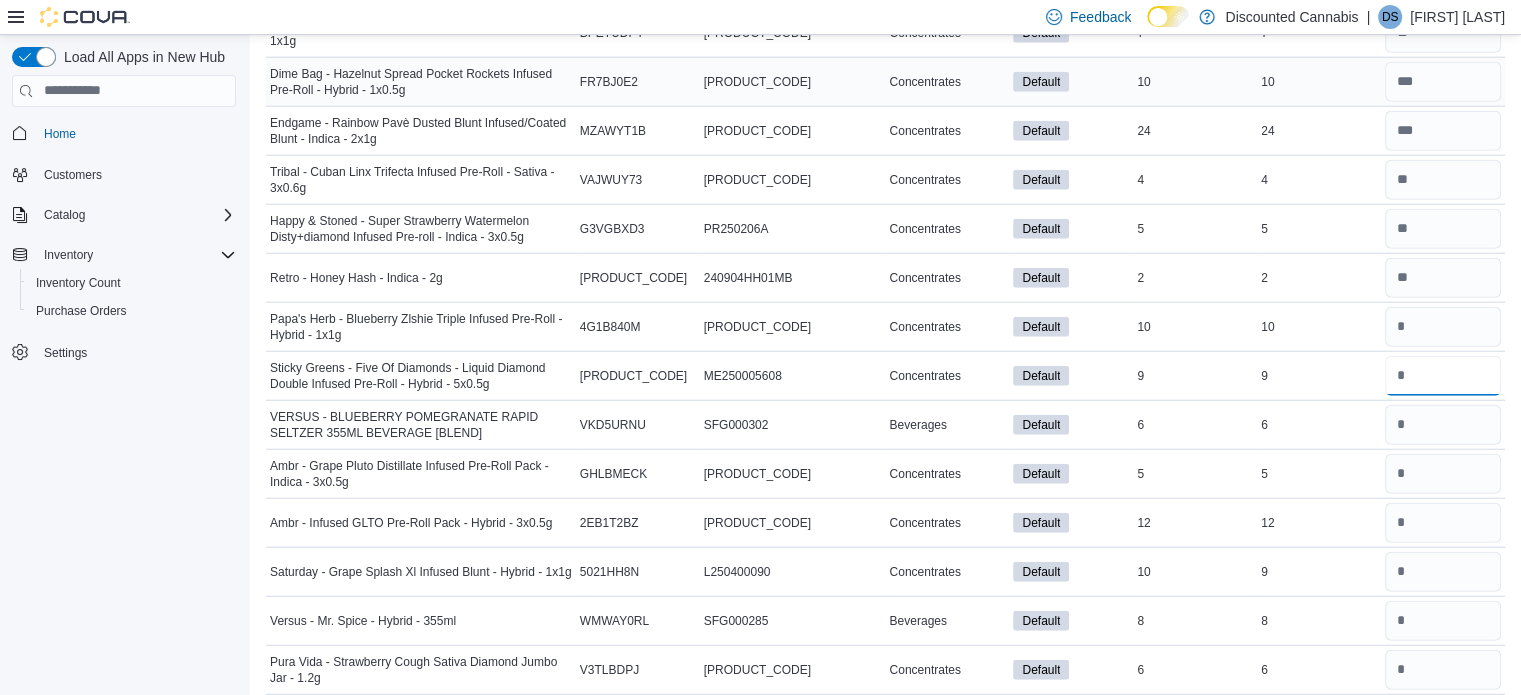 type 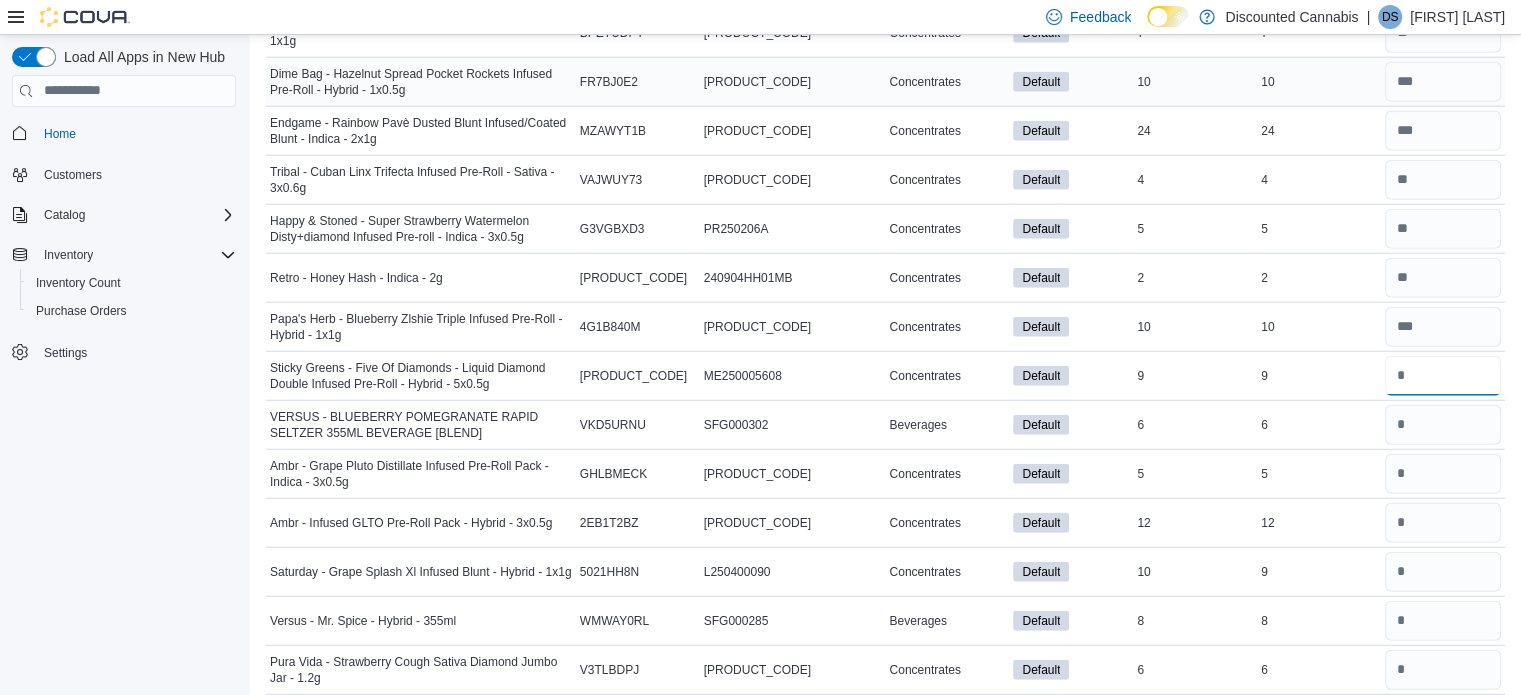 type on "*" 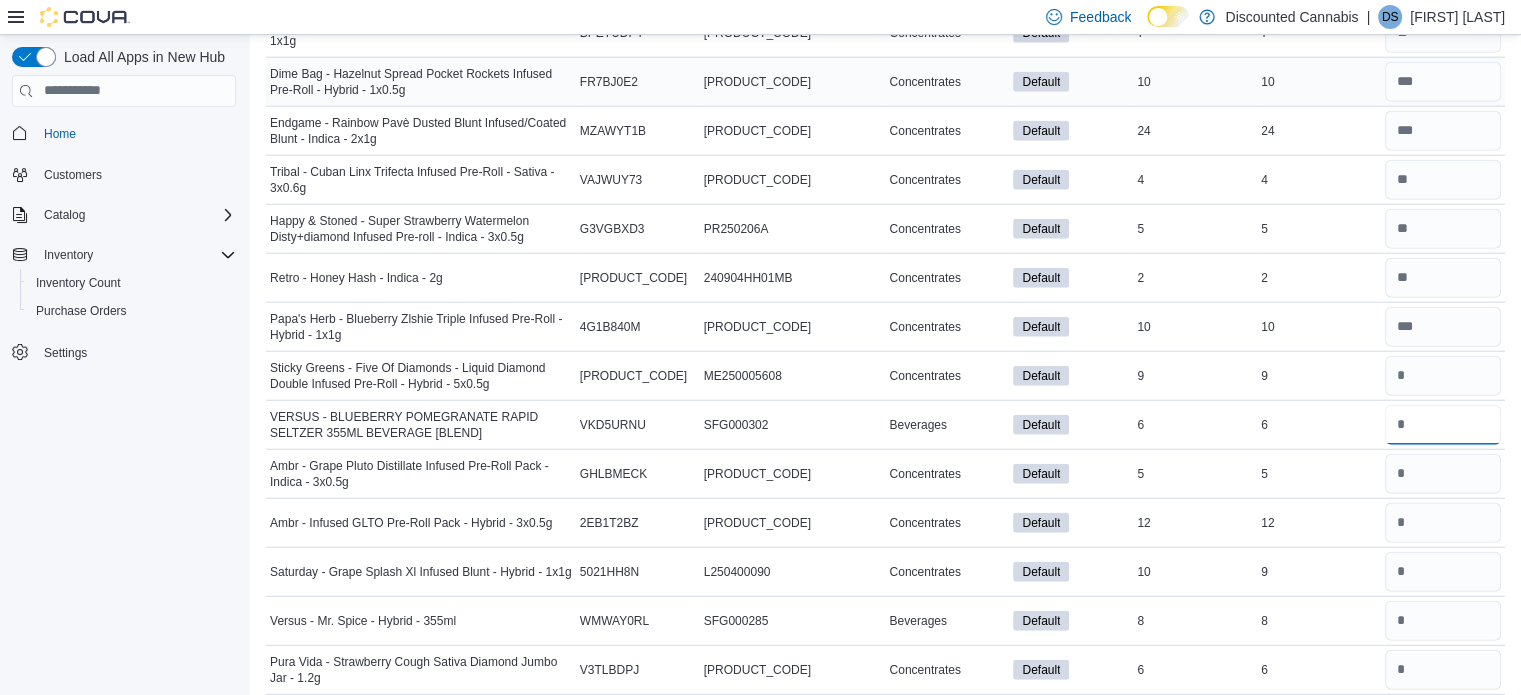 type 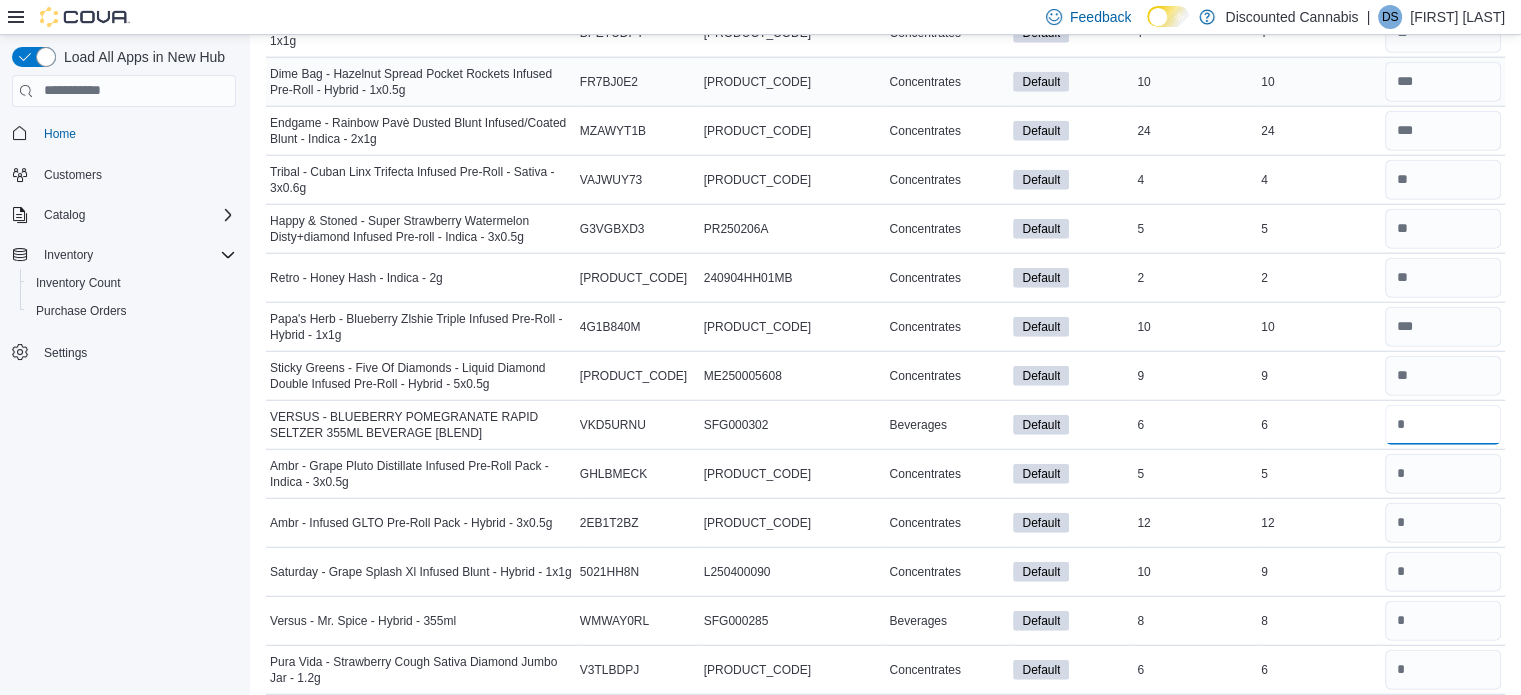type on "*" 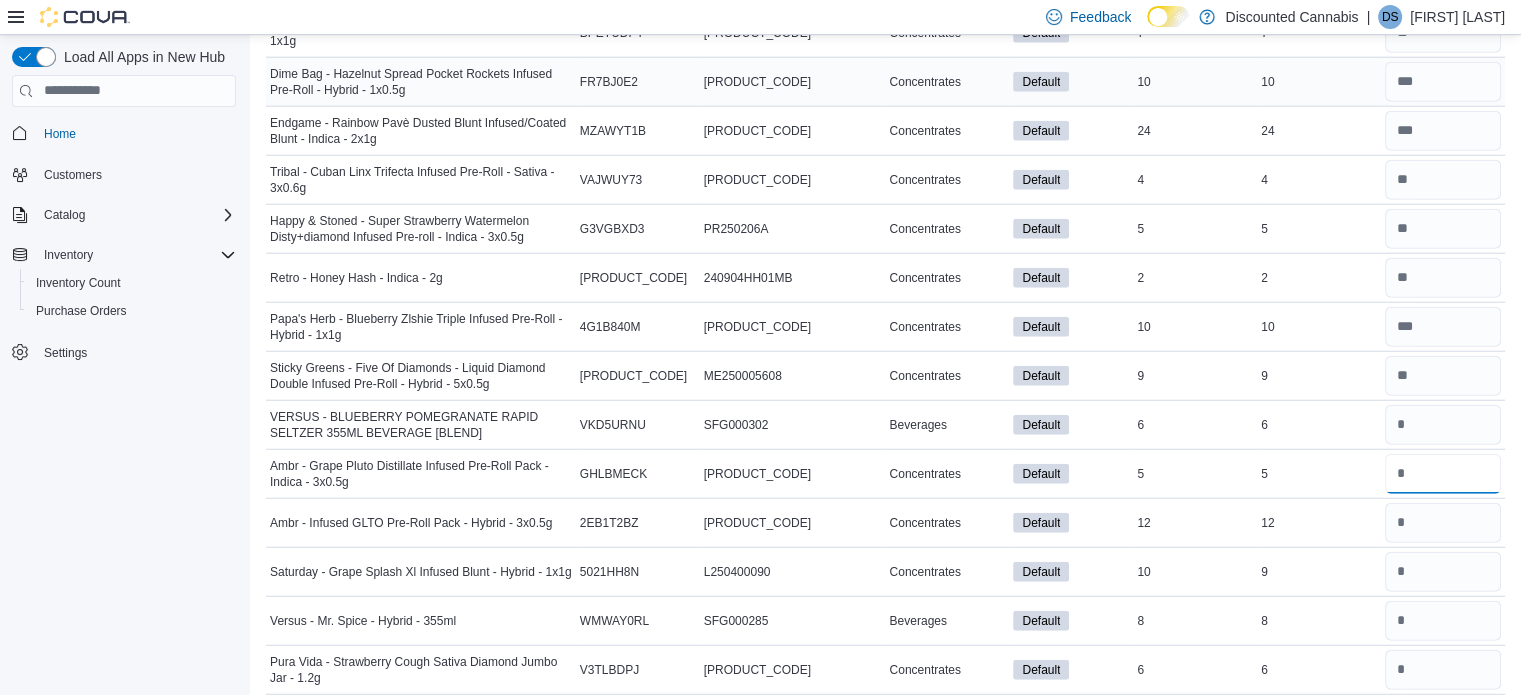 type 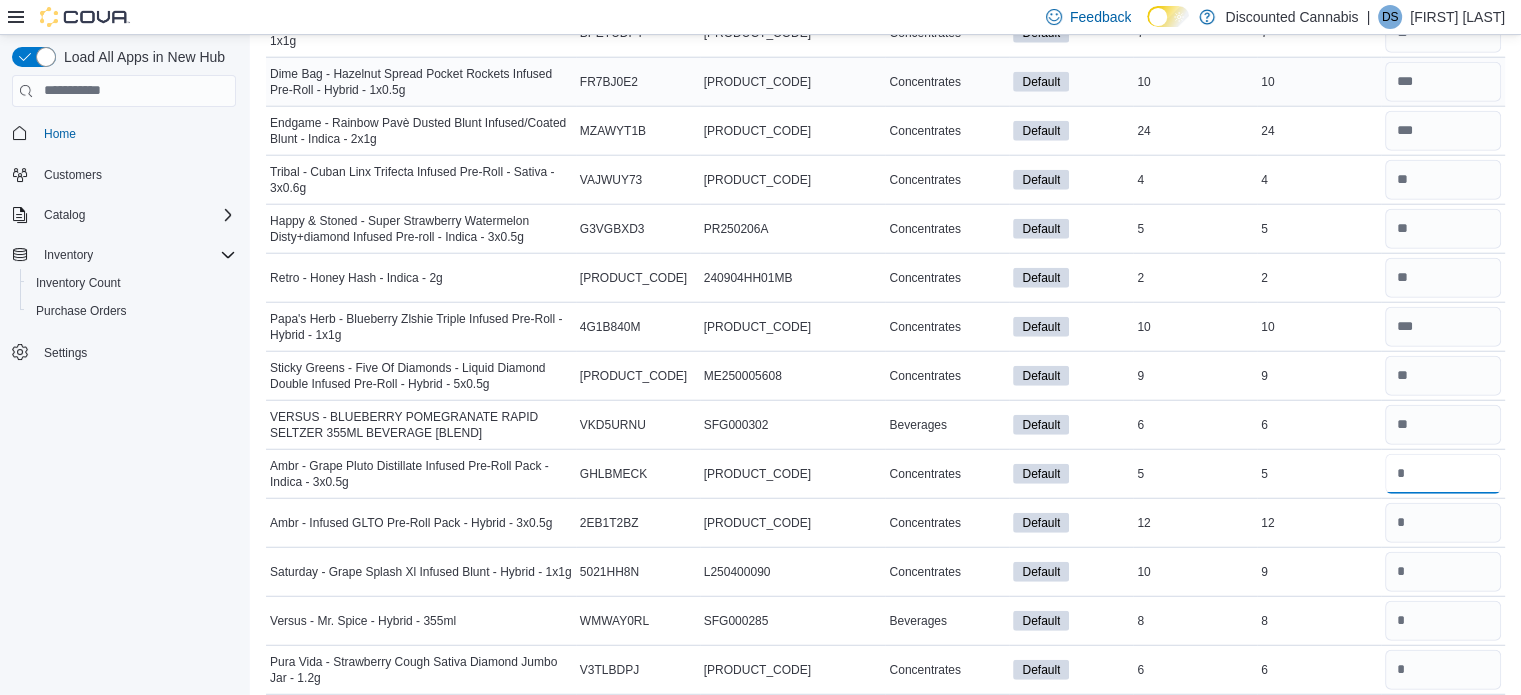 type on "*" 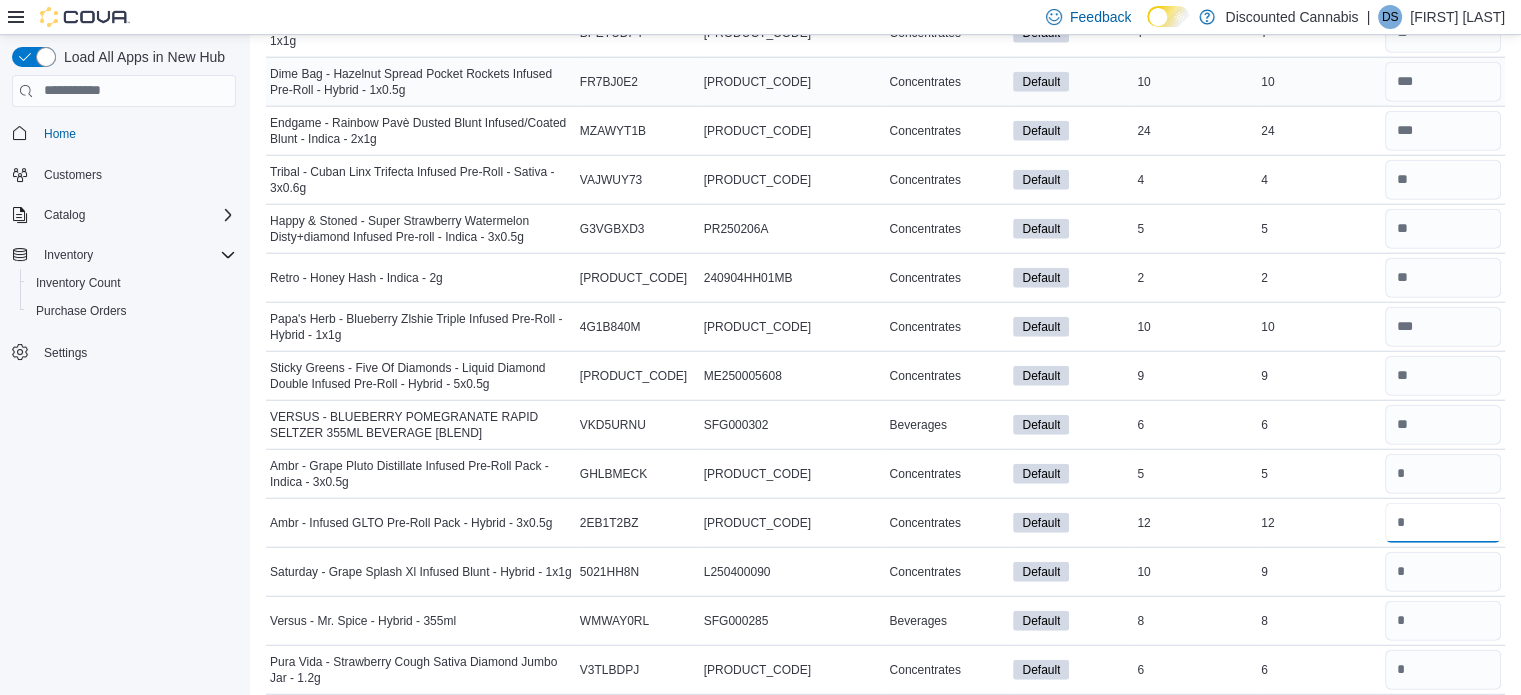 type 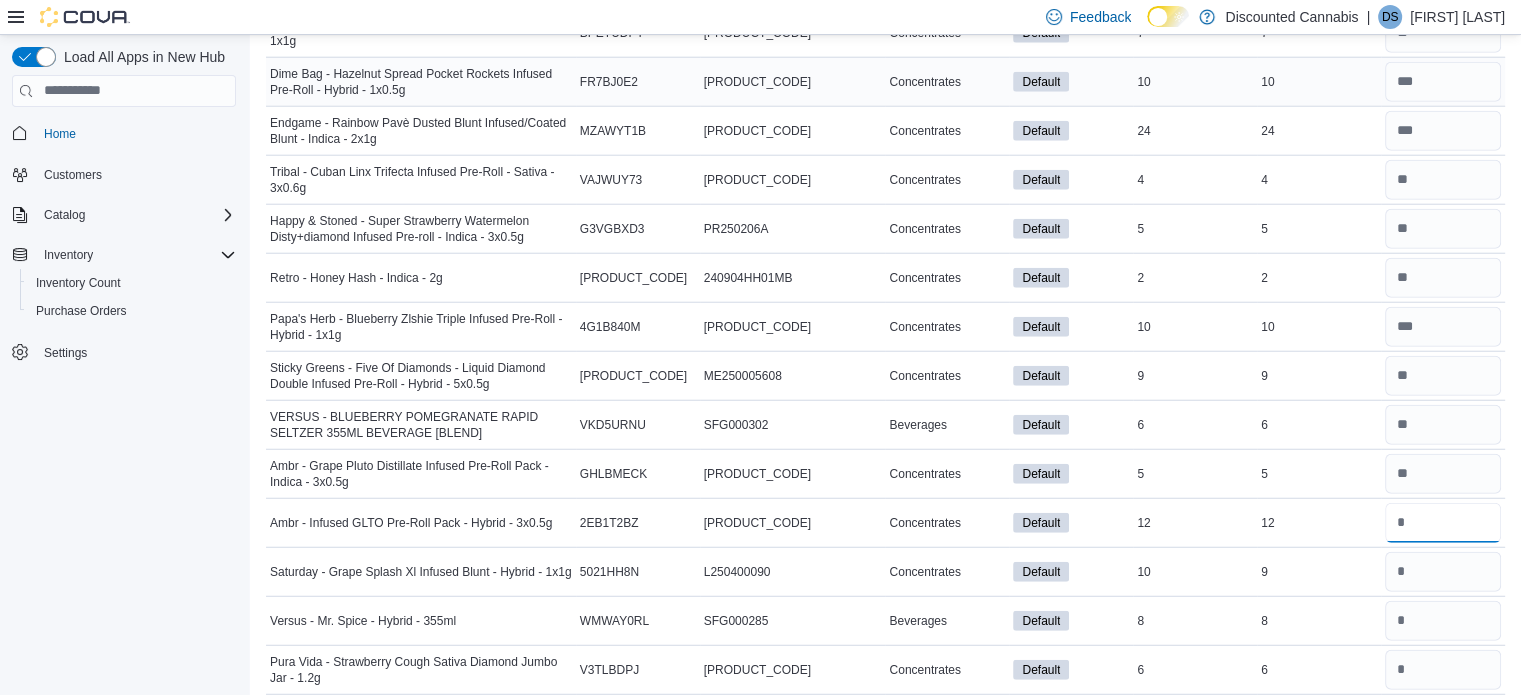 type on "**" 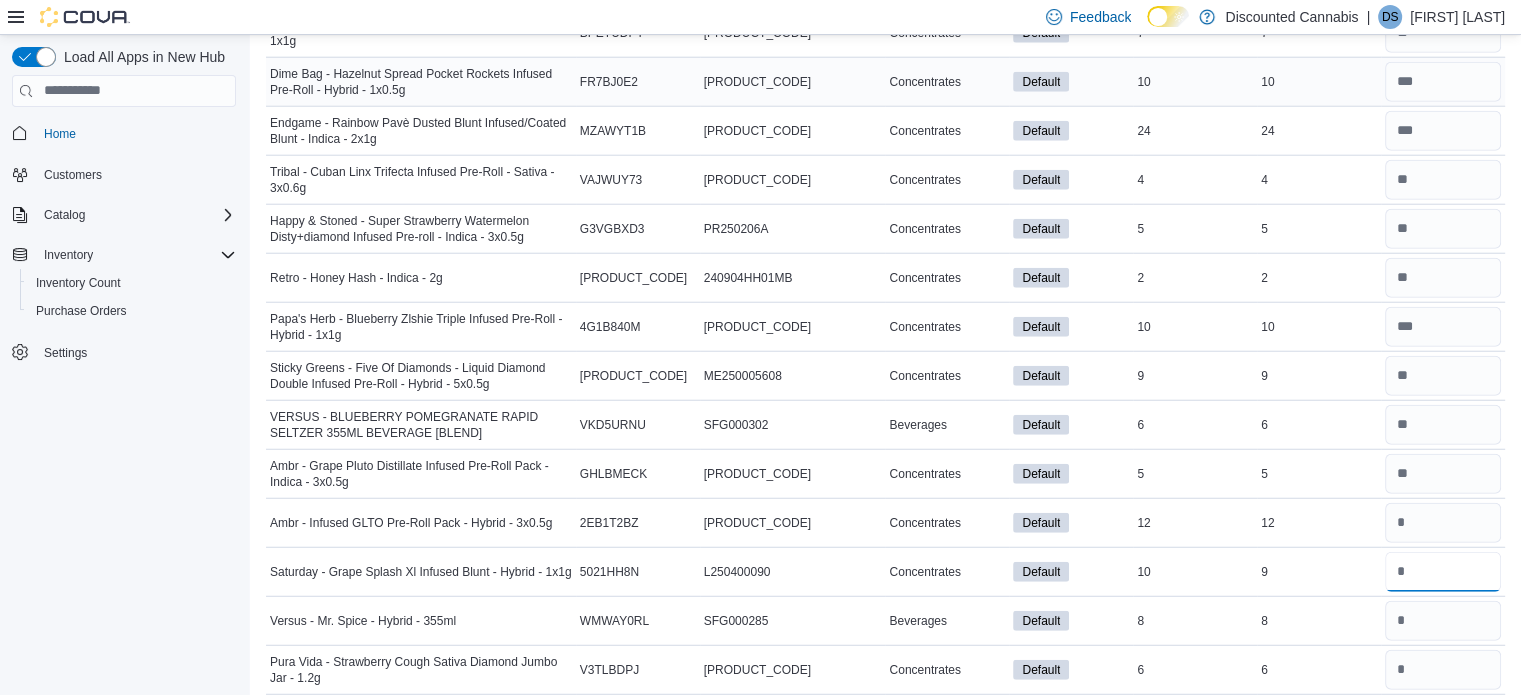 type 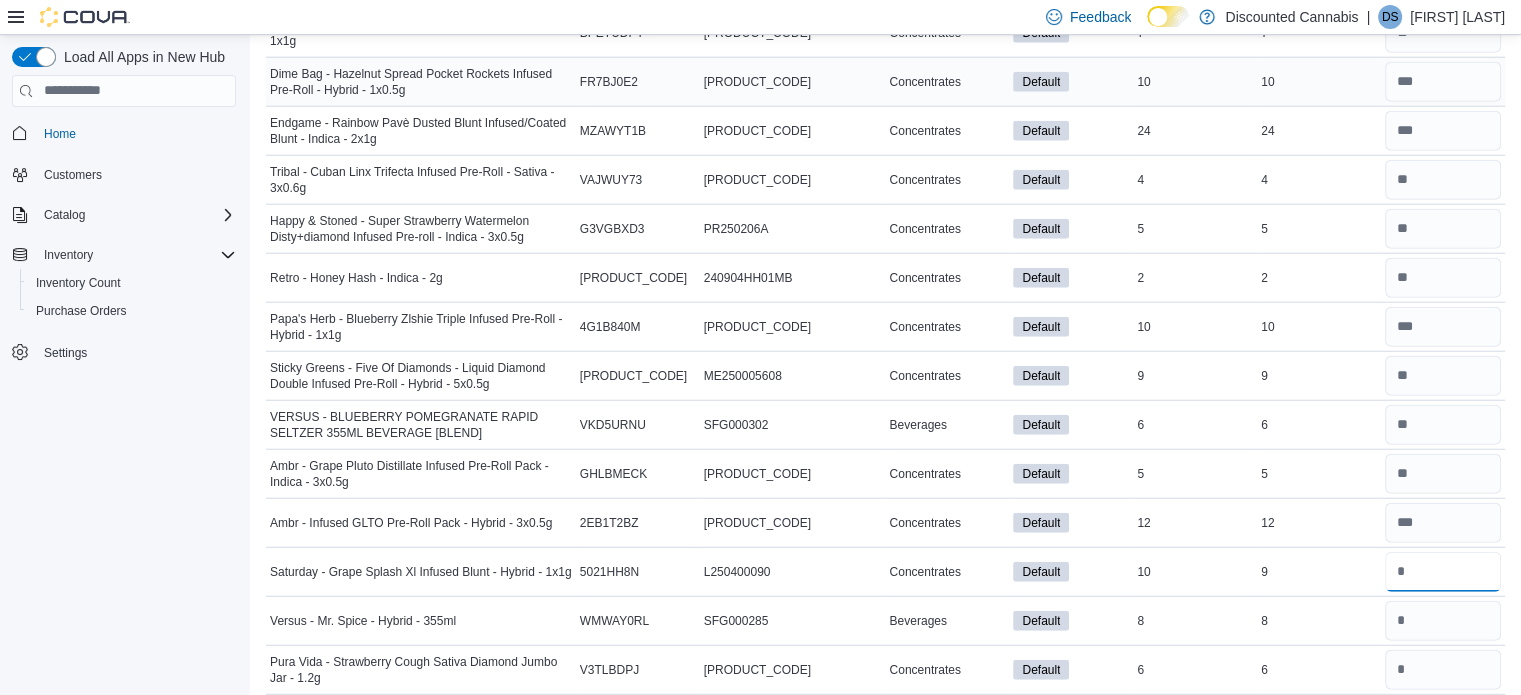 type on "*" 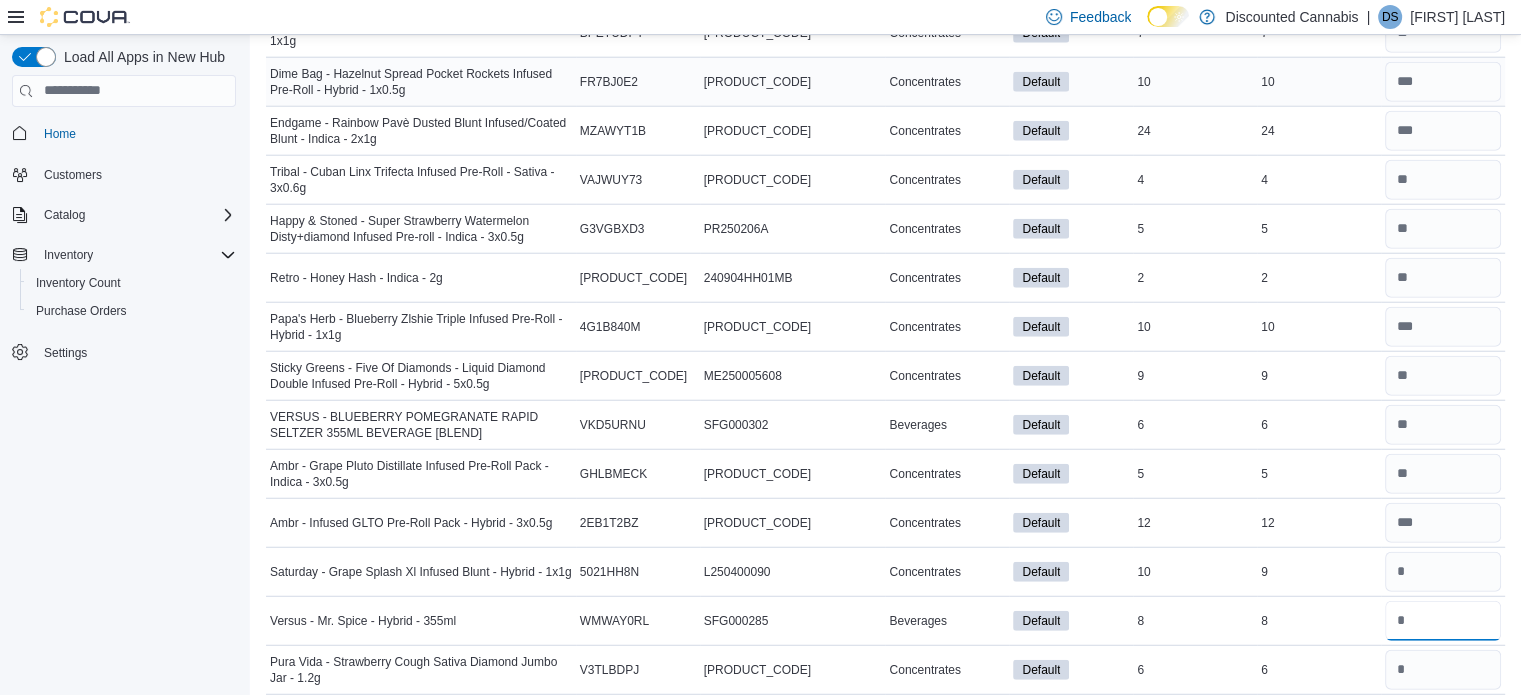 type 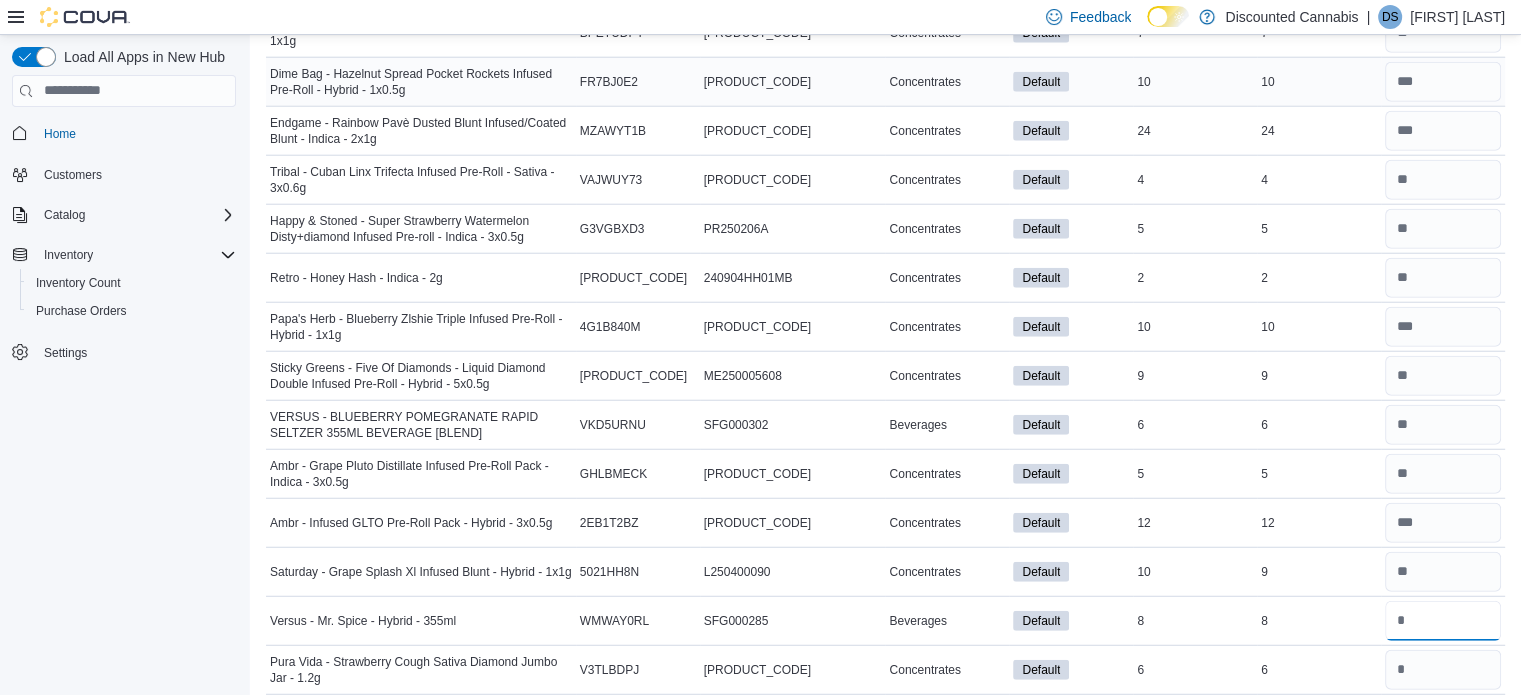 type on "*" 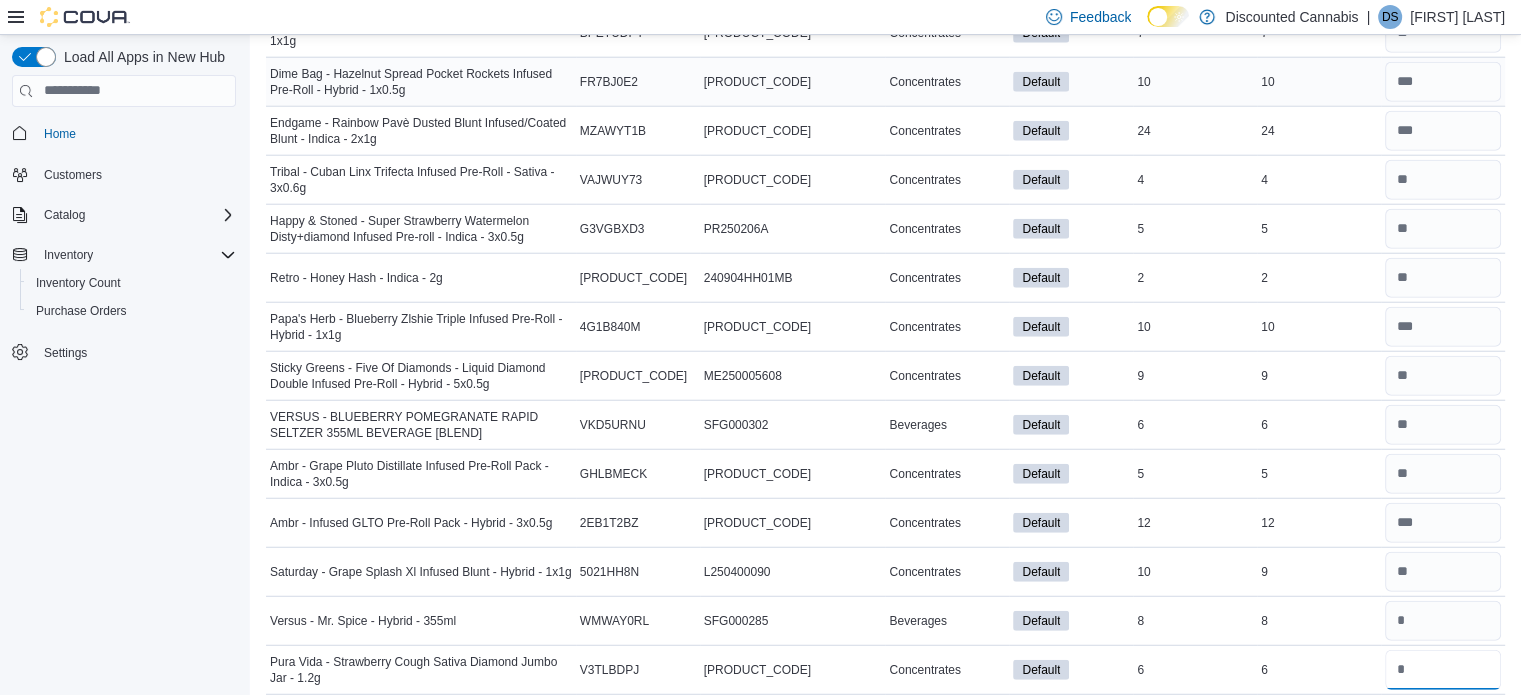 type 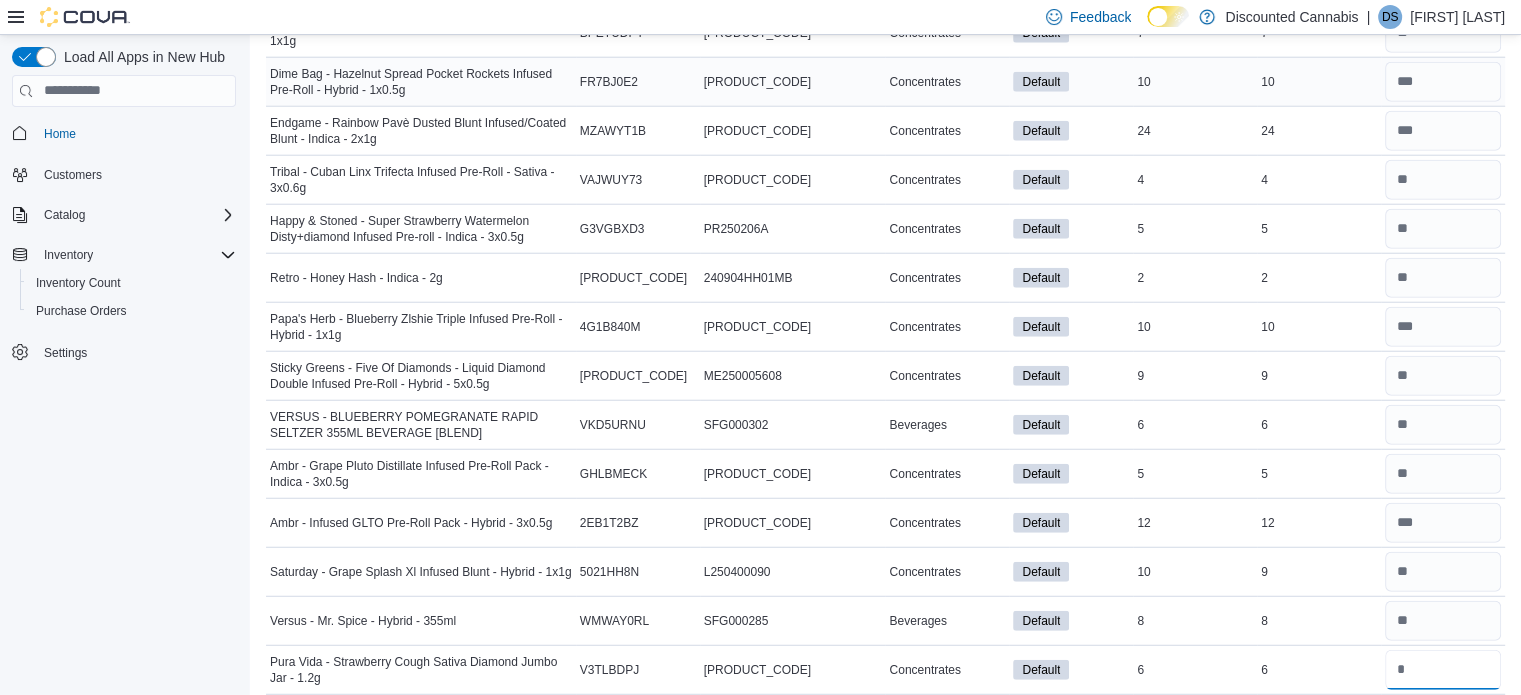 type on "*" 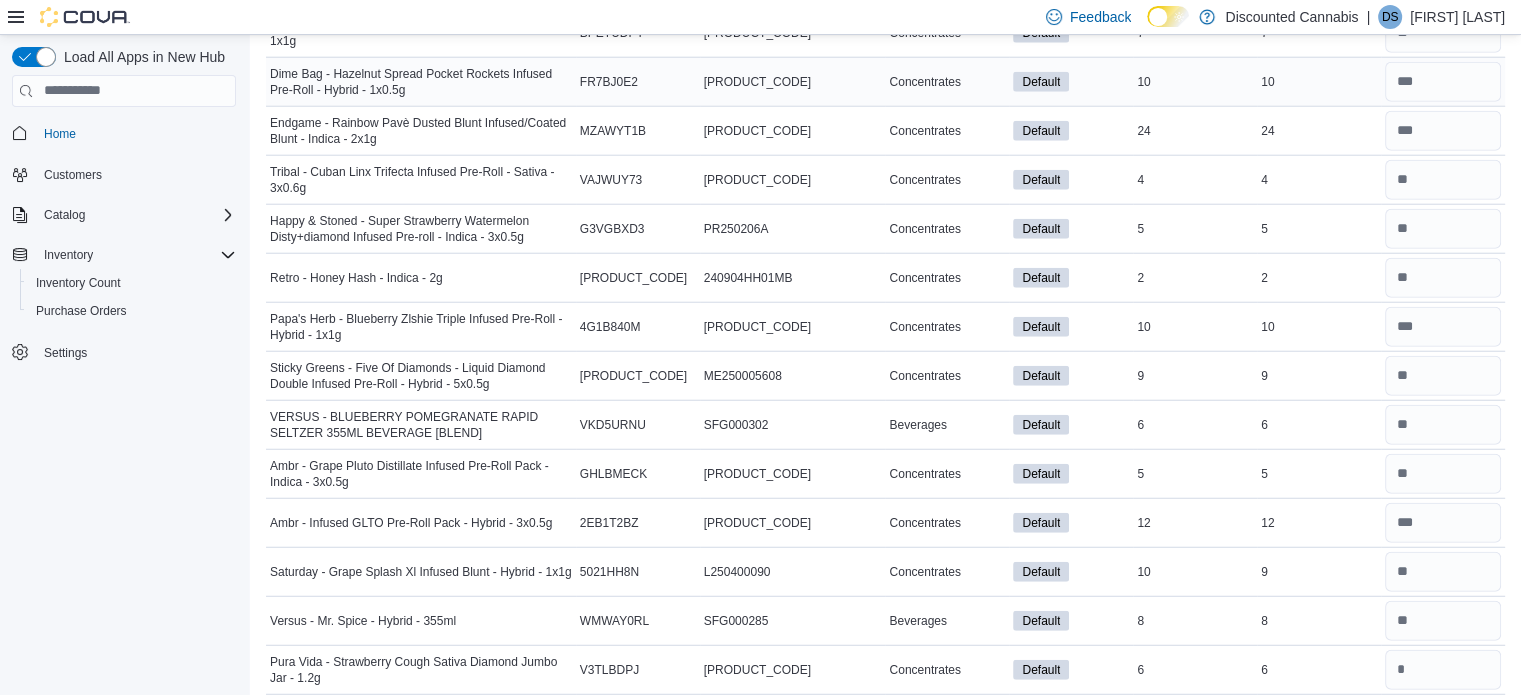type 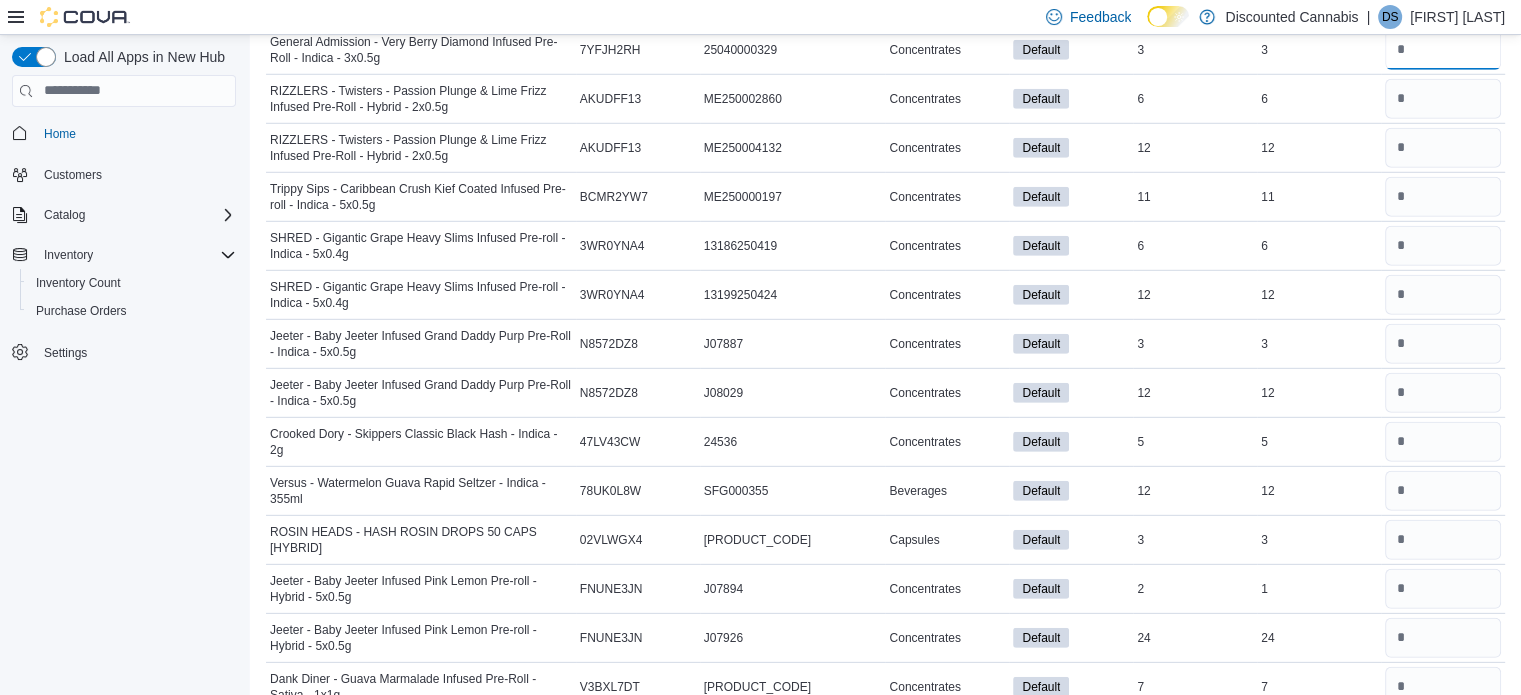 scroll, scrollTop: 5861, scrollLeft: 0, axis: vertical 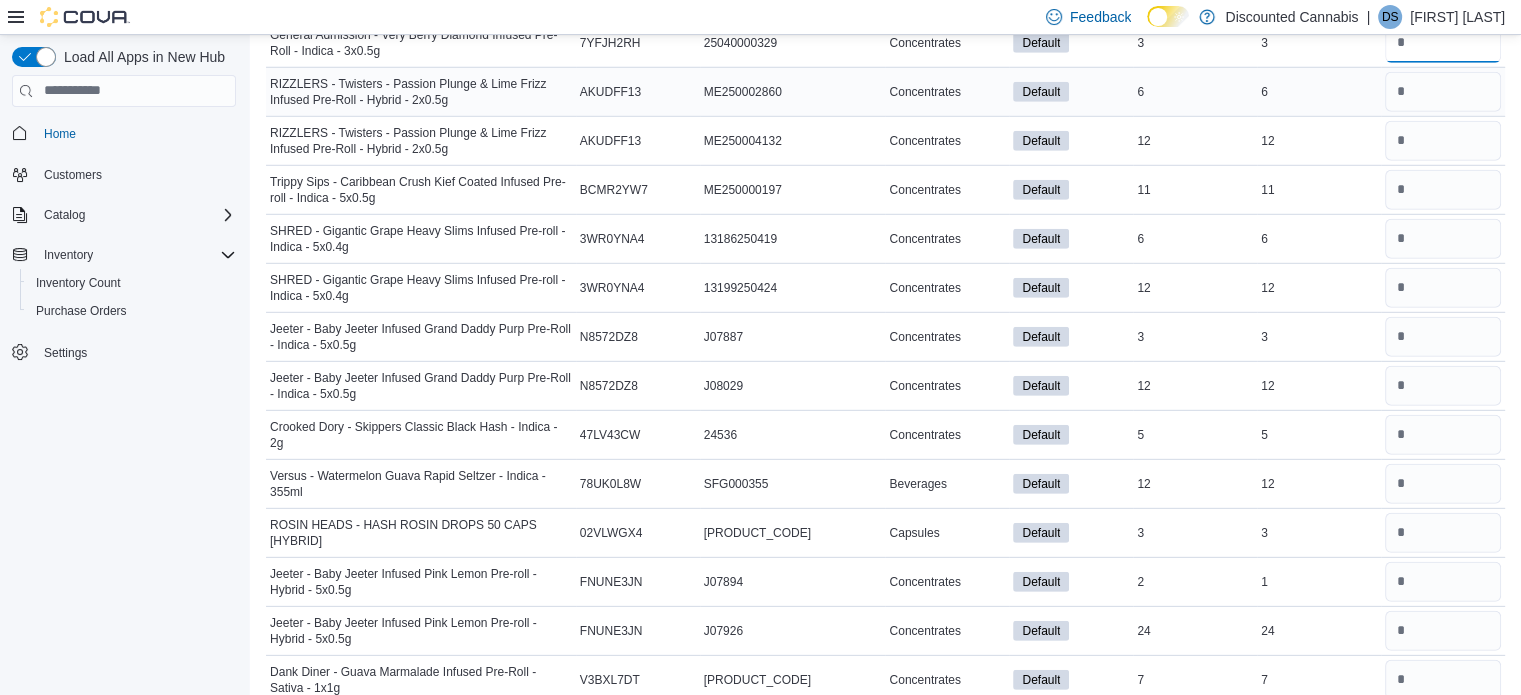 type on "*" 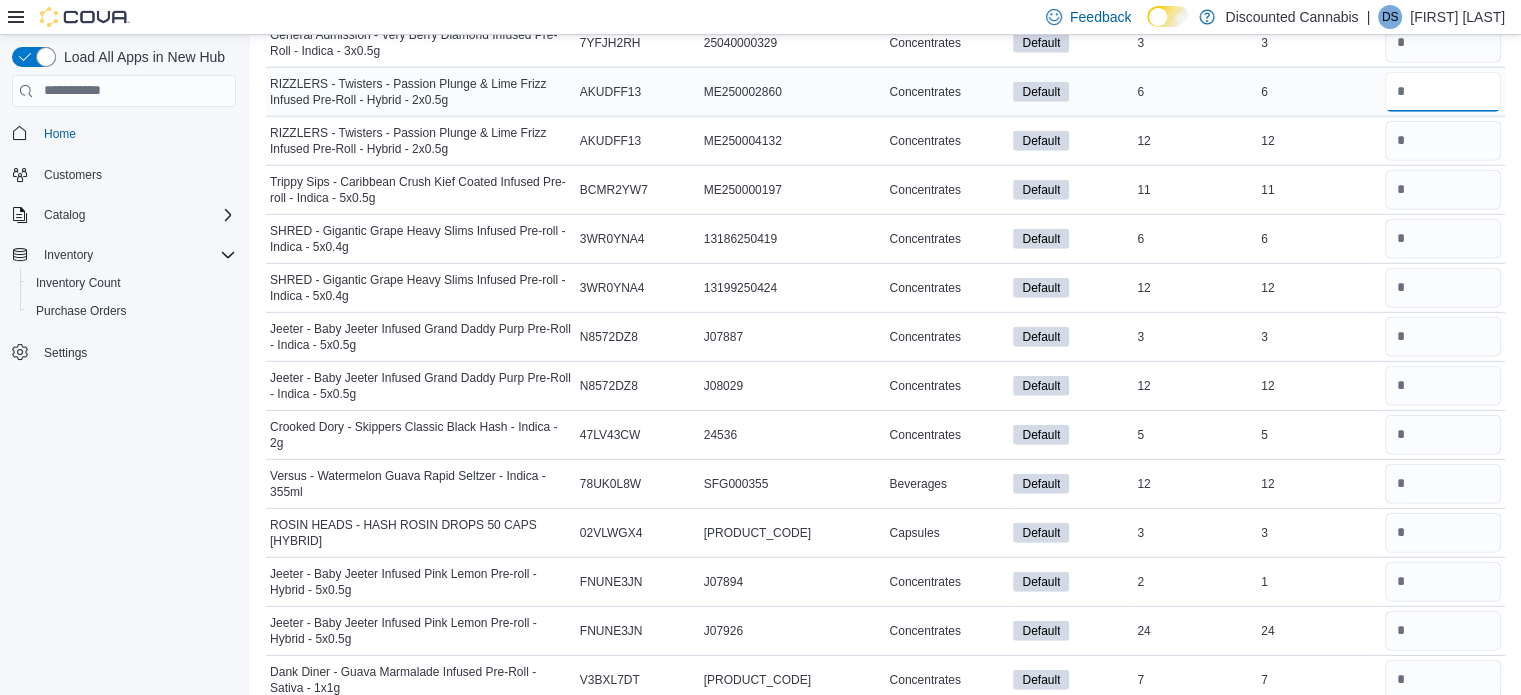 click at bounding box center [1443, 92] 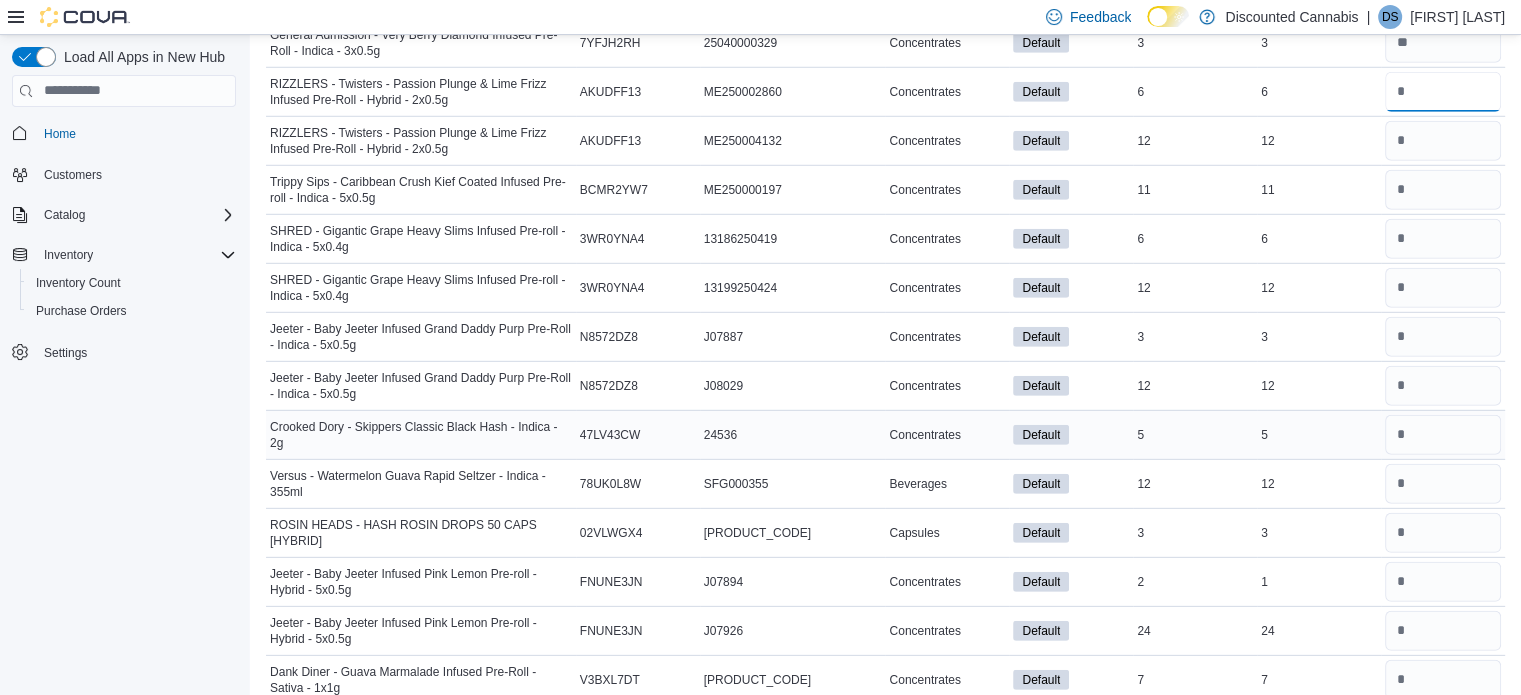 type on "*" 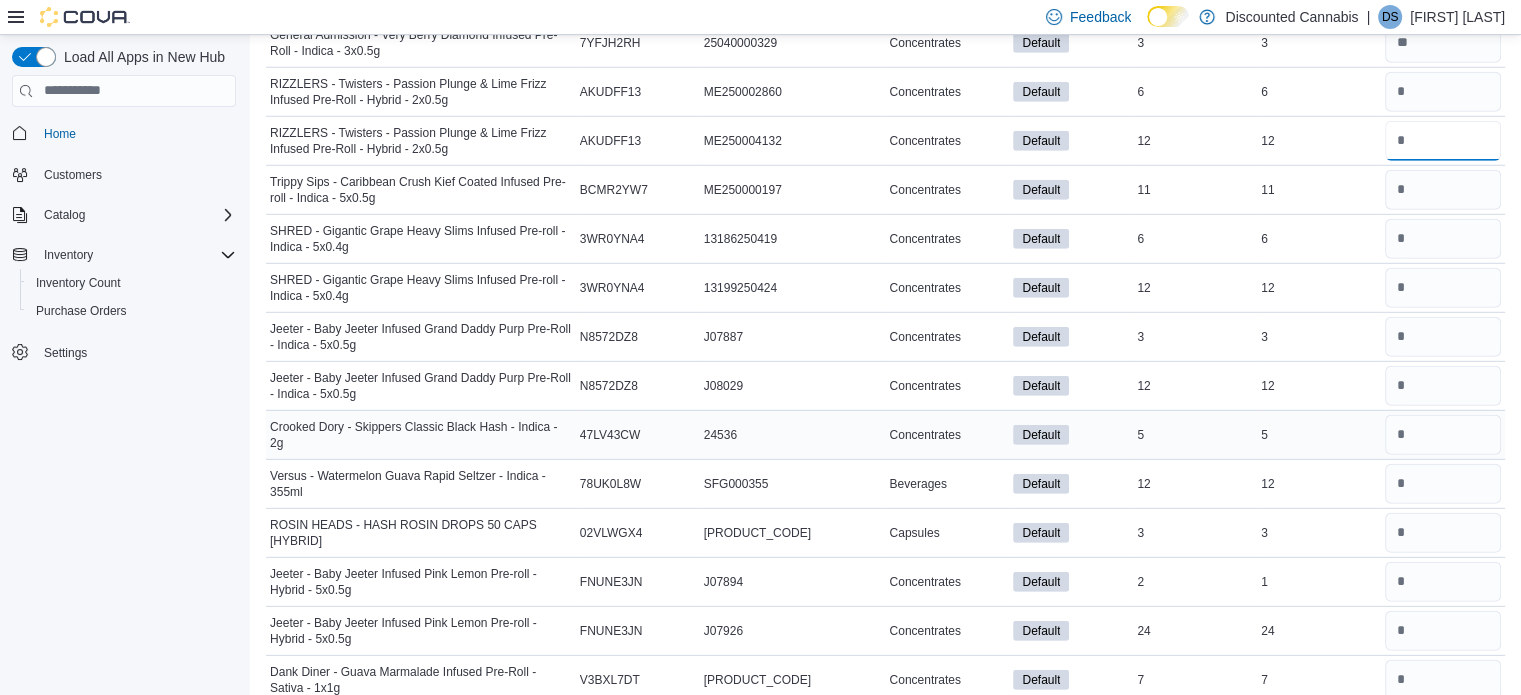 type 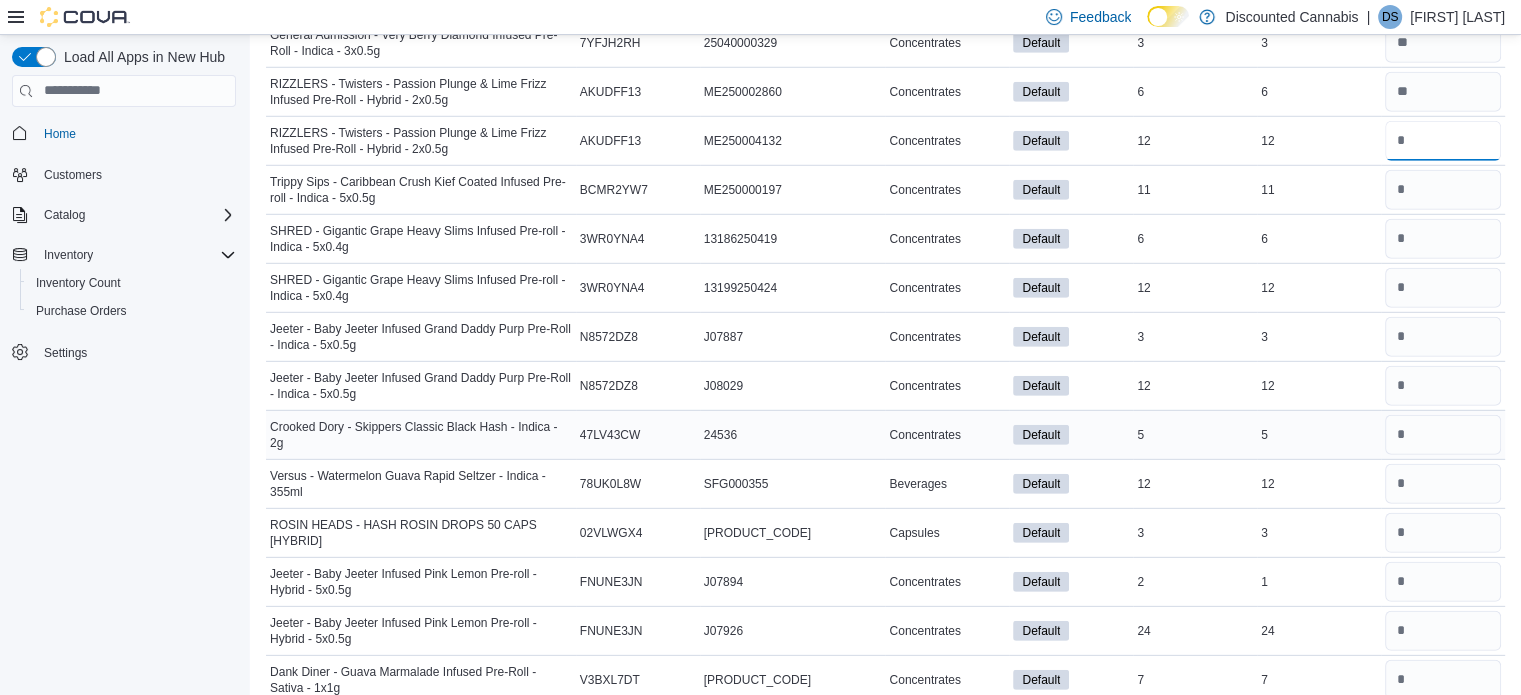 type on "**" 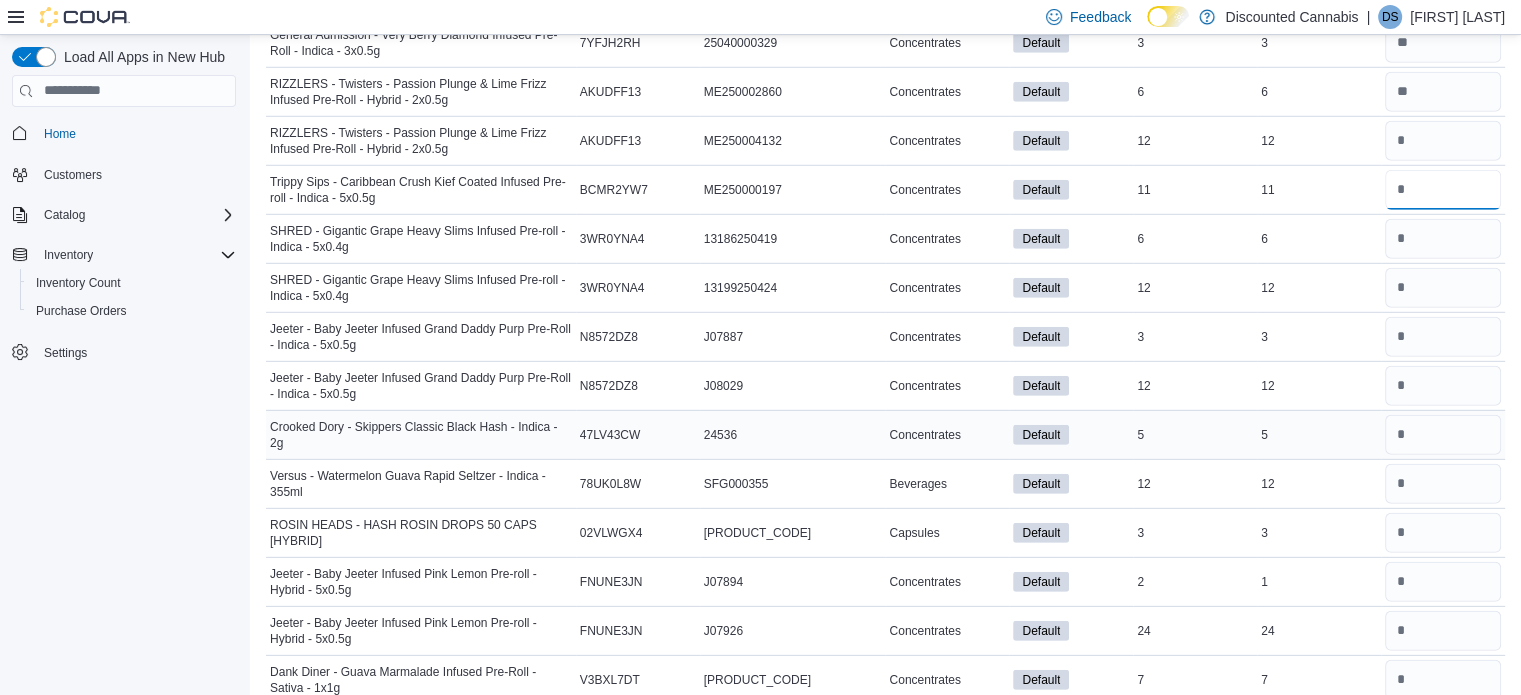 type 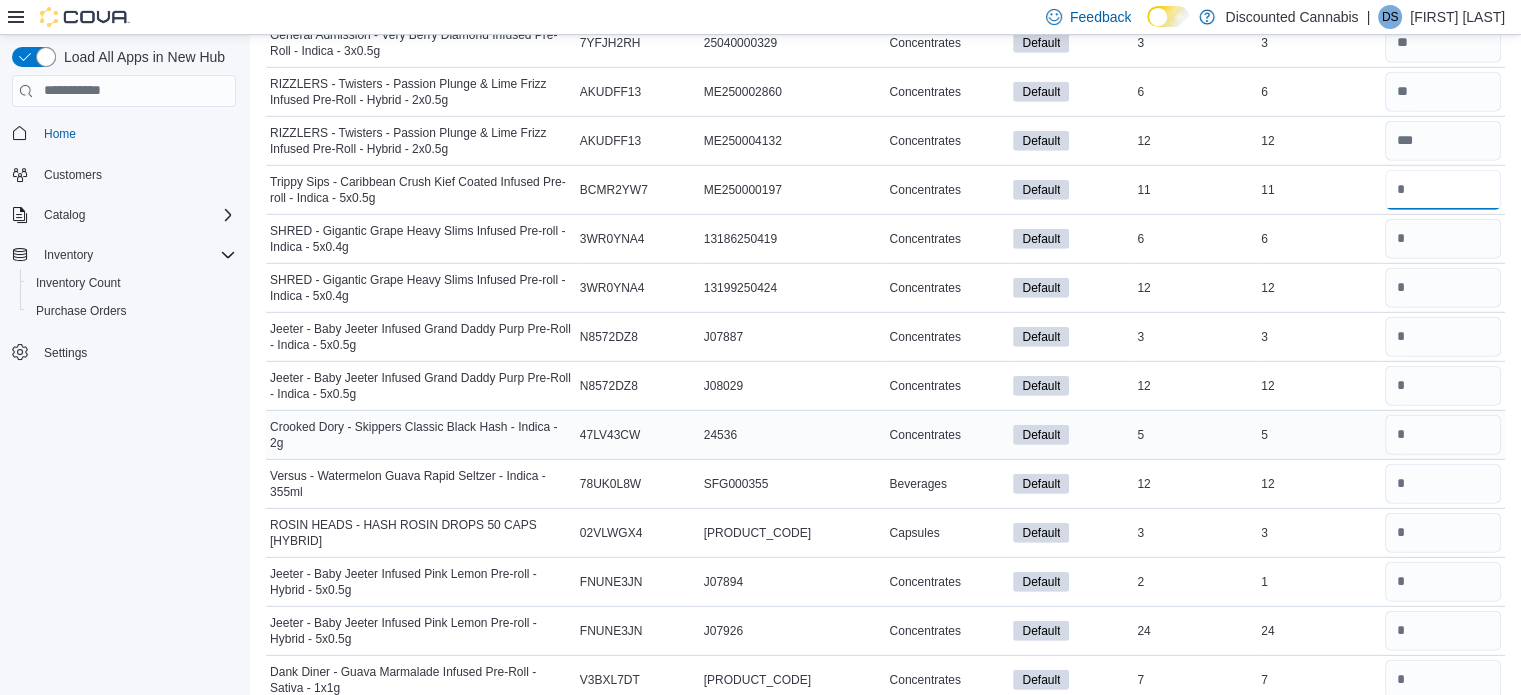 type on "**" 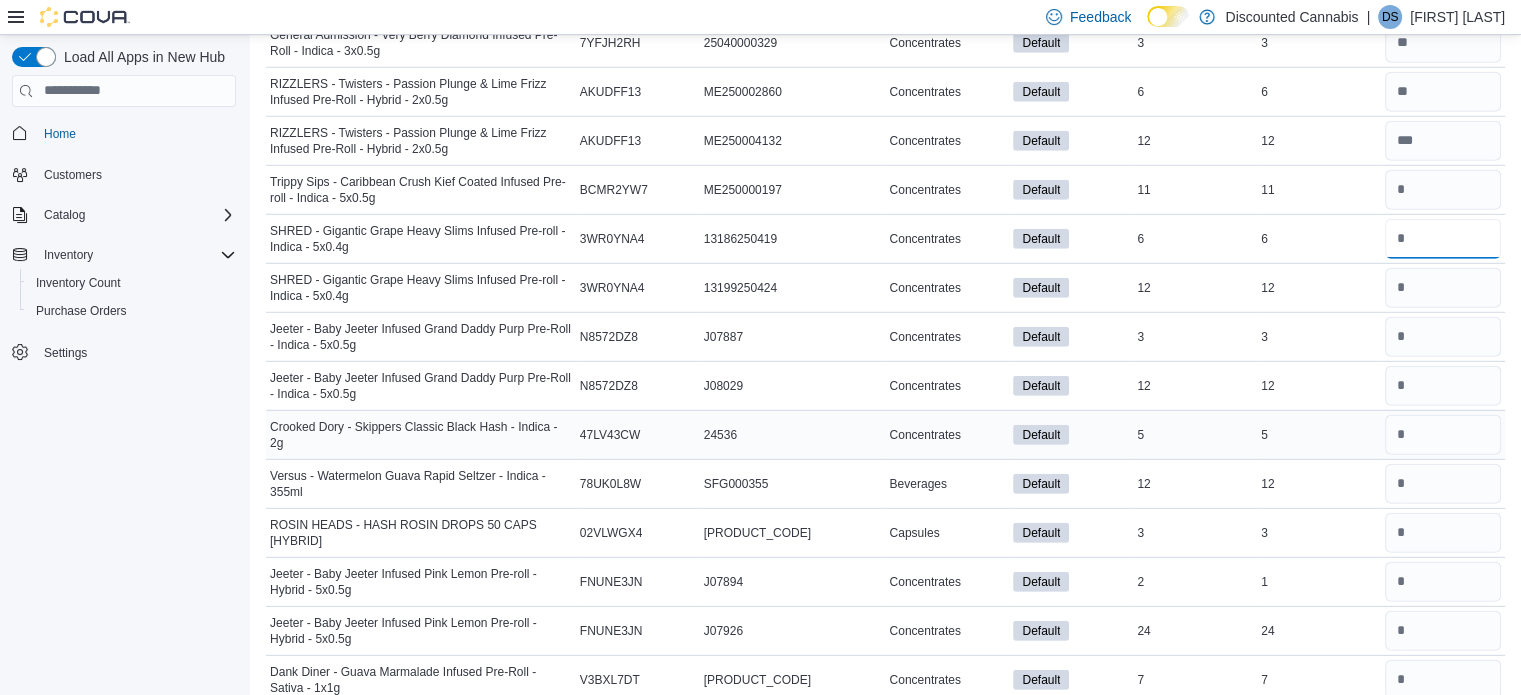 type 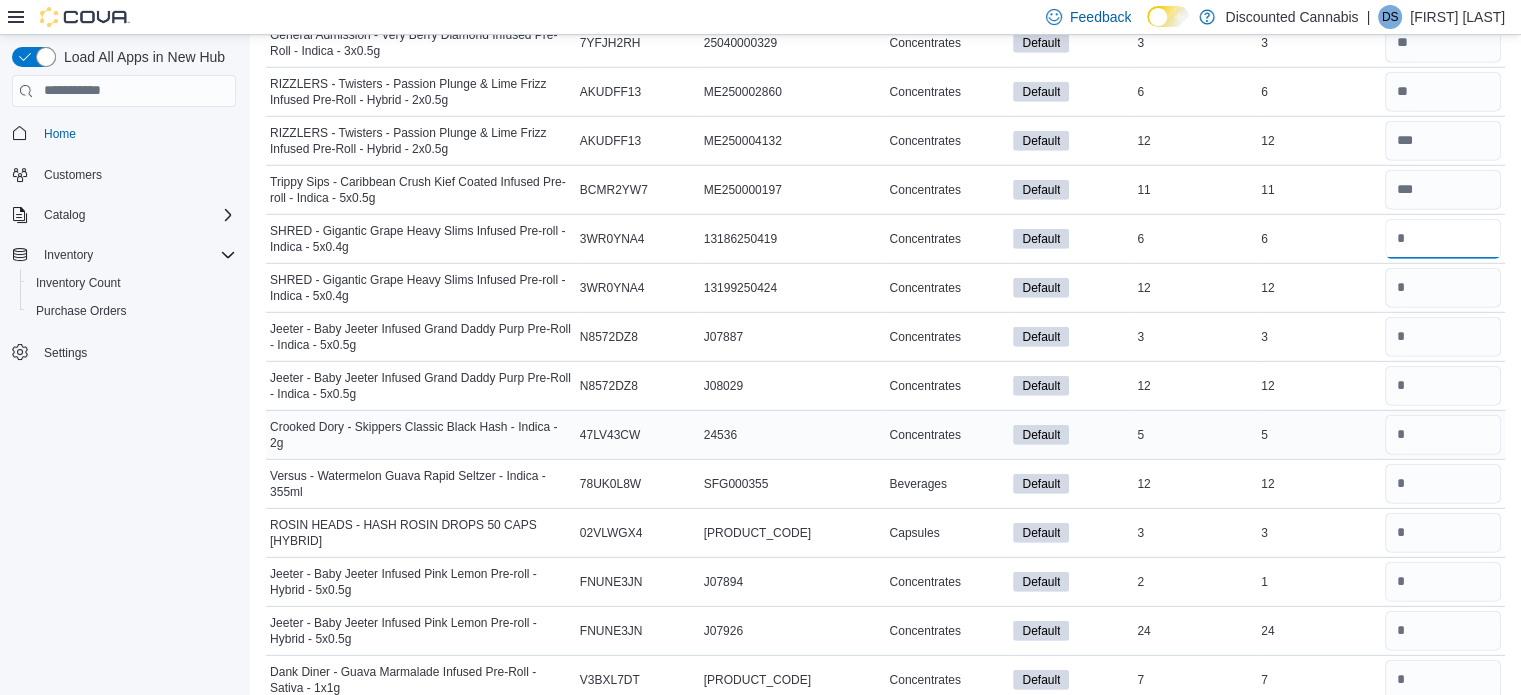 type on "*" 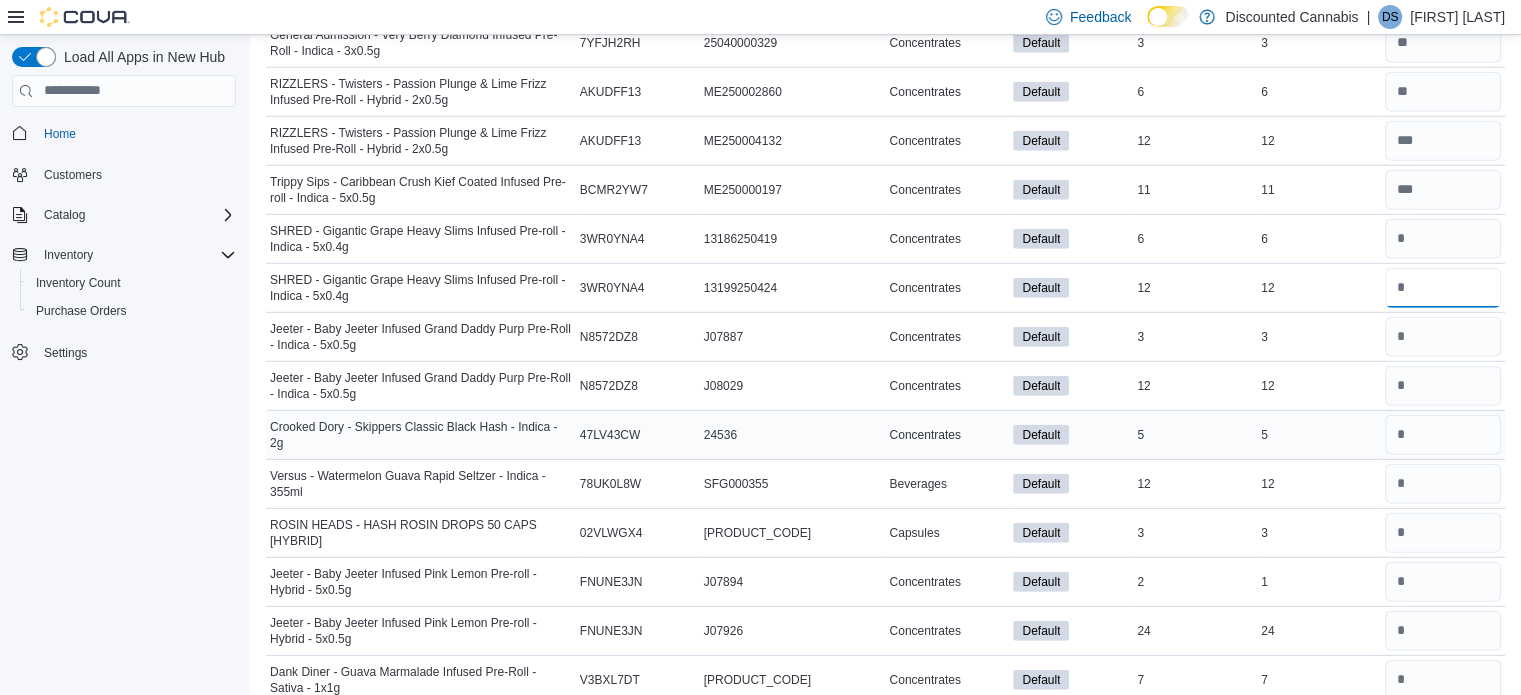 type 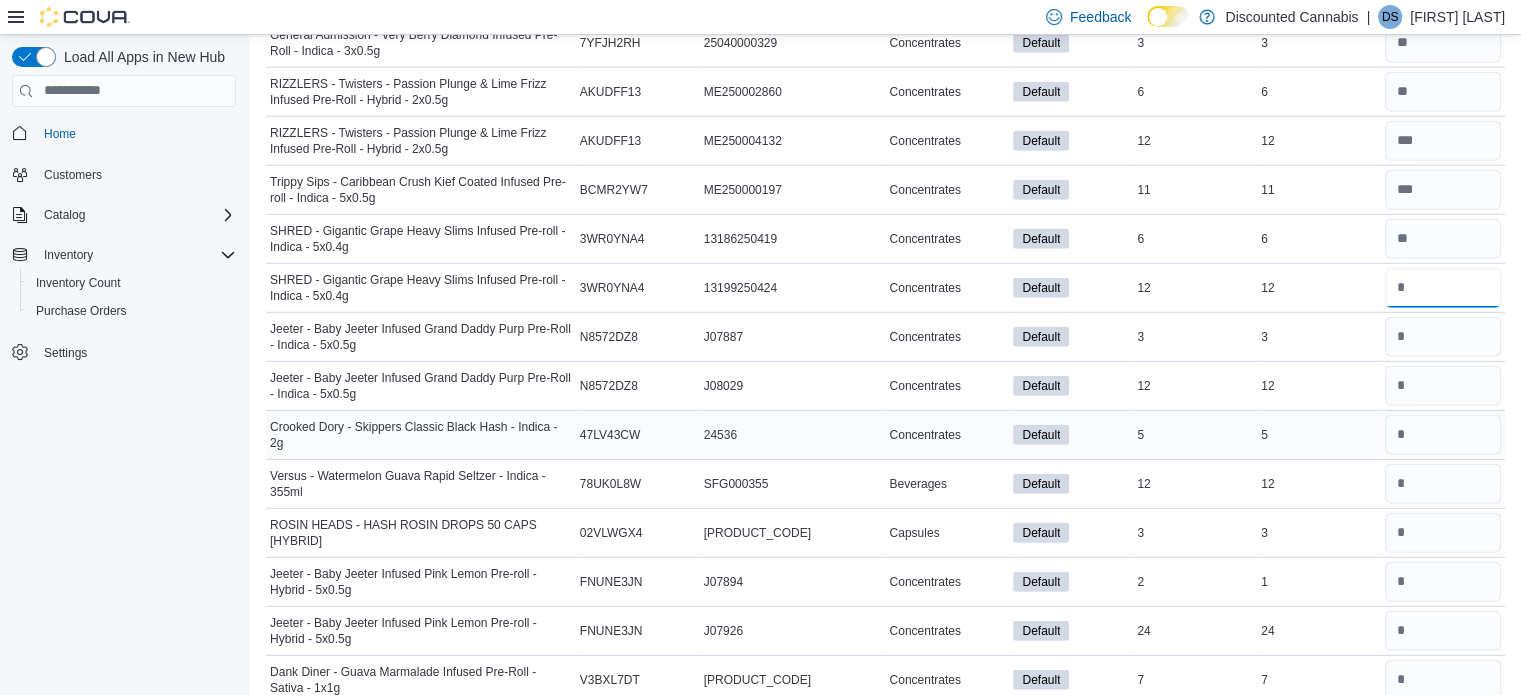 type on "**" 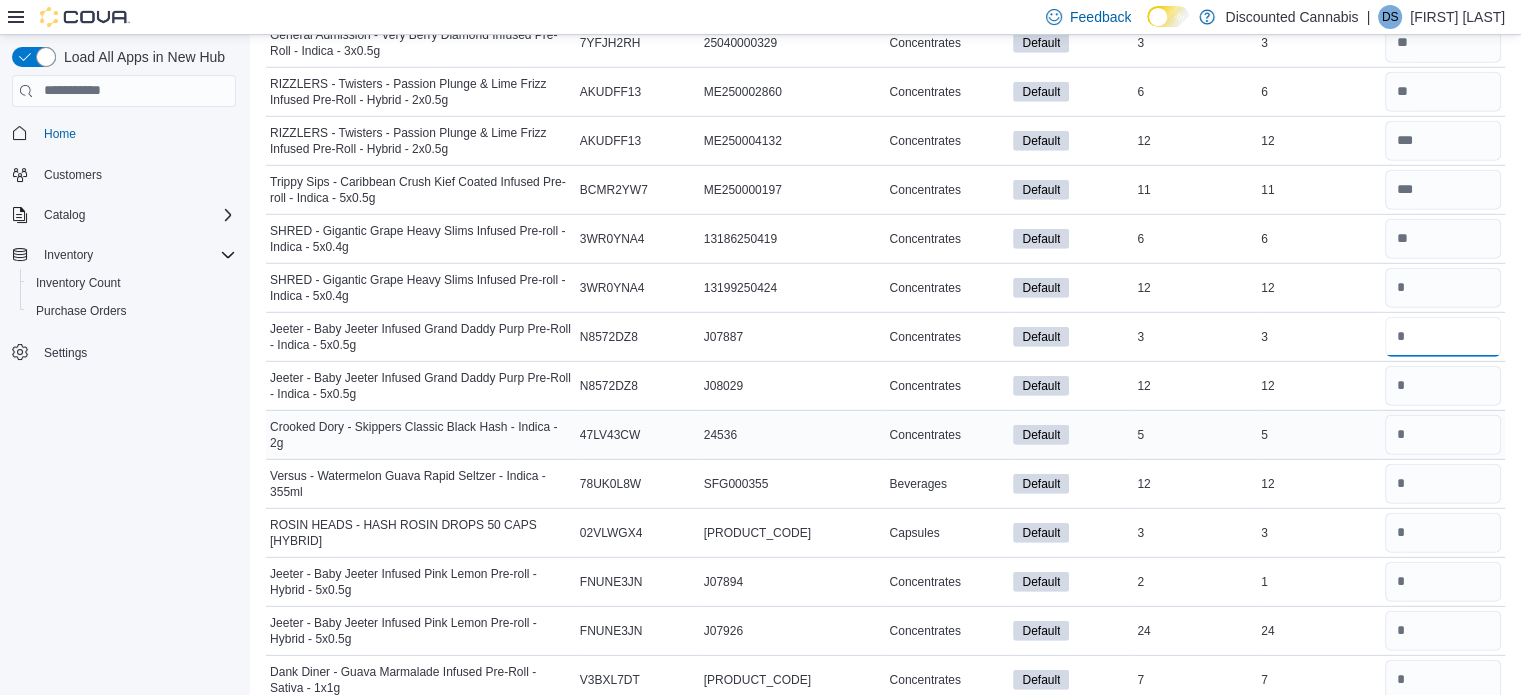 type 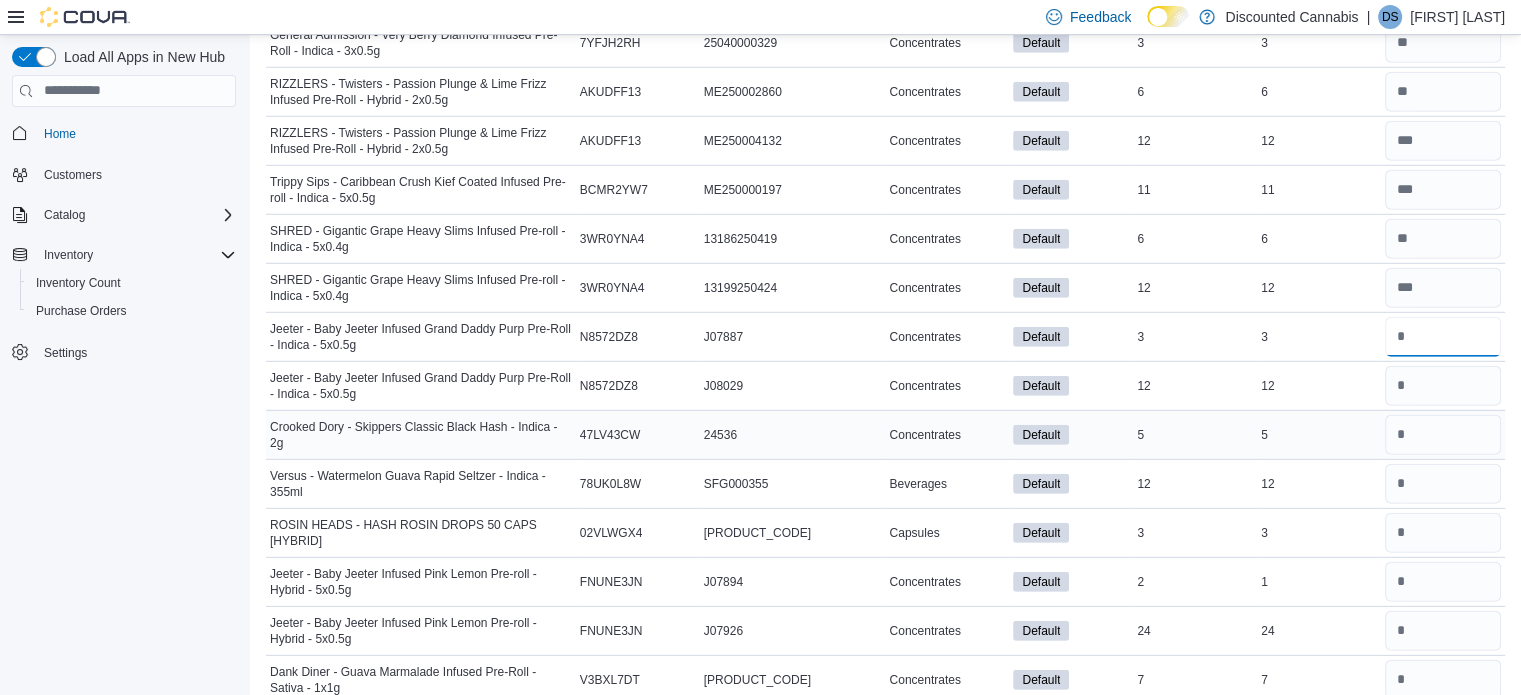 type on "*" 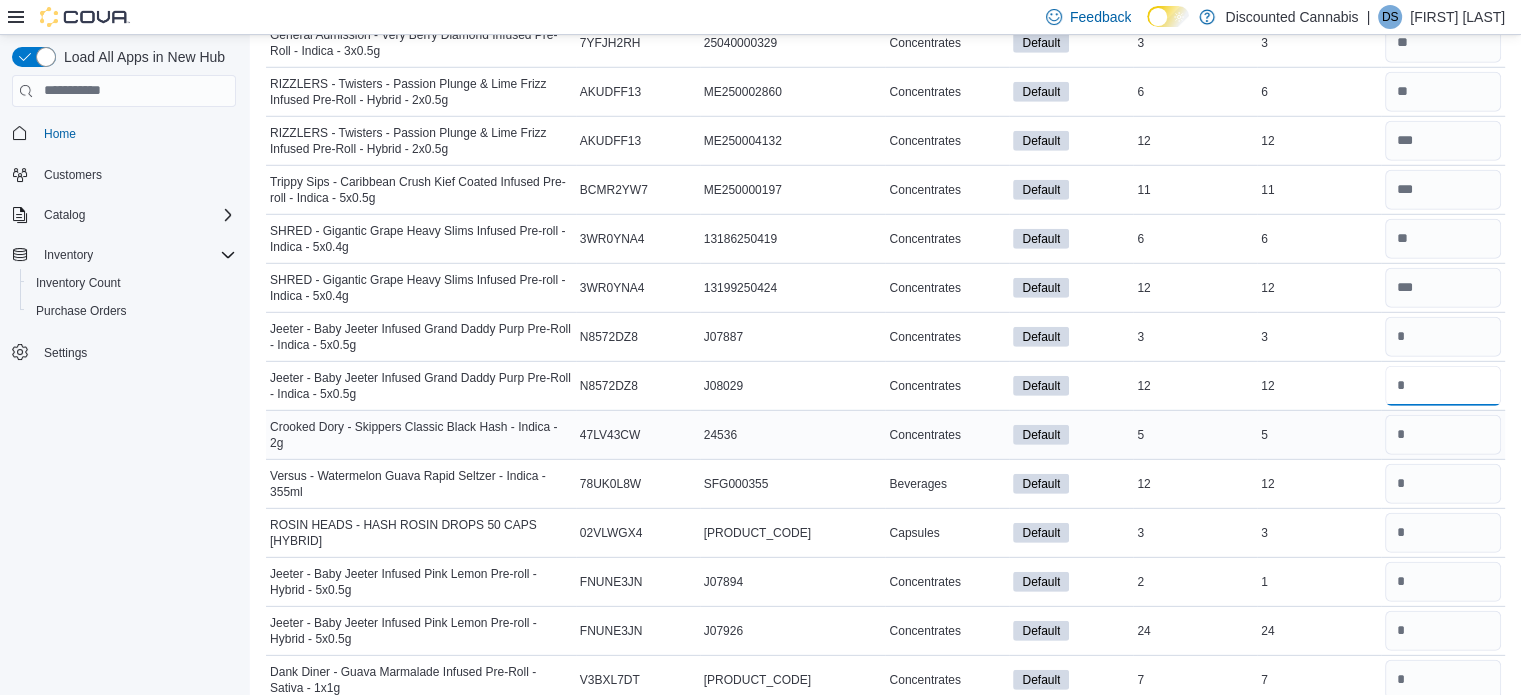 type 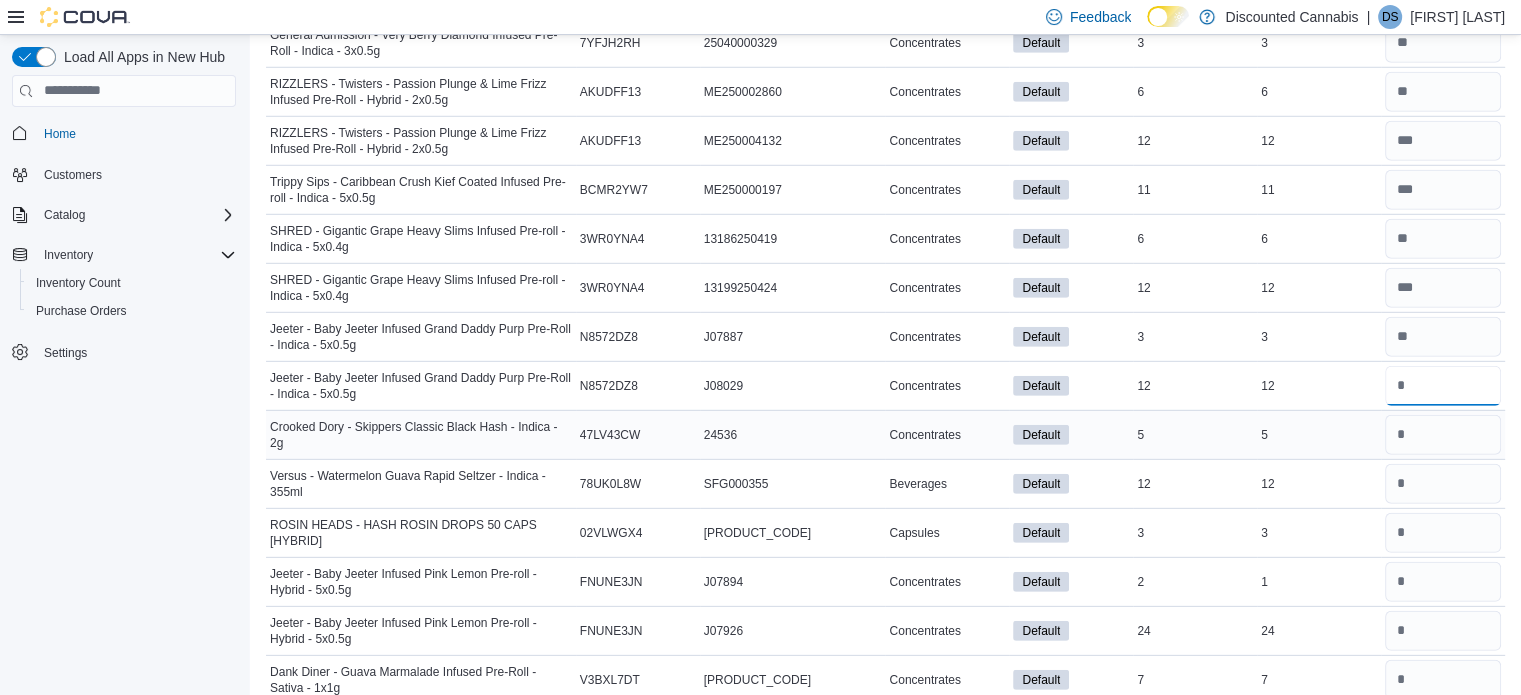 type on "**" 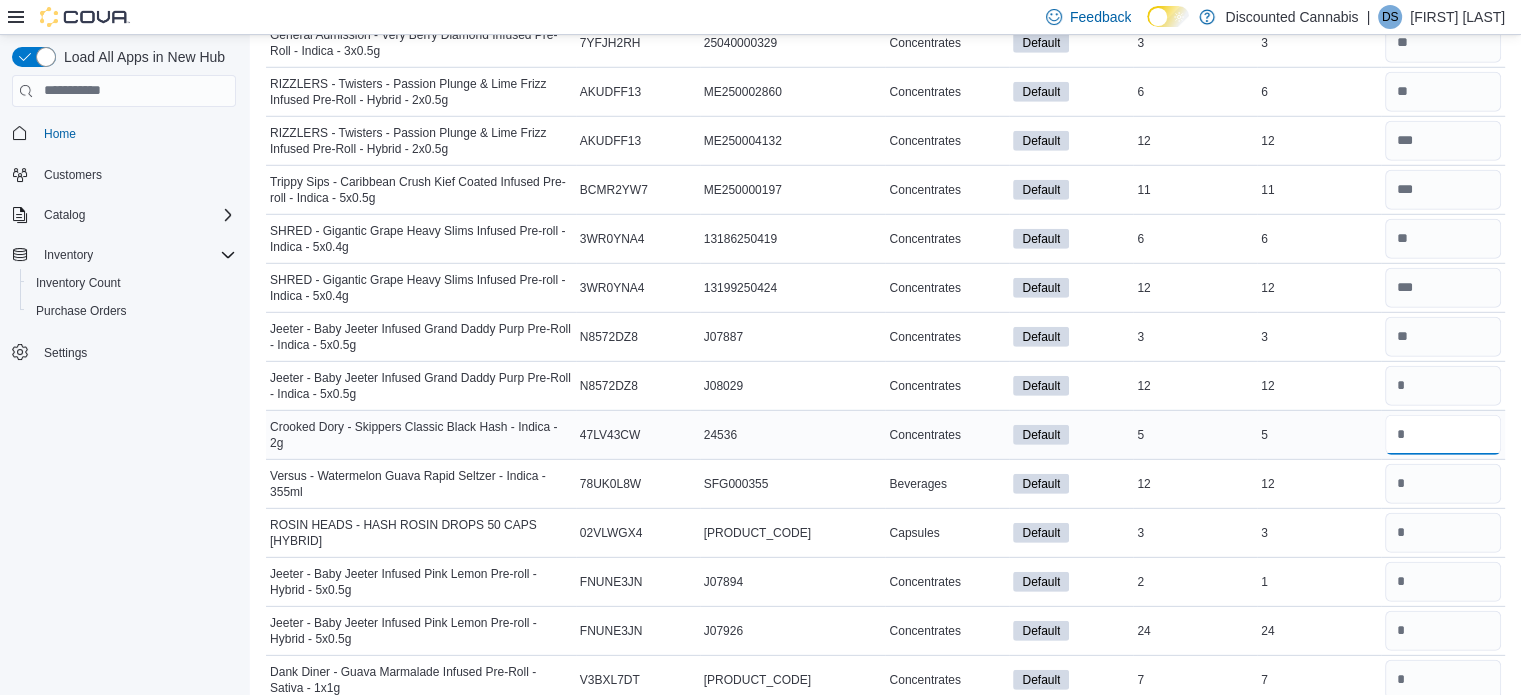 type 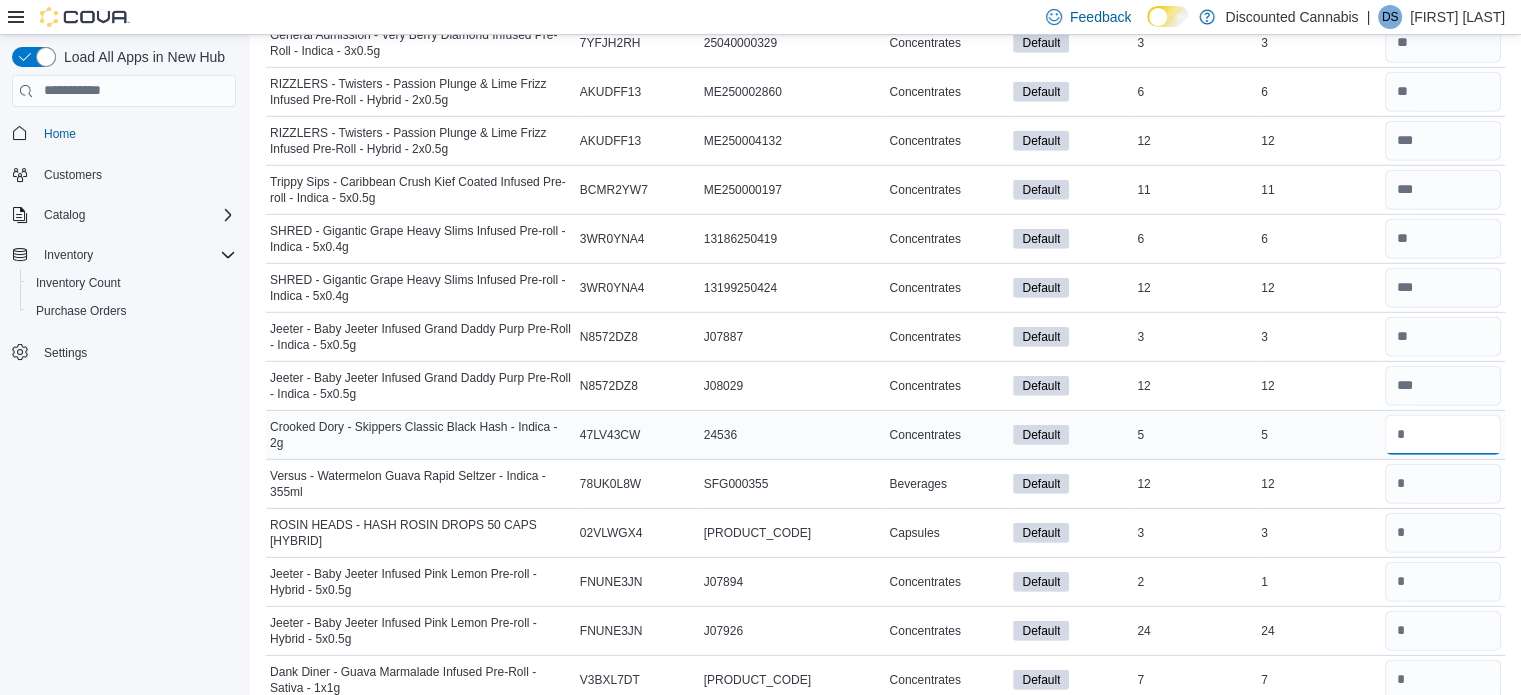 type on "*" 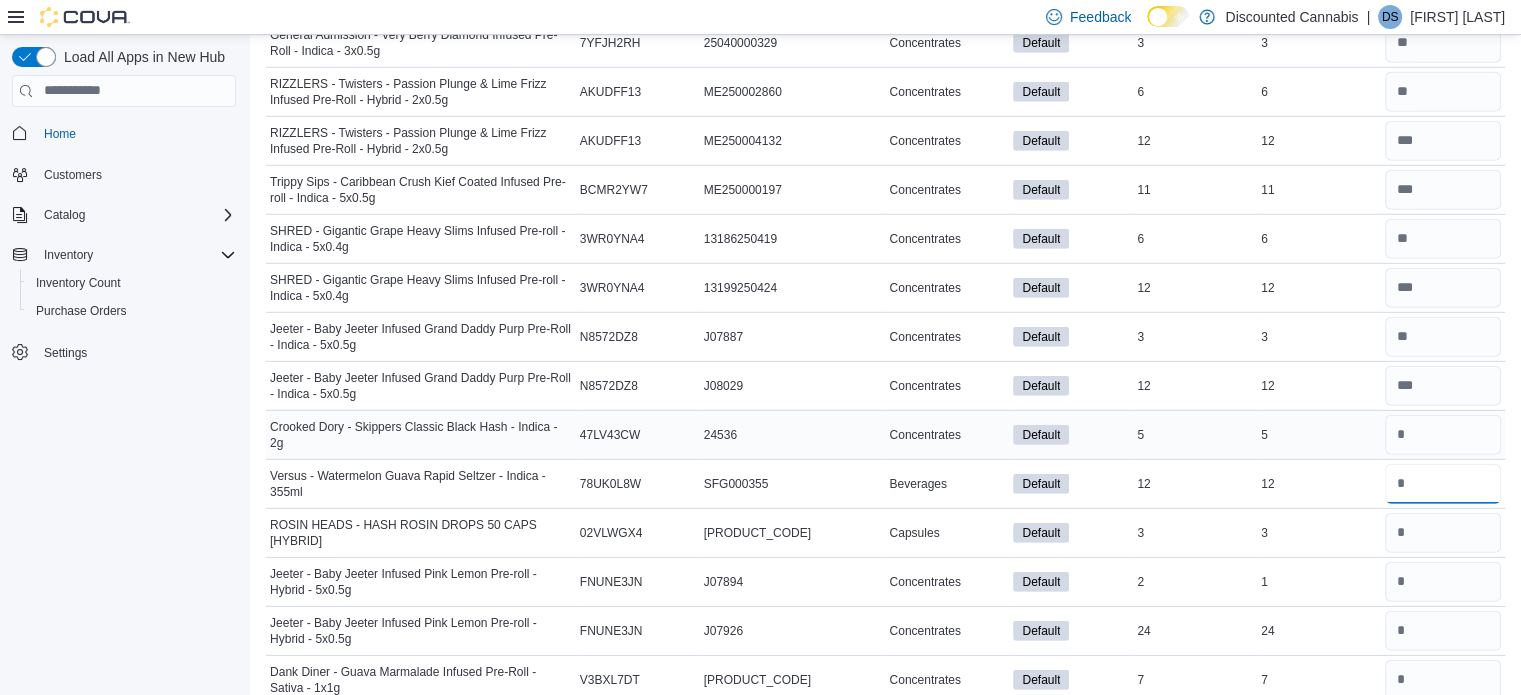 type 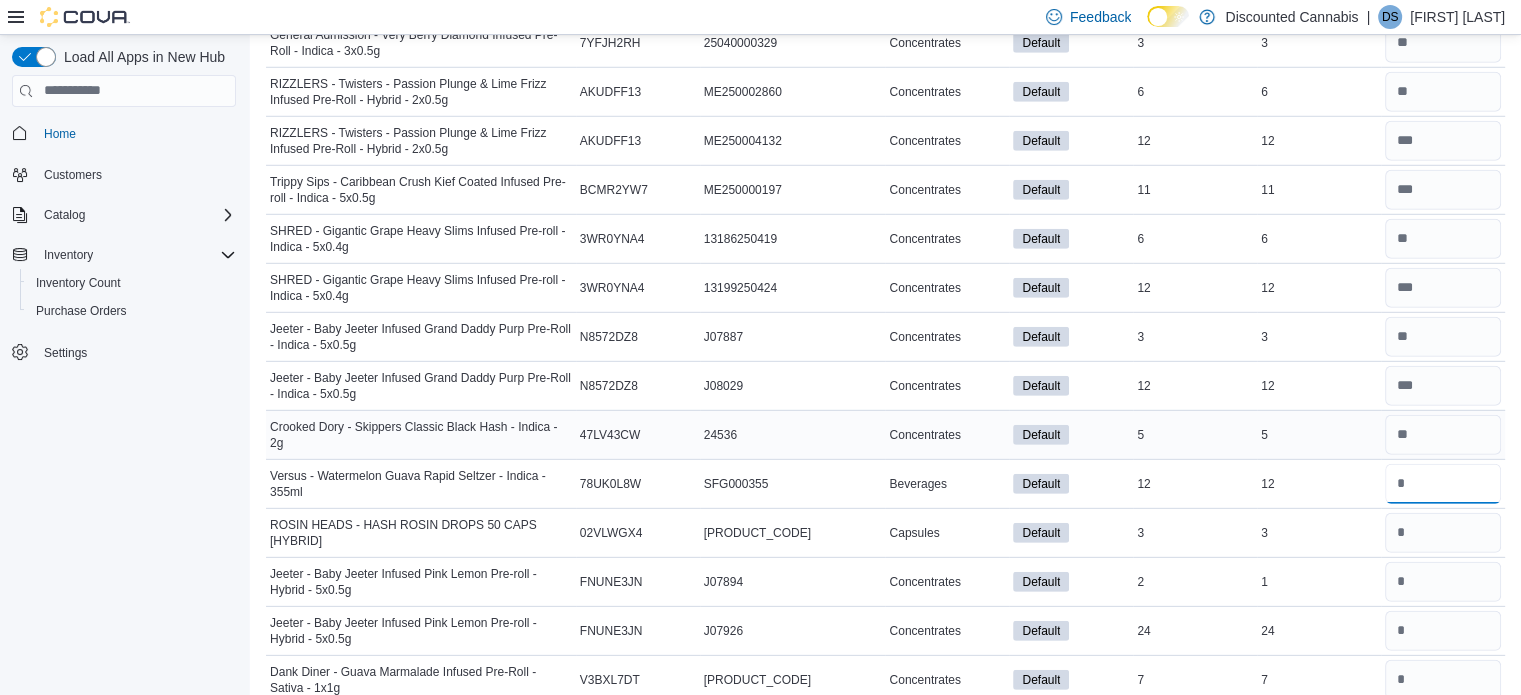 type on "**" 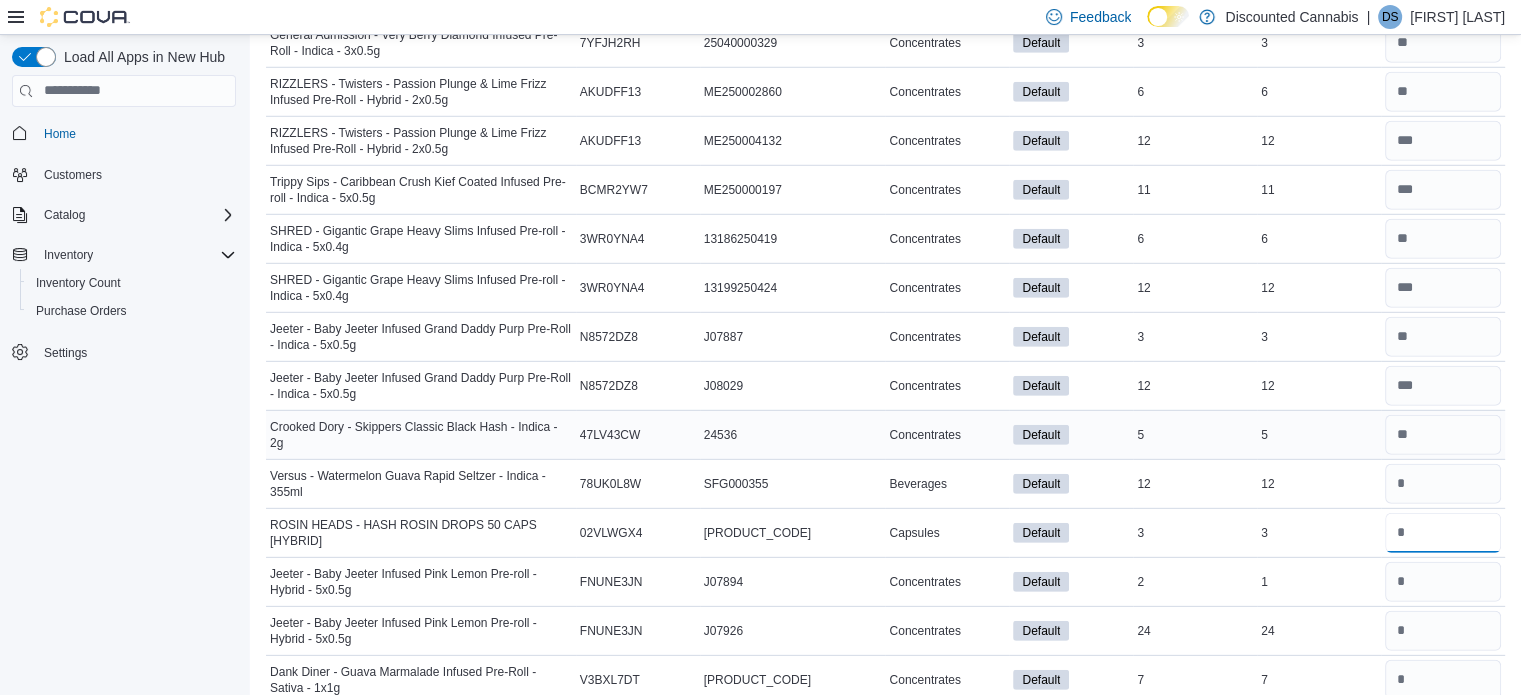 type 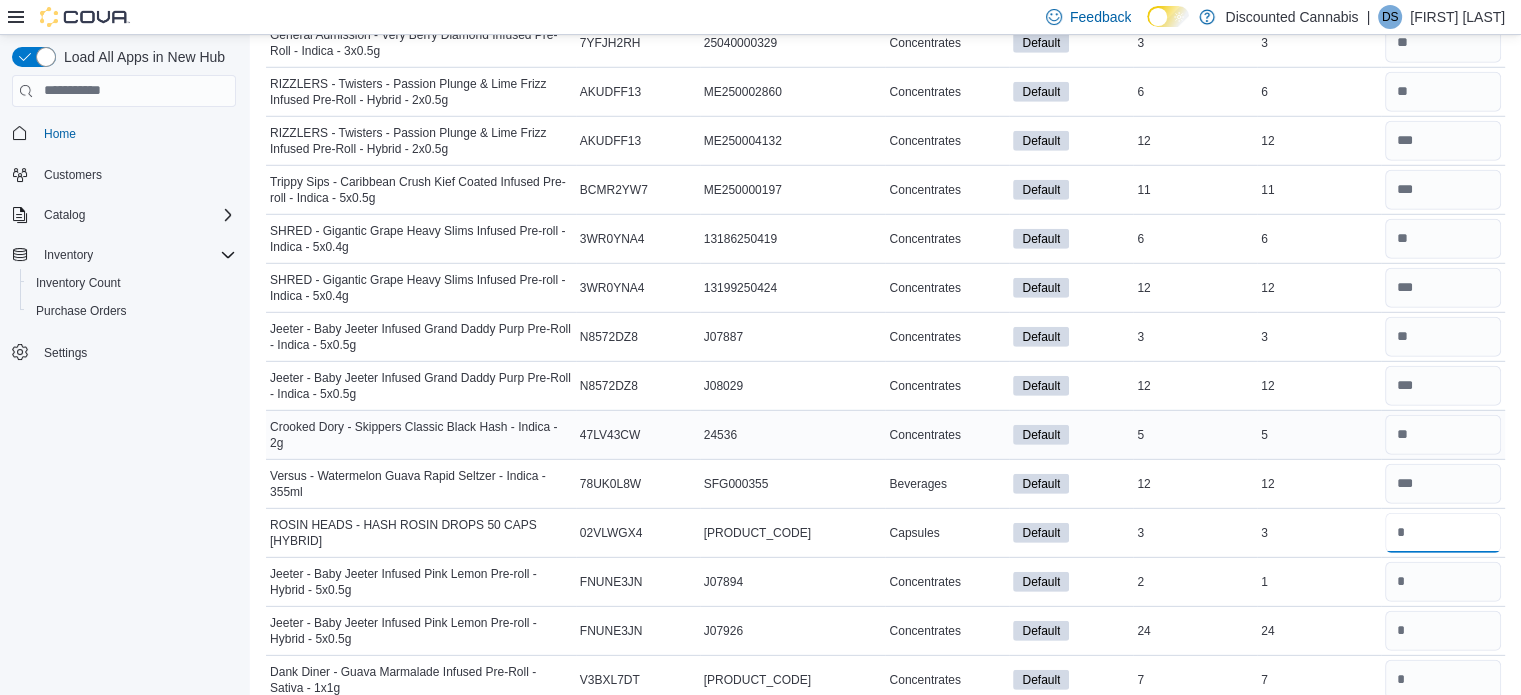 type on "*" 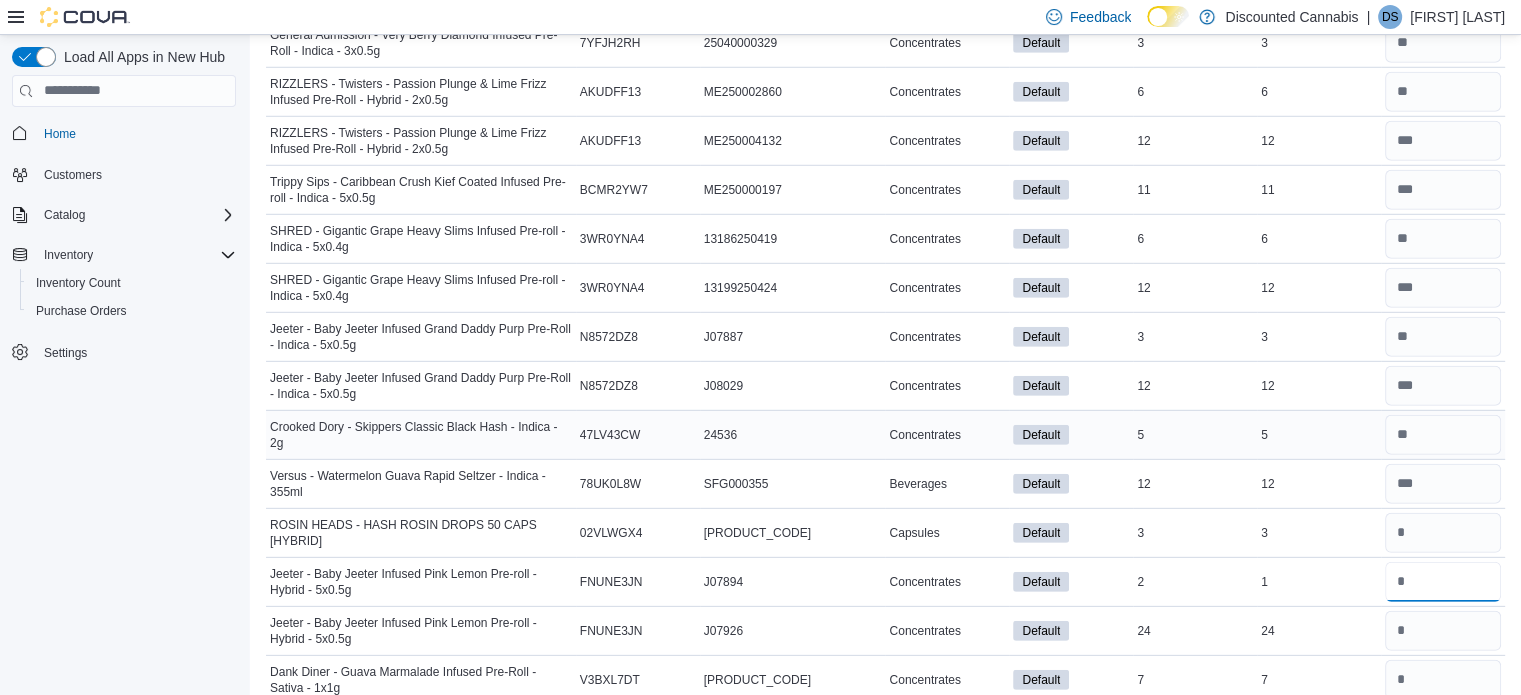 type 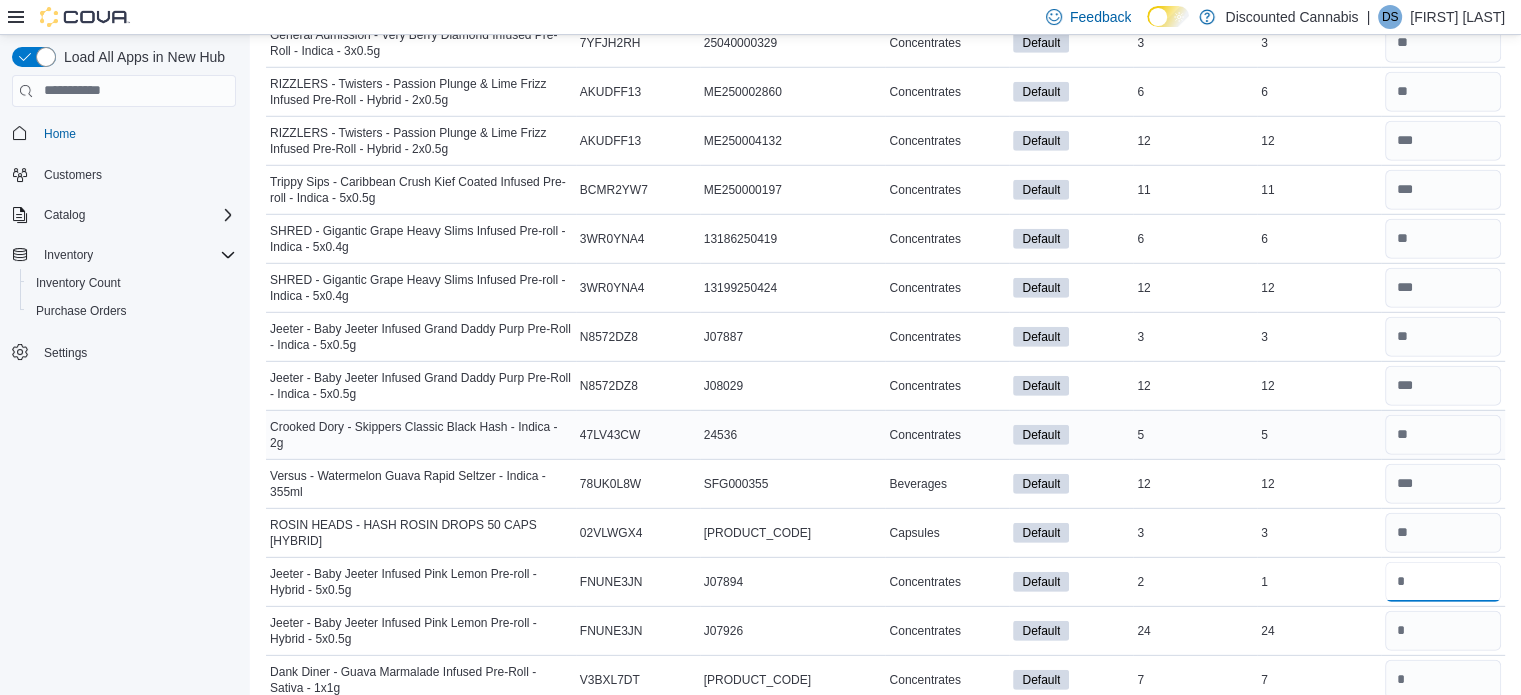type on "*" 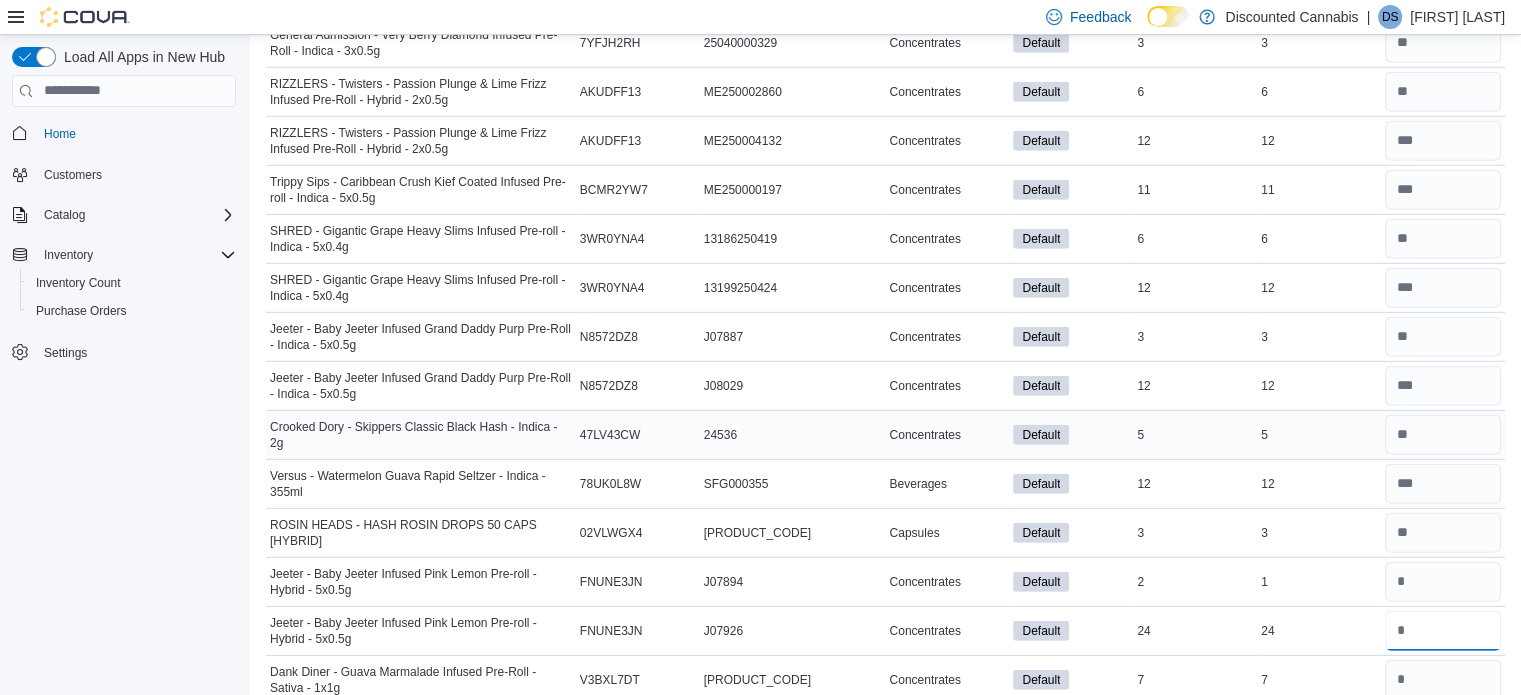 type 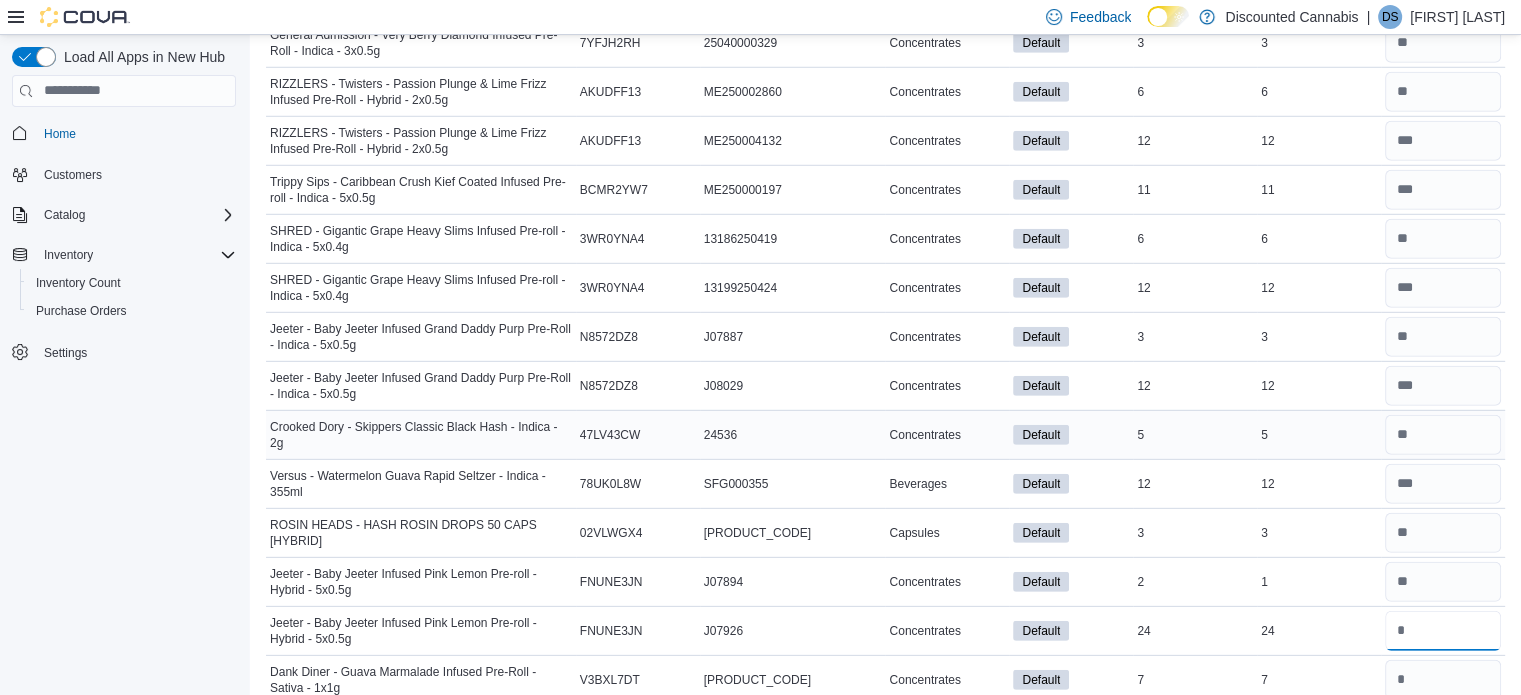 type on "**" 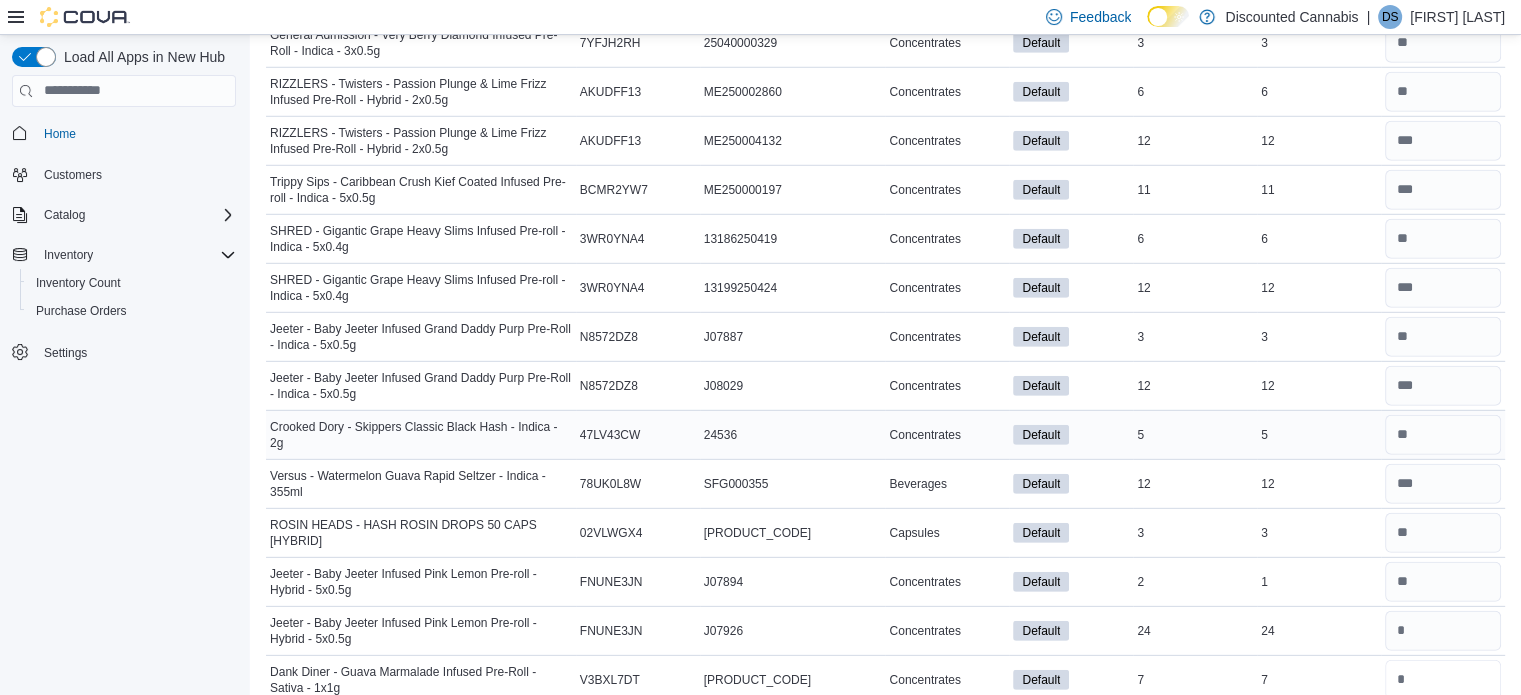 type 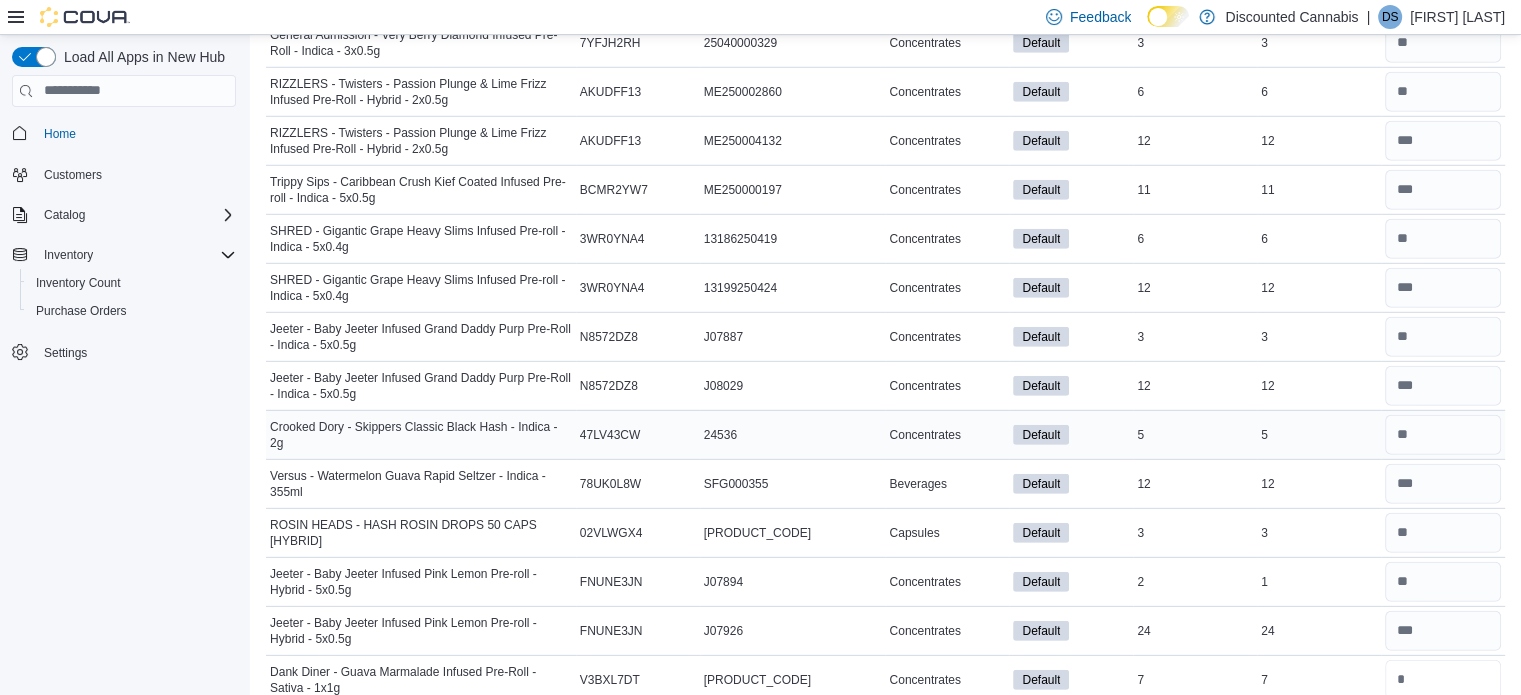 type on "*" 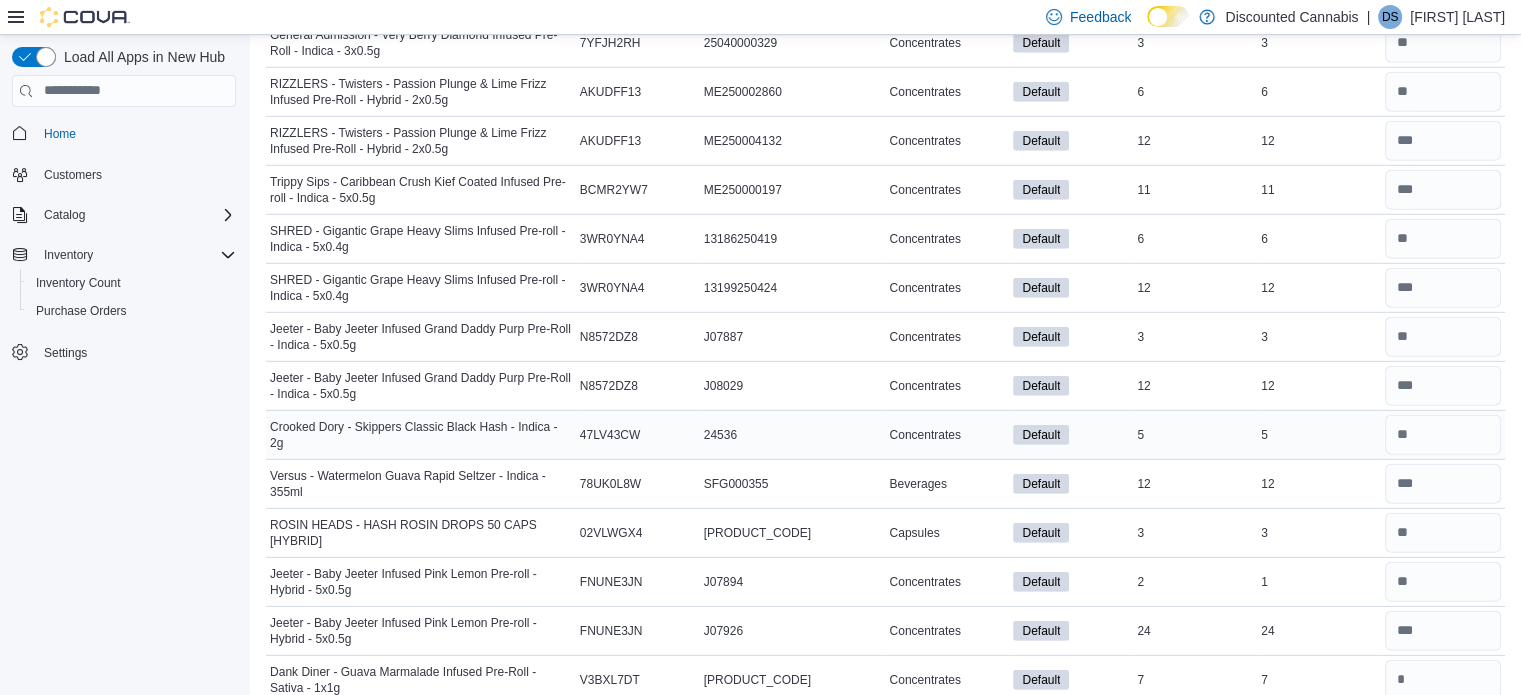 type 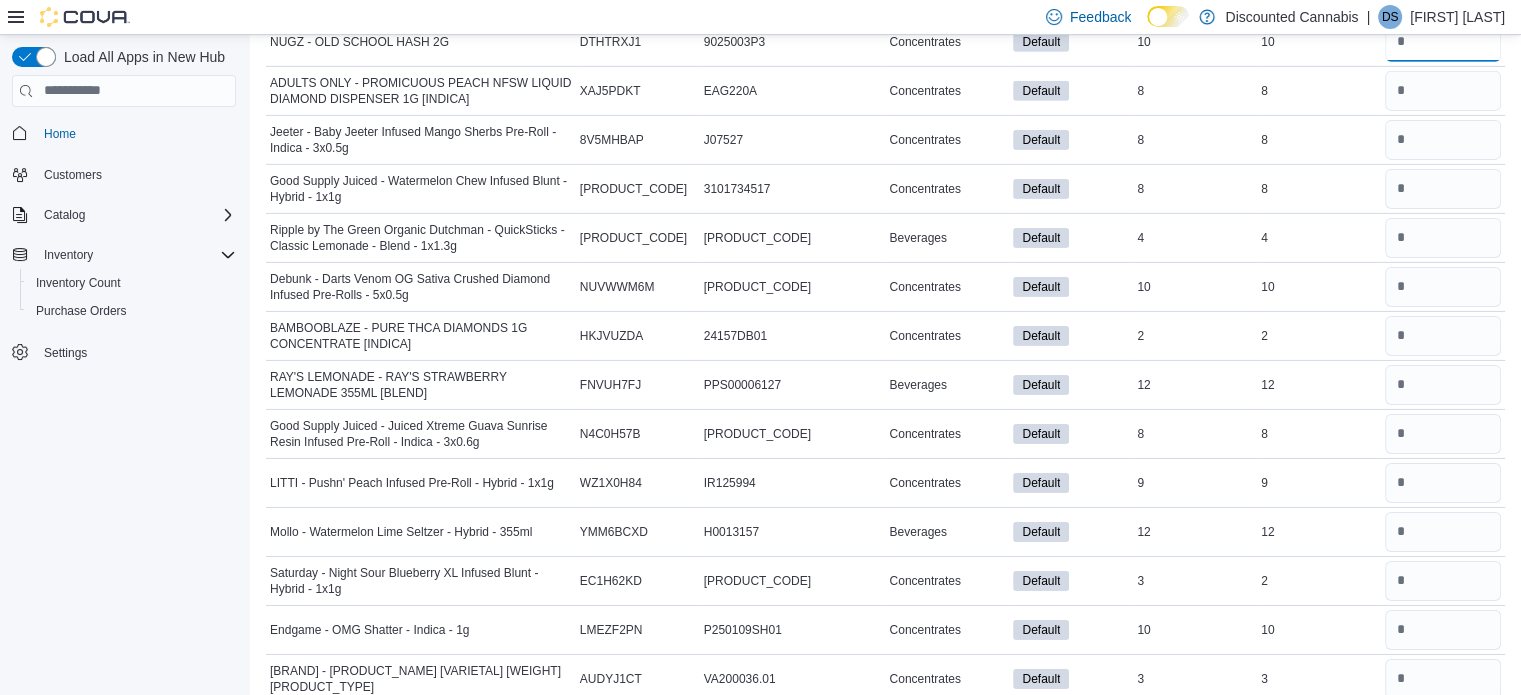 scroll, scrollTop: 6555, scrollLeft: 0, axis: vertical 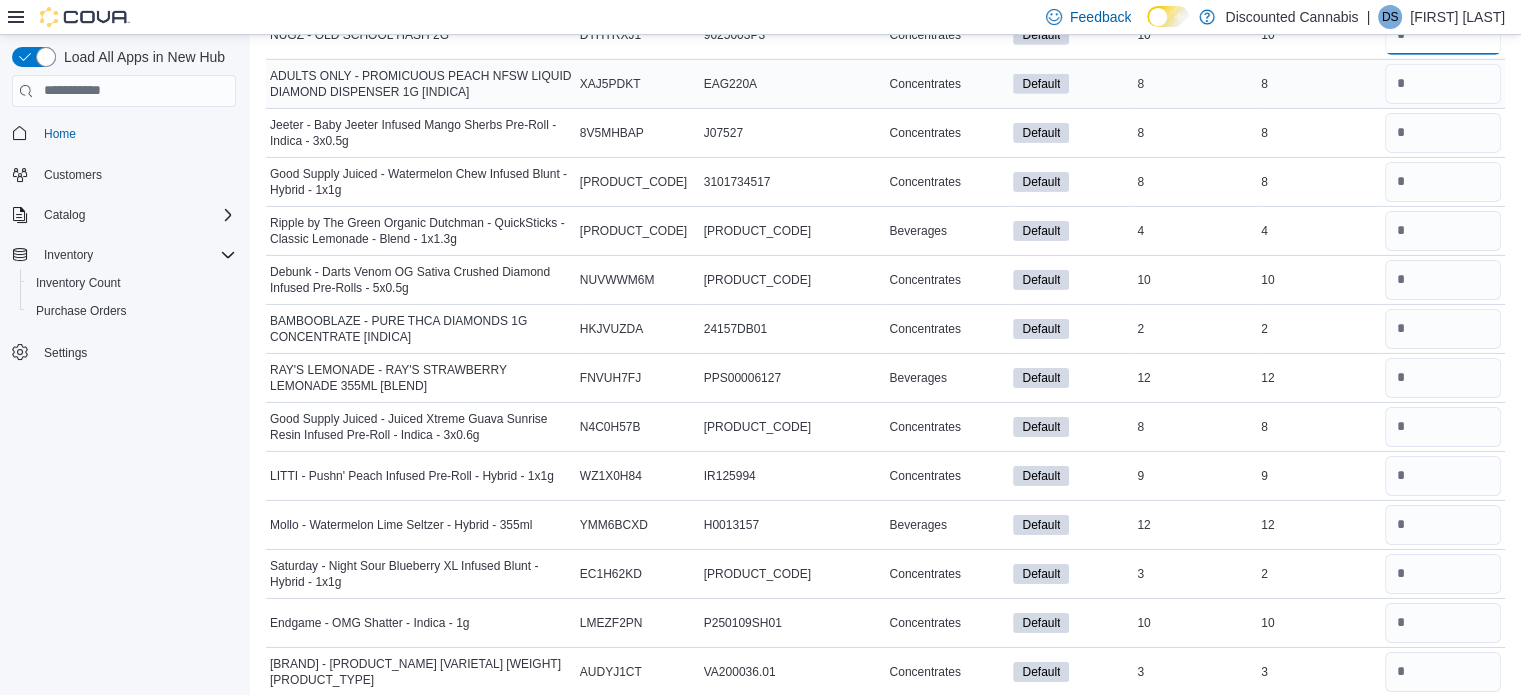 type on "**" 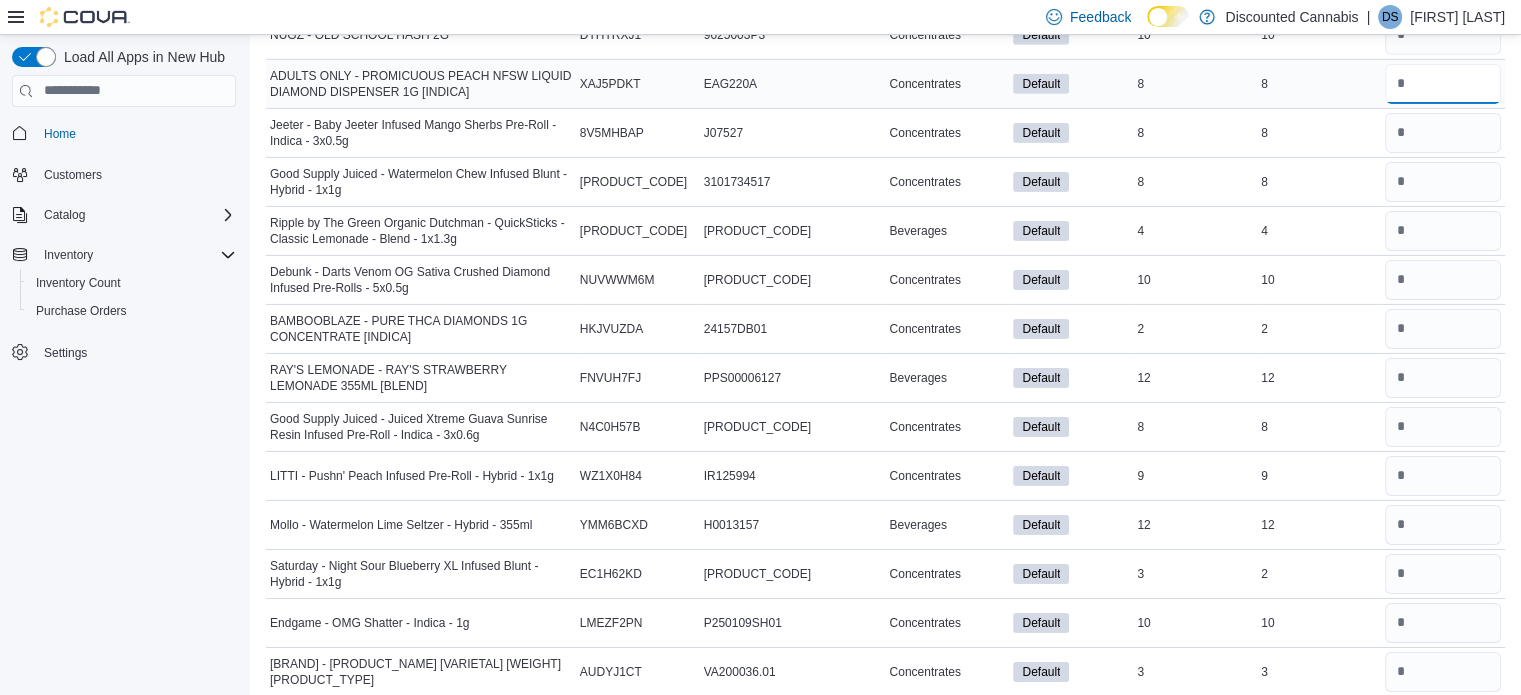 click at bounding box center [1443, 84] 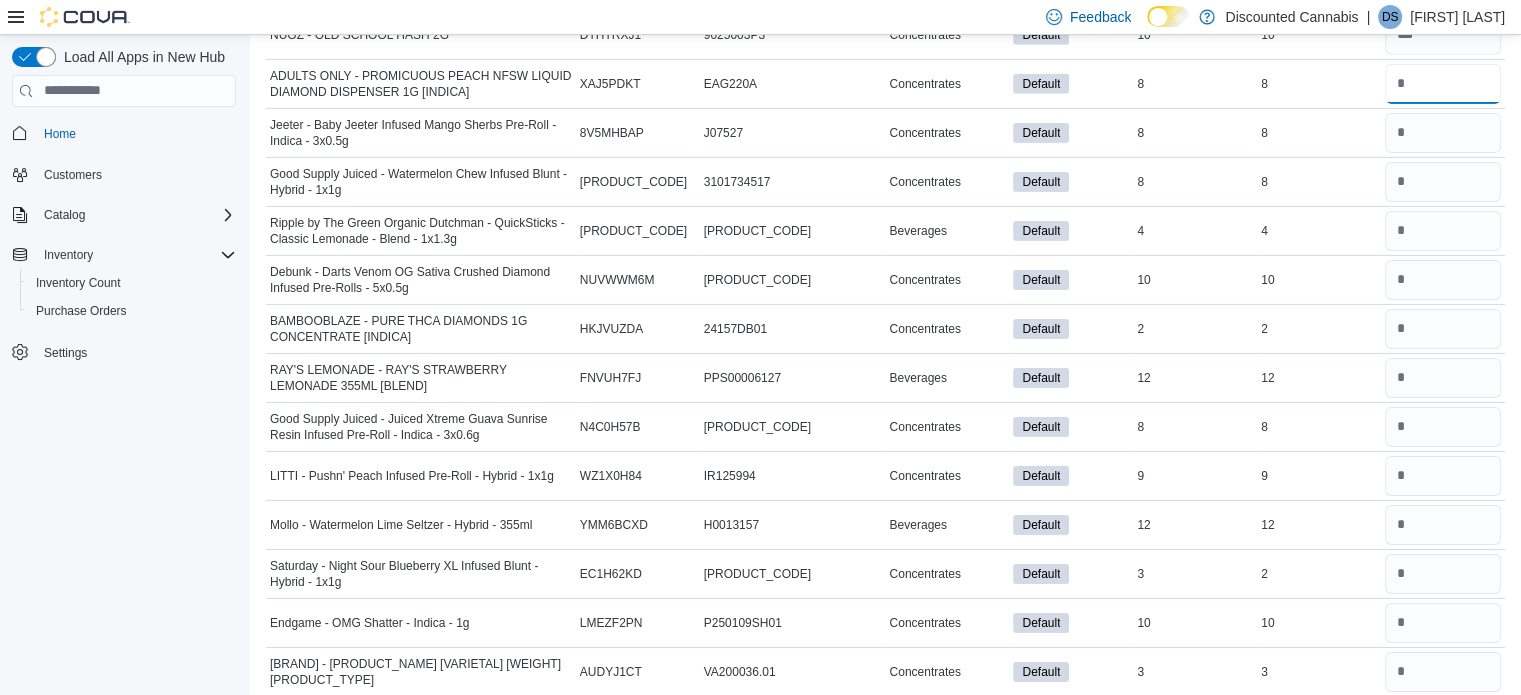 type on "*" 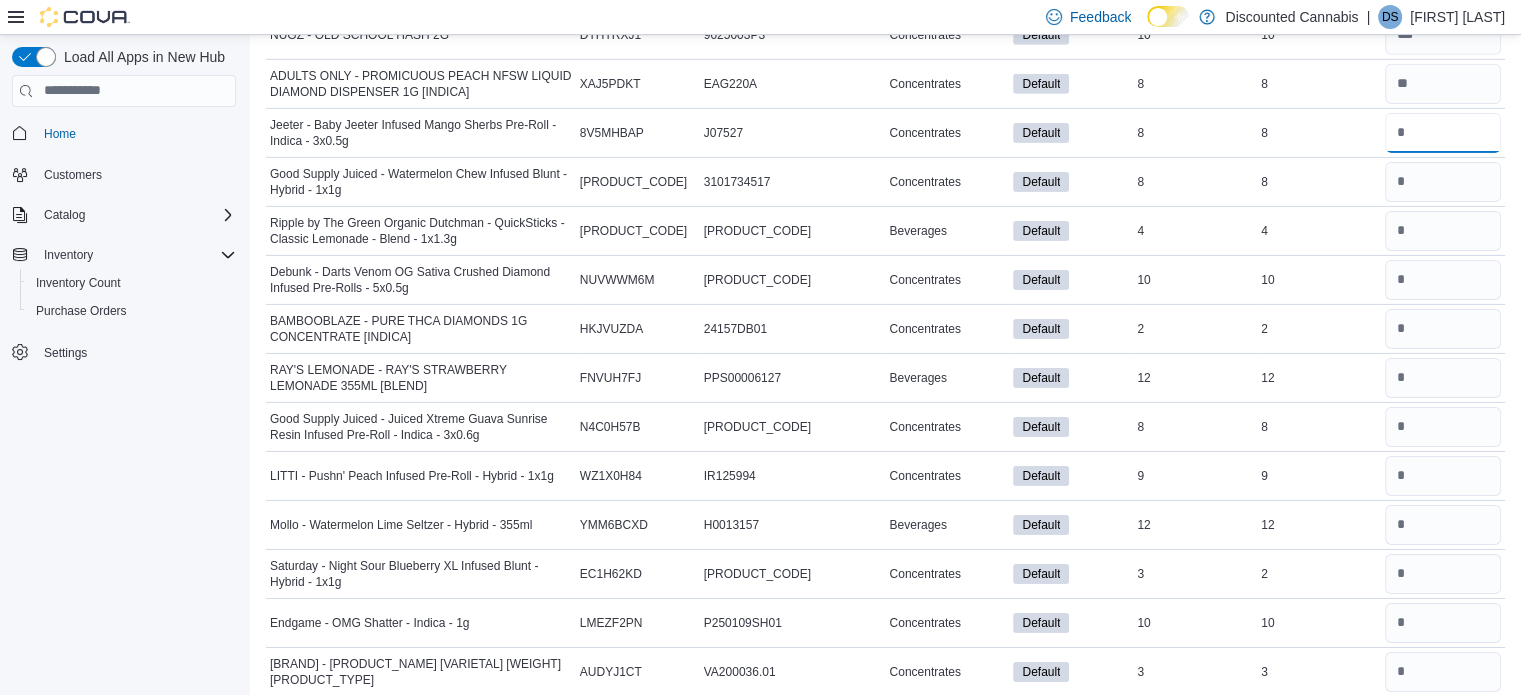 type 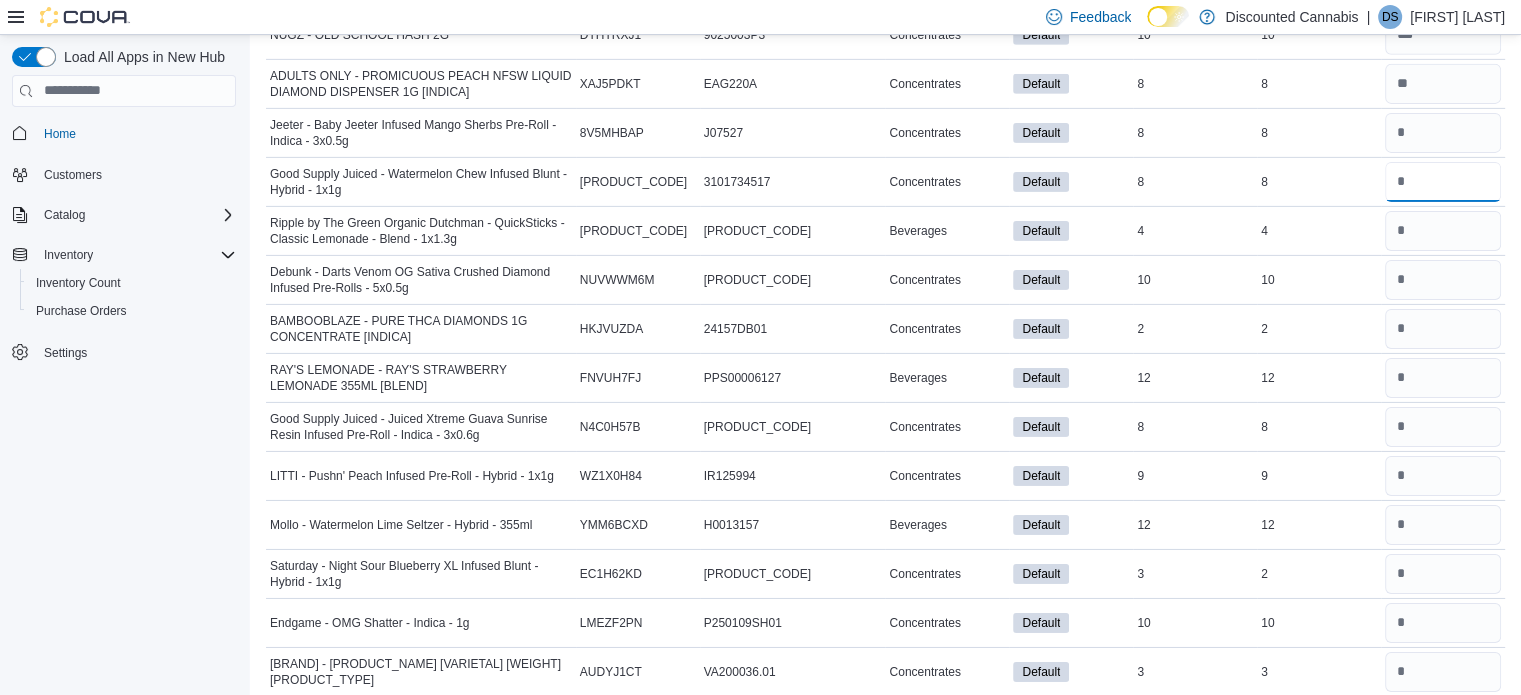 type 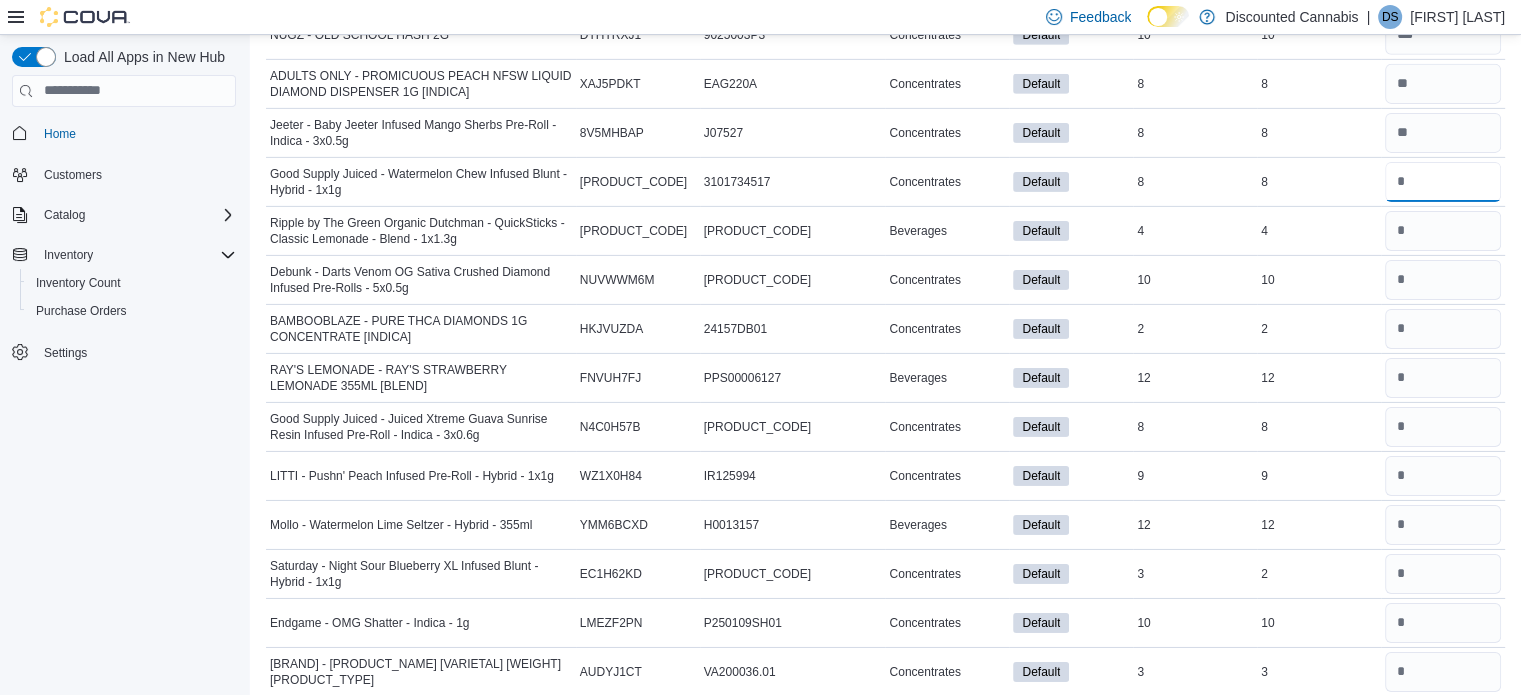 type on "*" 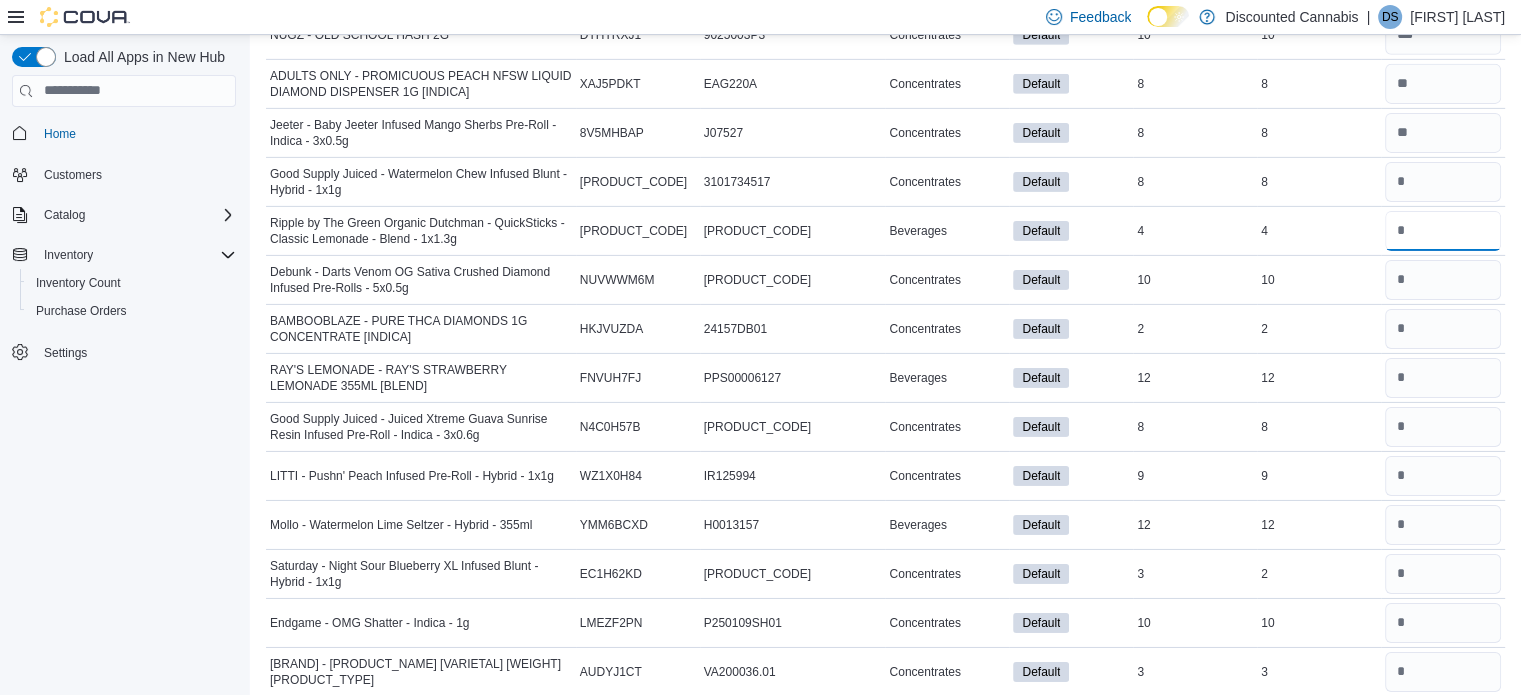 type 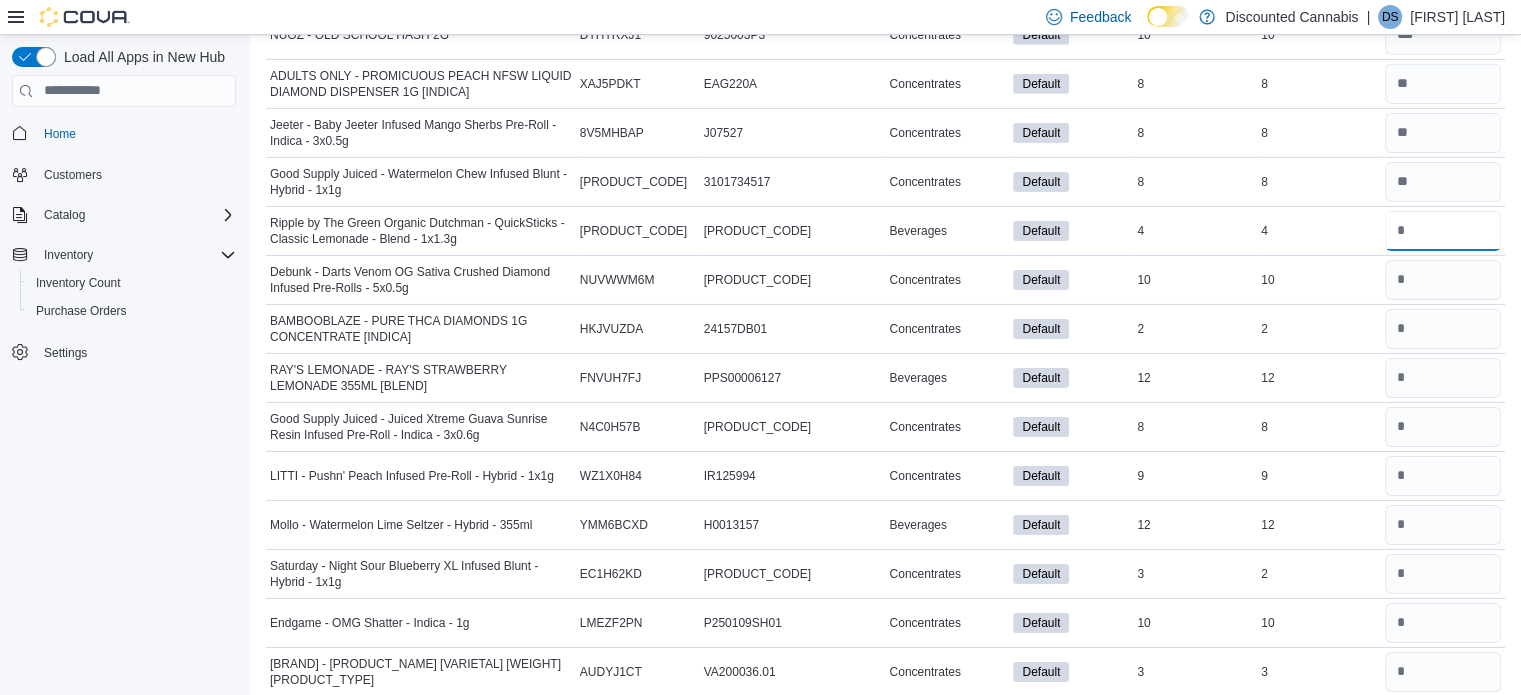type on "*" 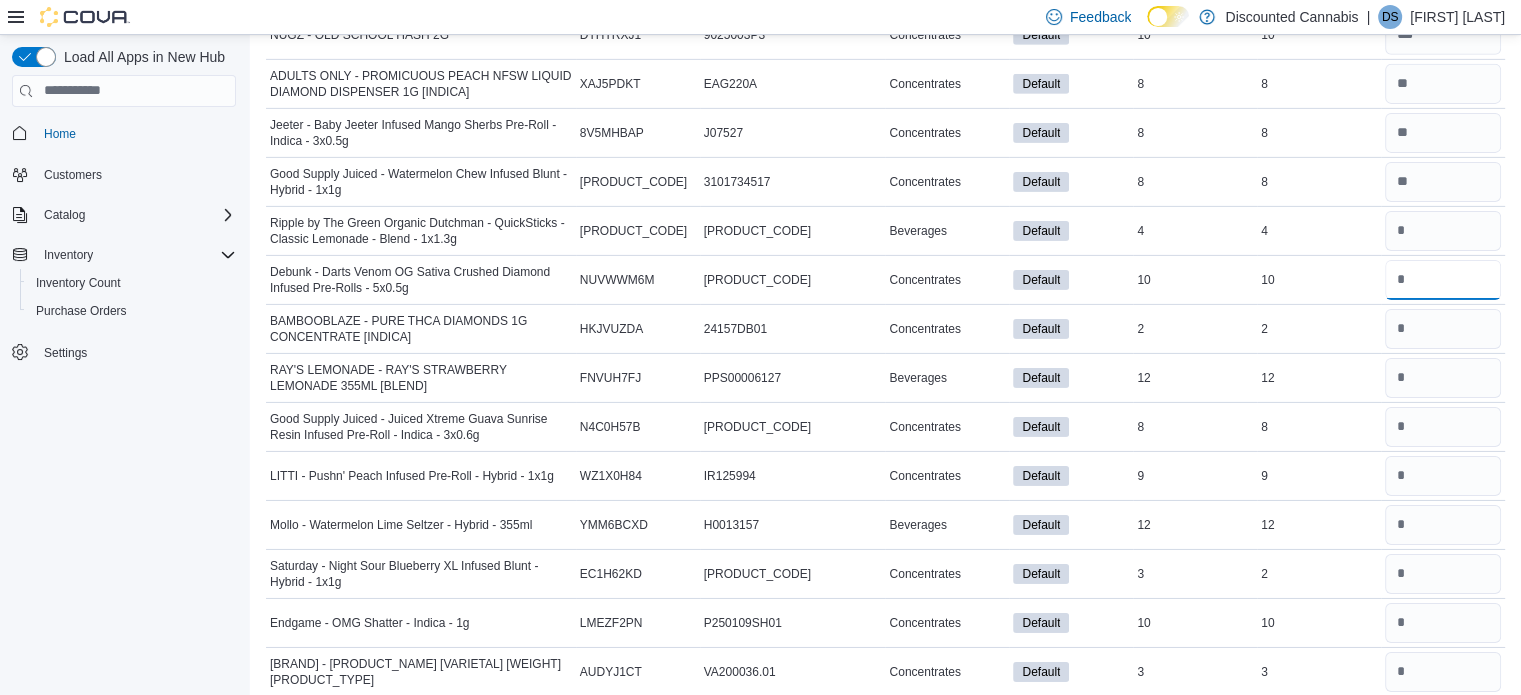 type 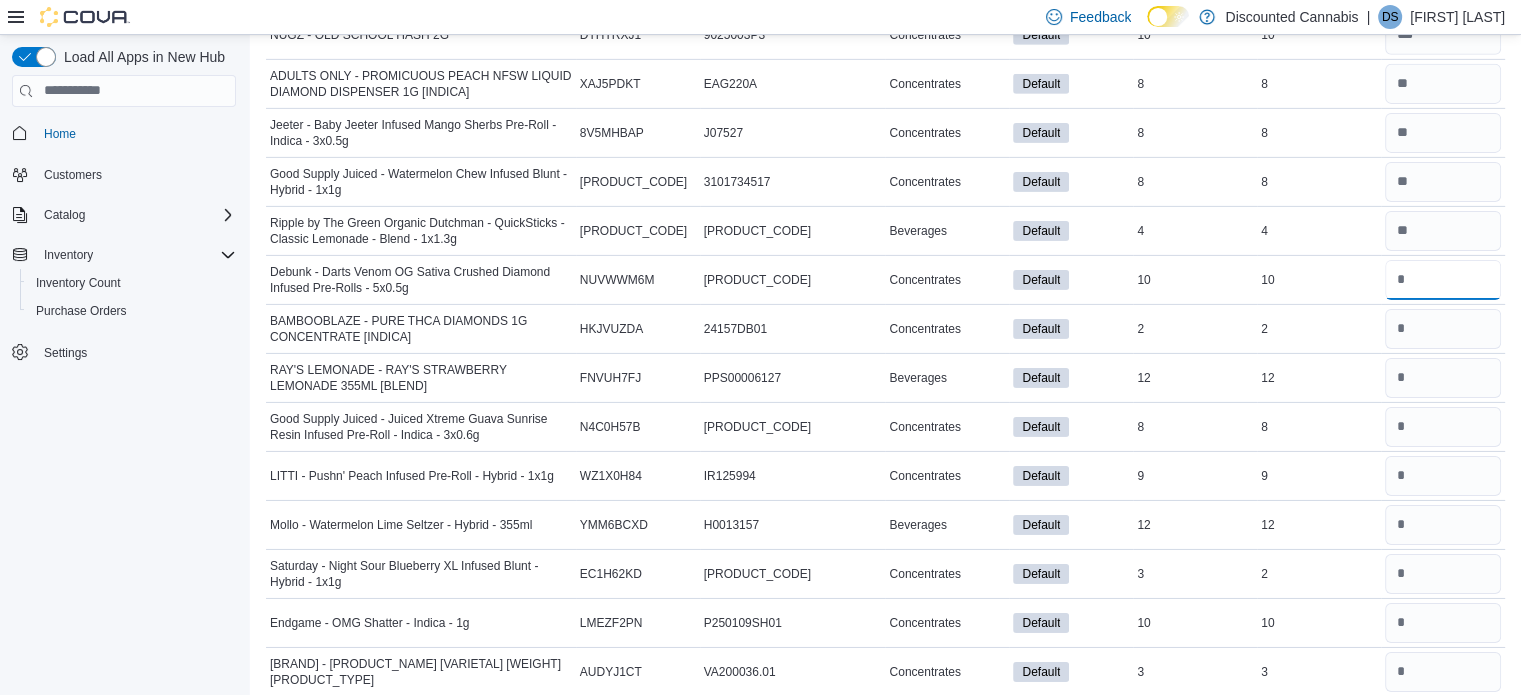 type on "**" 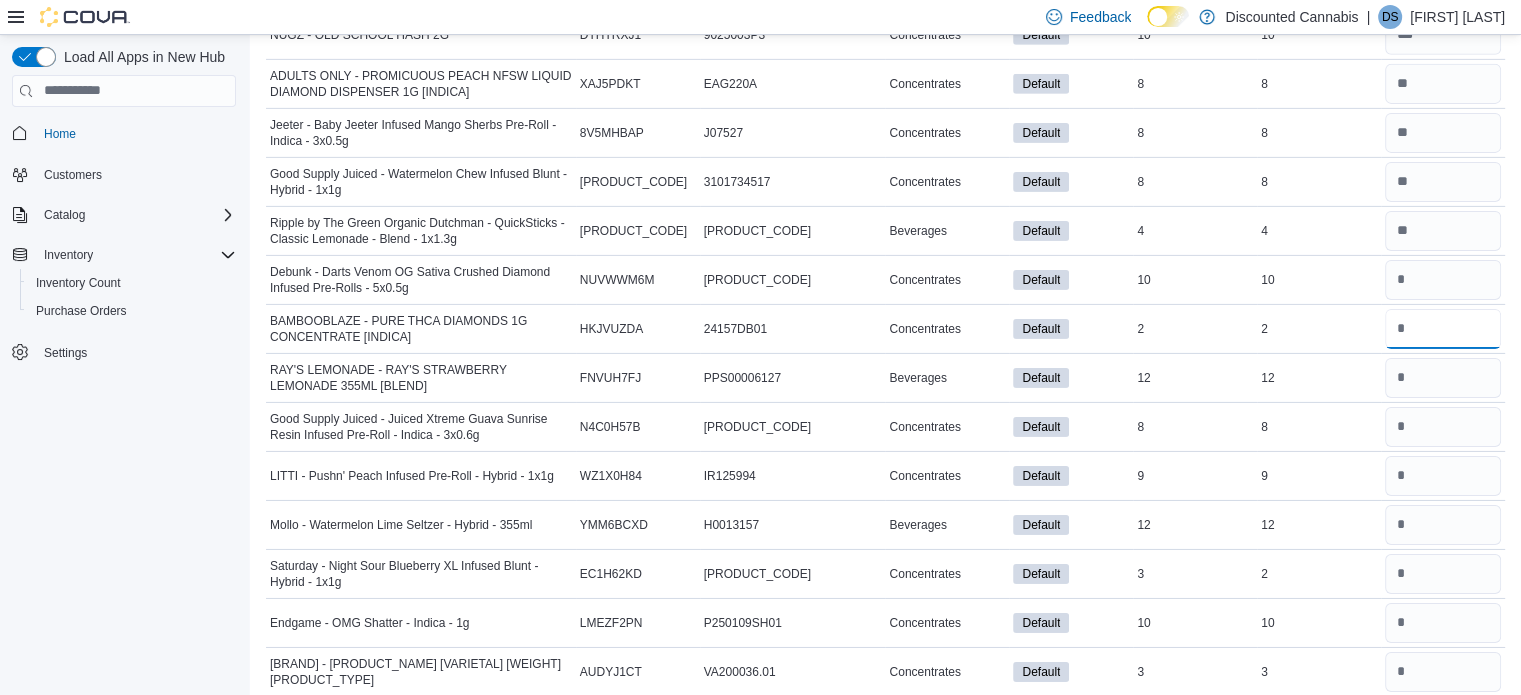 type 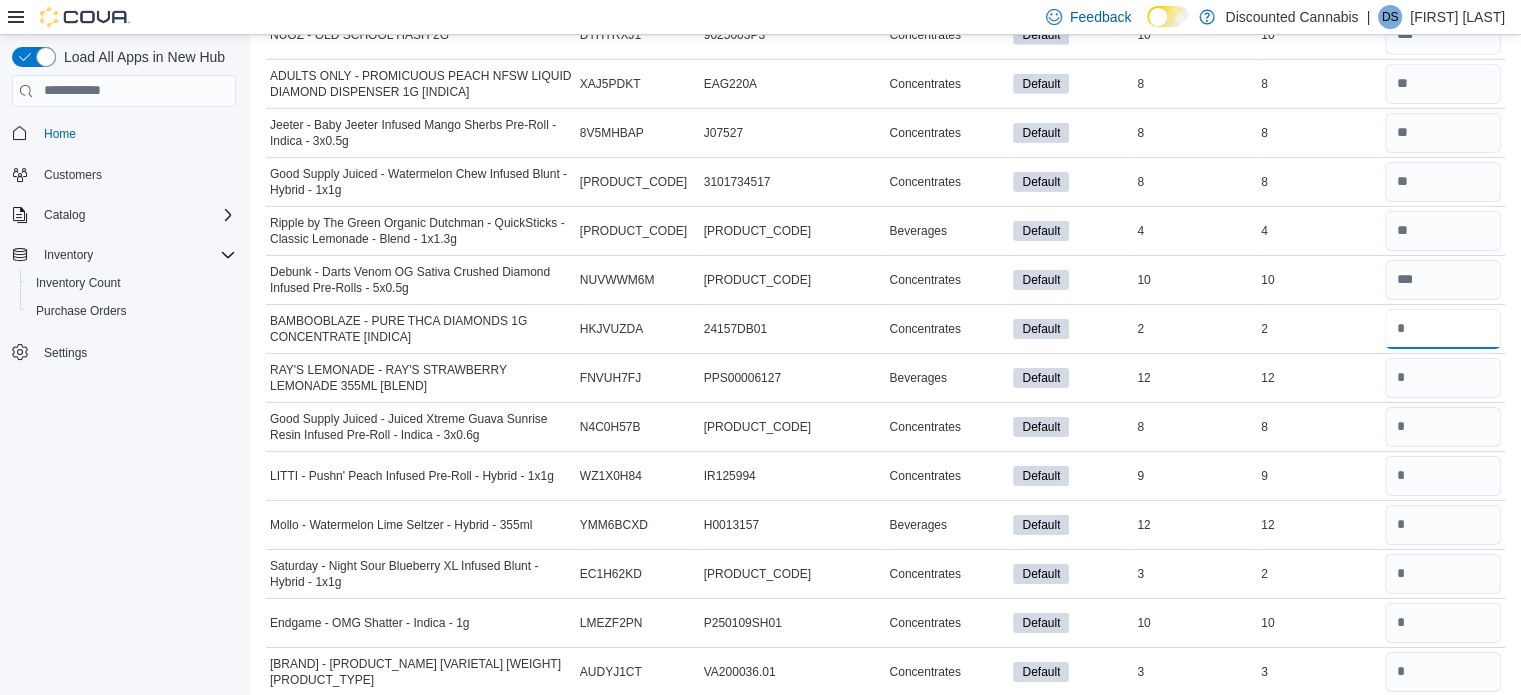 type on "*" 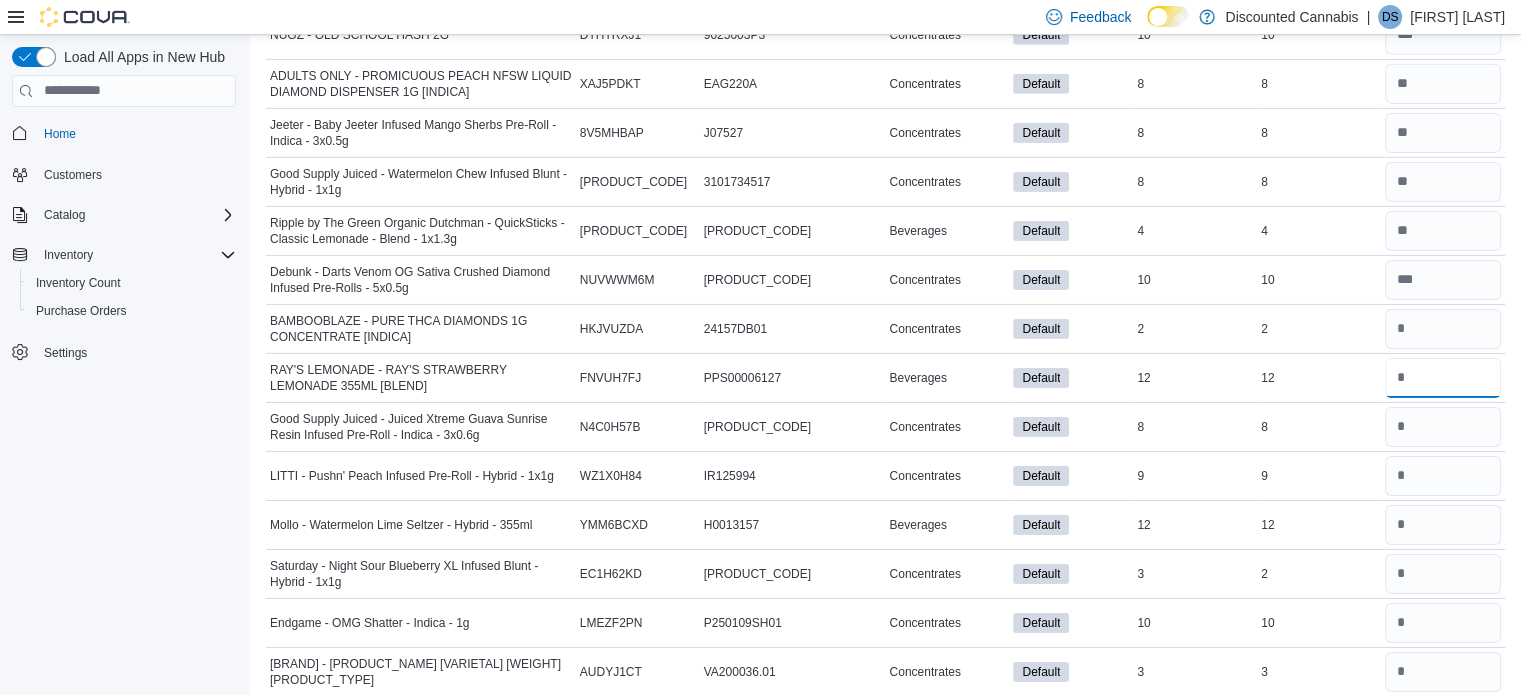 type 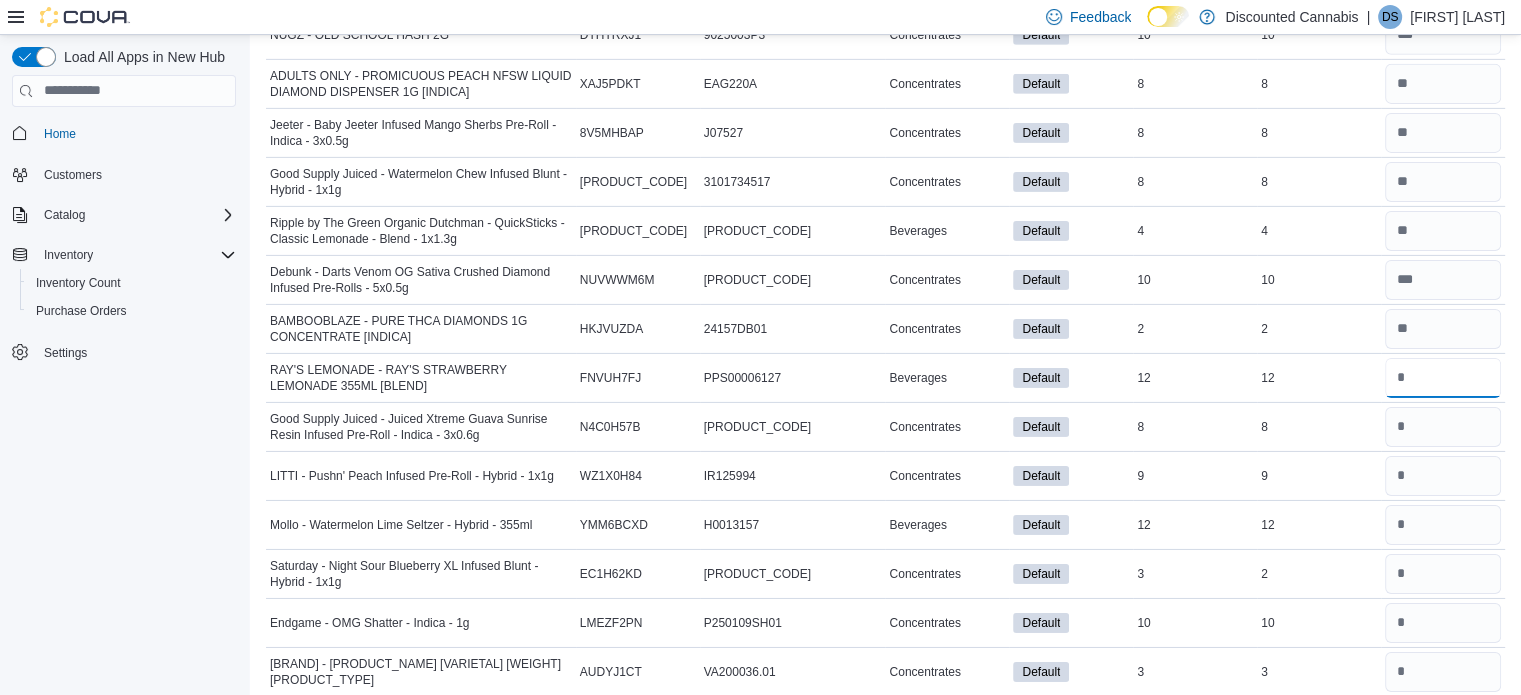 type on "**" 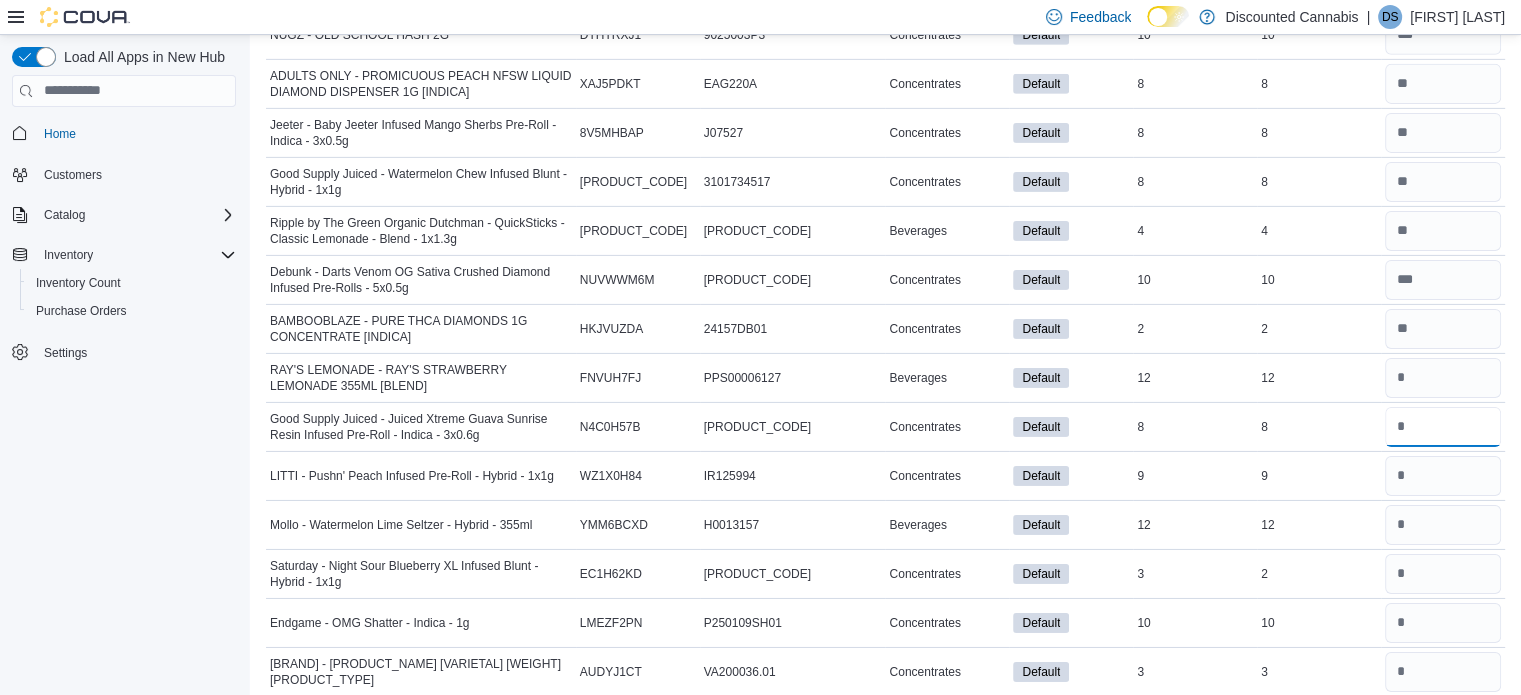 type 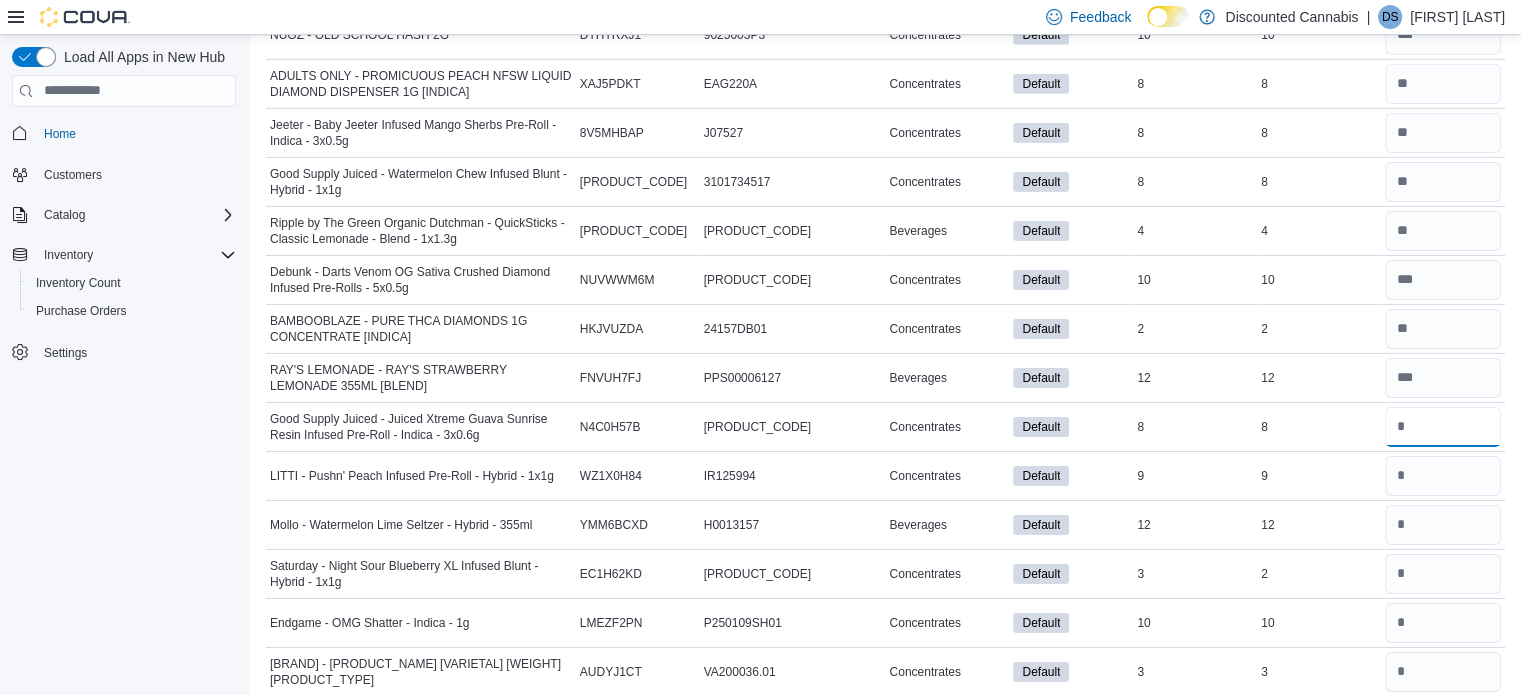 type on "*" 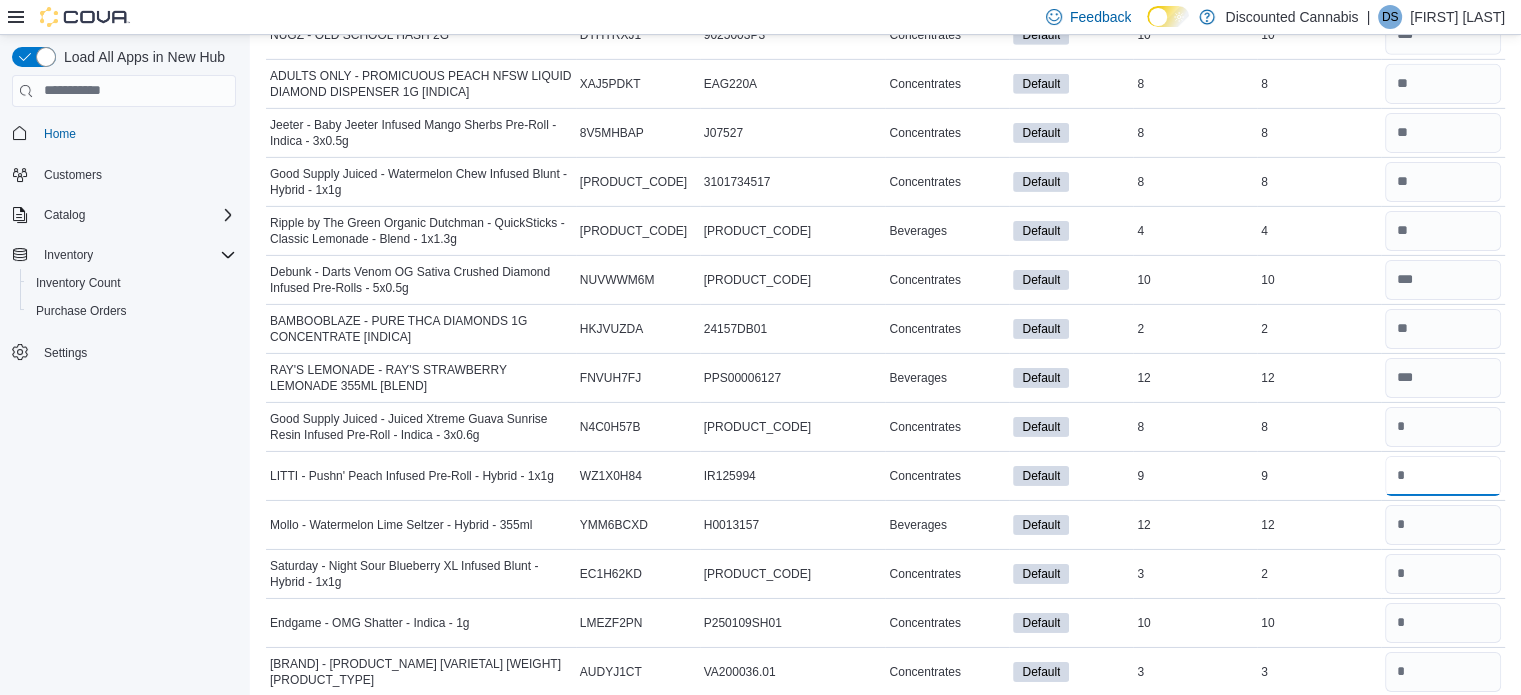 type 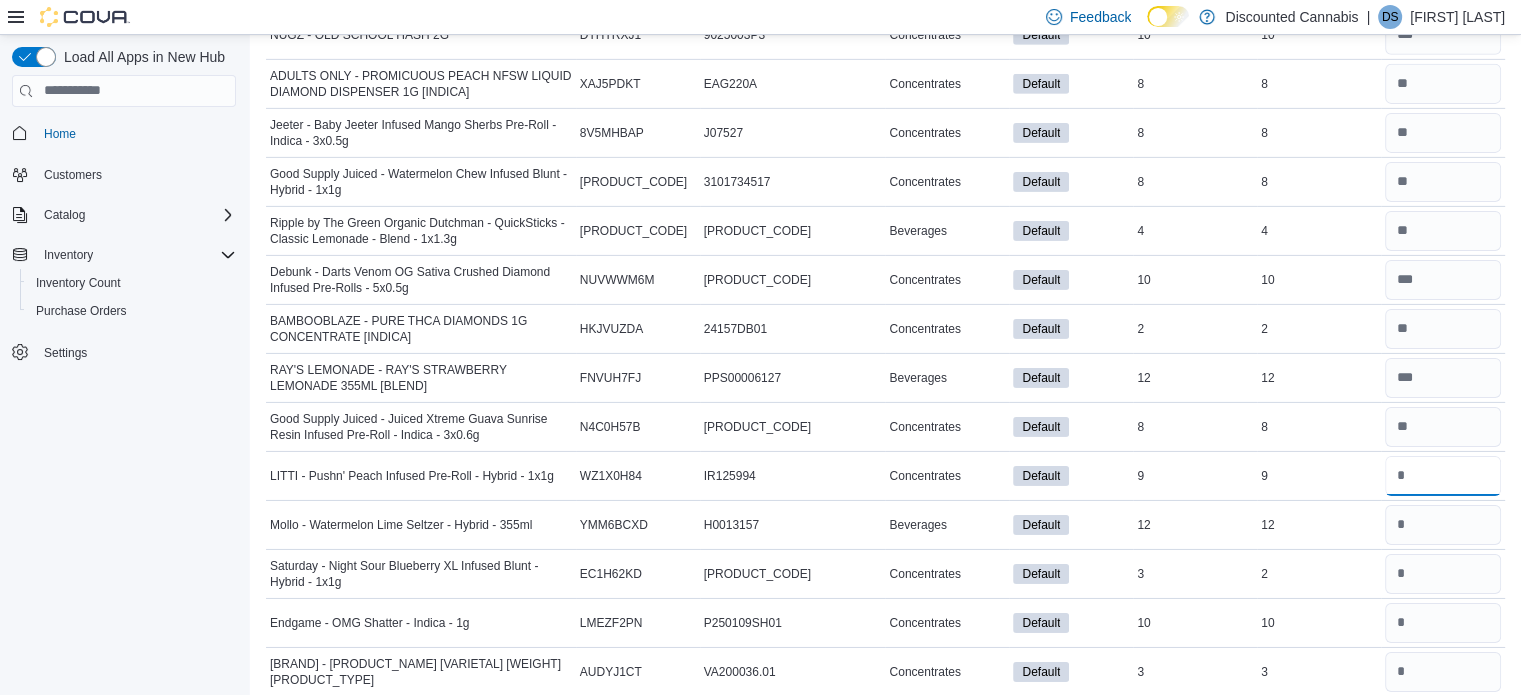 type on "*" 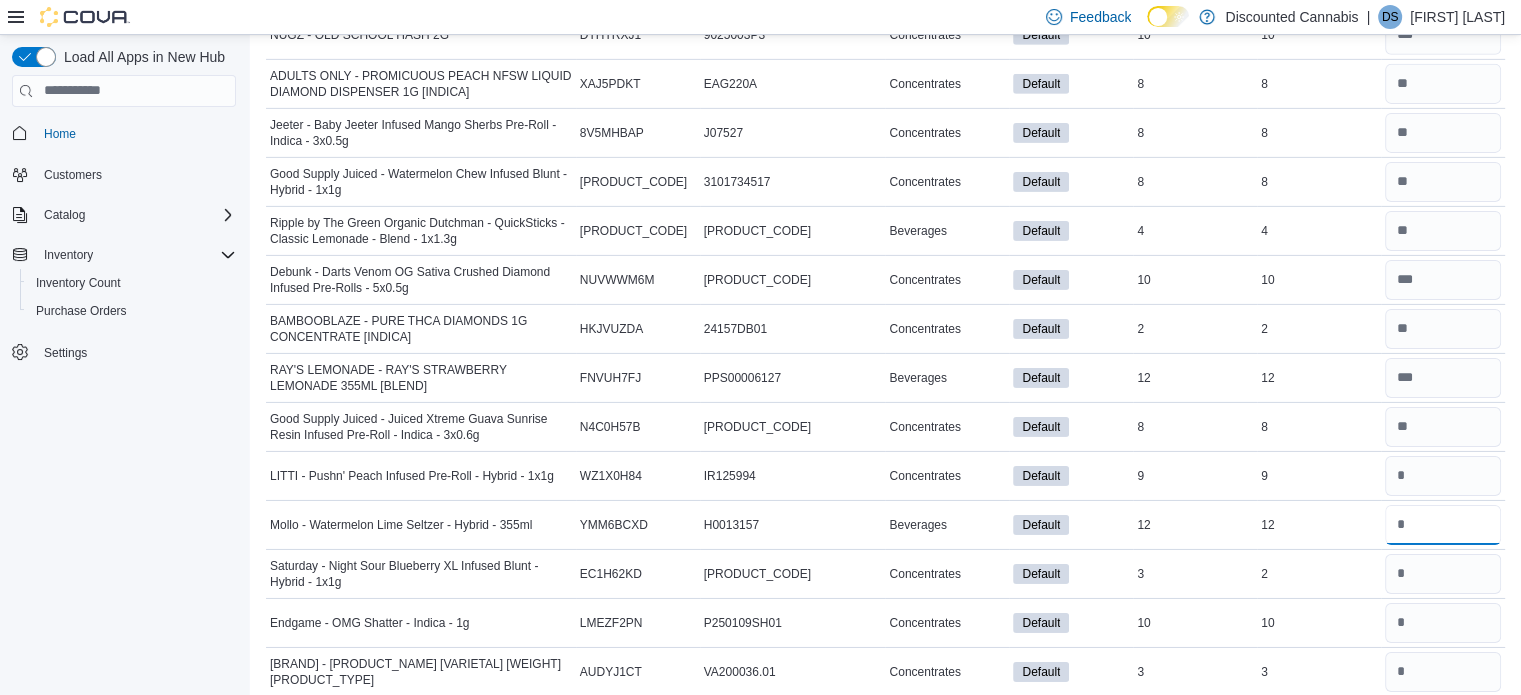 type 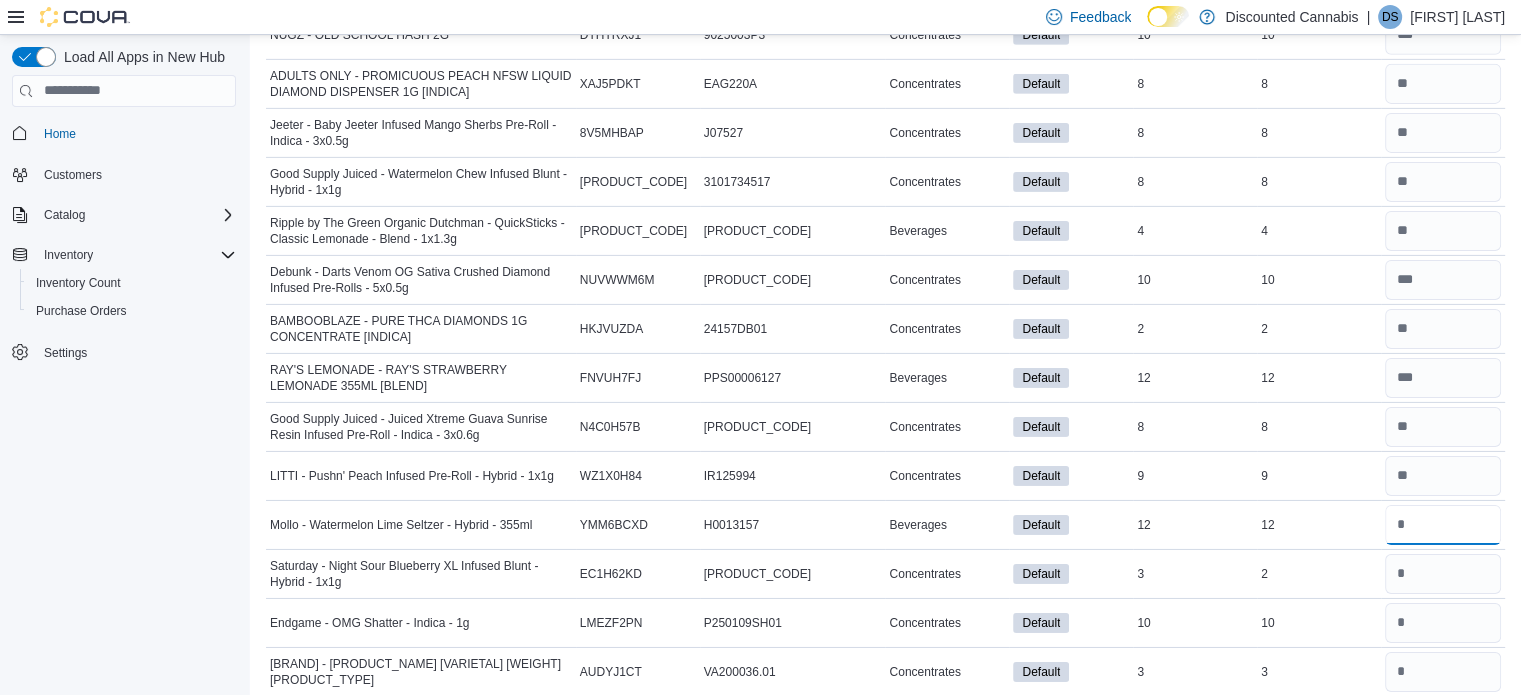 type on "**" 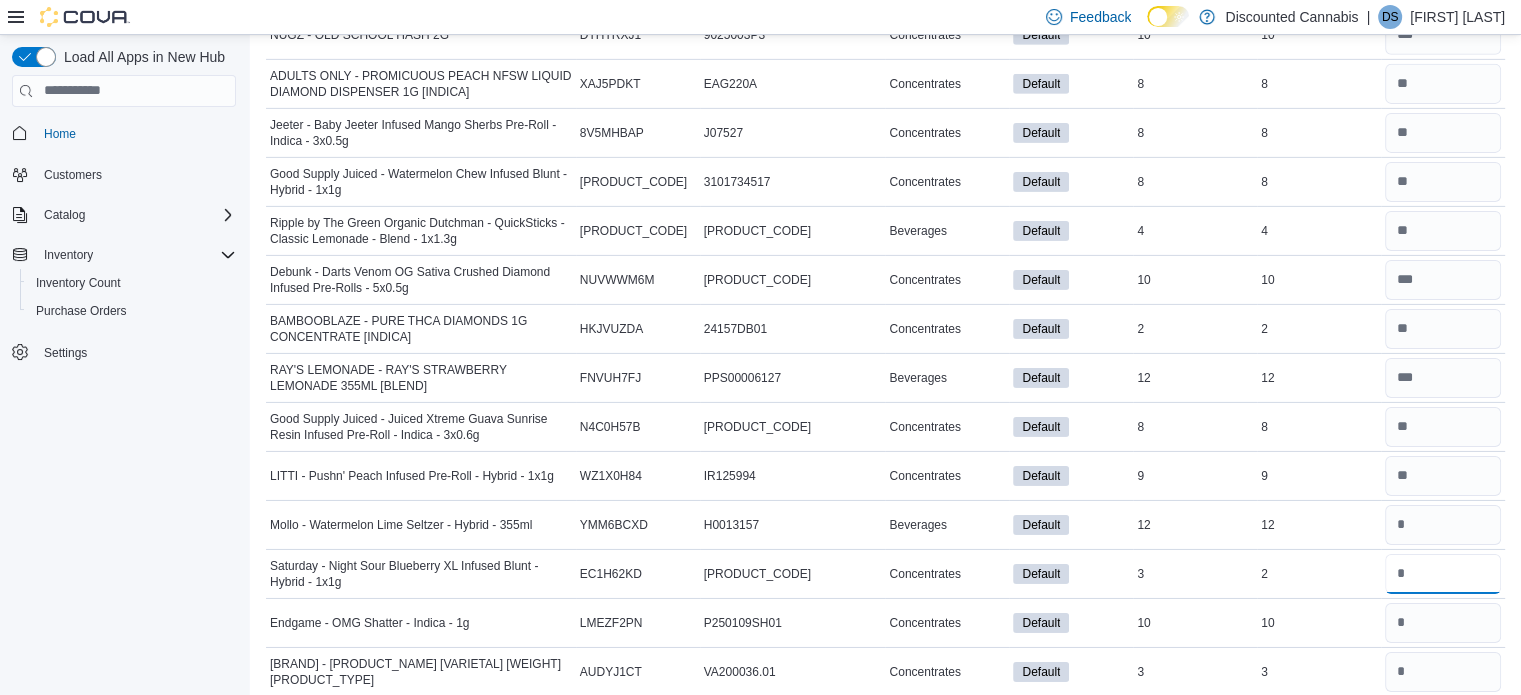 type 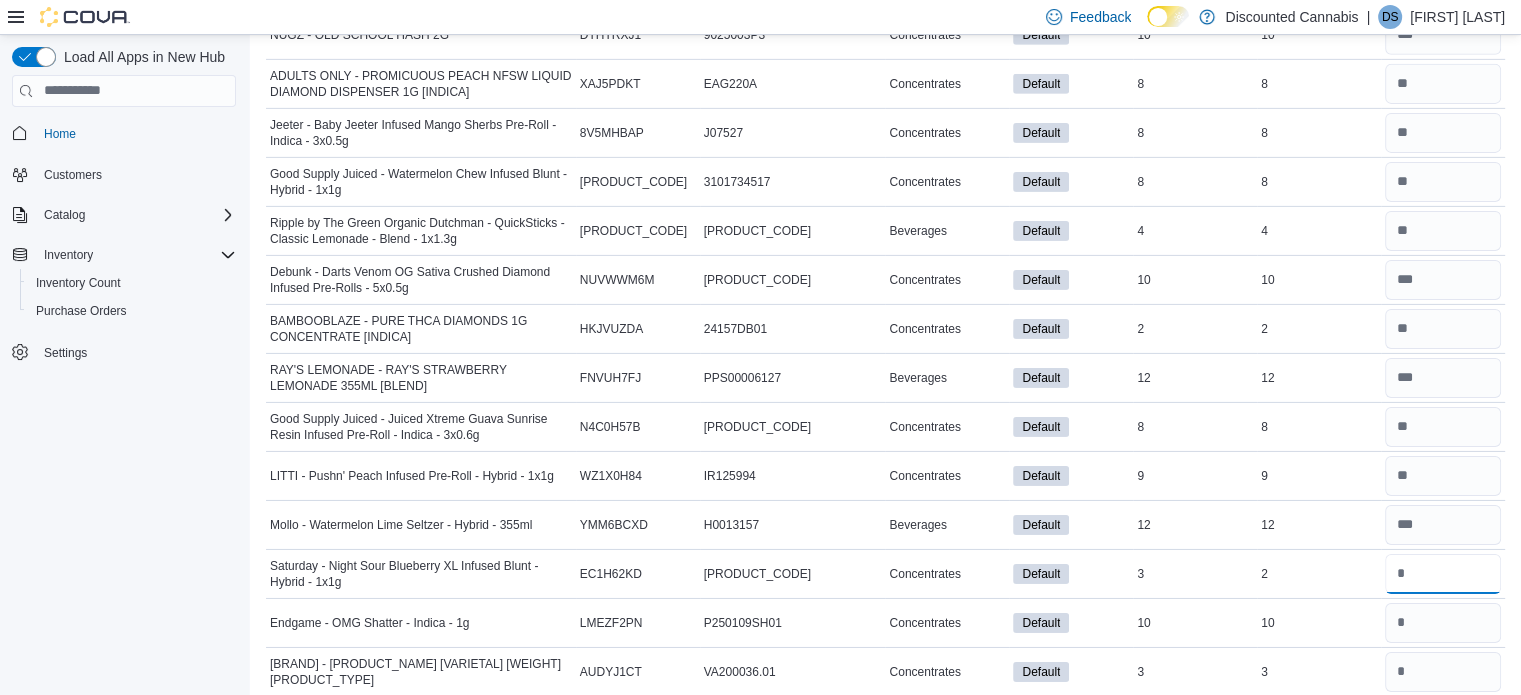 type on "*" 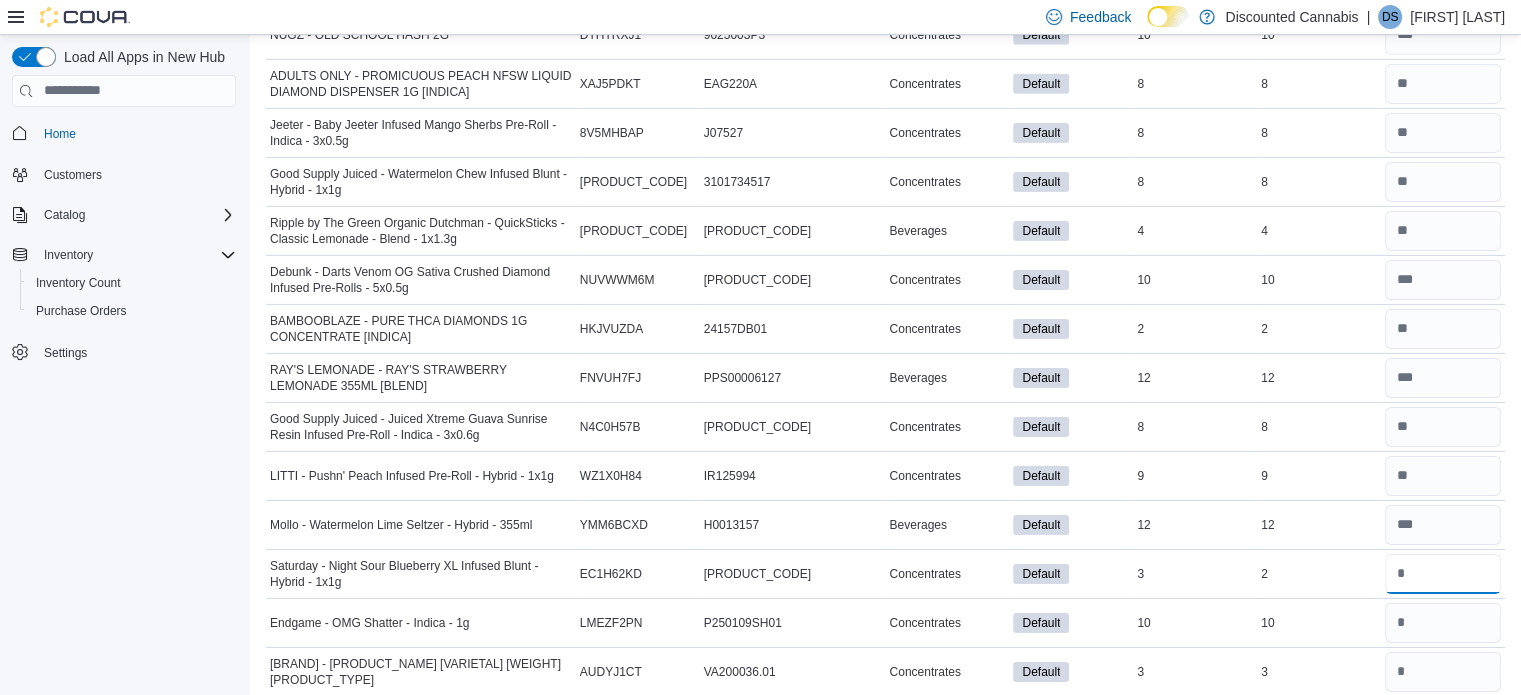 type on "*" 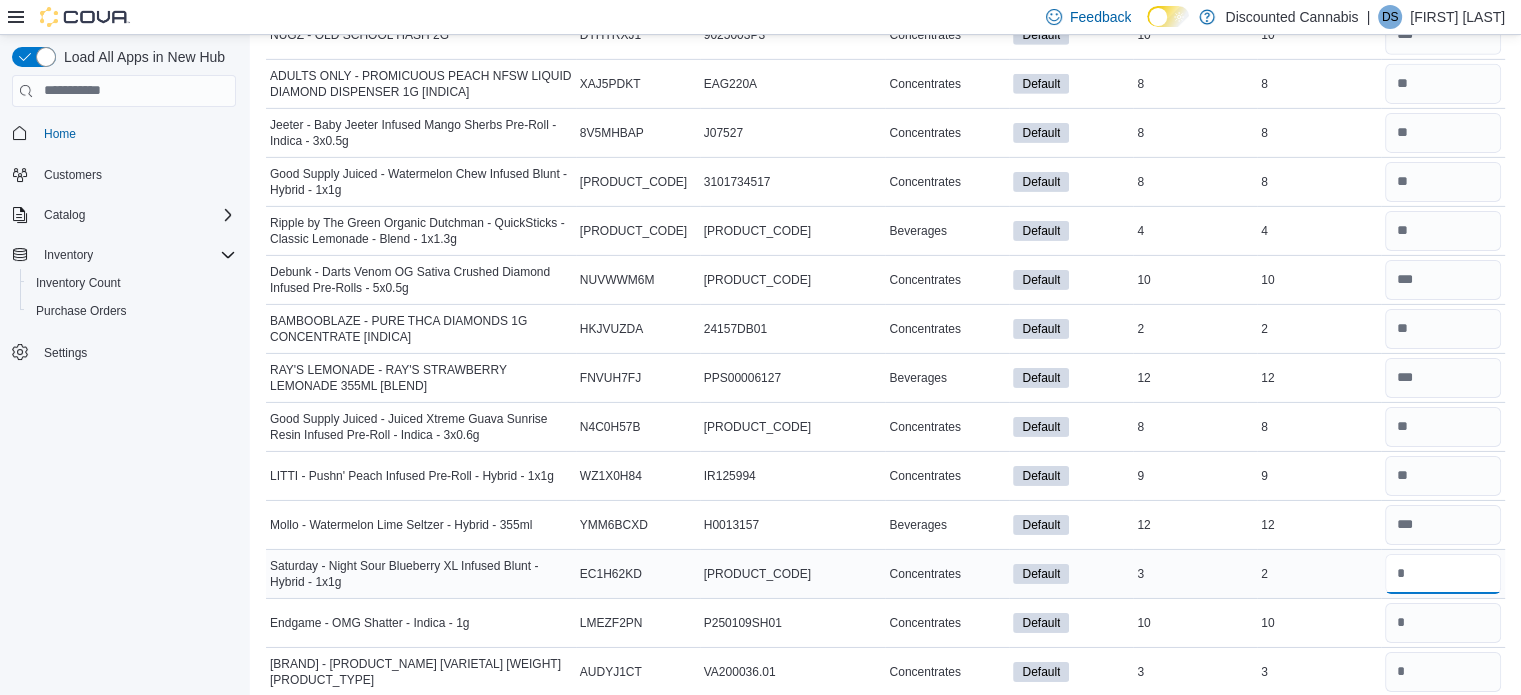 click at bounding box center (1443, 574) 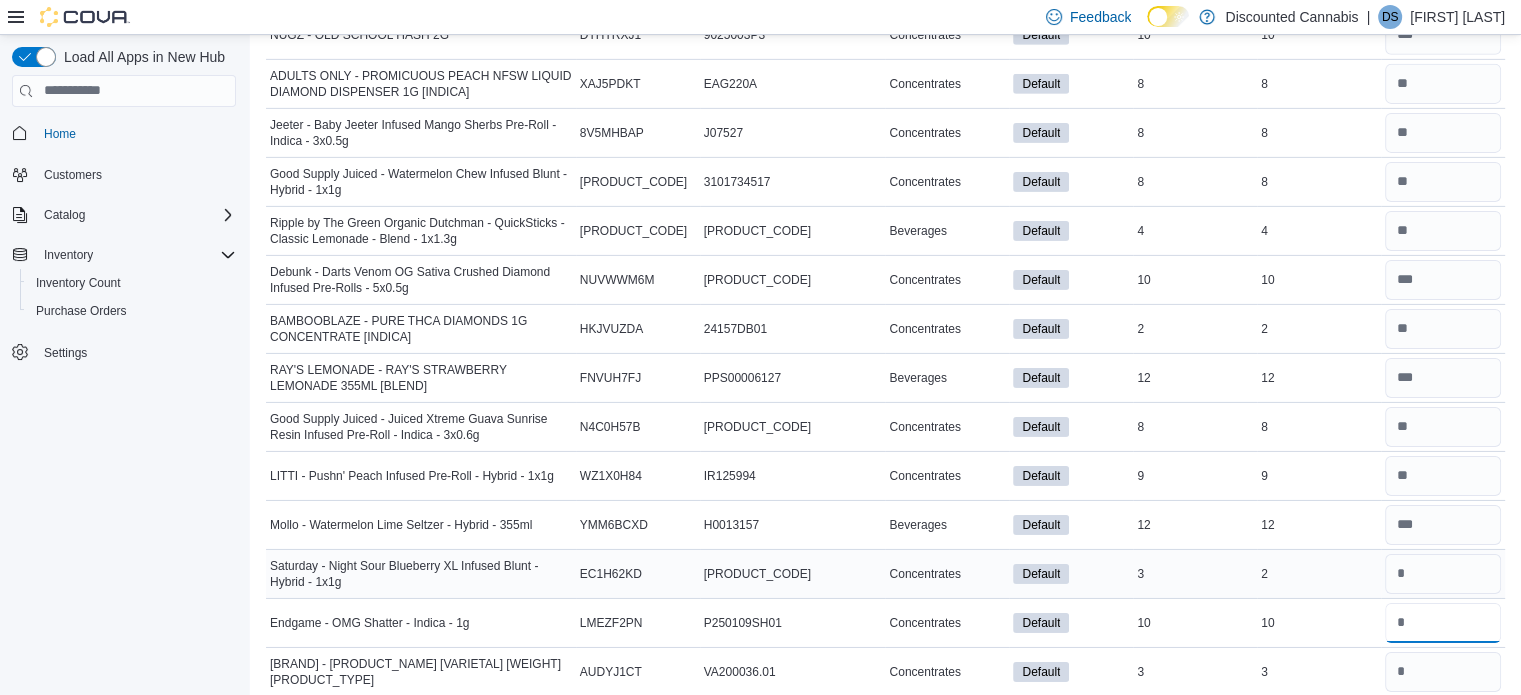 type 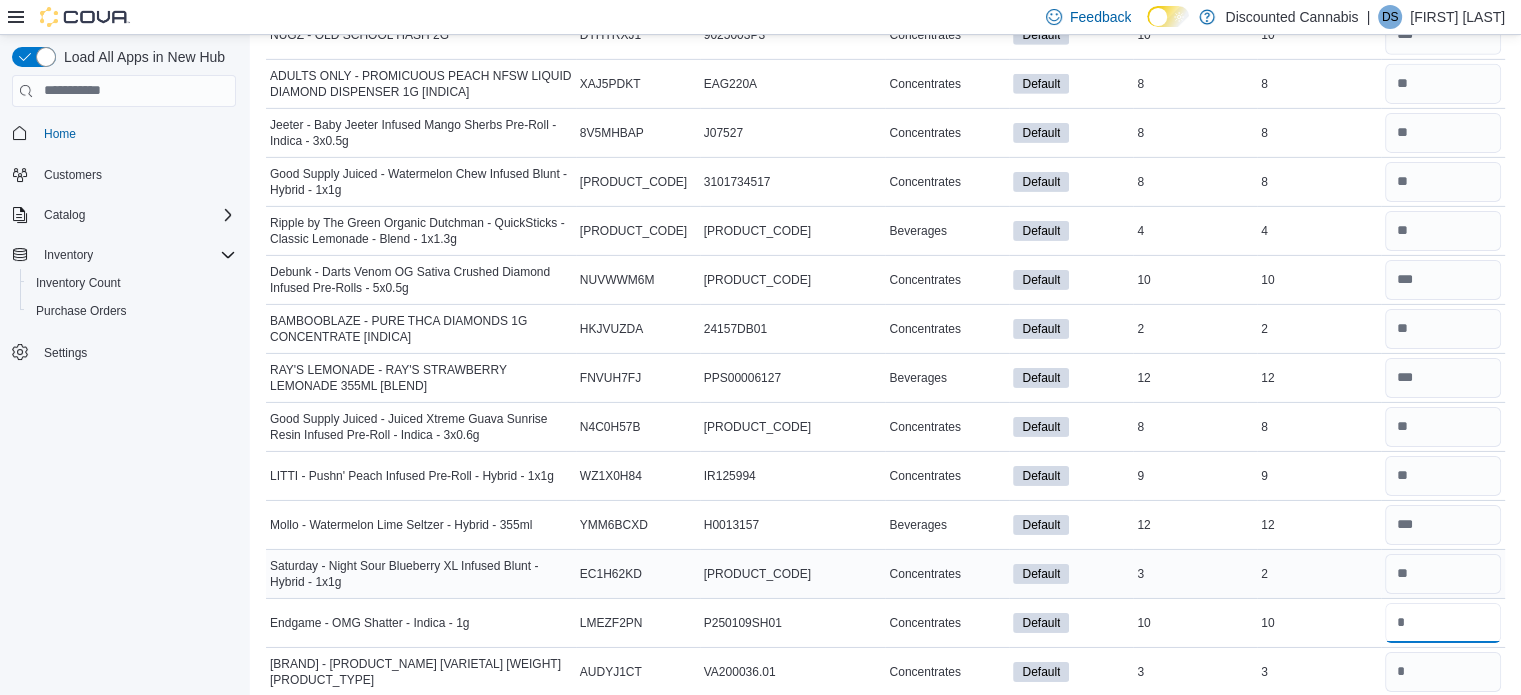 type on "**" 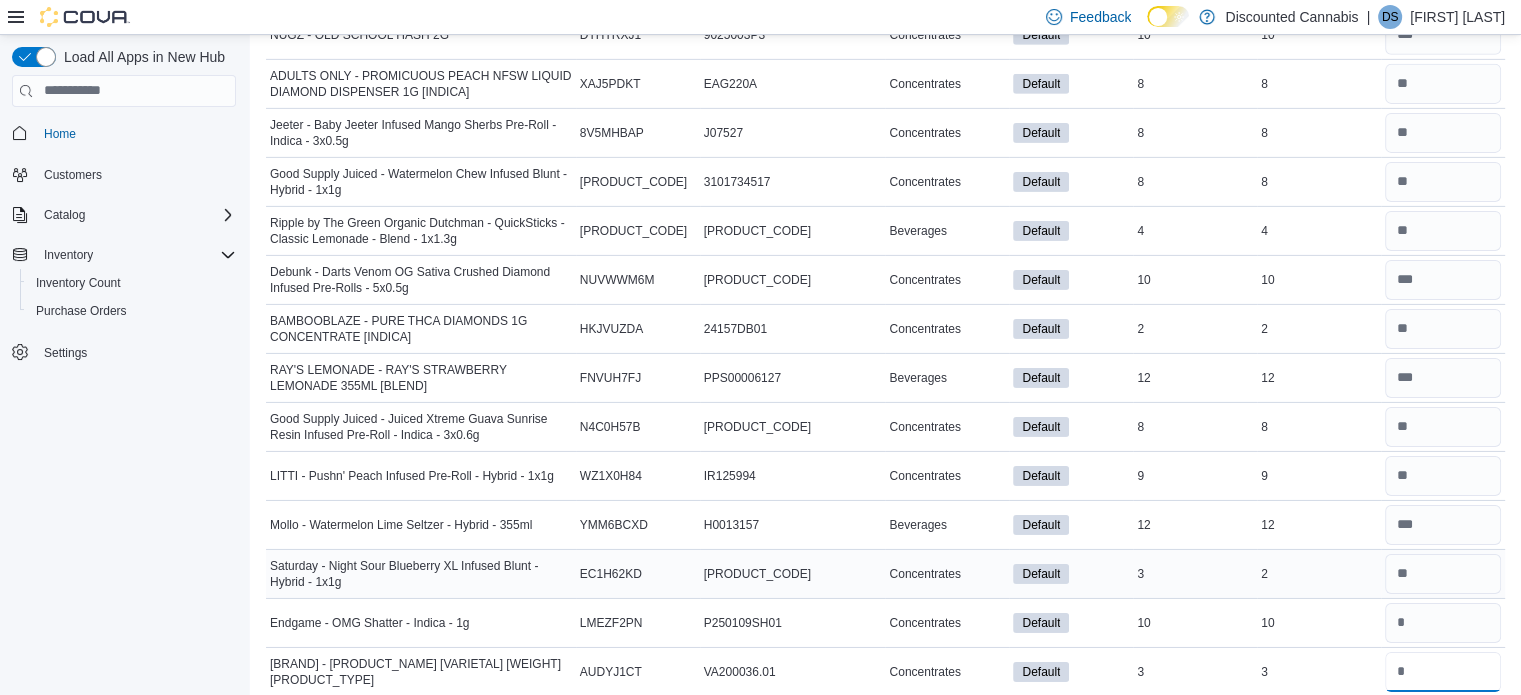 type 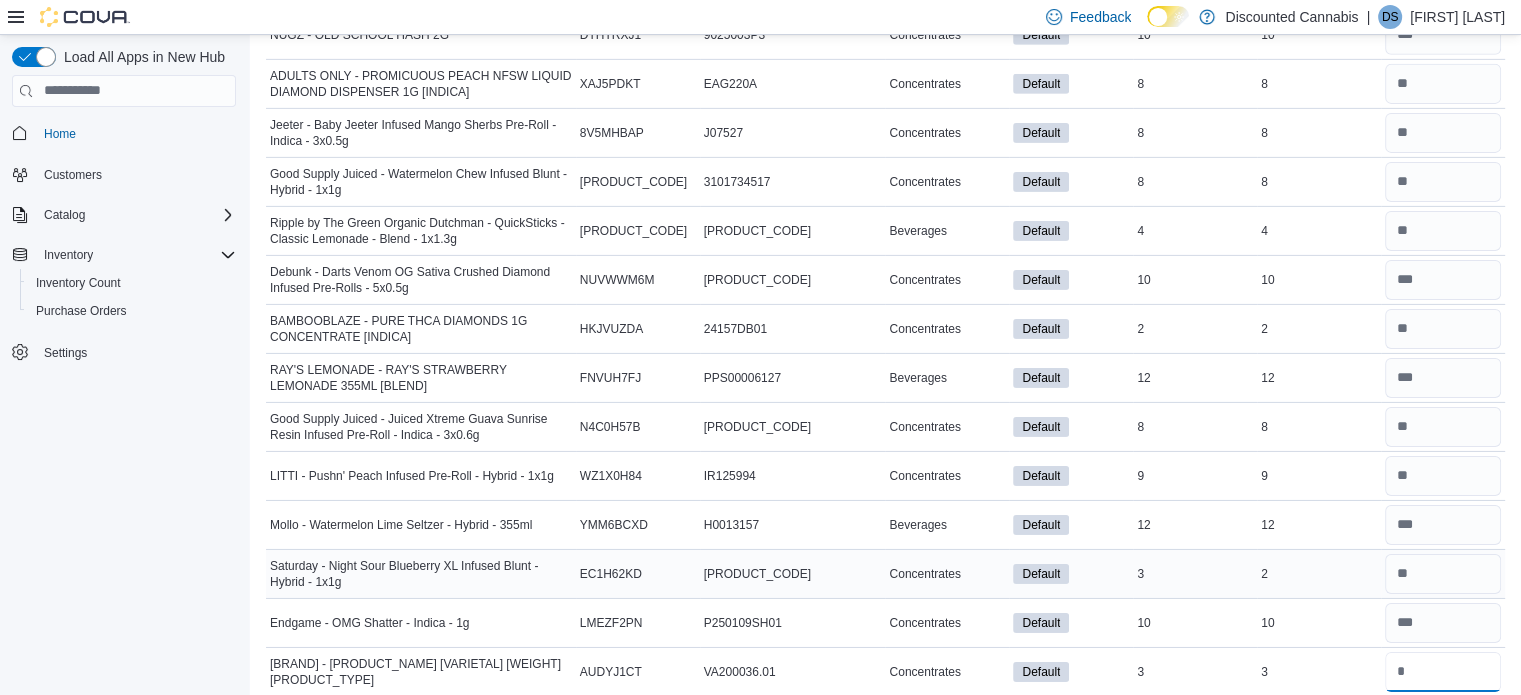 type on "*" 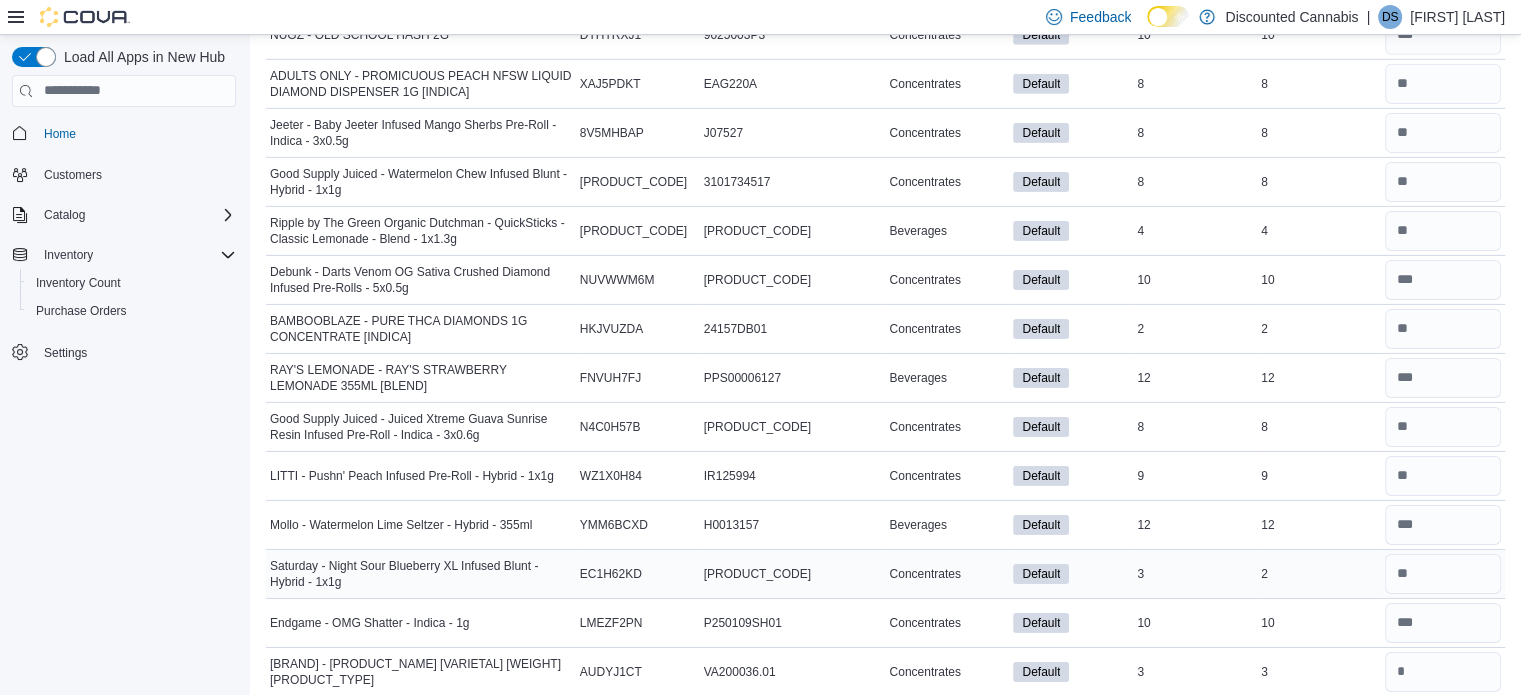 type 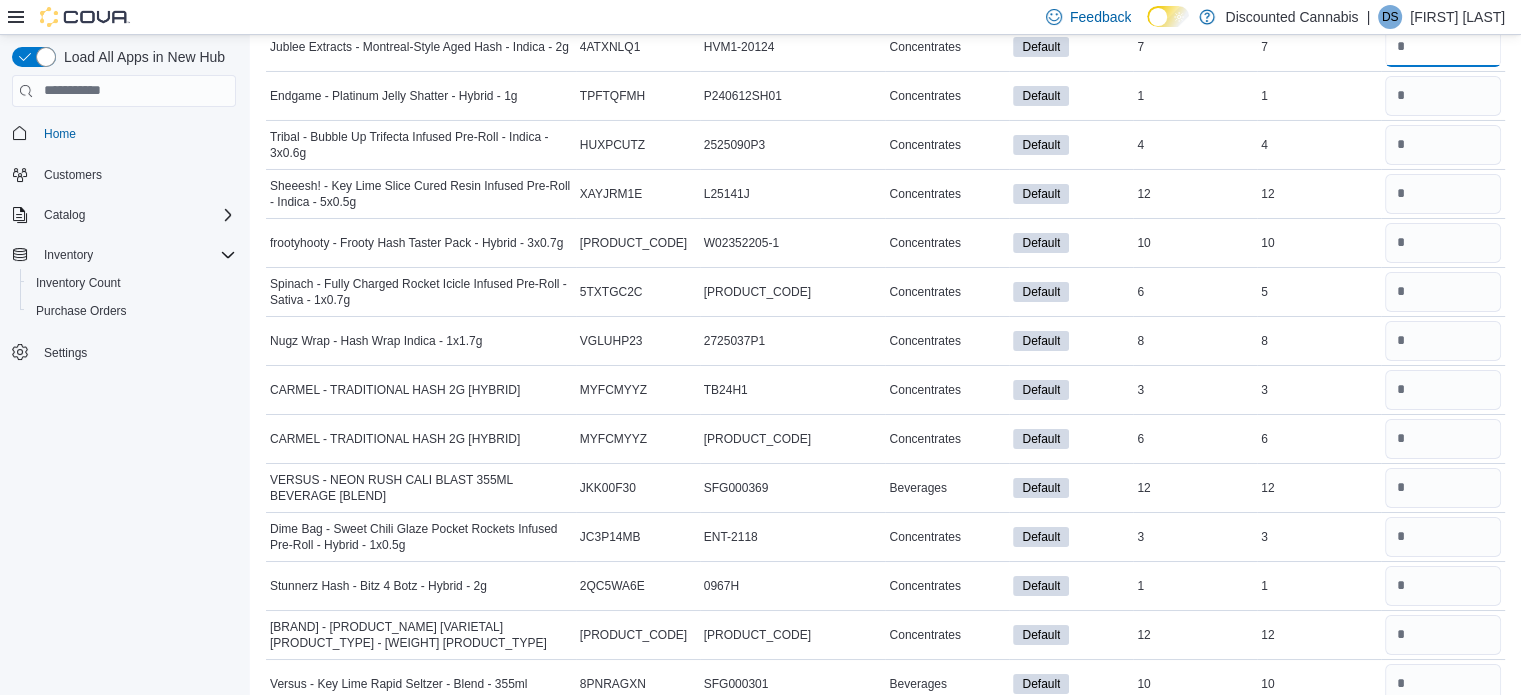 scroll, scrollTop: 7245, scrollLeft: 0, axis: vertical 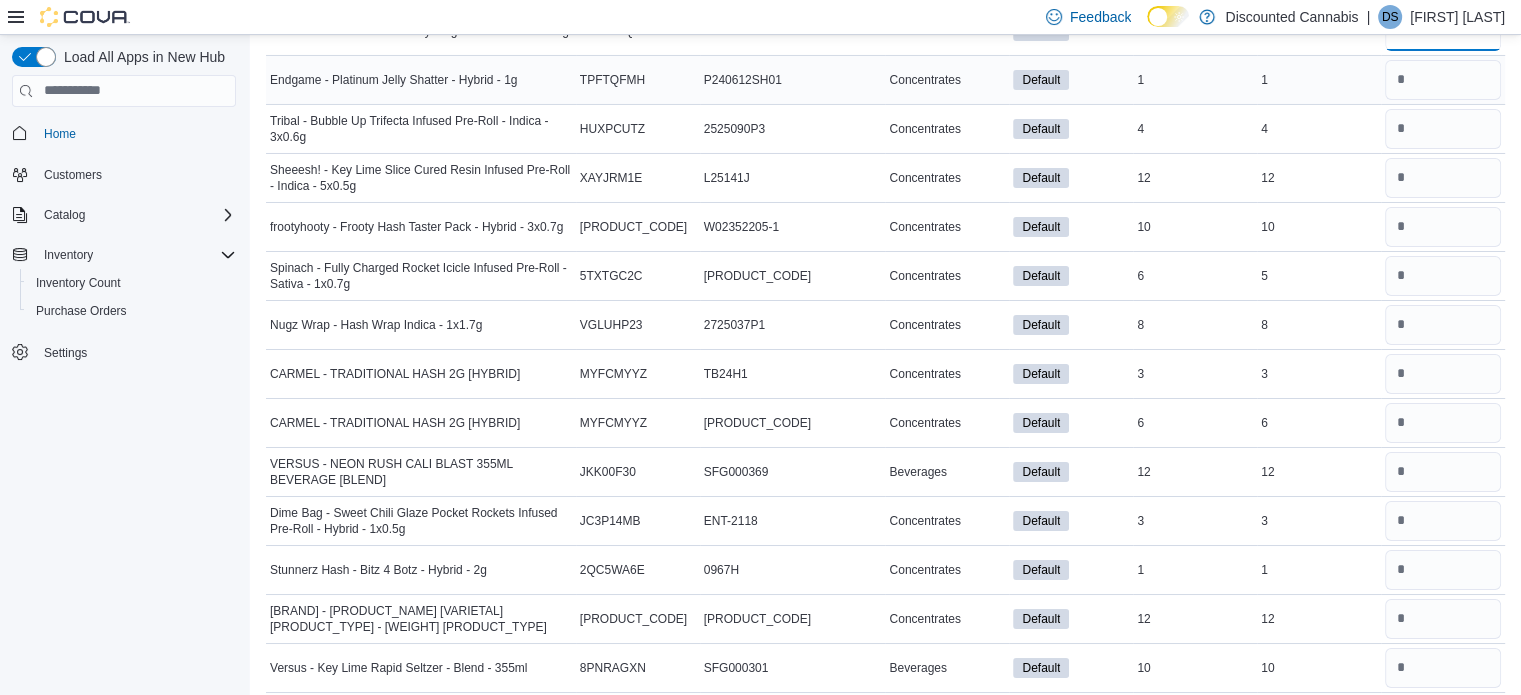 type on "*" 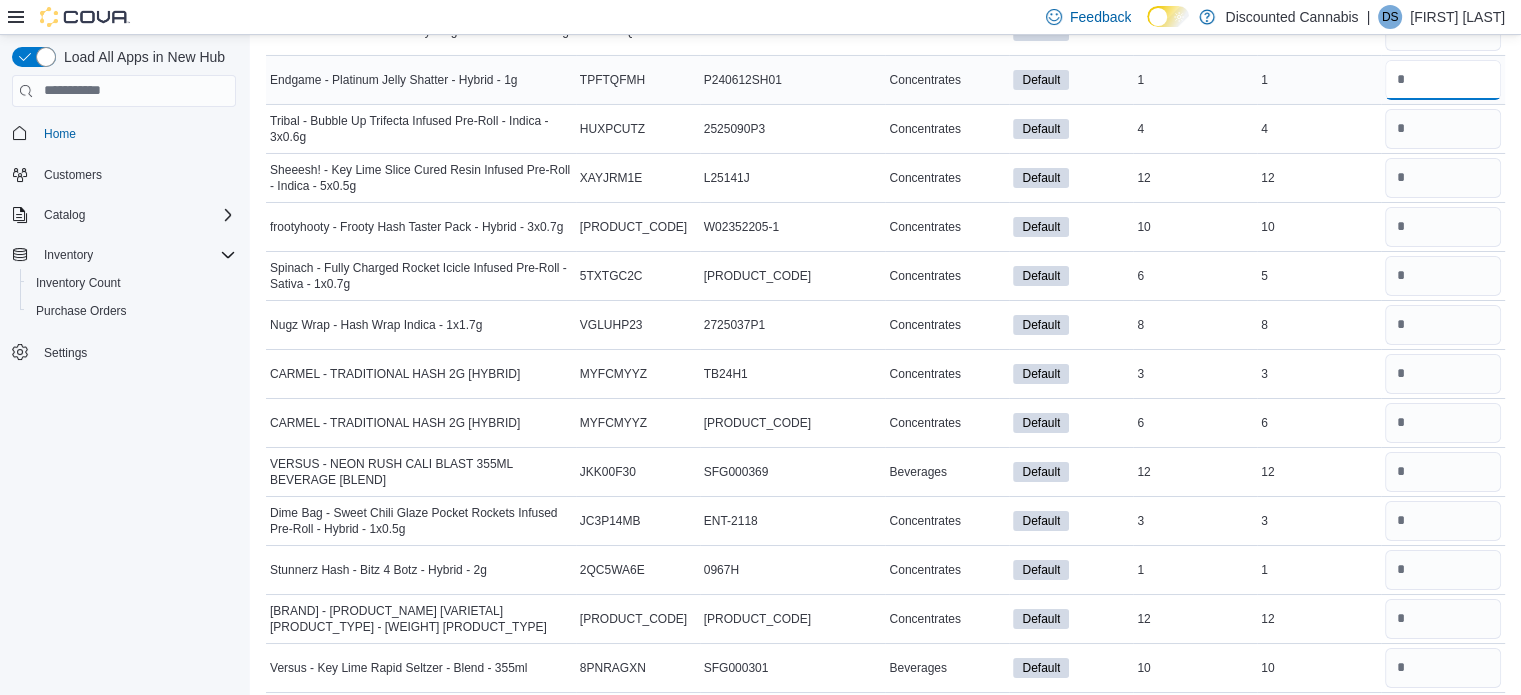 click at bounding box center (1443, 80) 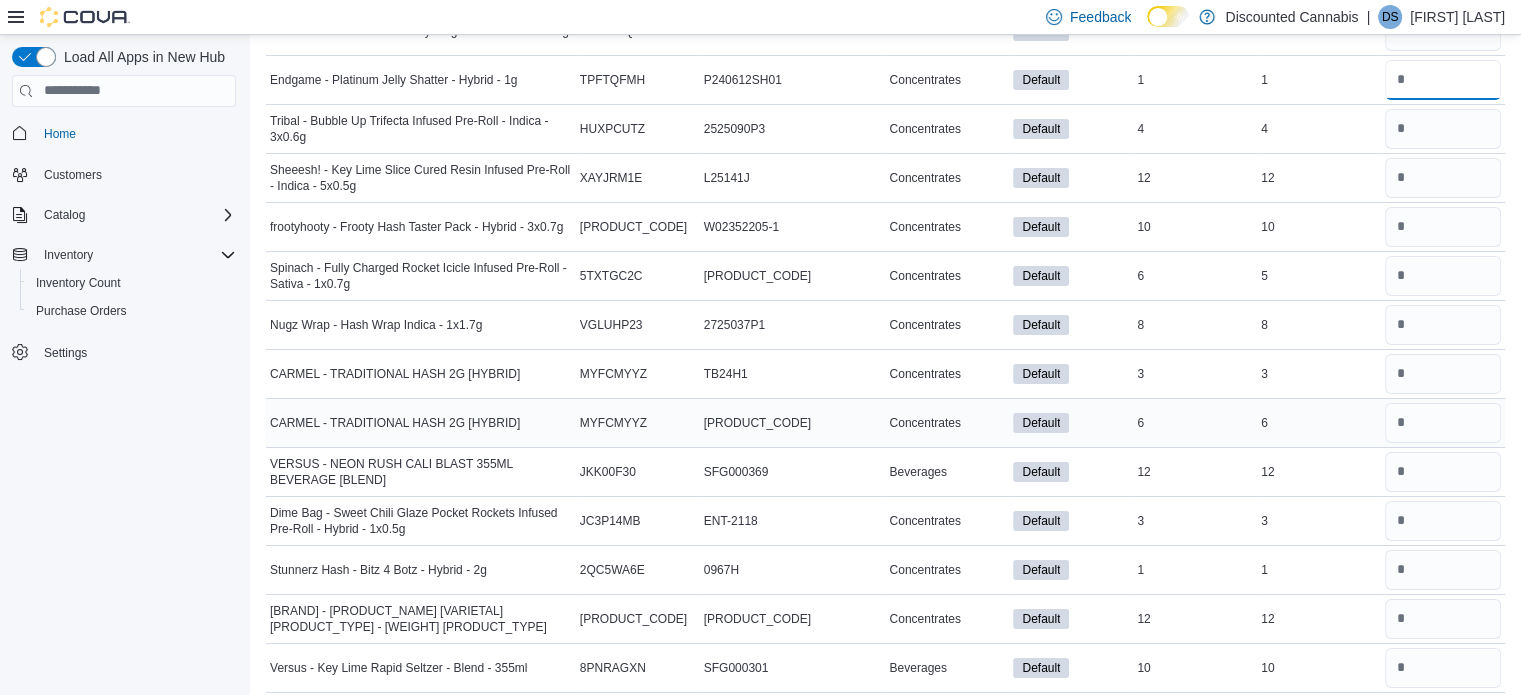 type on "*" 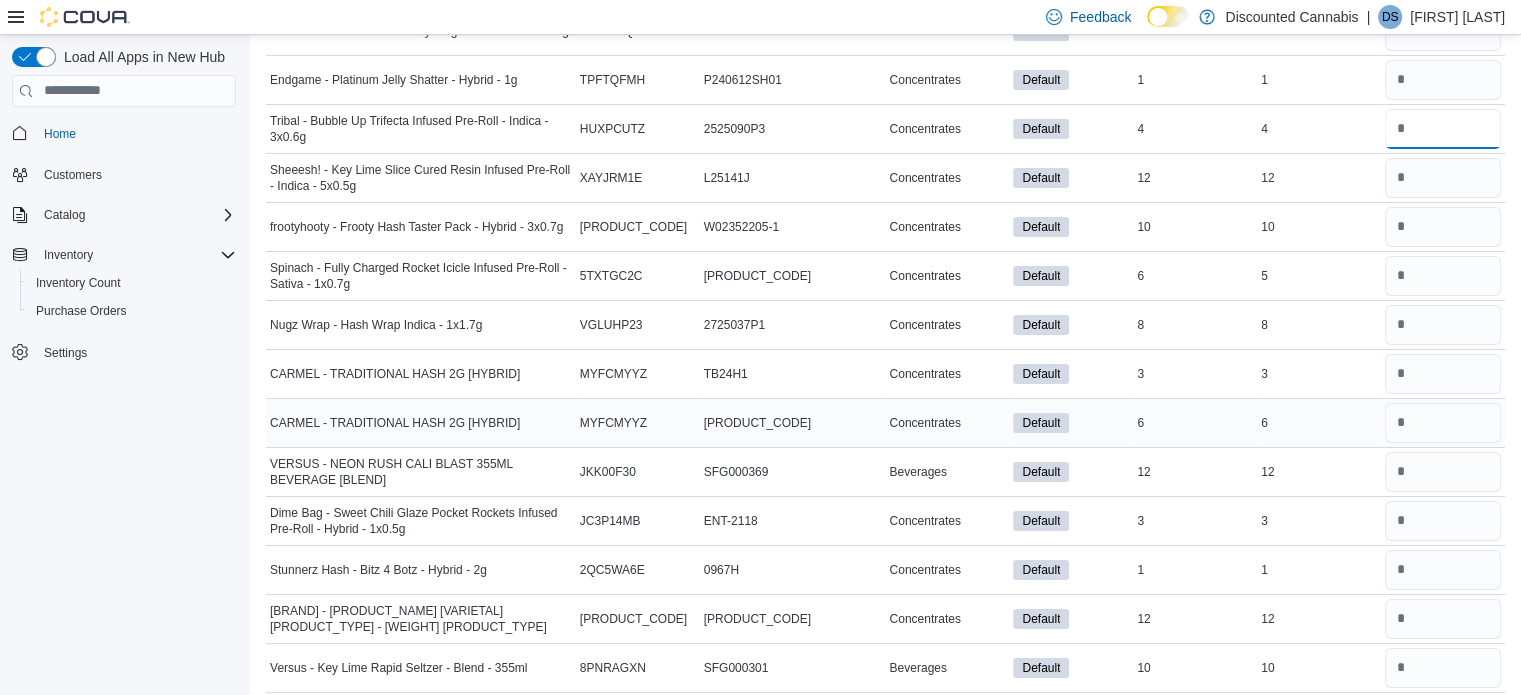 type 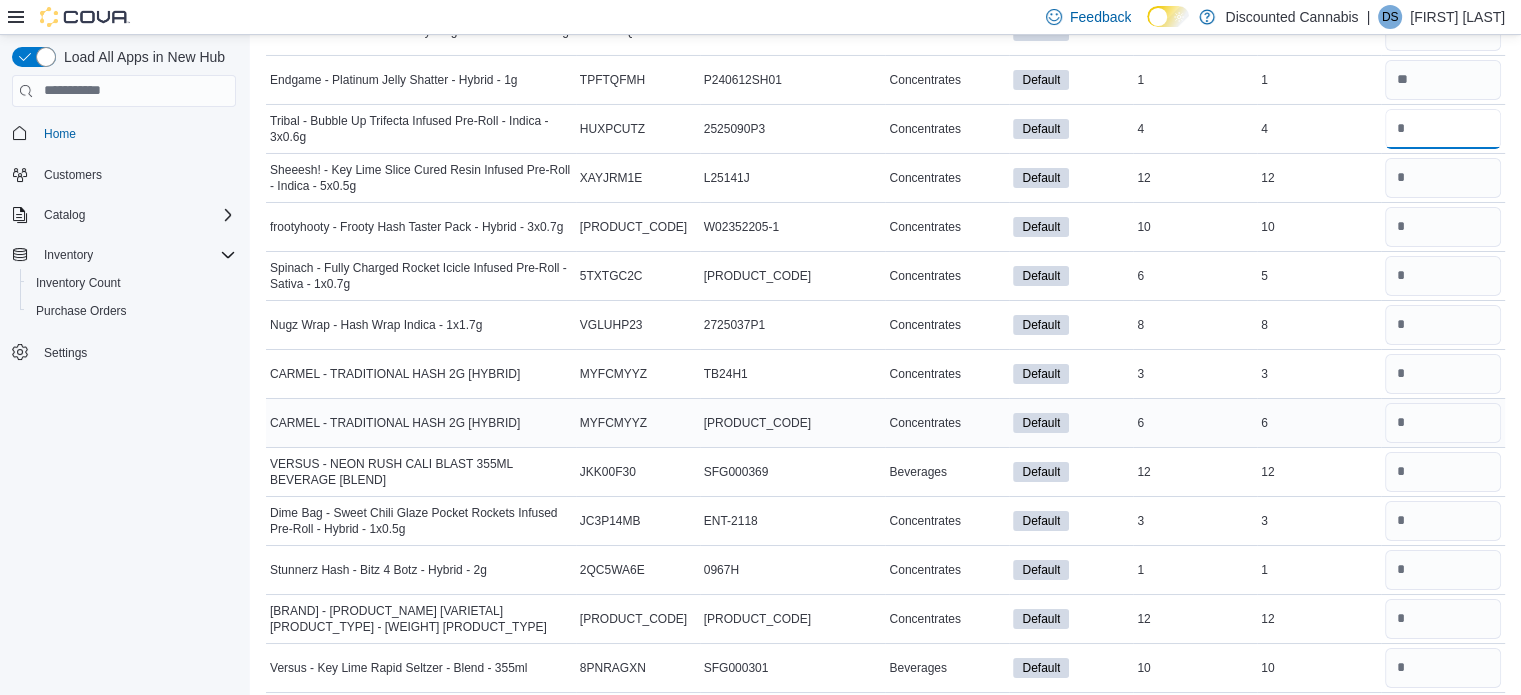 type on "*" 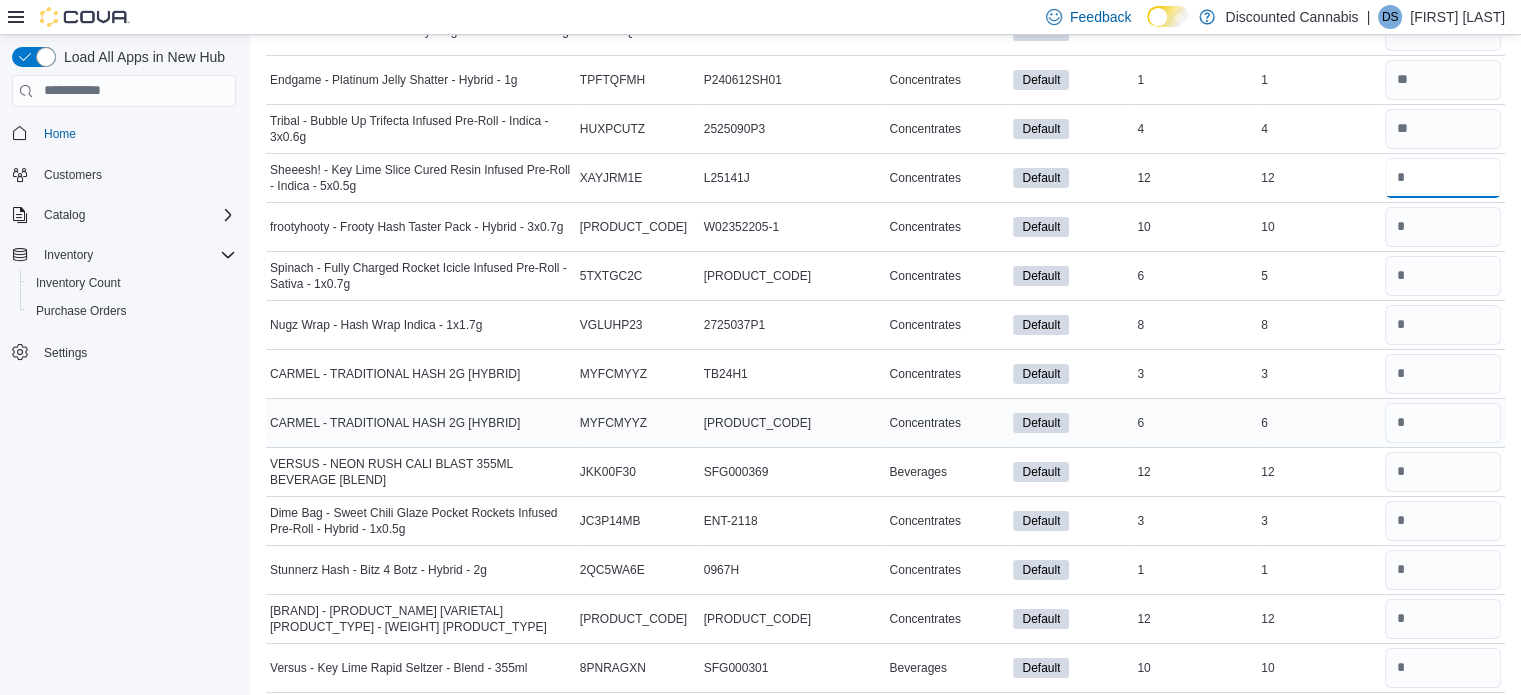type 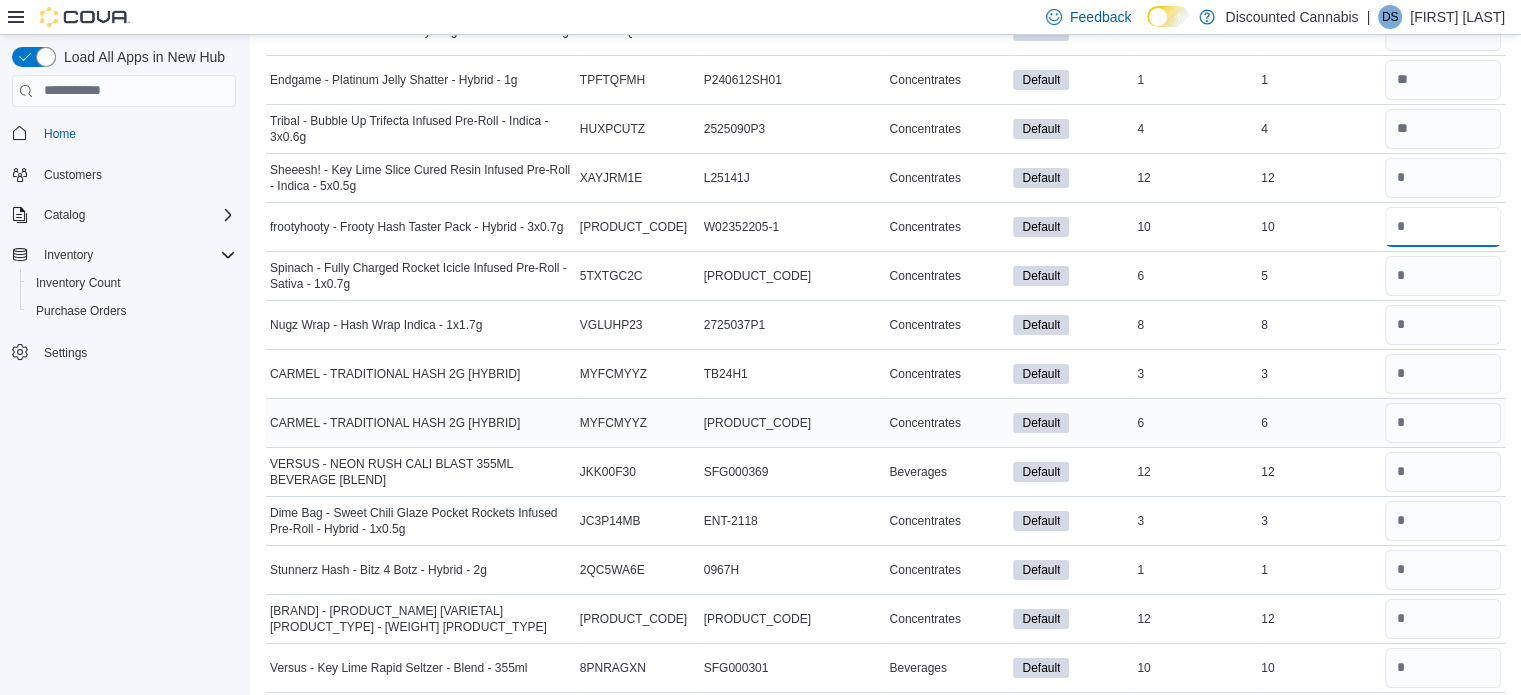 type 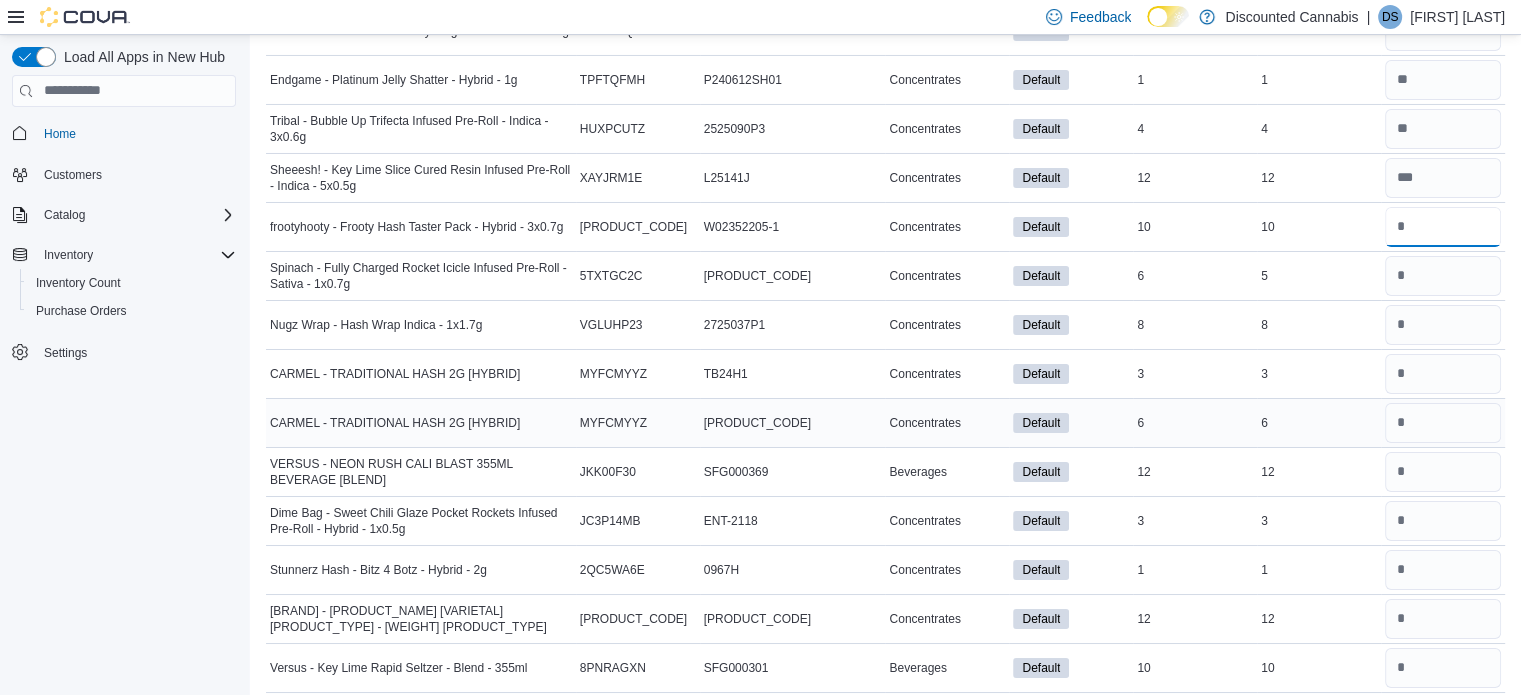 type on "**" 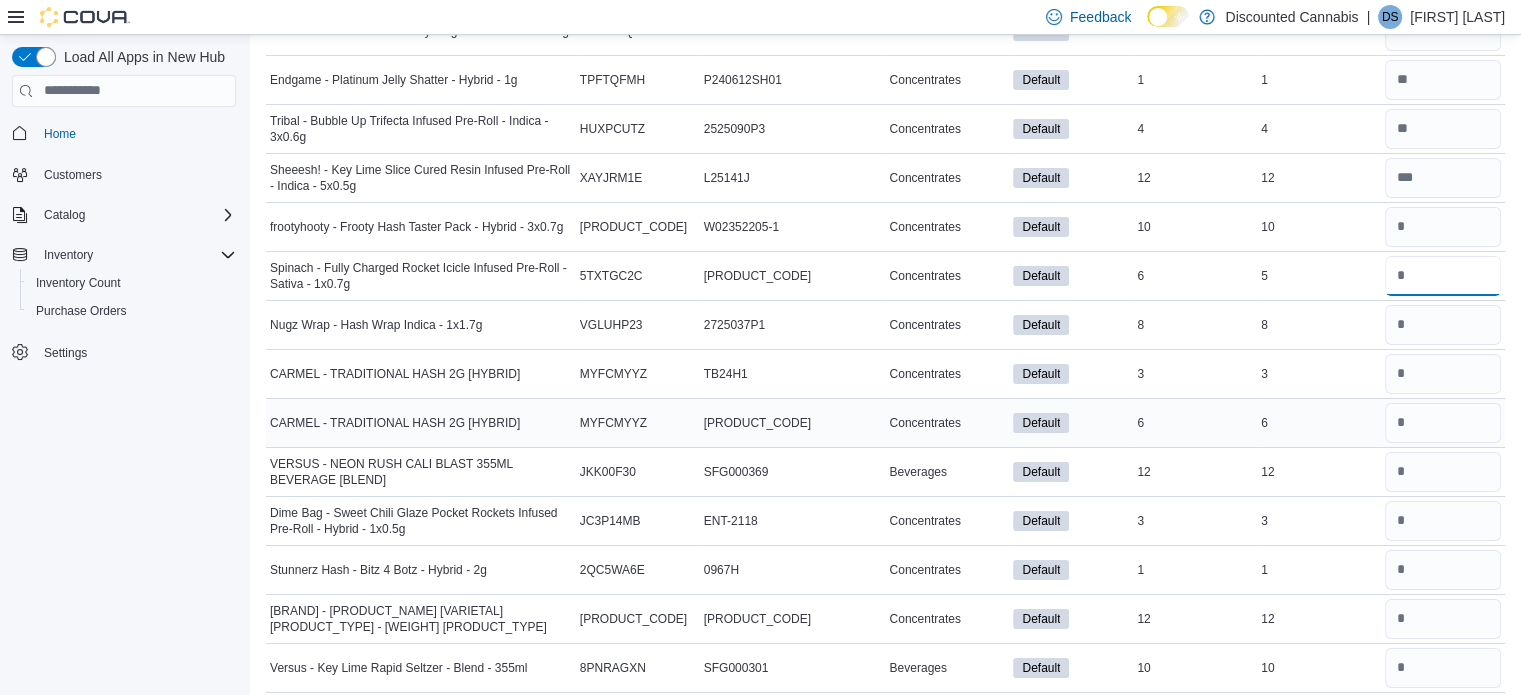 type 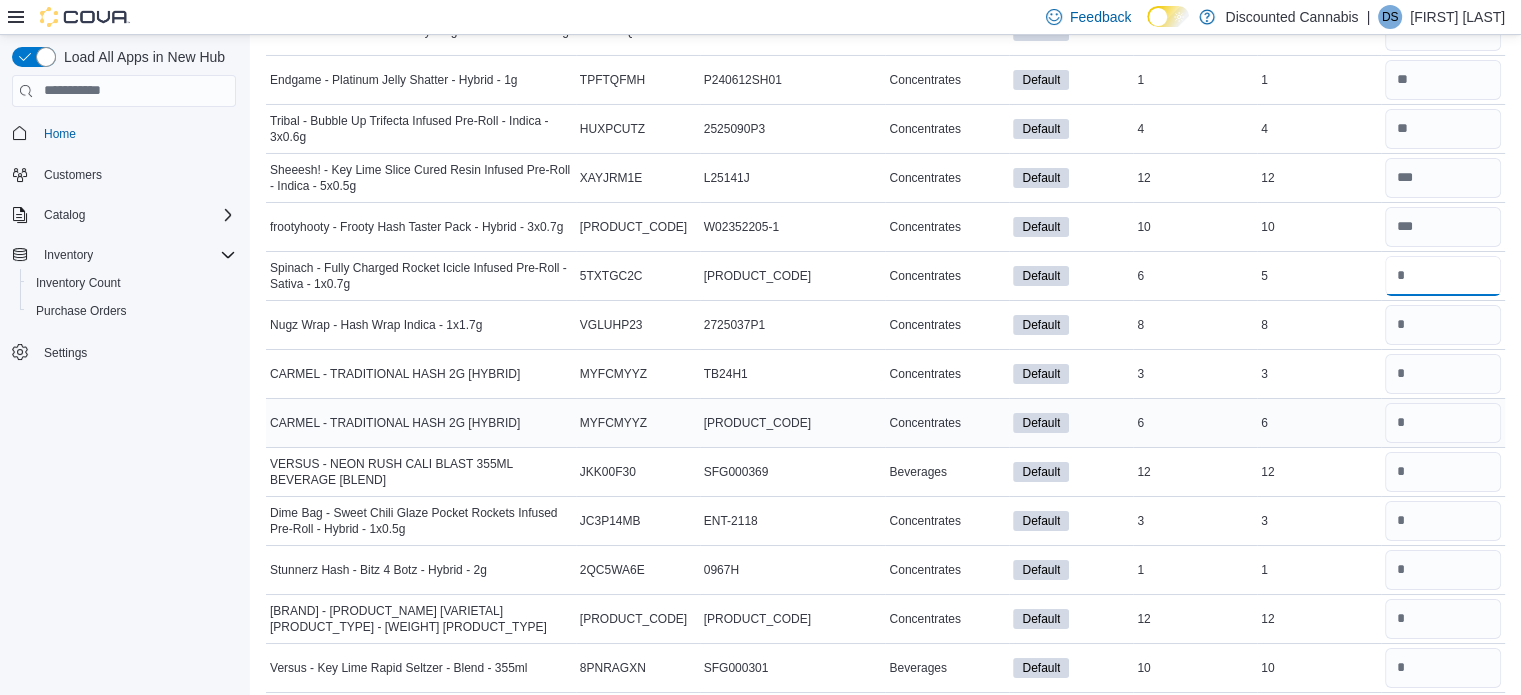 type on "*" 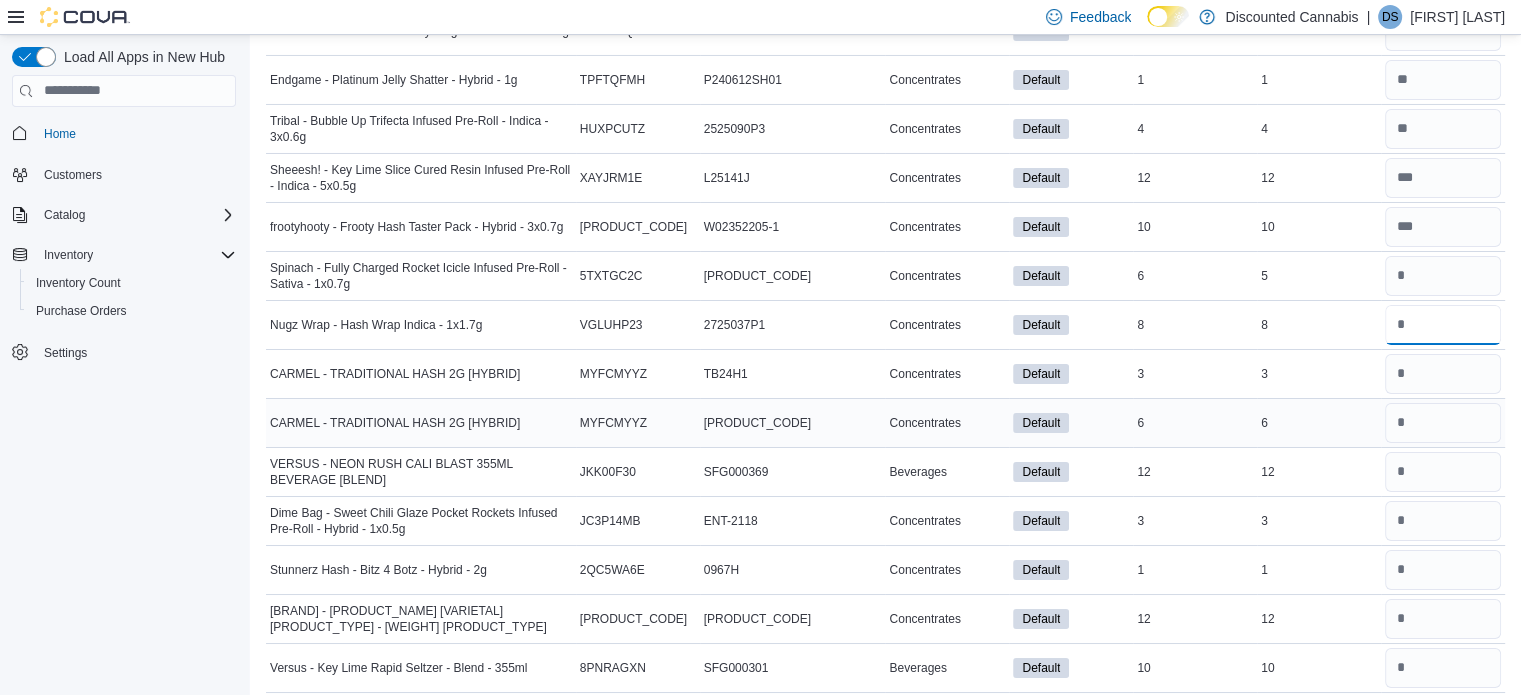 type 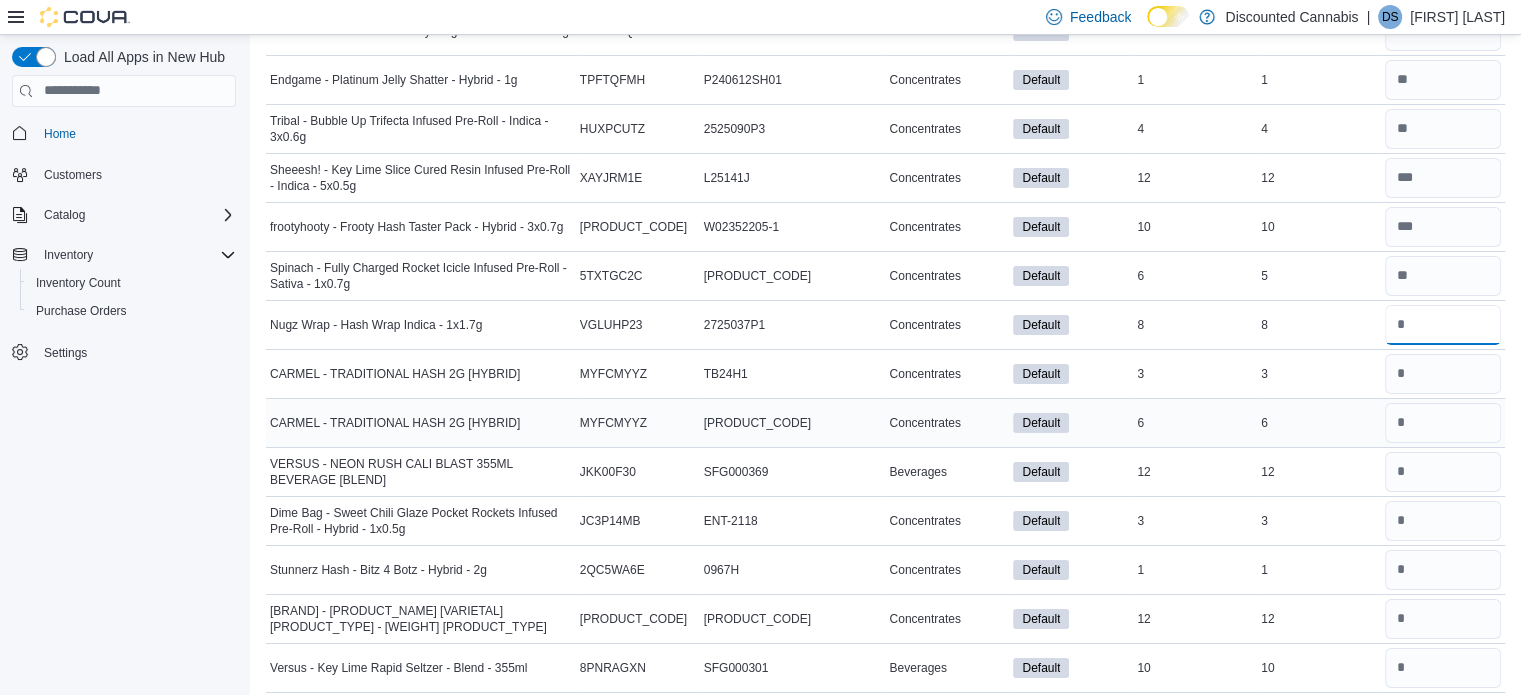 type on "*" 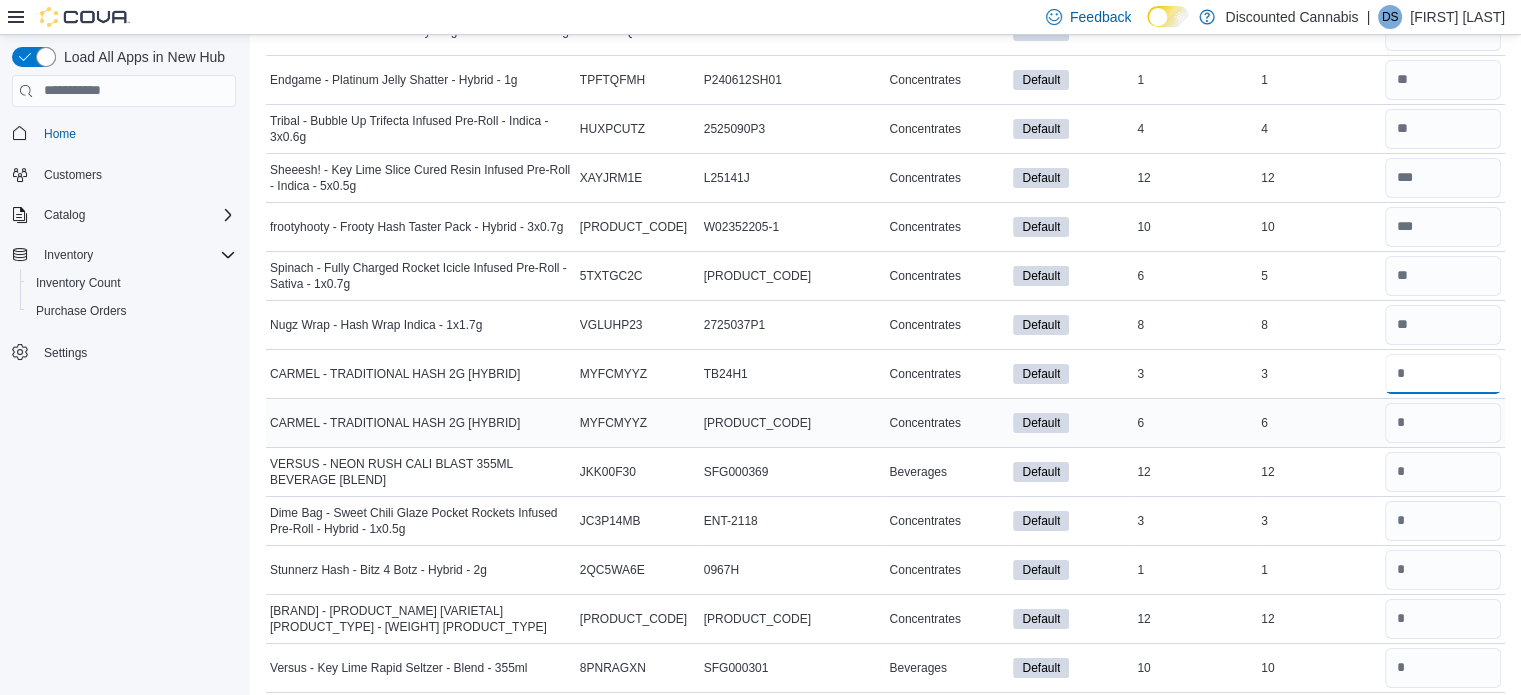 type 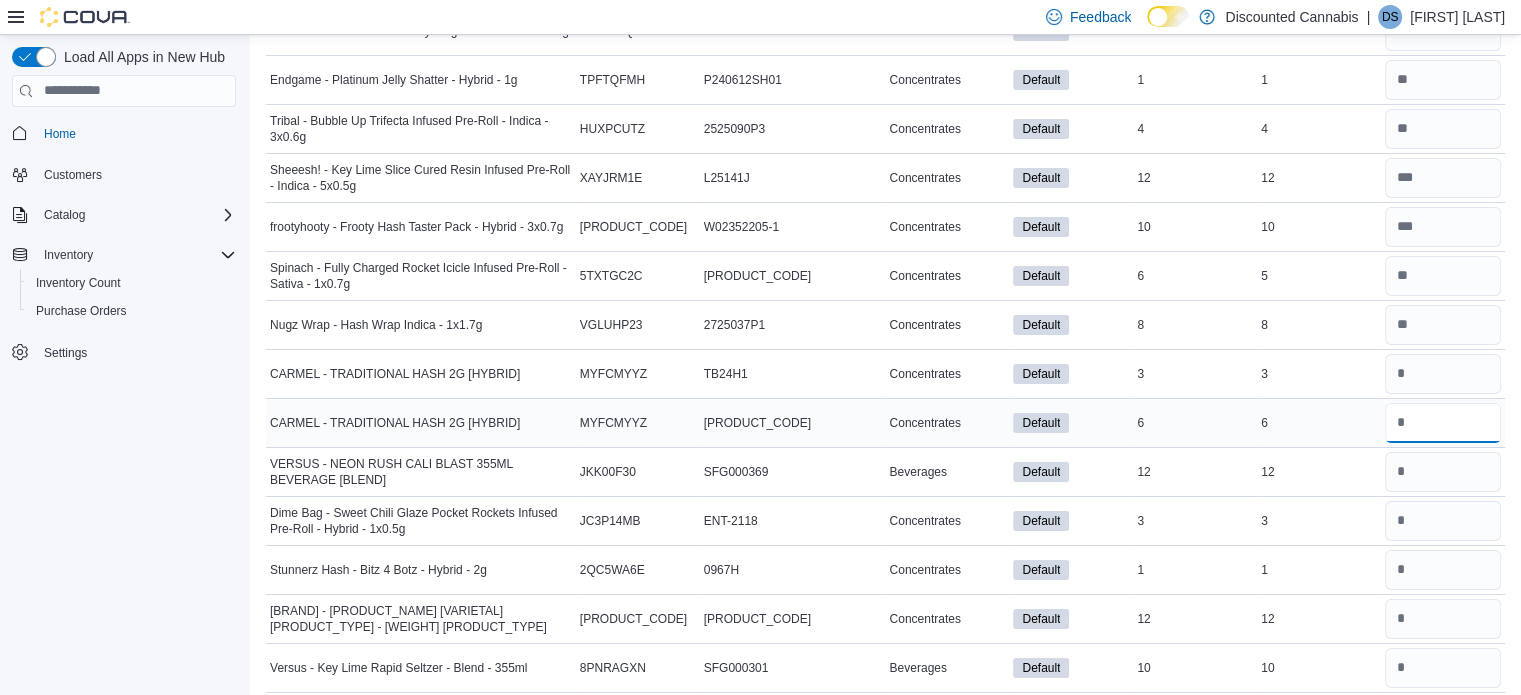 type 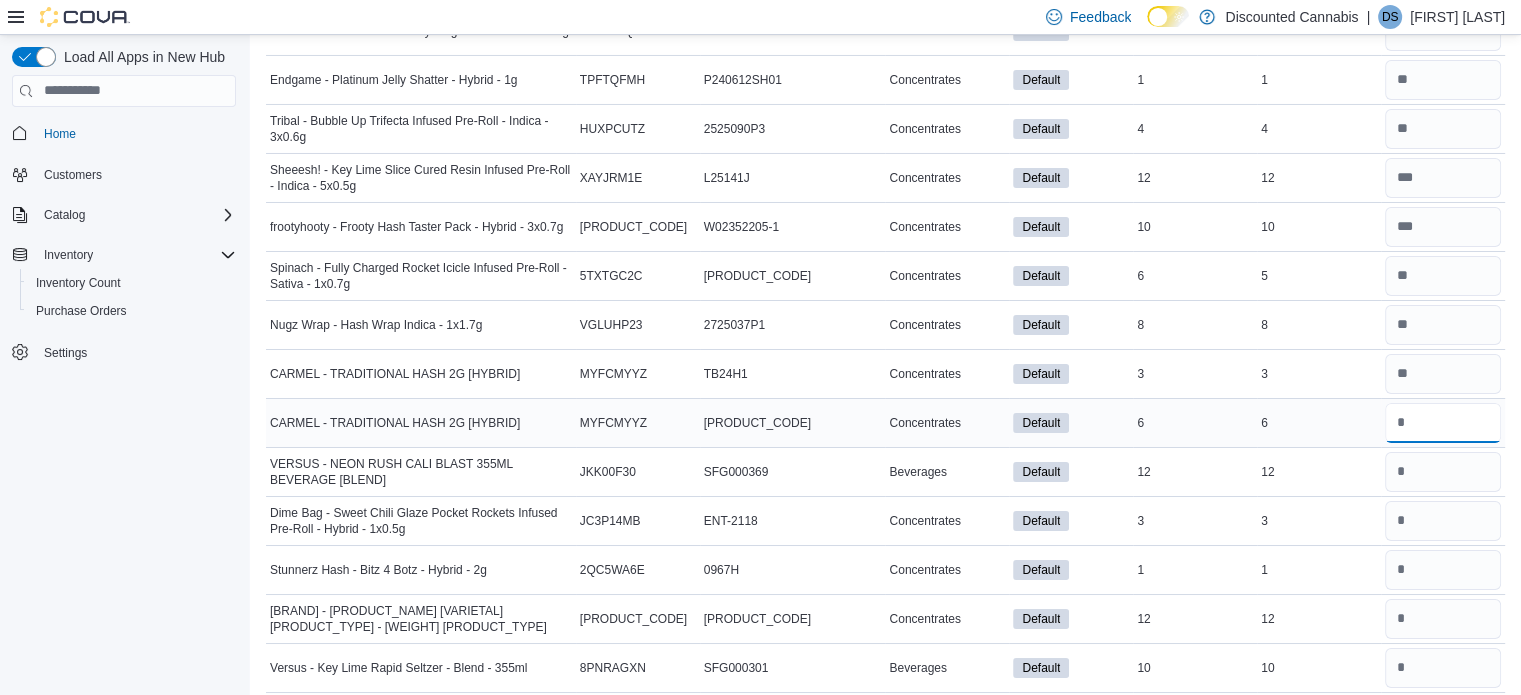 type on "*" 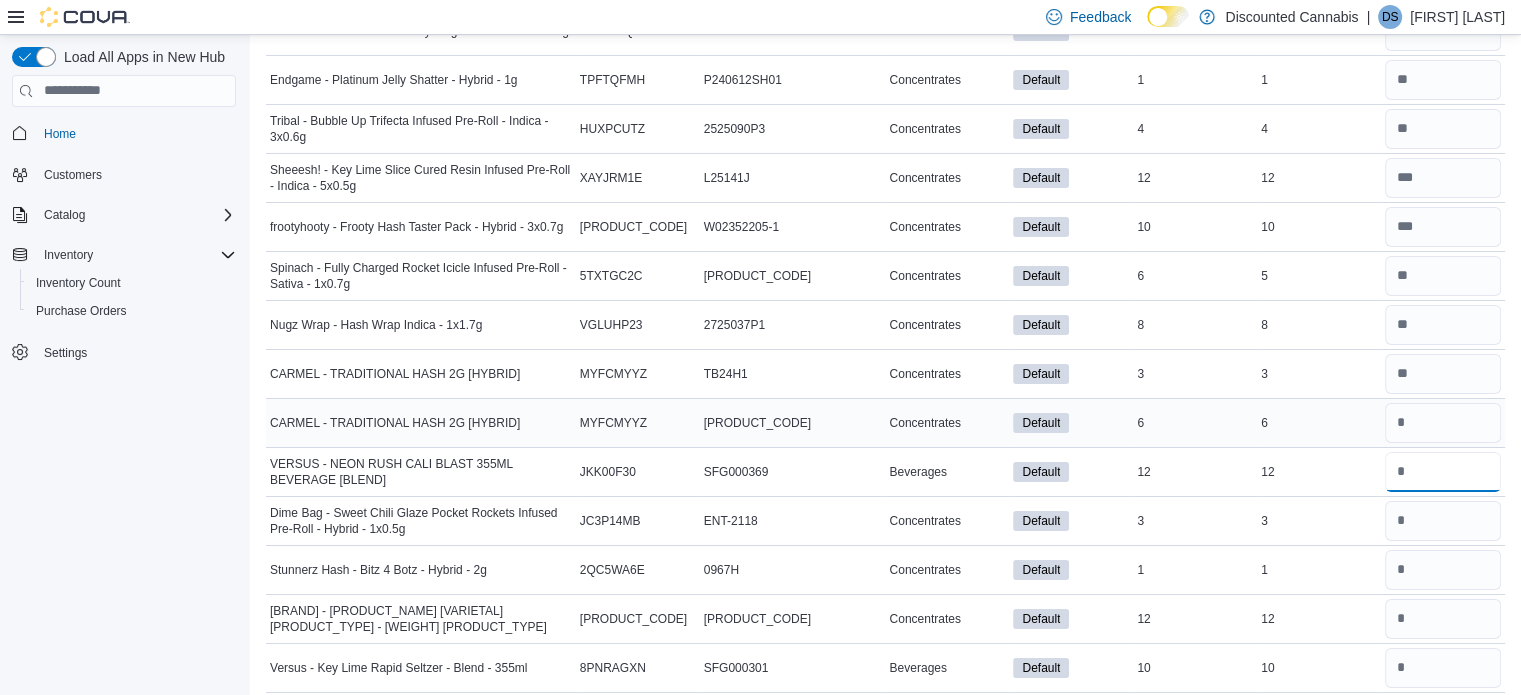 type 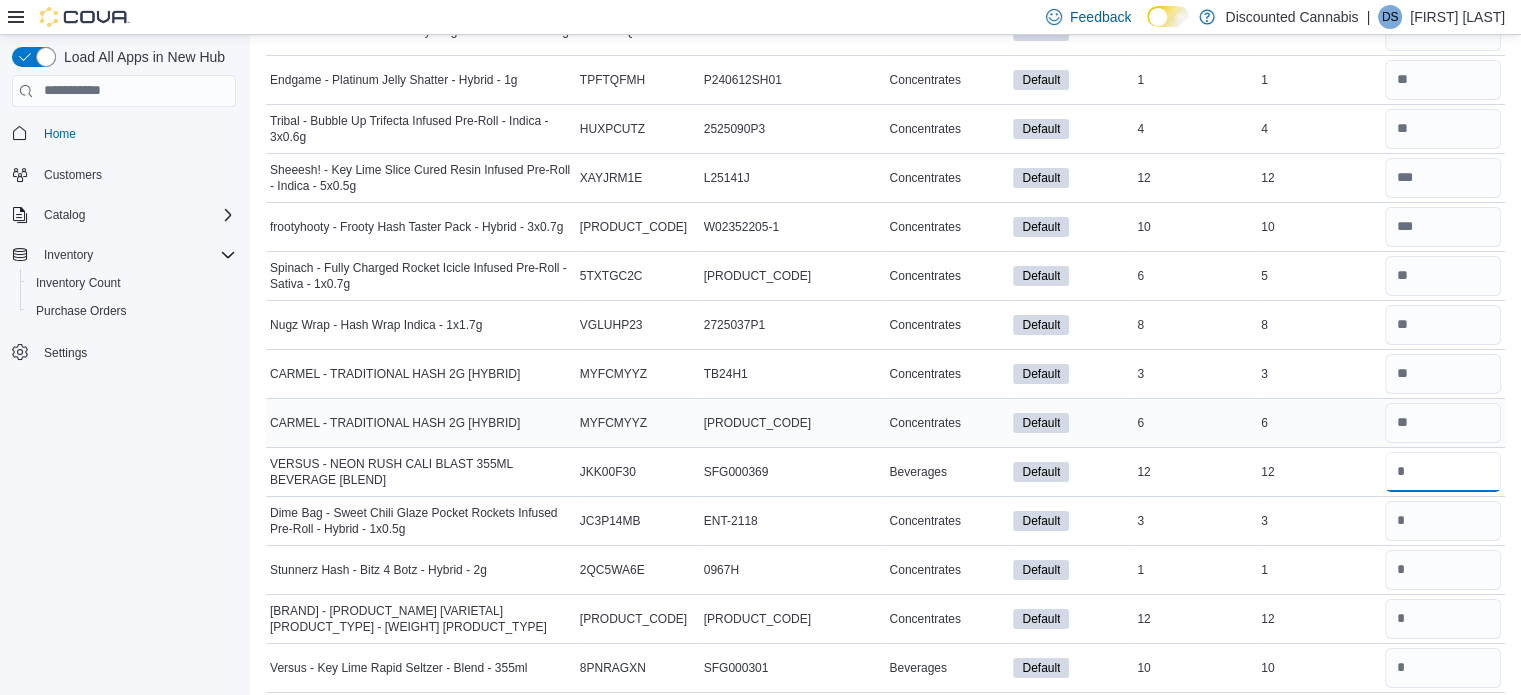 type on "**" 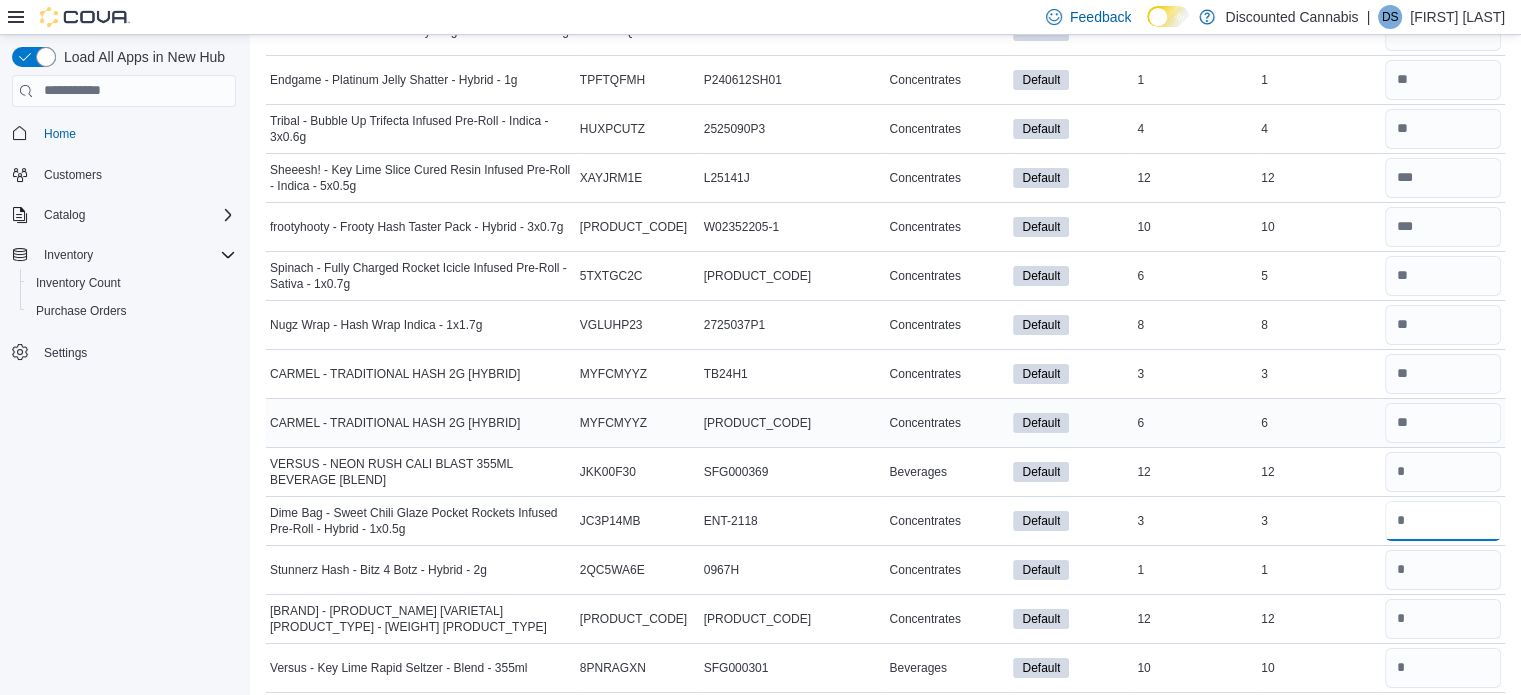 type 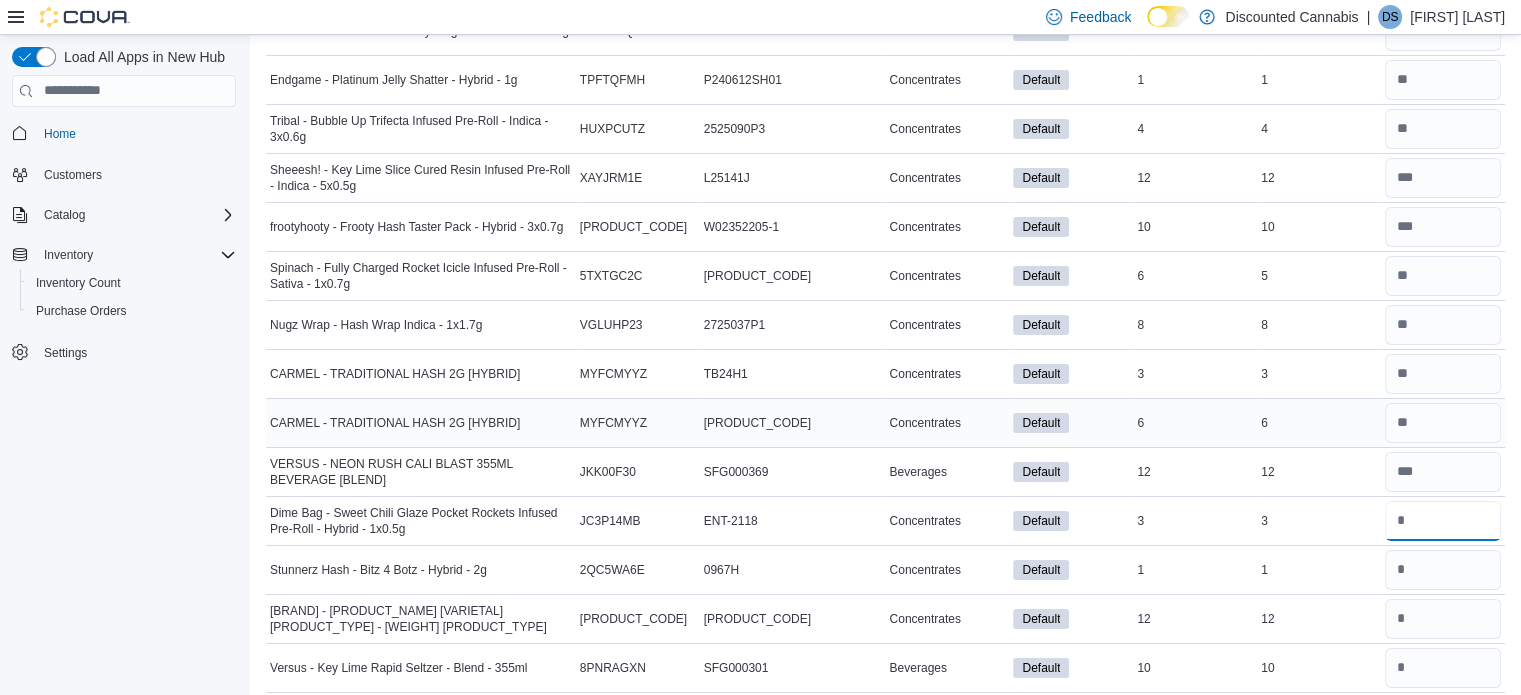 type on "*" 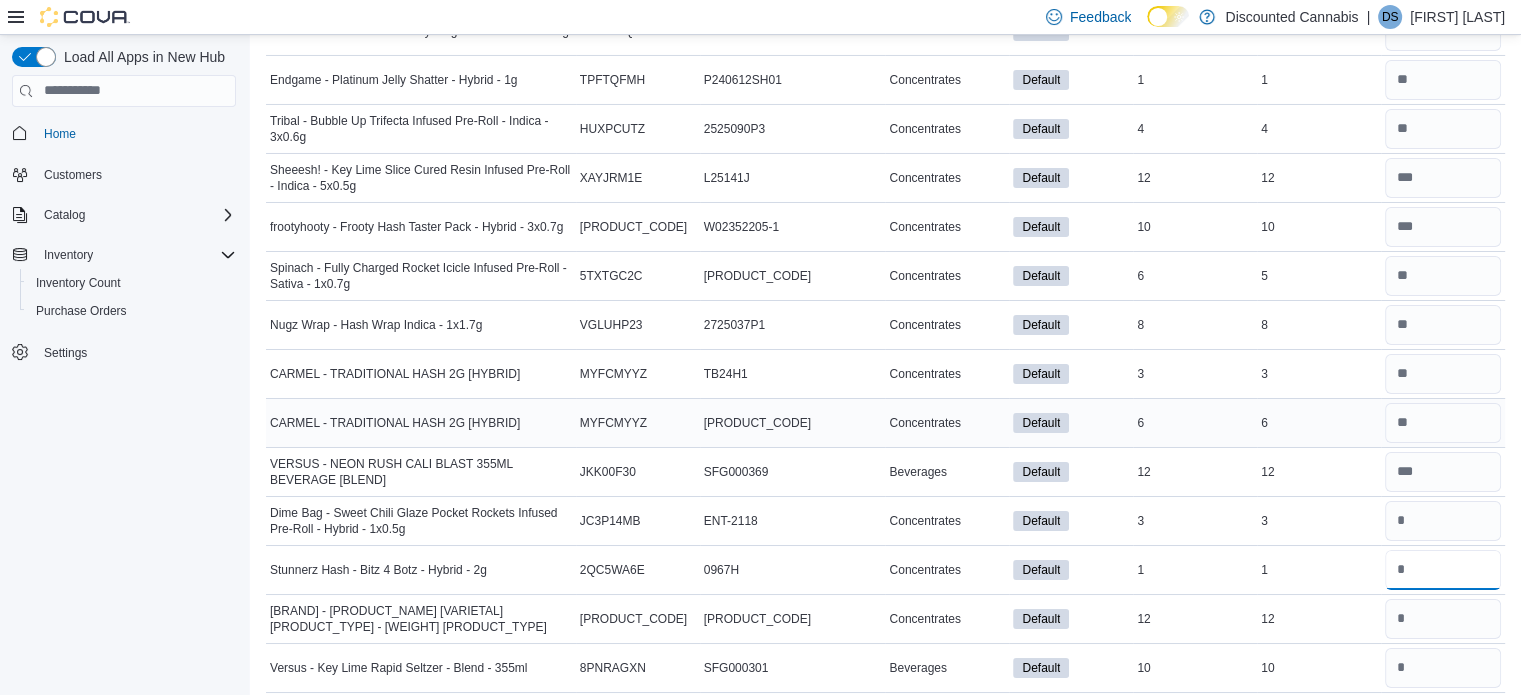 type 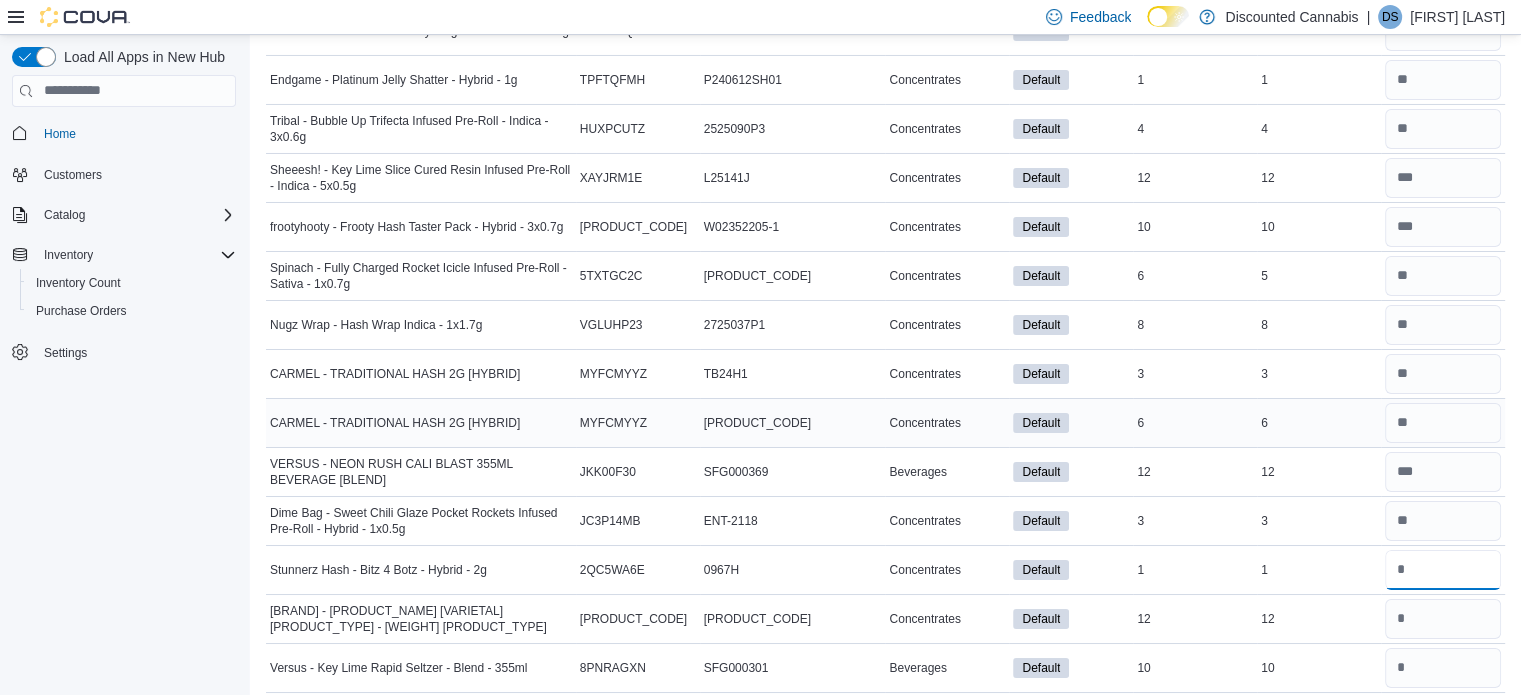 type on "*" 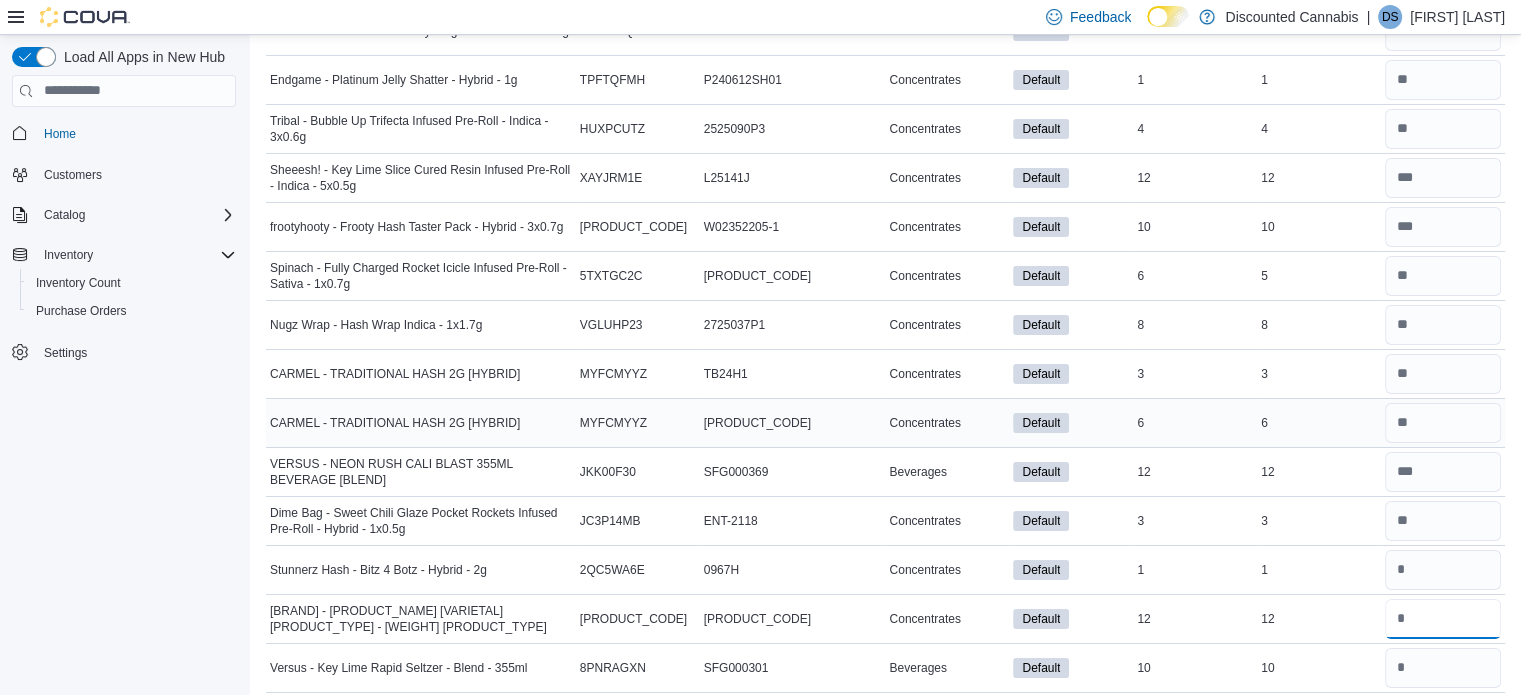type 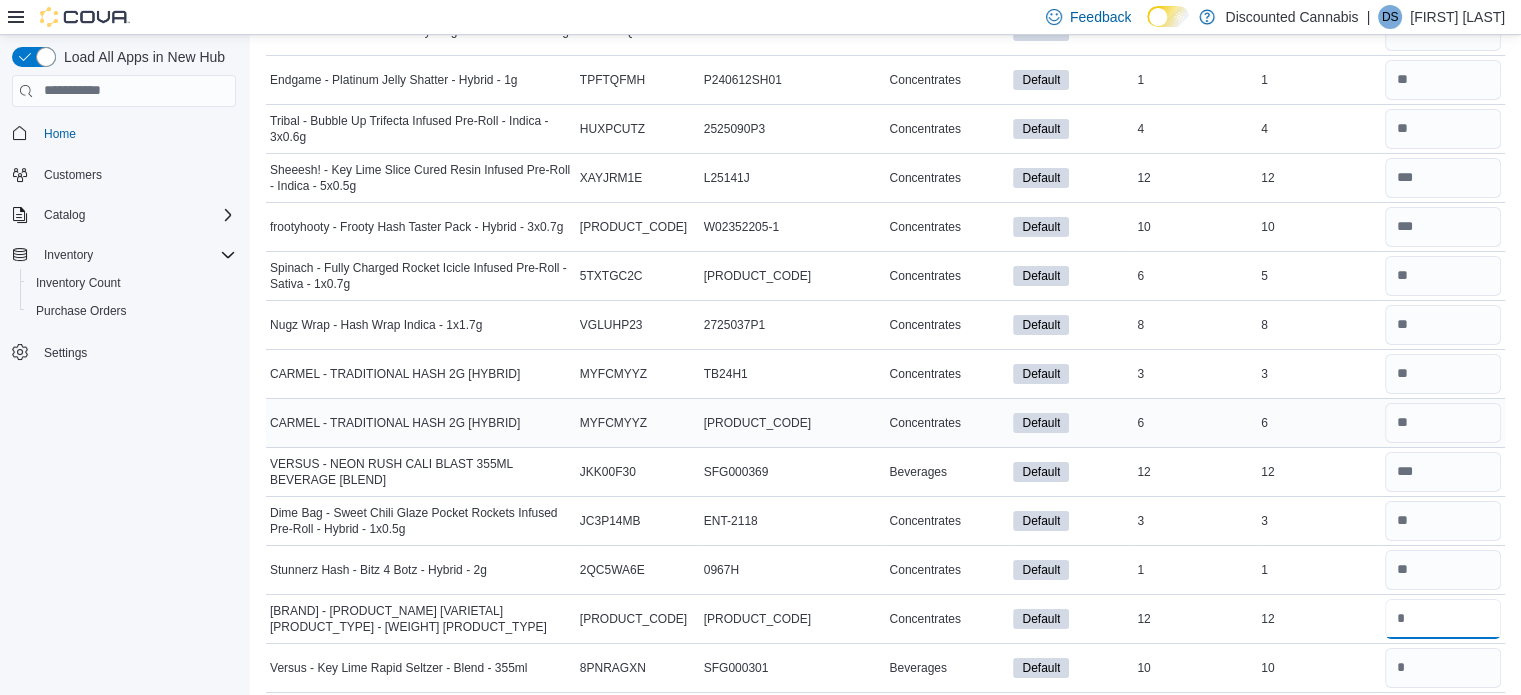 type on "**" 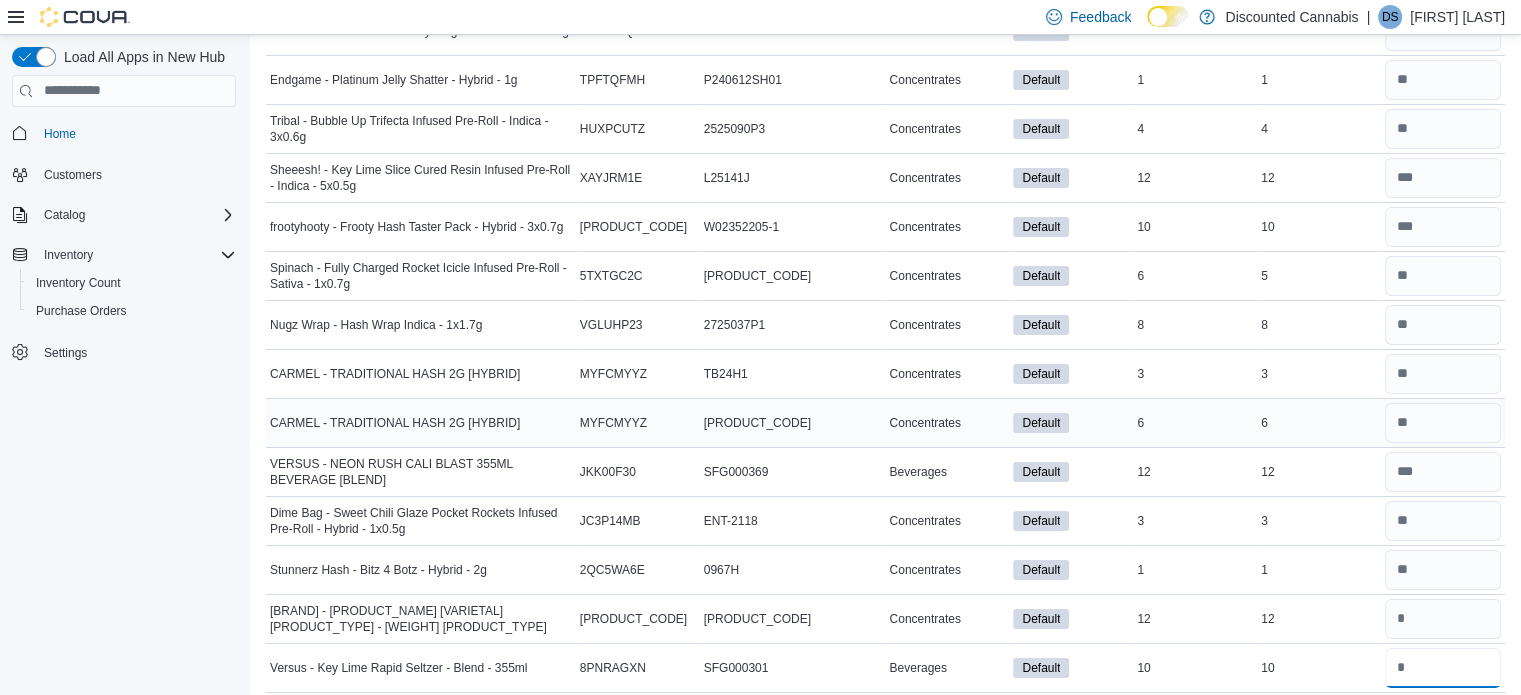type 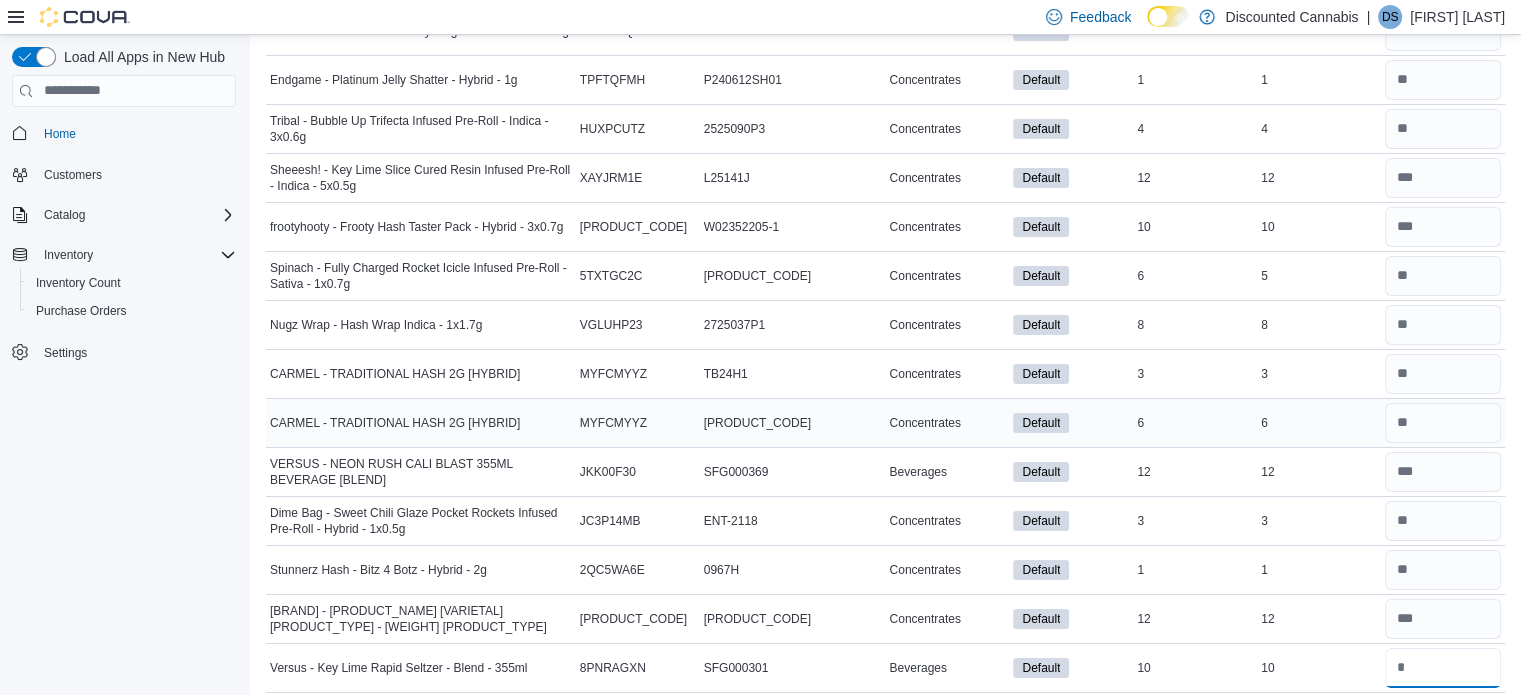 type on "**" 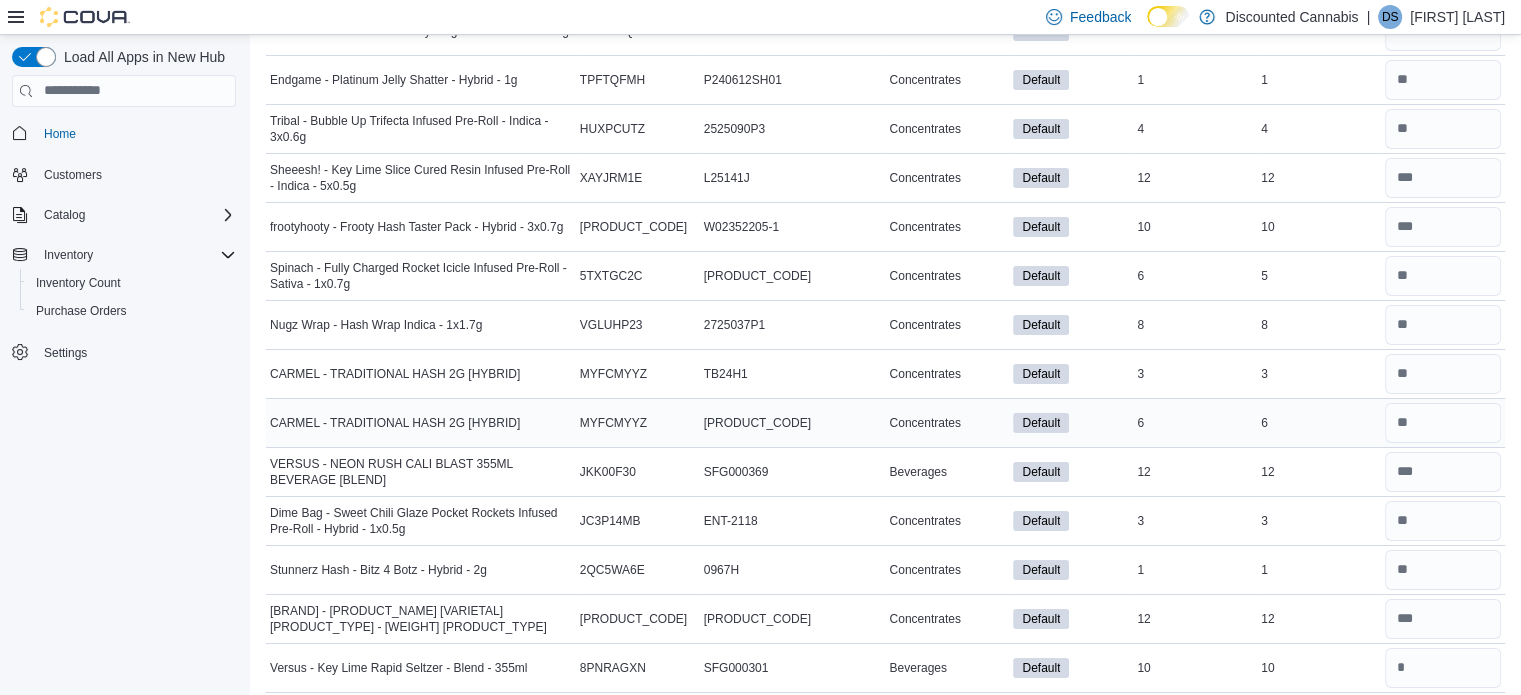 type 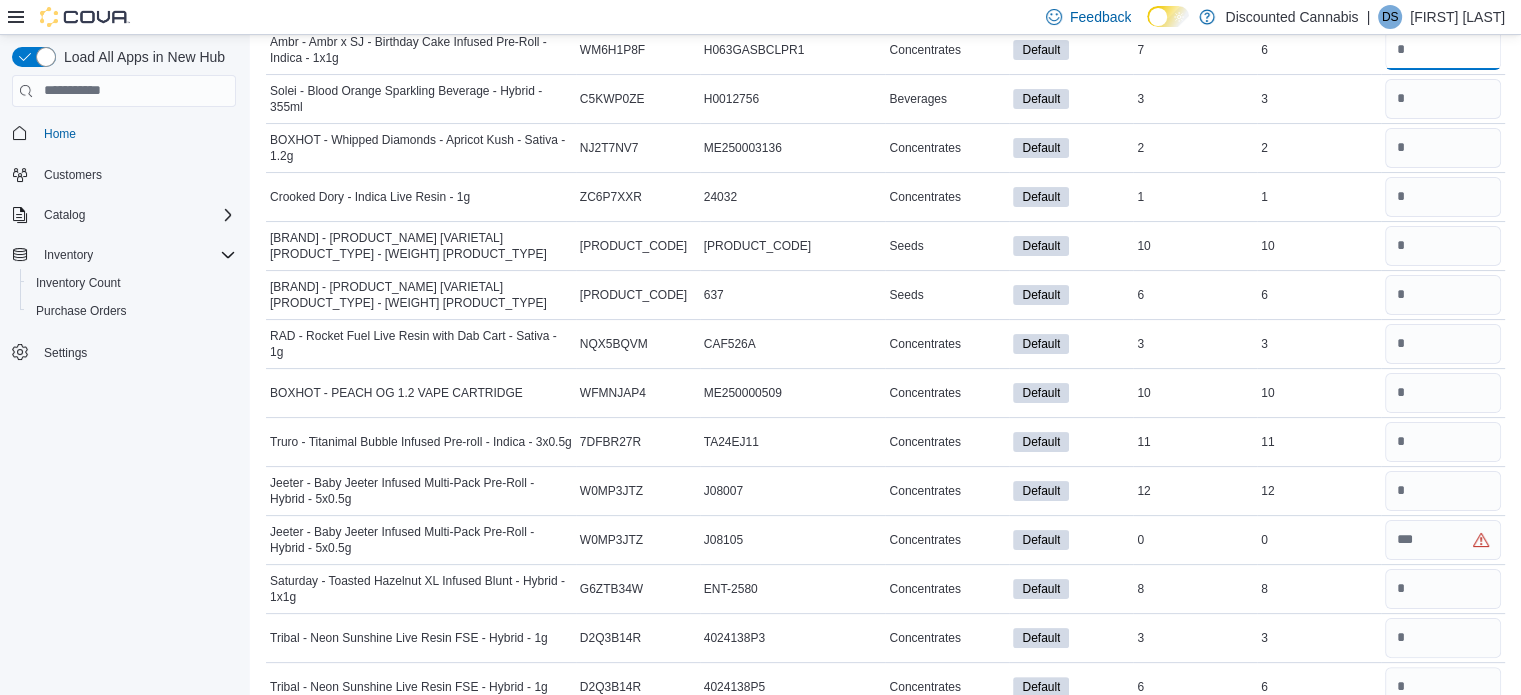 scroll, scrollTop: 7916, scrollLeft: 0, axis: vertical 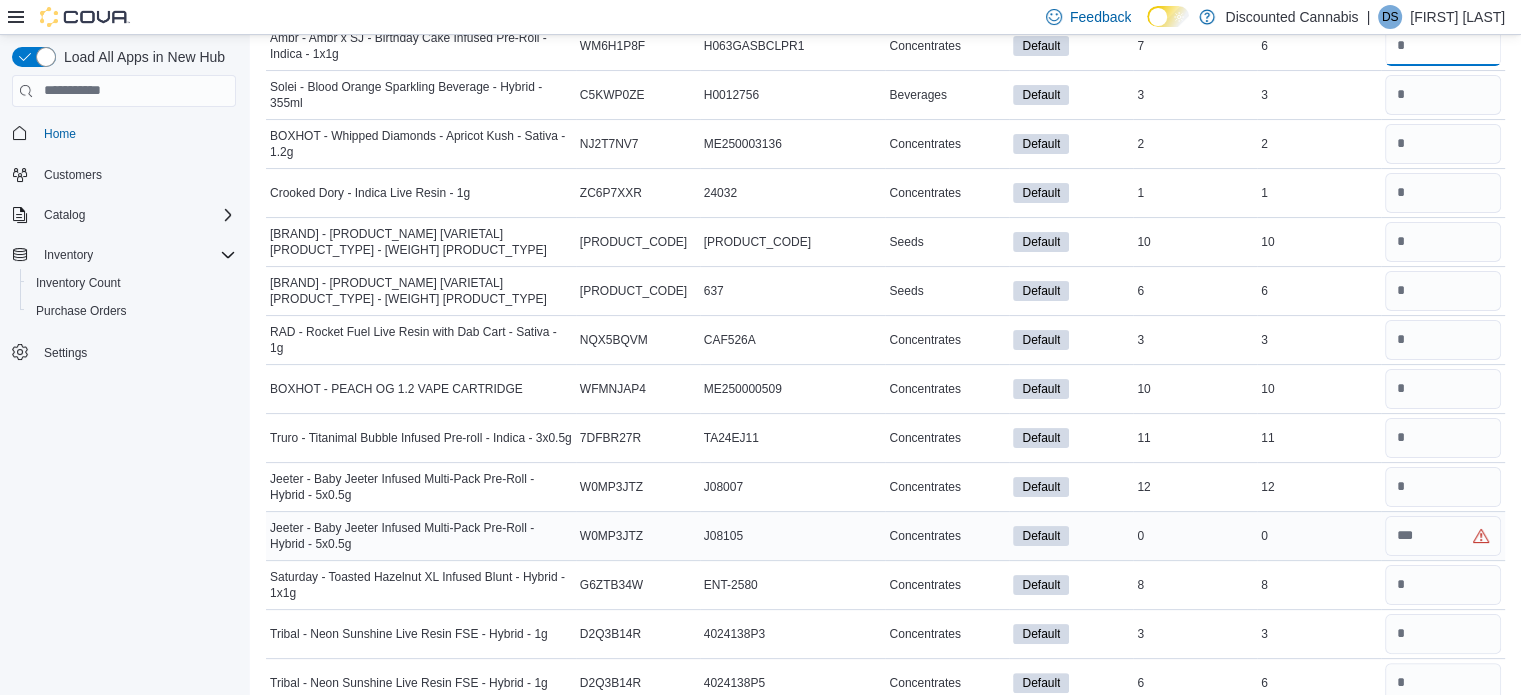 type on "*" 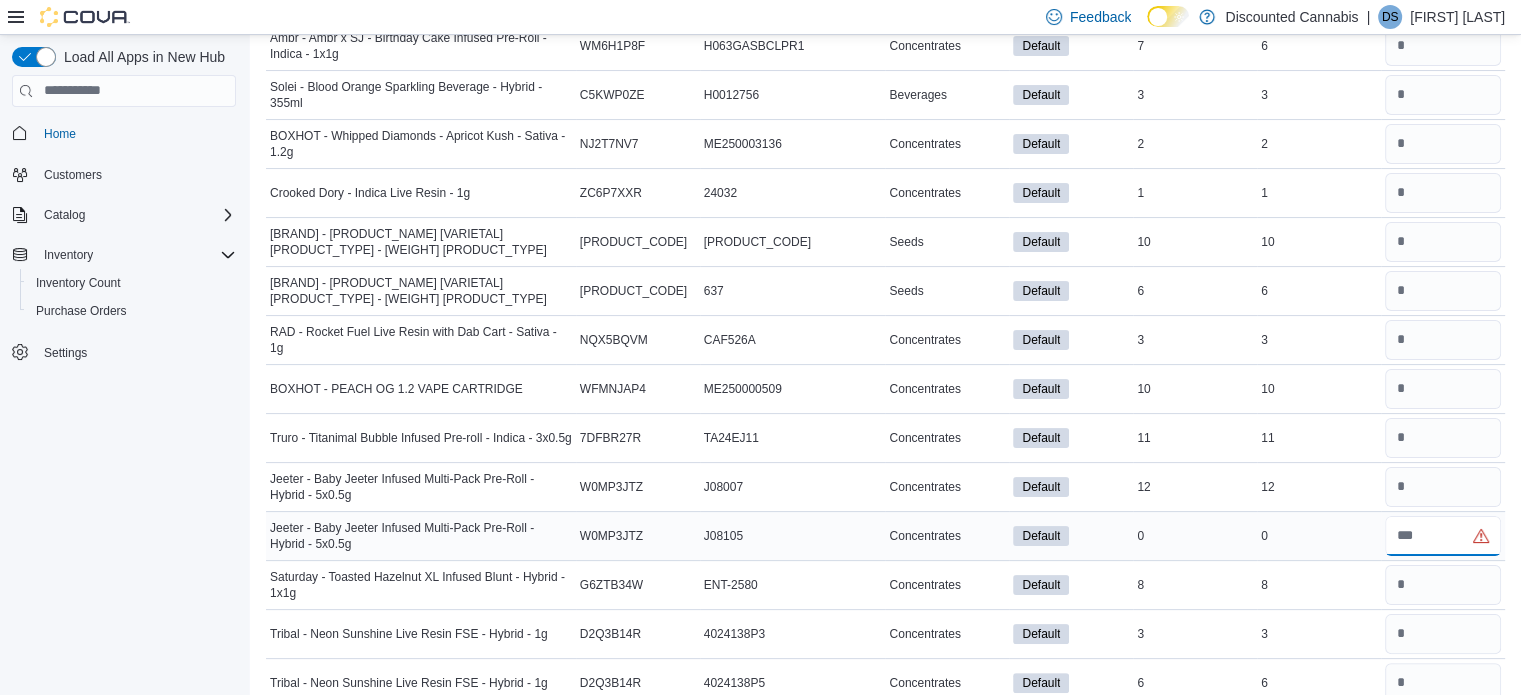 click at bounding box center [1443, 536] 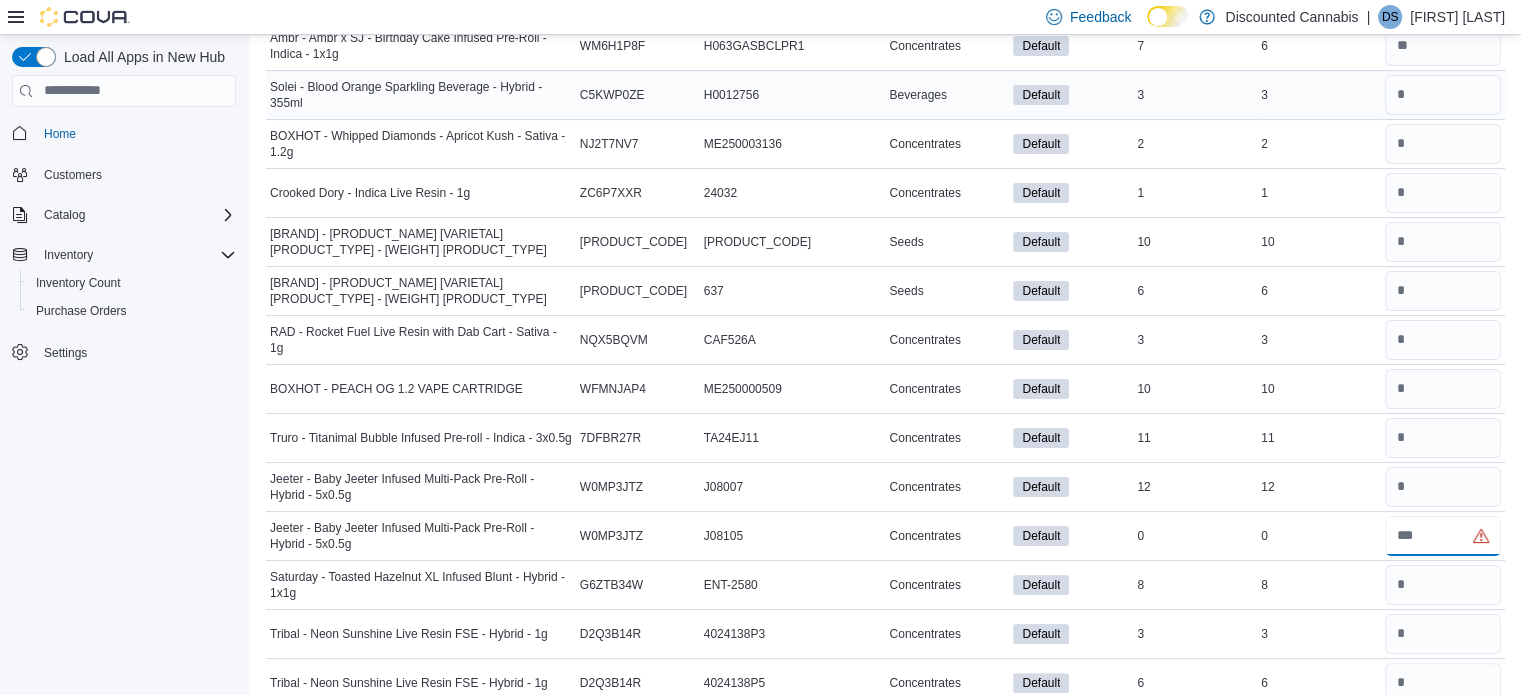 type on "*" 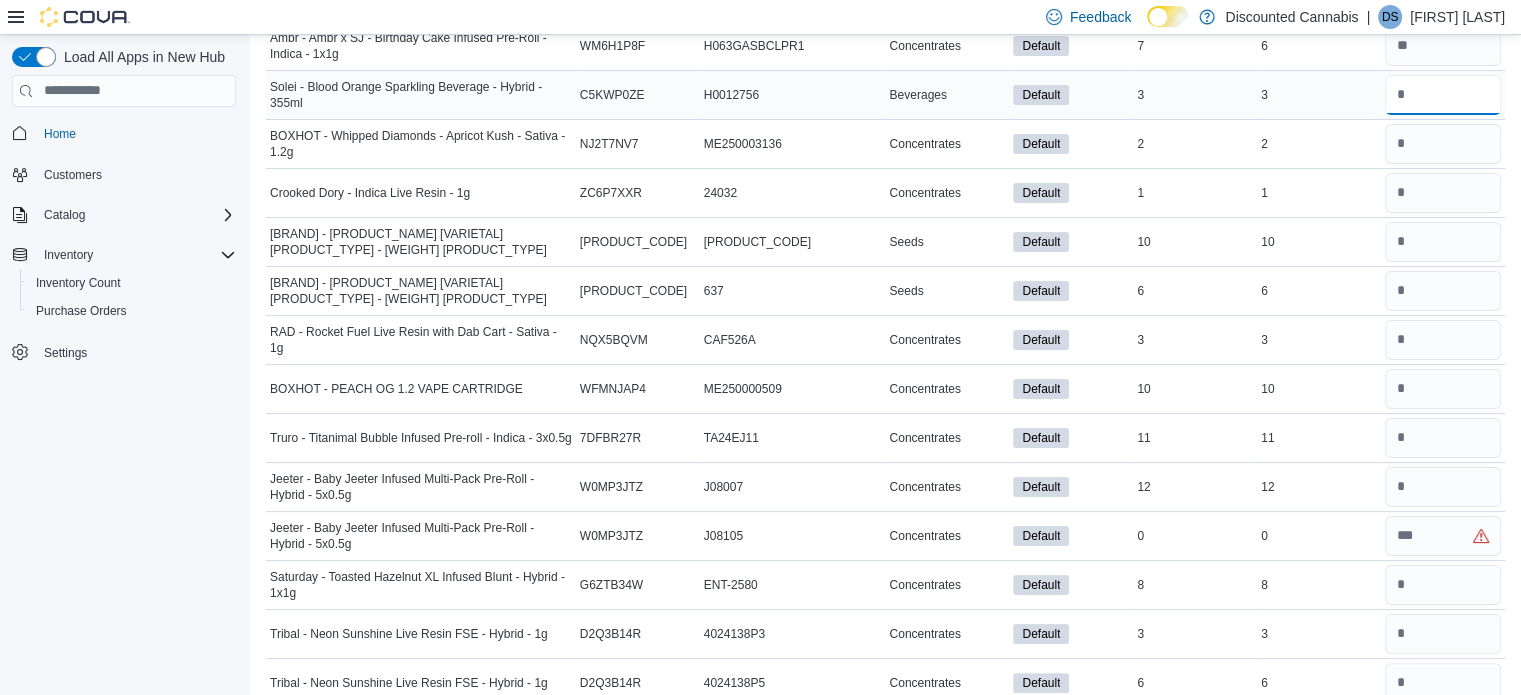 click at bounding box center (1443, 95) 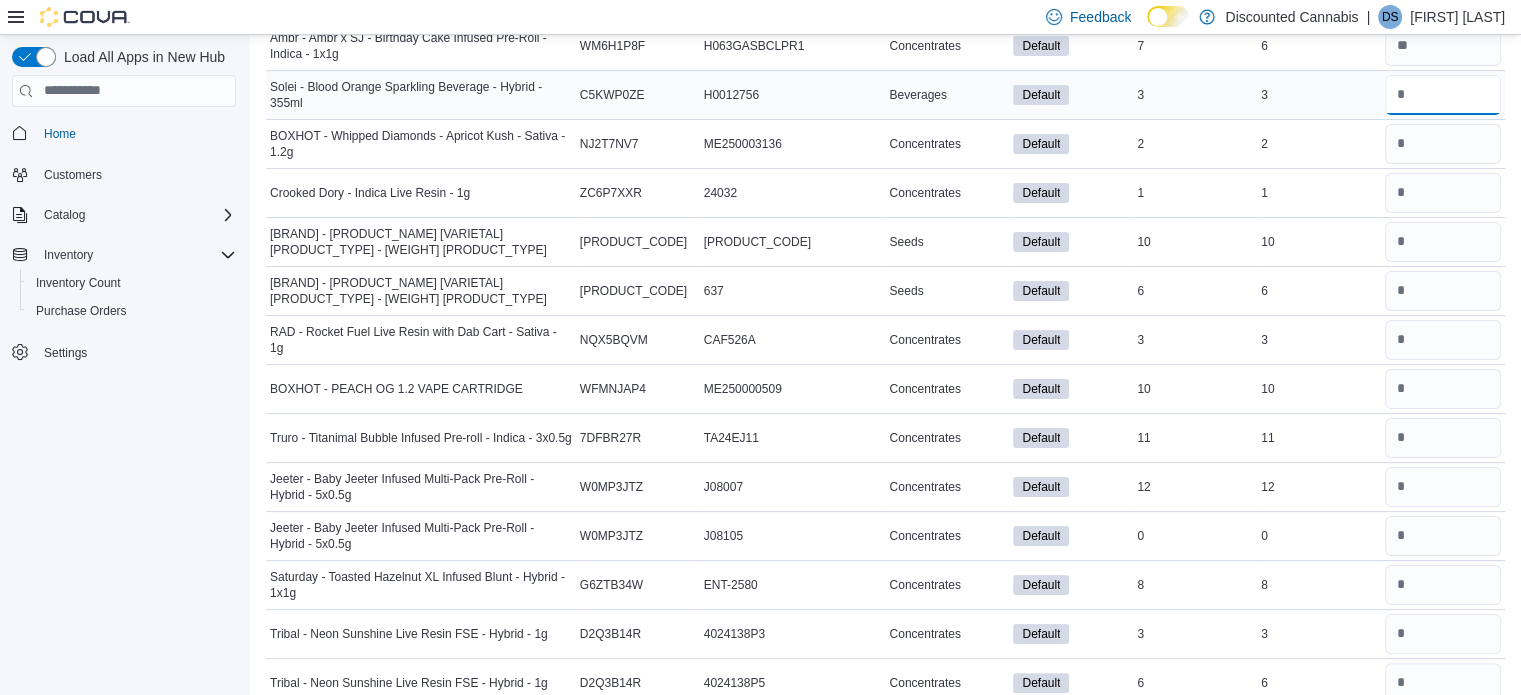 type on "*" 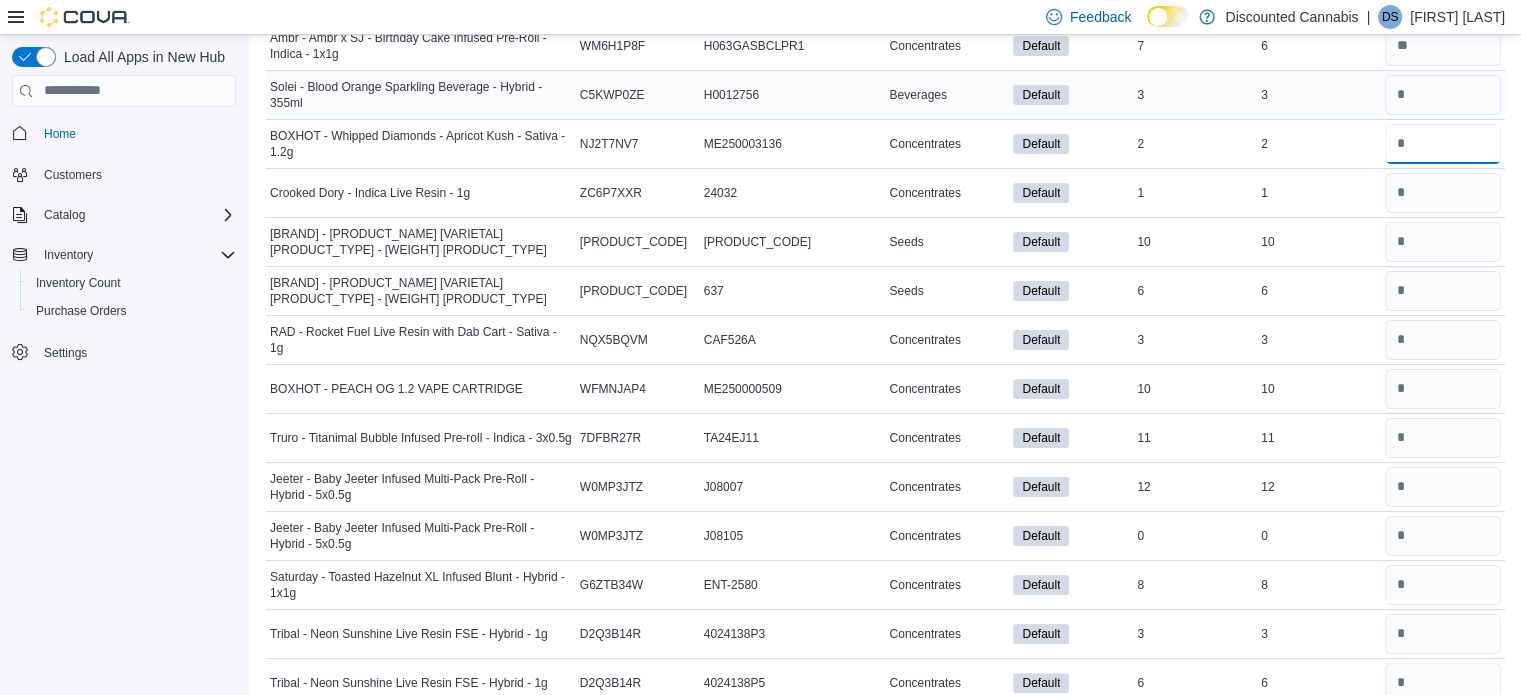 type 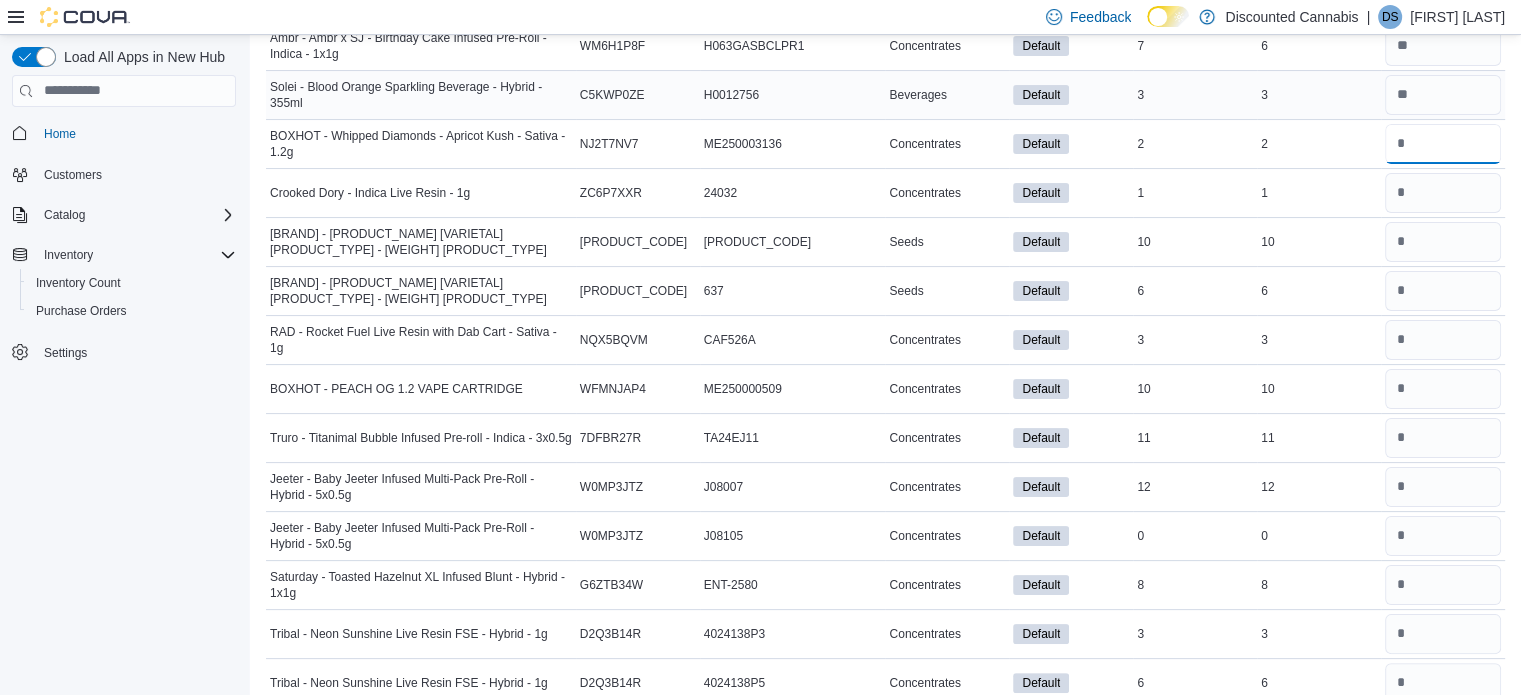 type on "*" 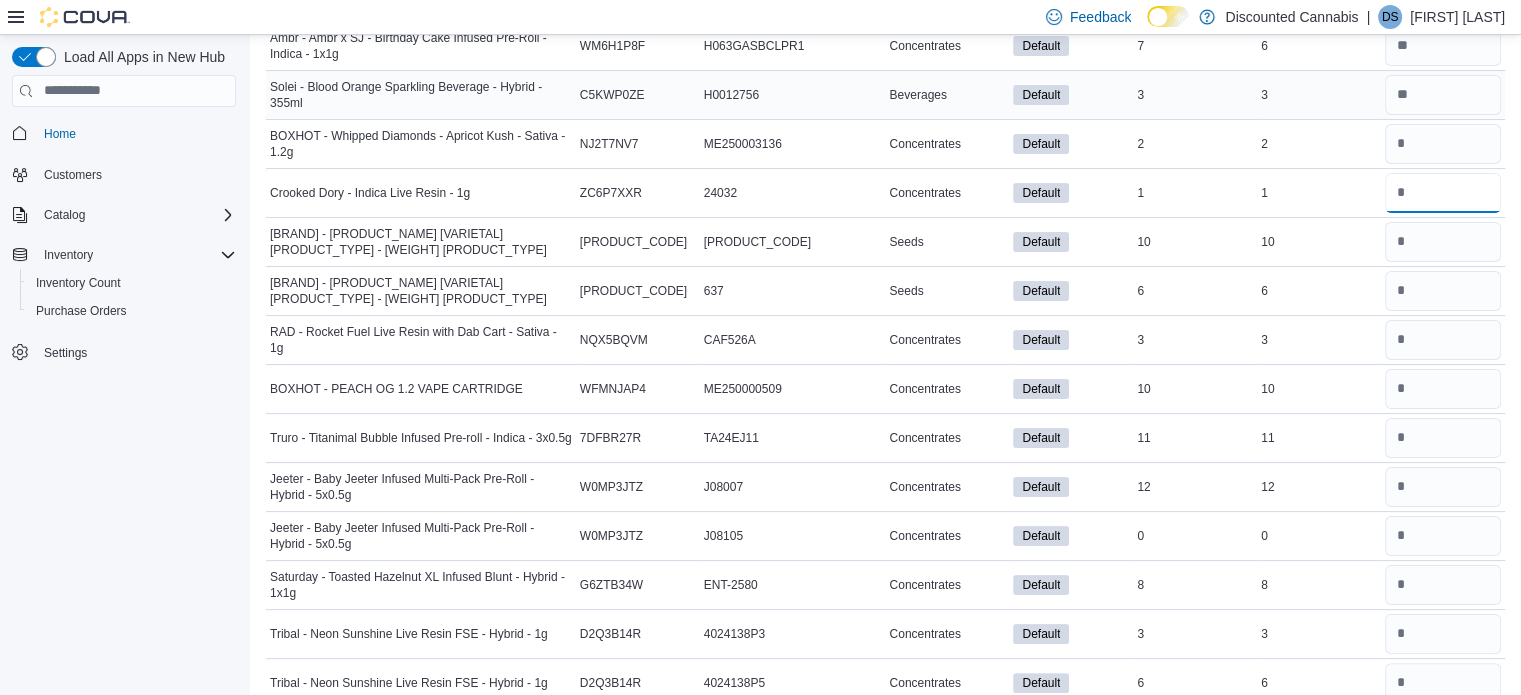 type 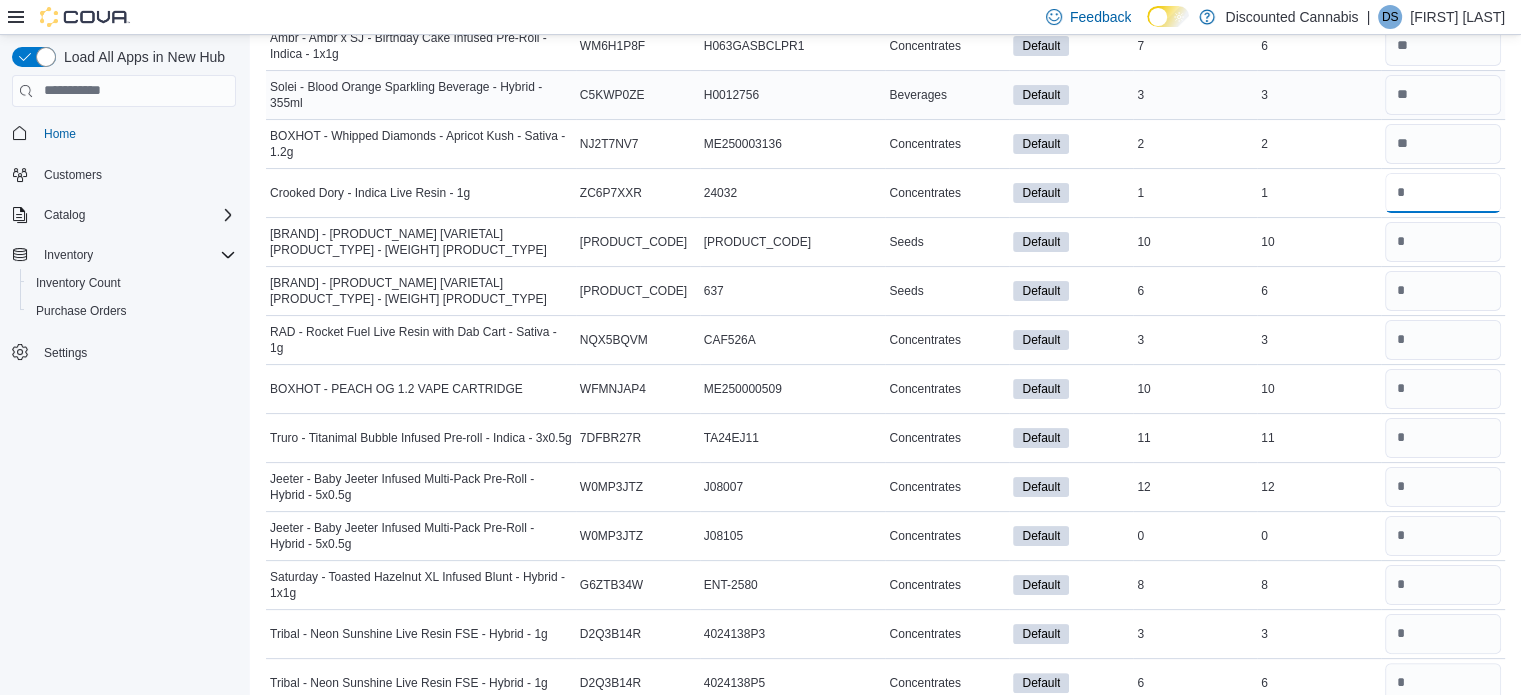type on "*" 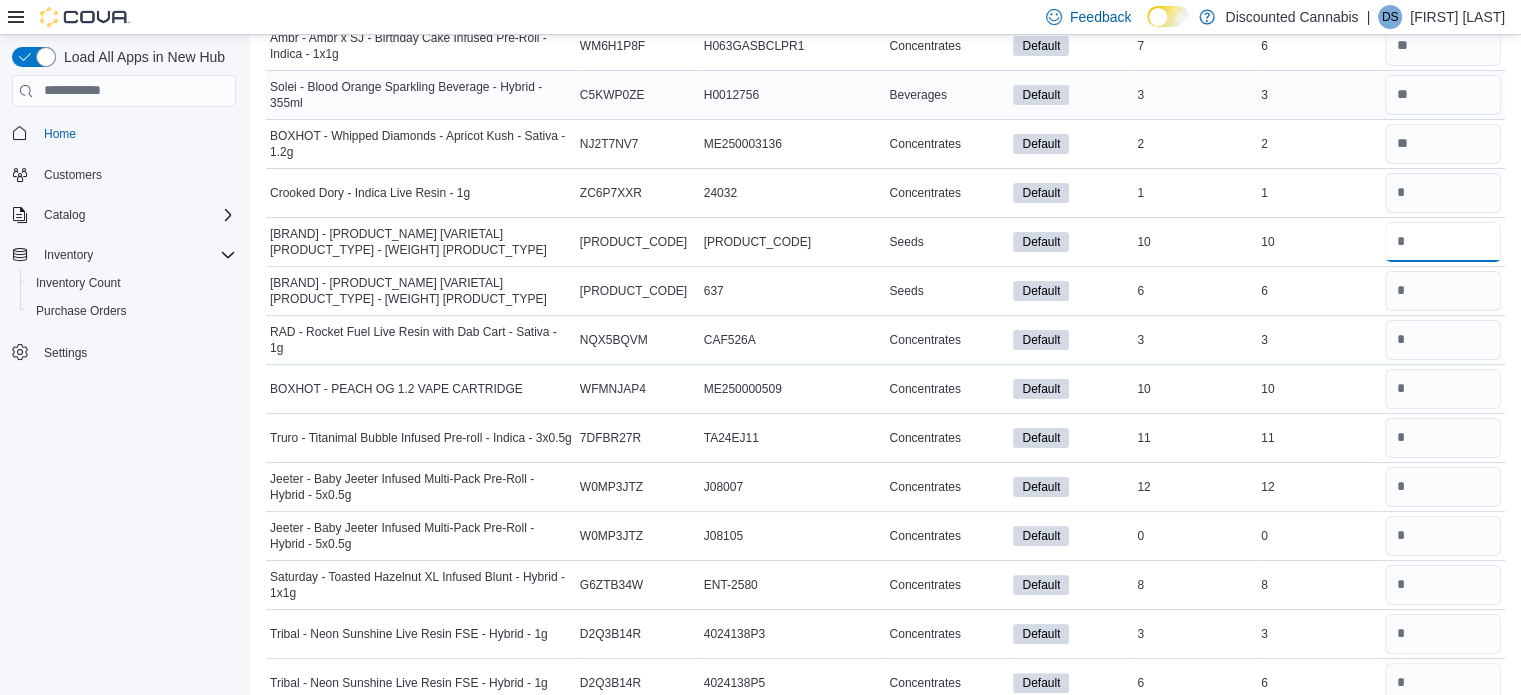 type 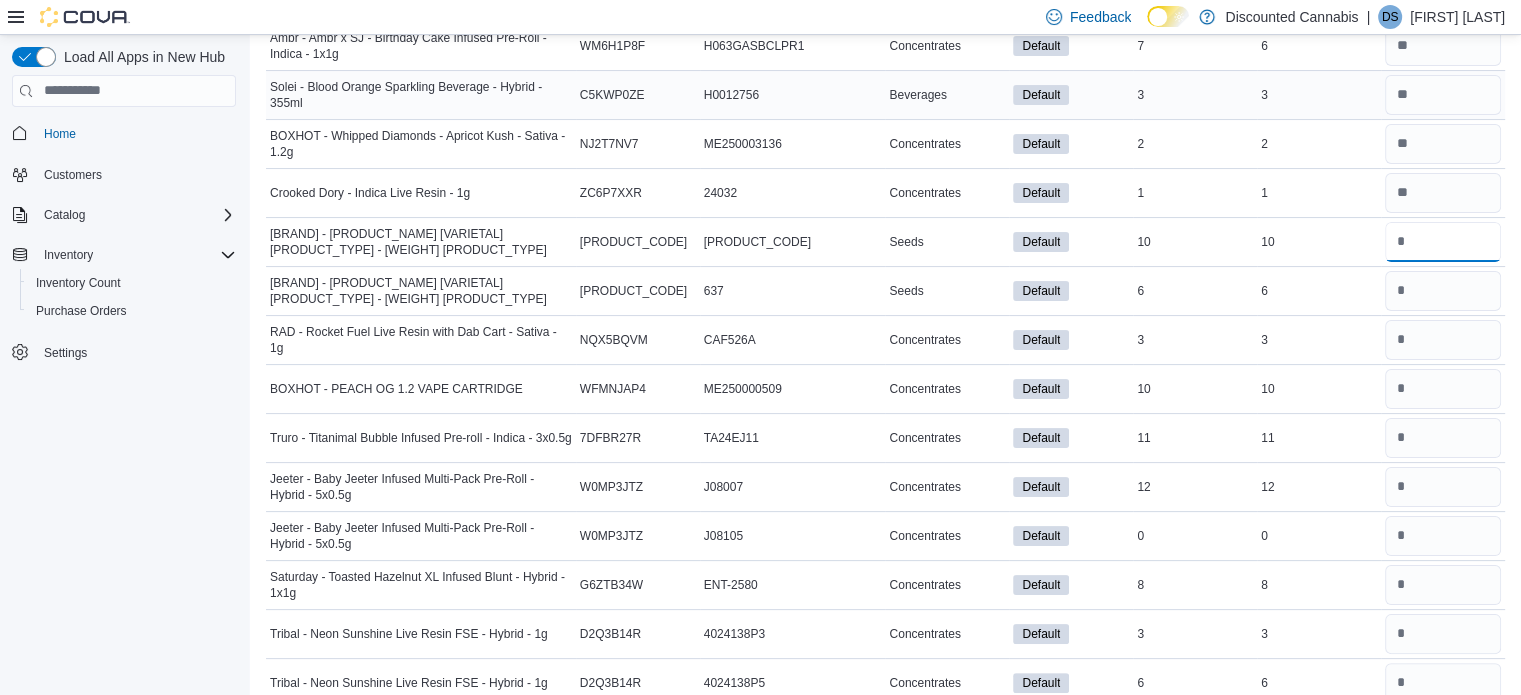 type on "**" 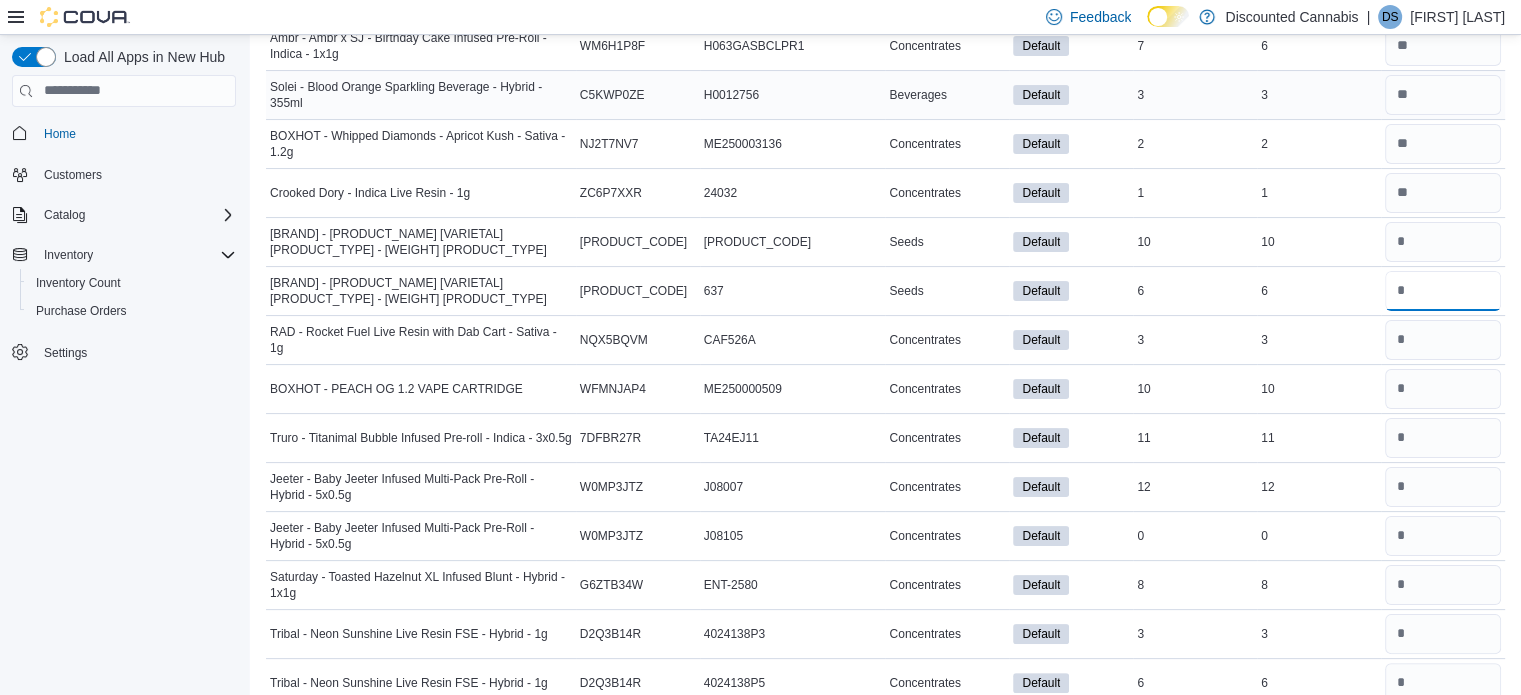 type 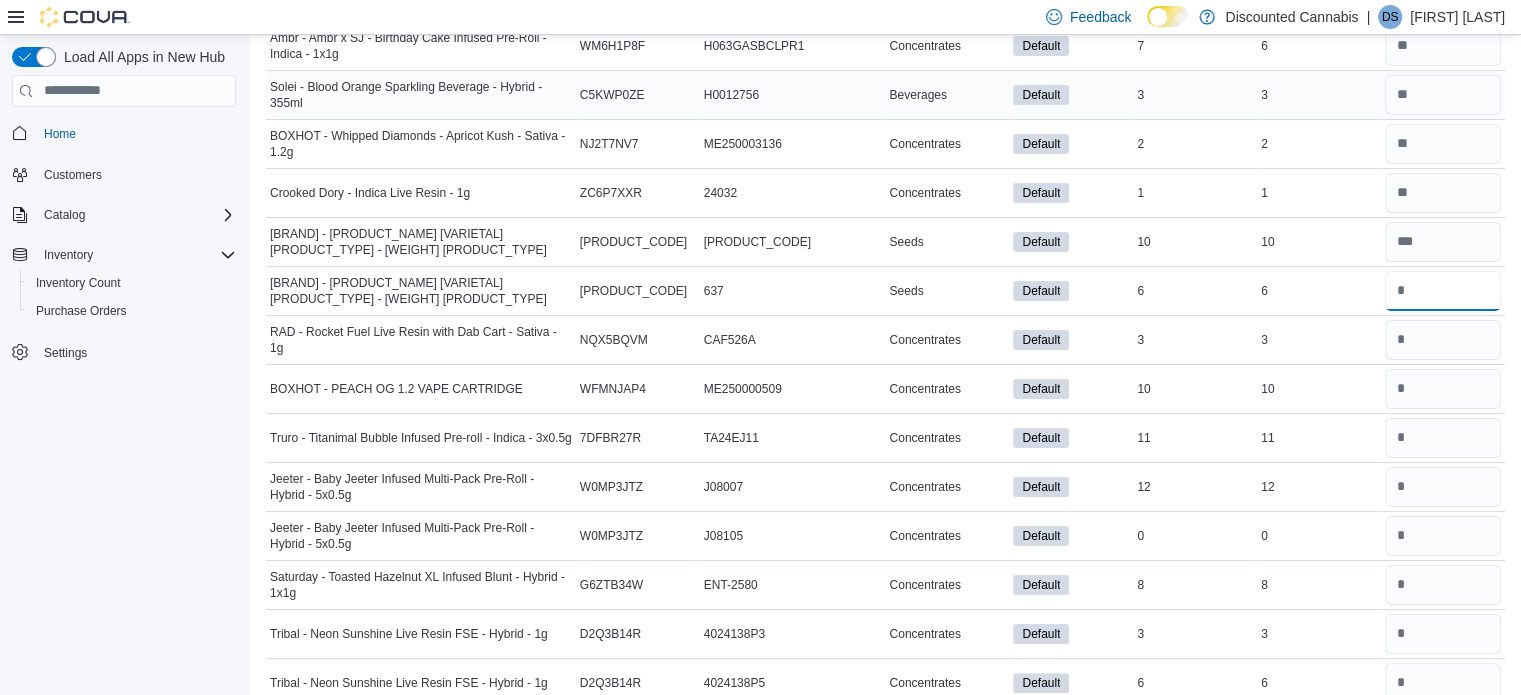 type on "*" 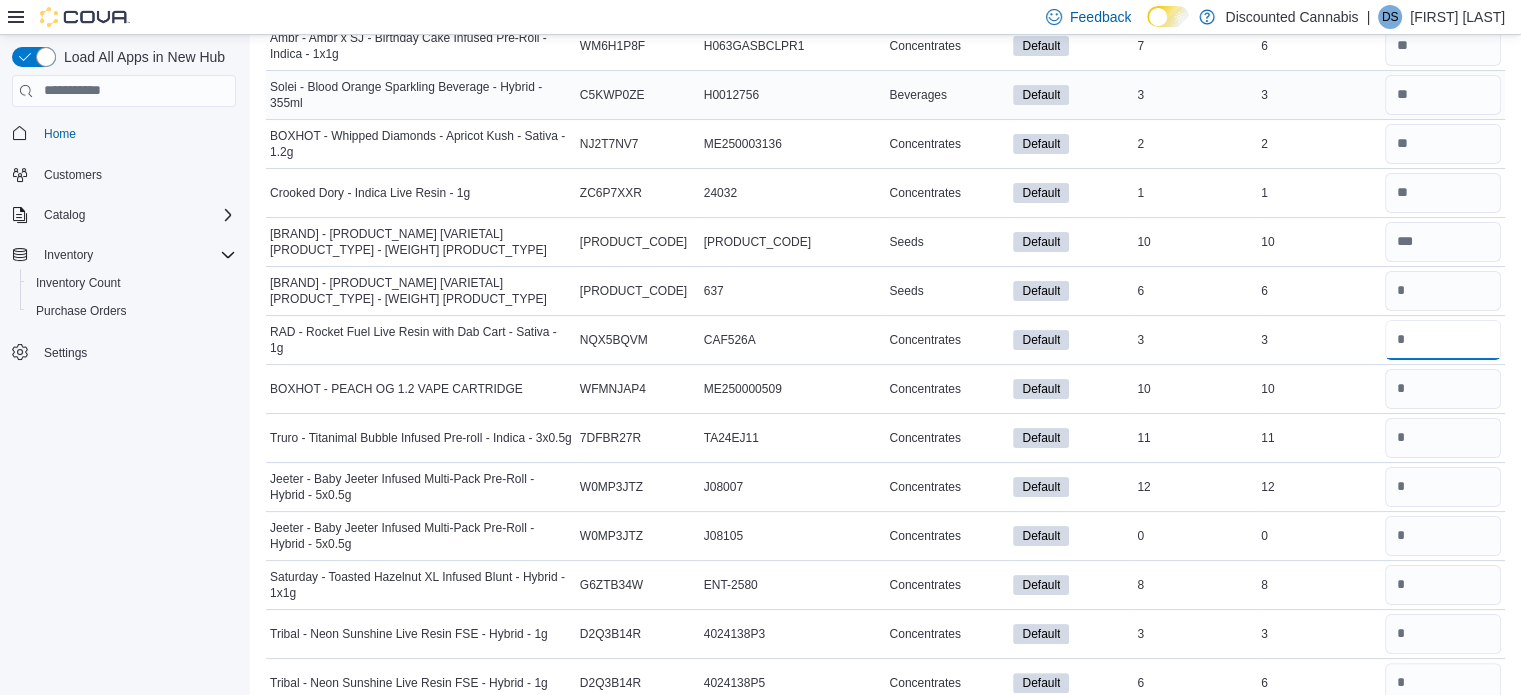 type 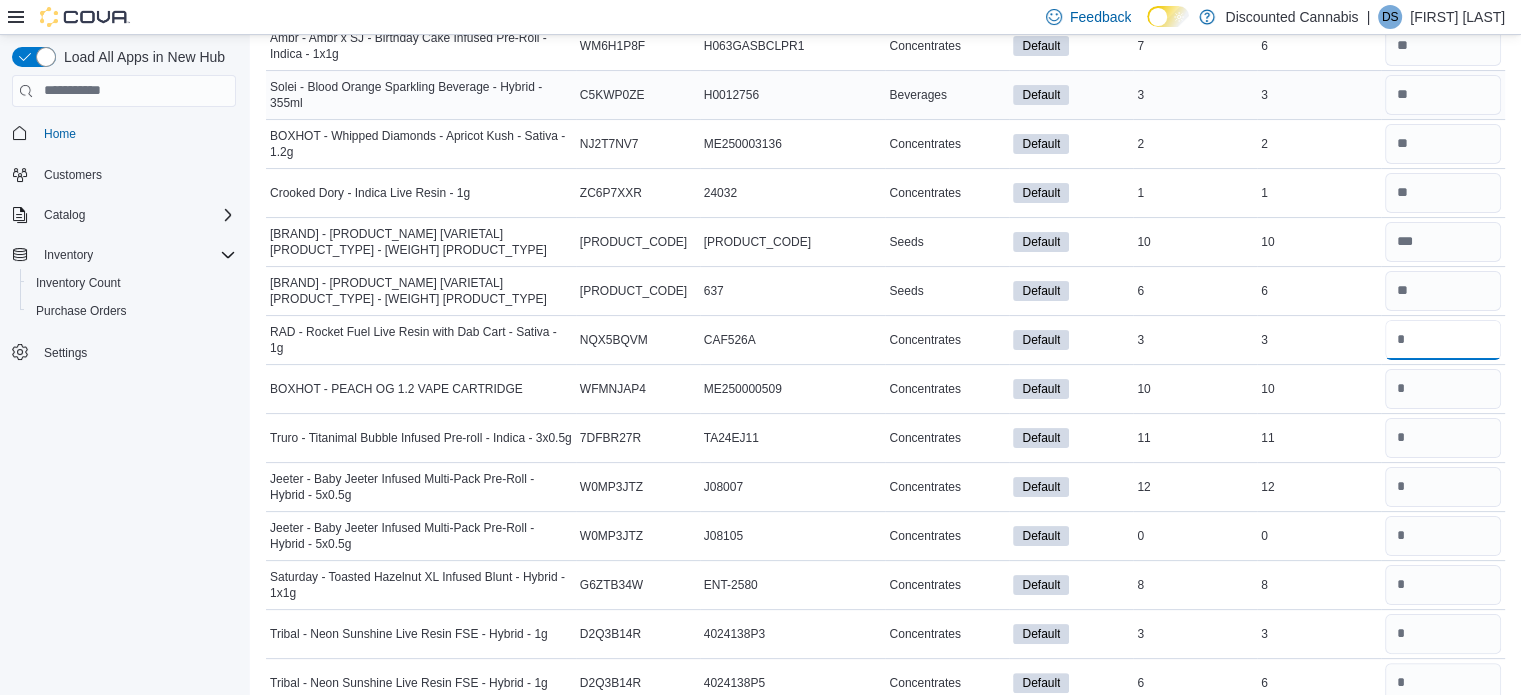 type on "*" 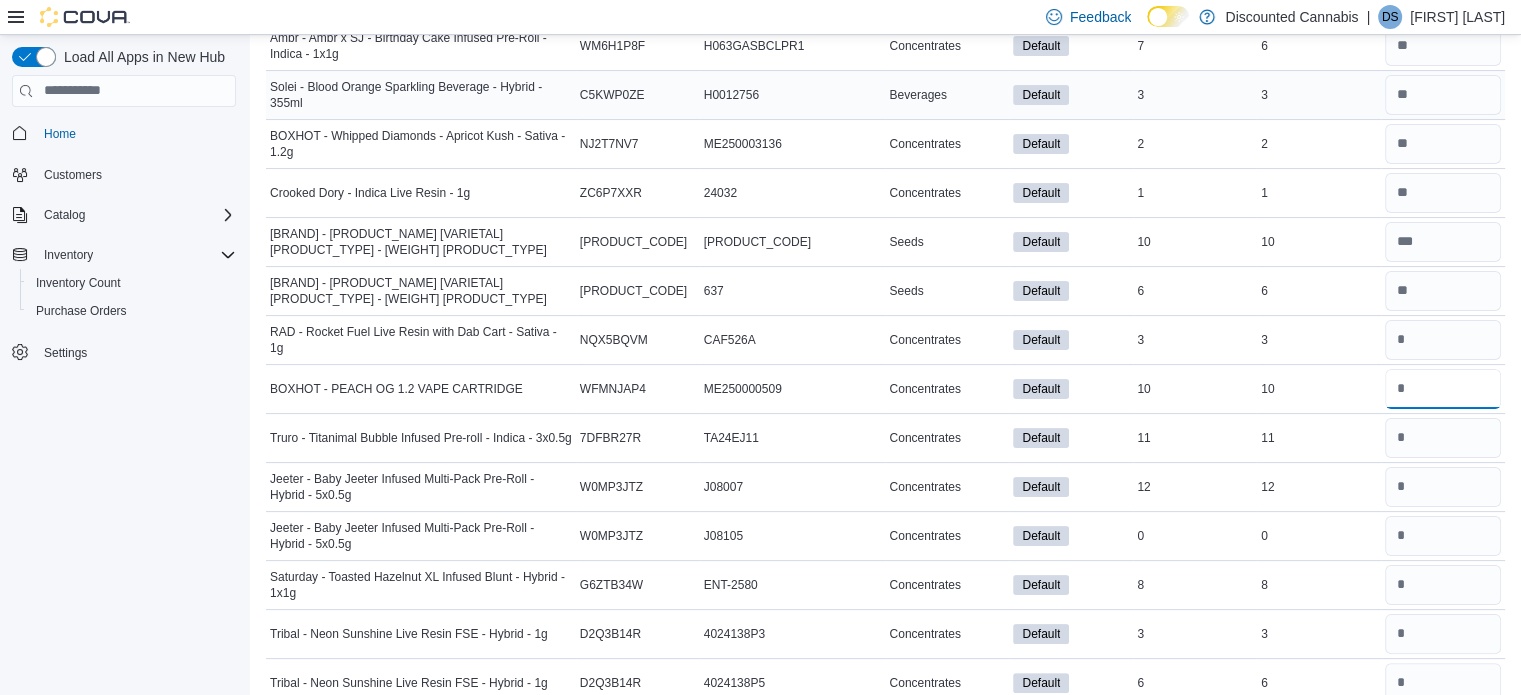 type 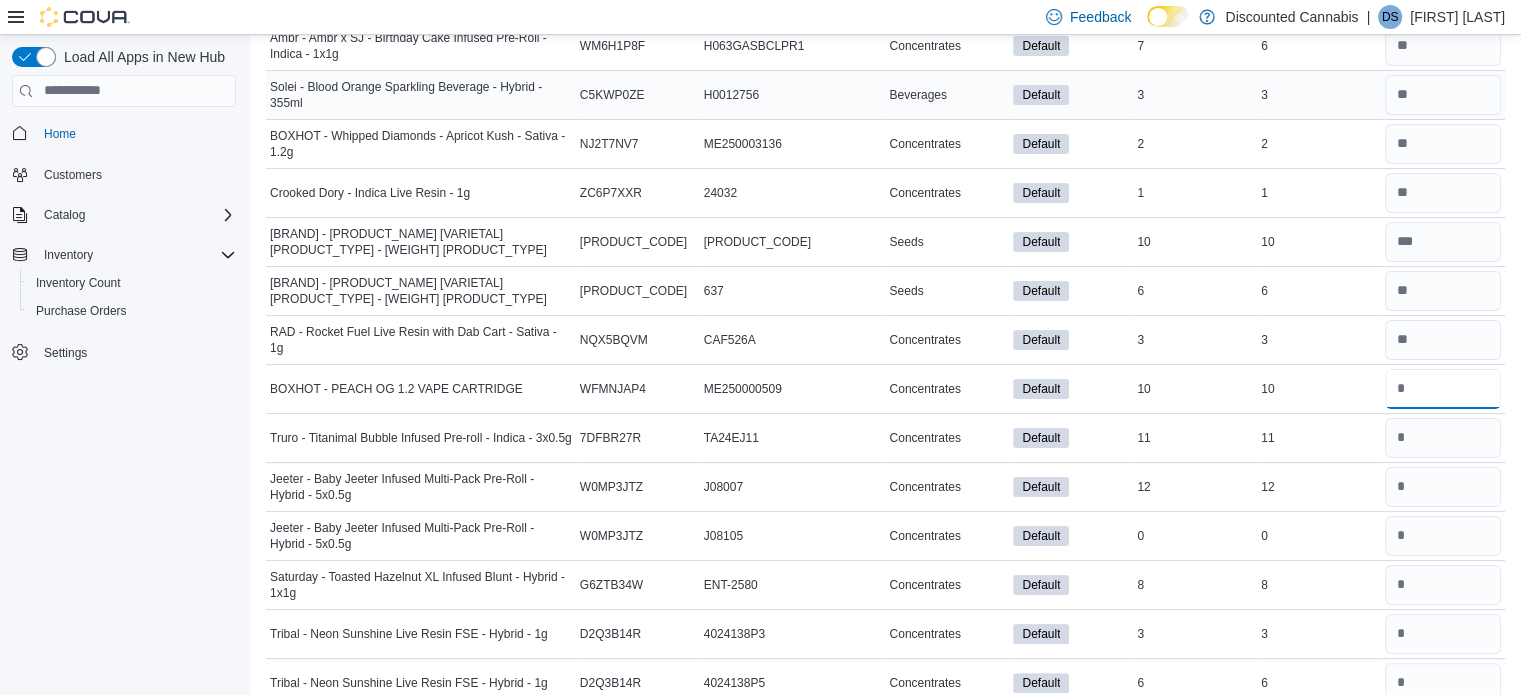 type on "**" 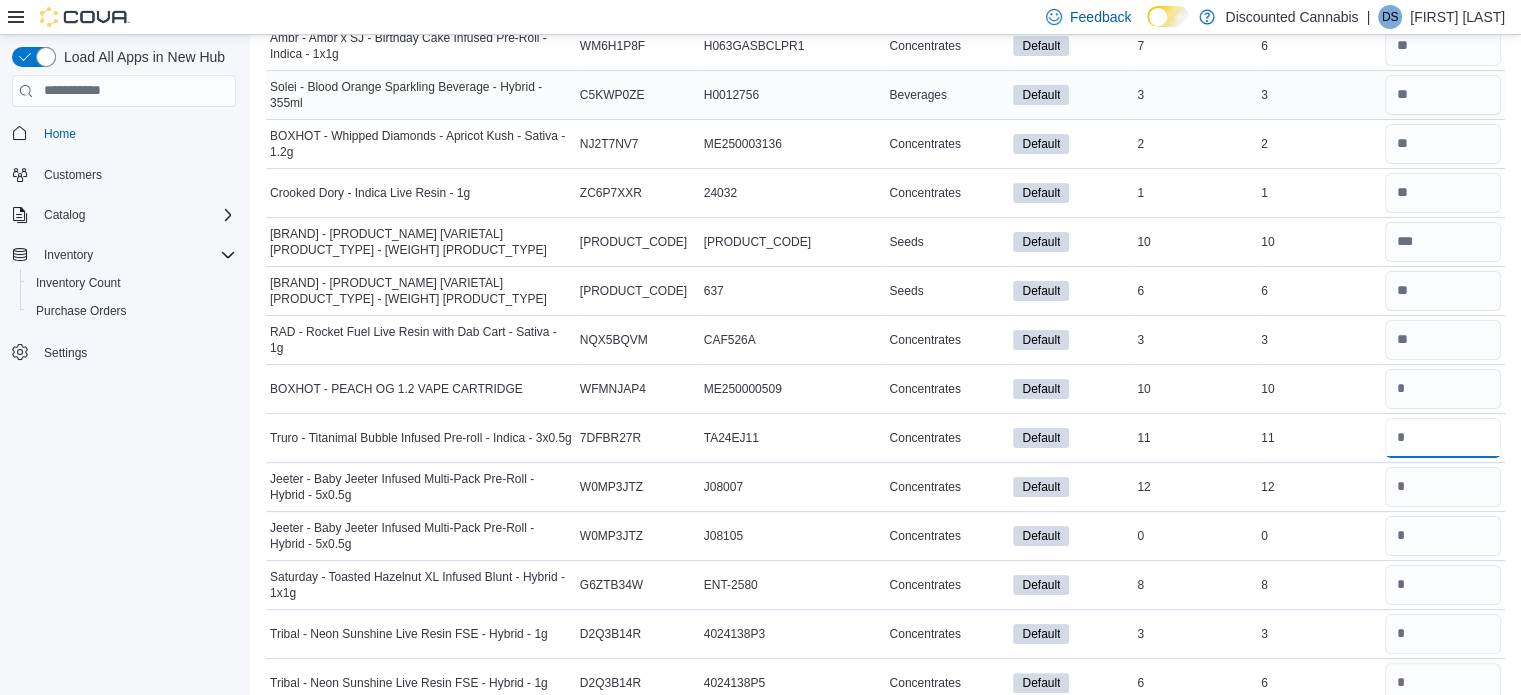 type 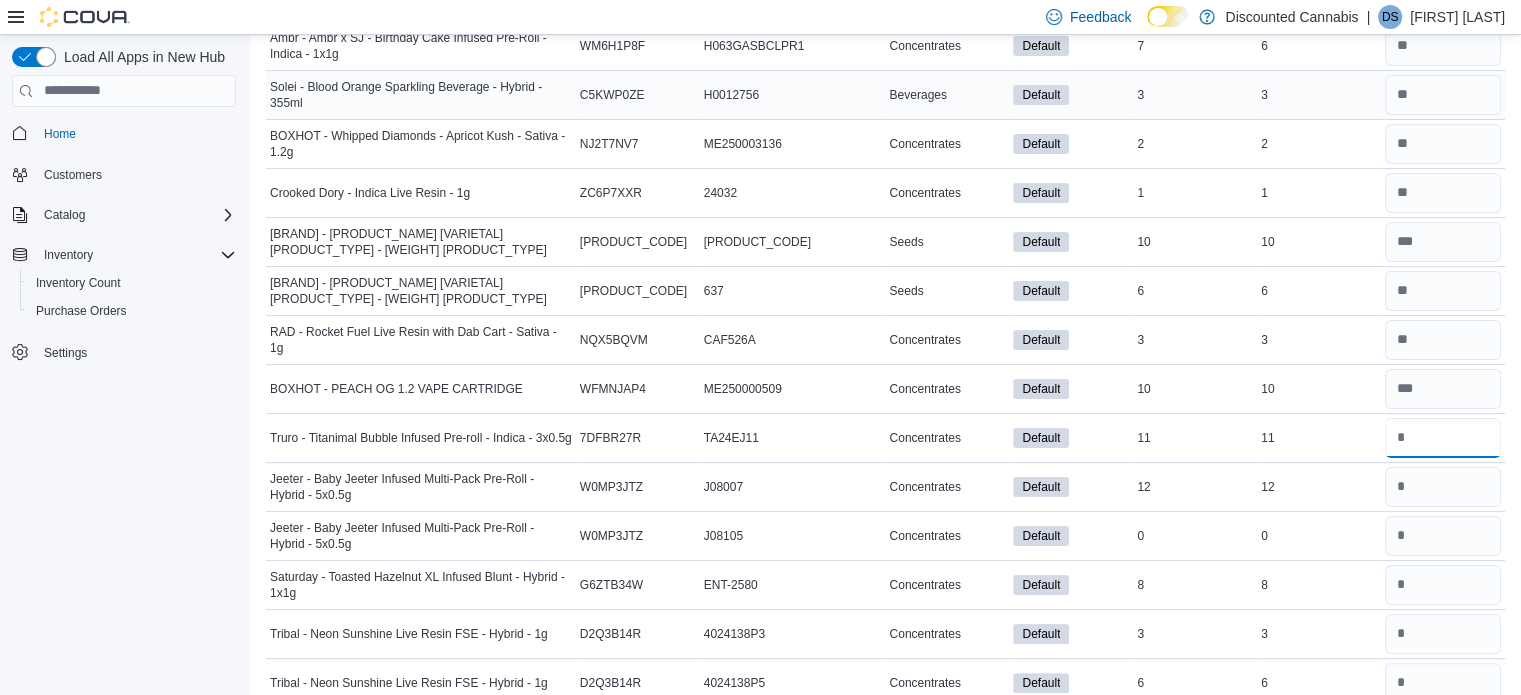 type on "**" 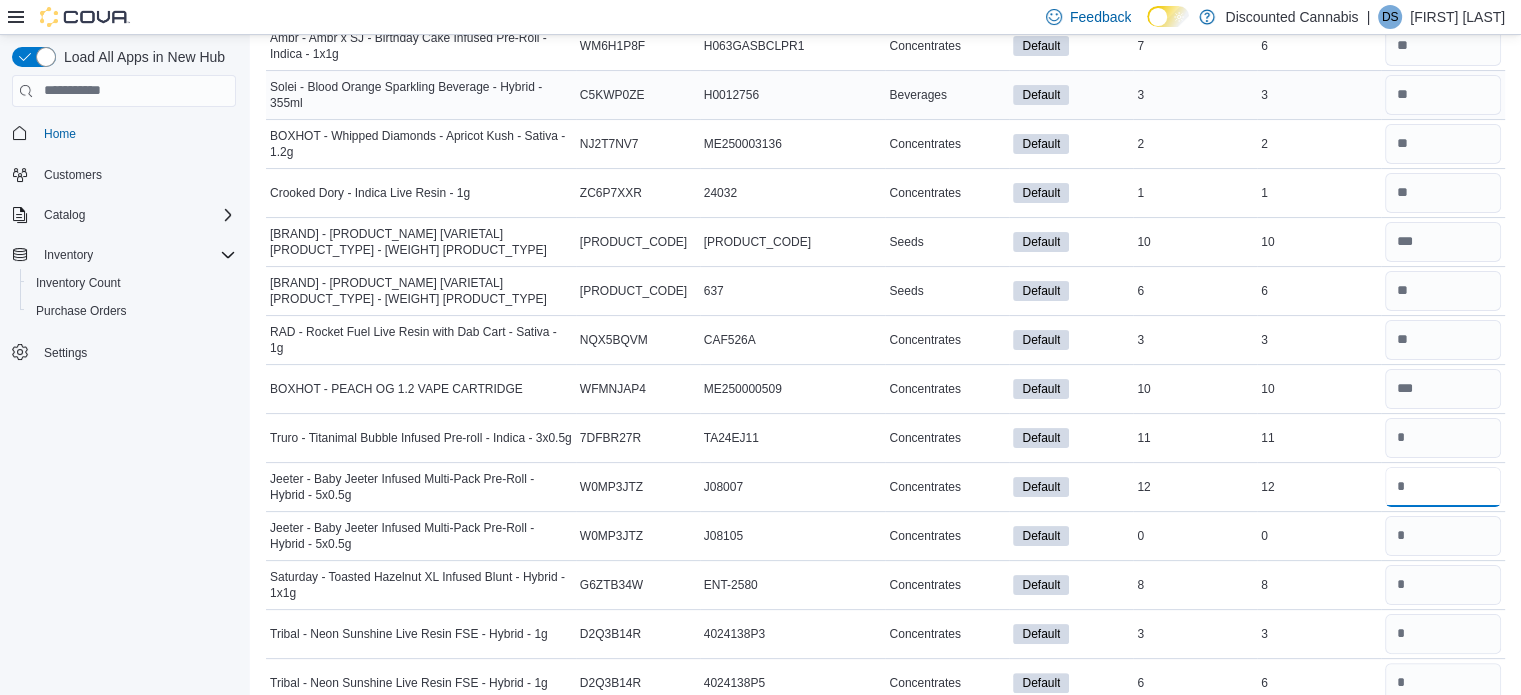 type 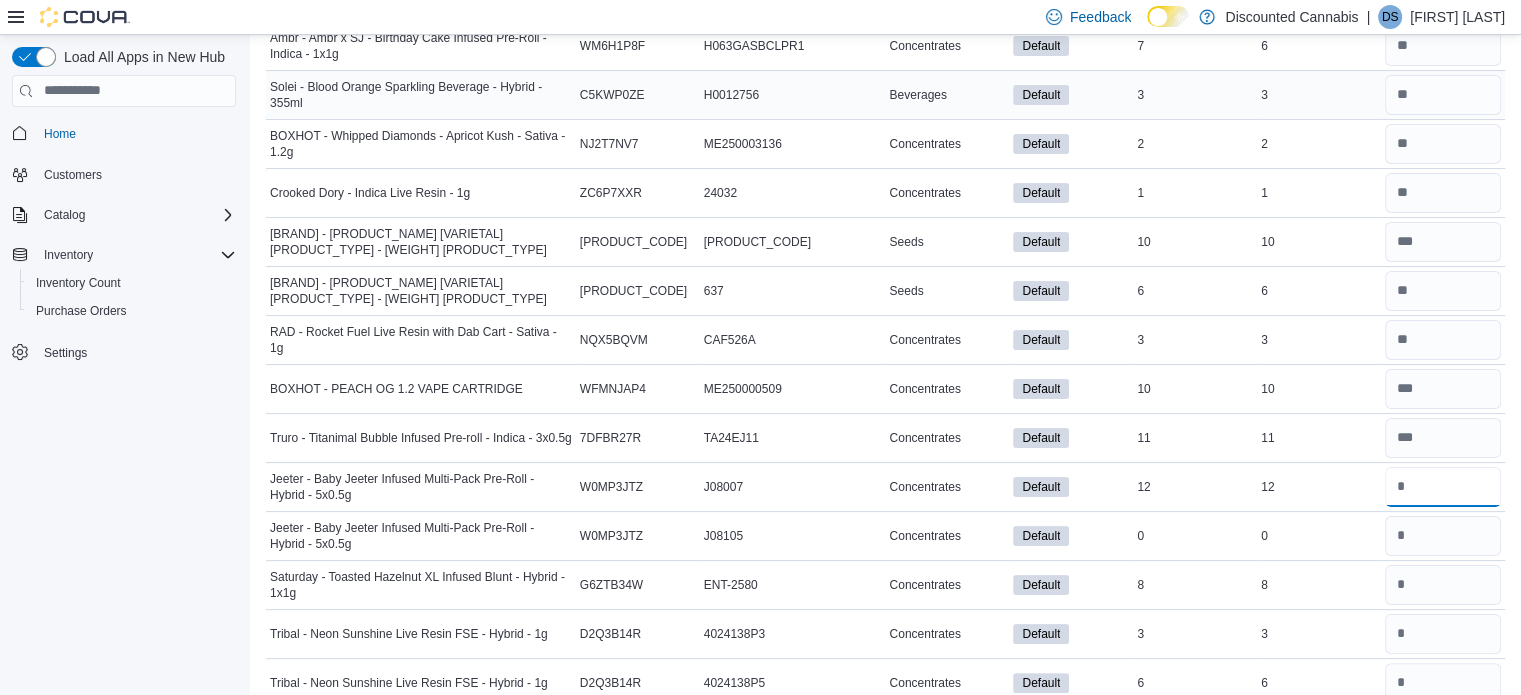 type on "**" 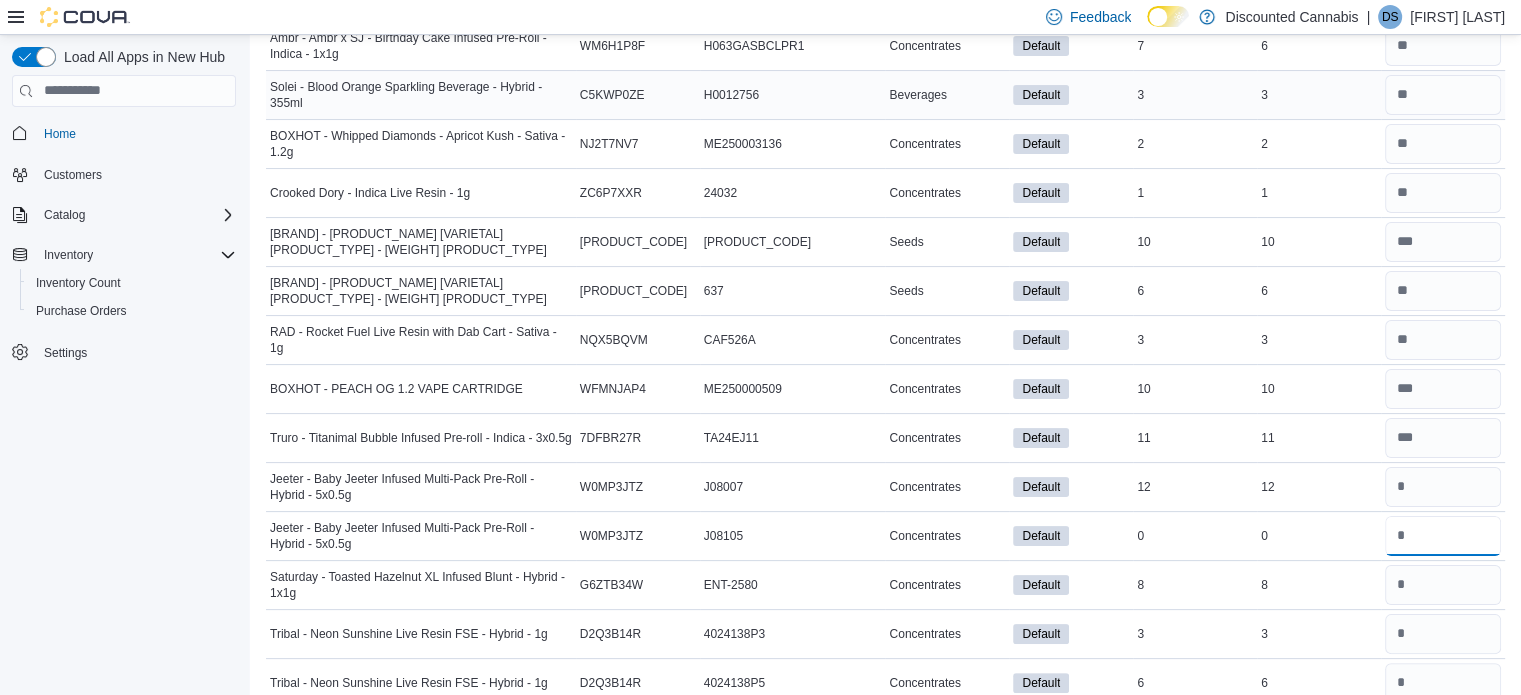 type 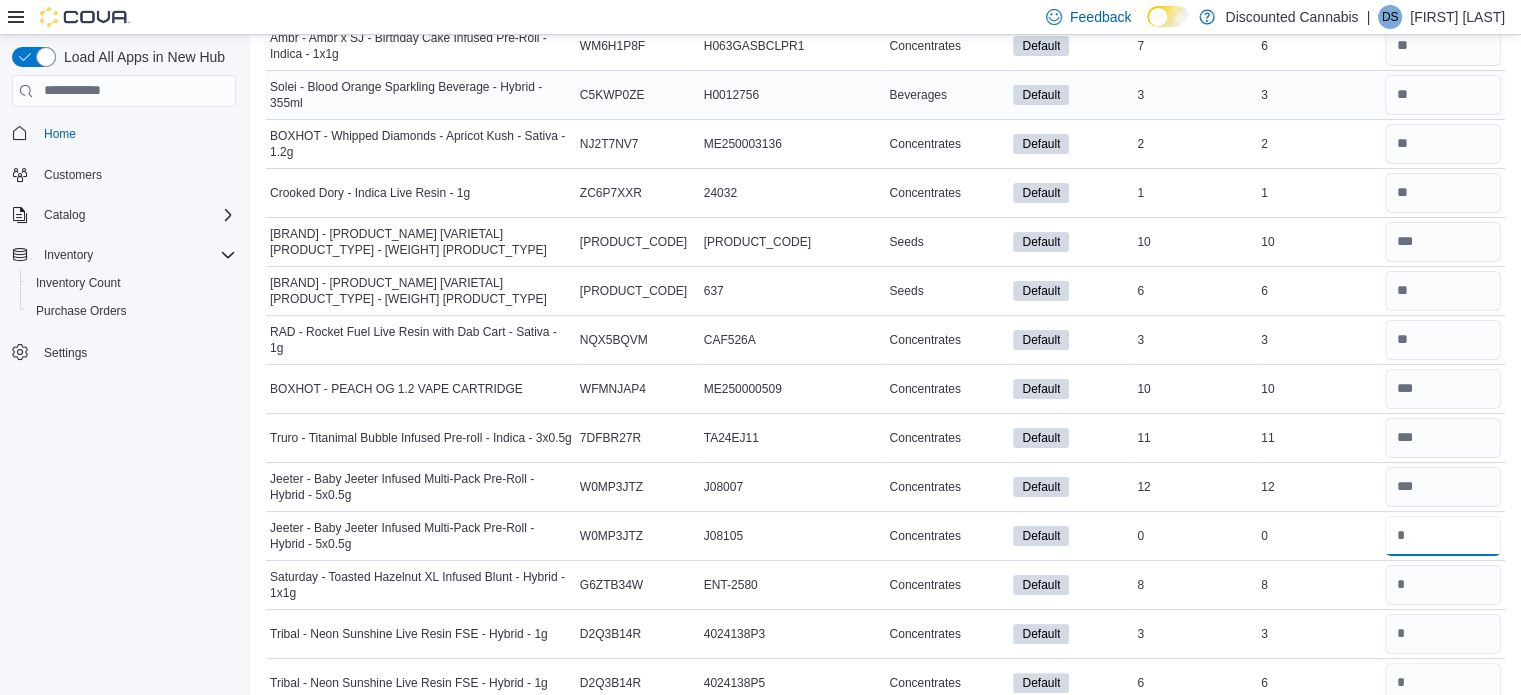 type on "*" 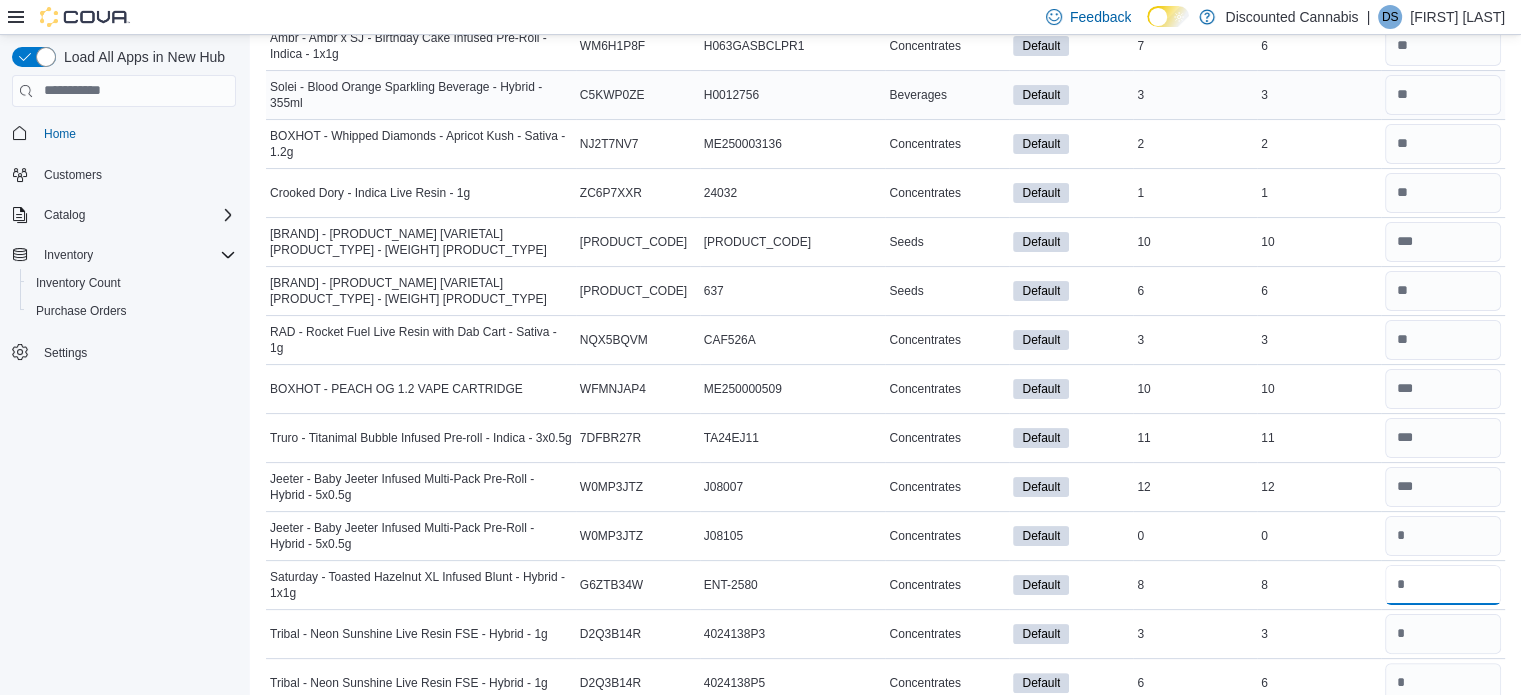 type 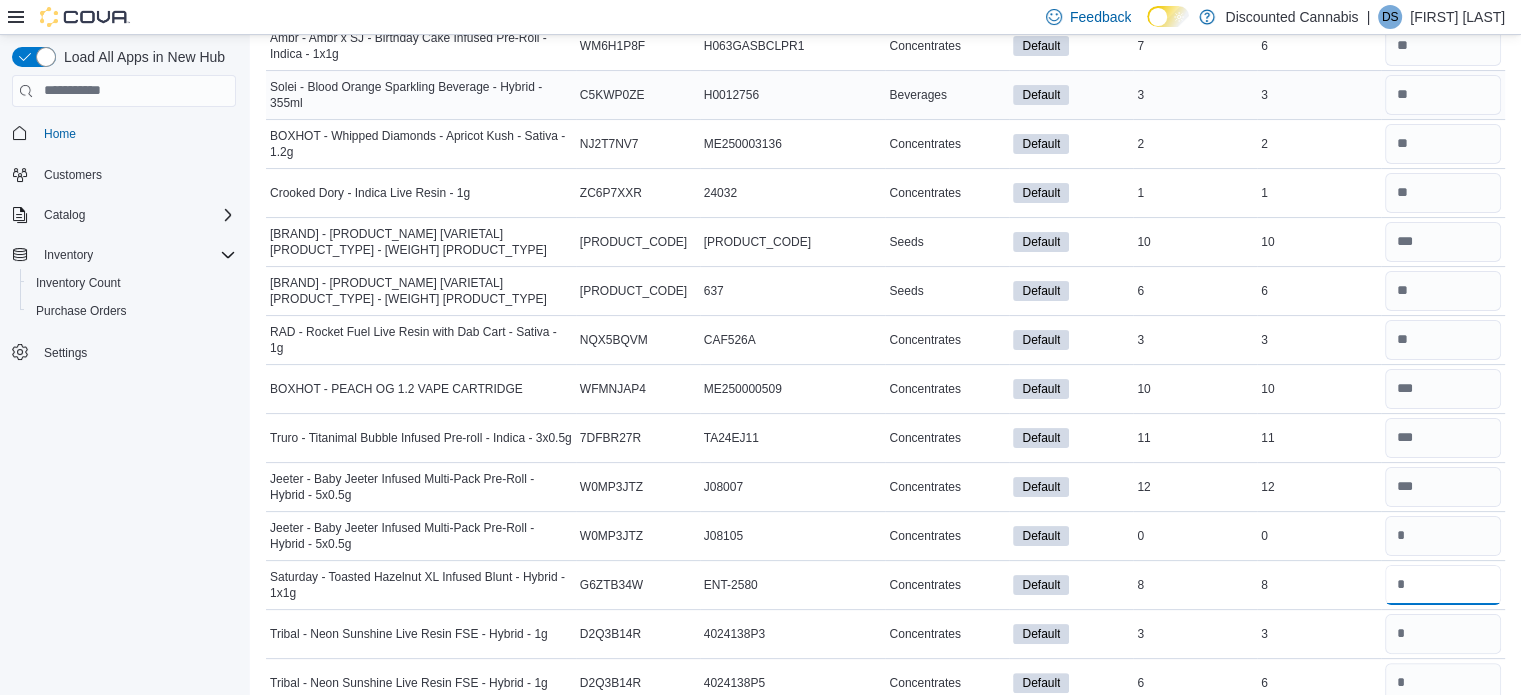 type on "*" 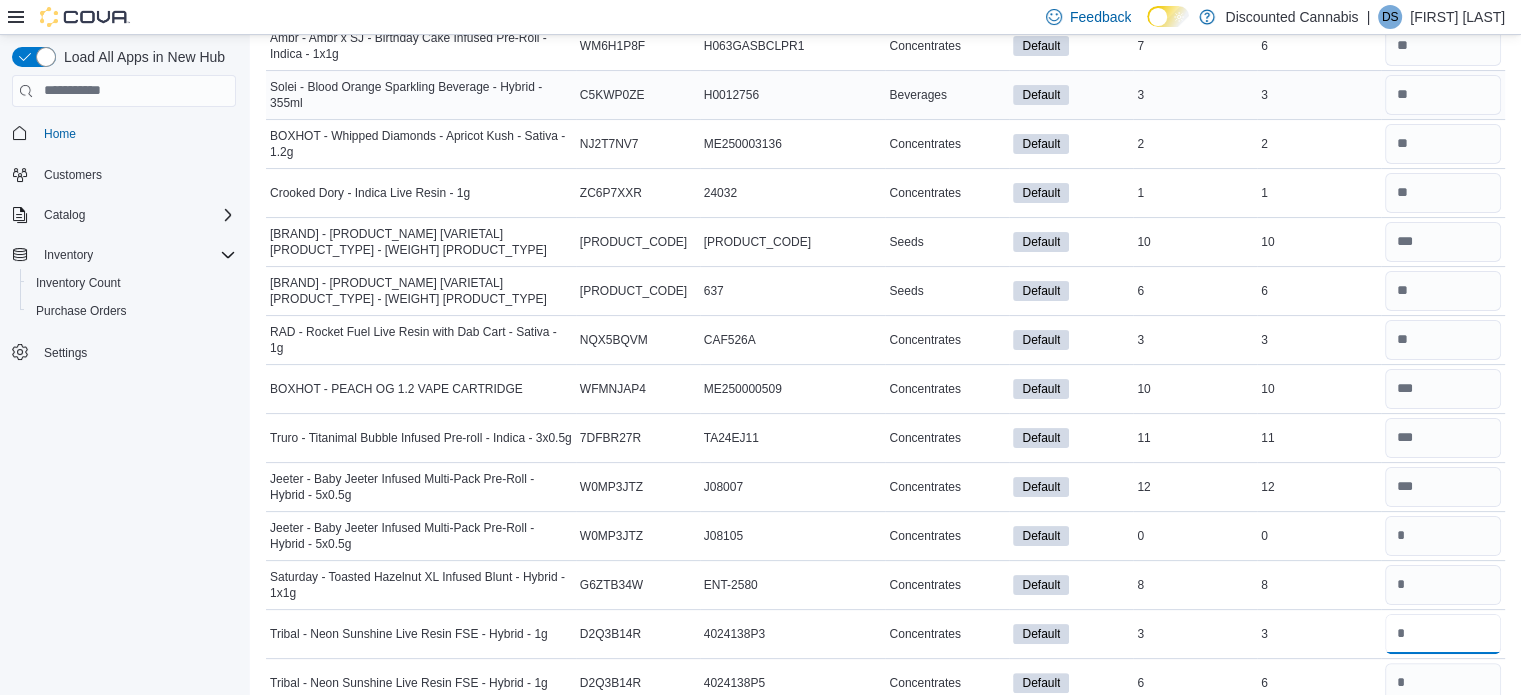type 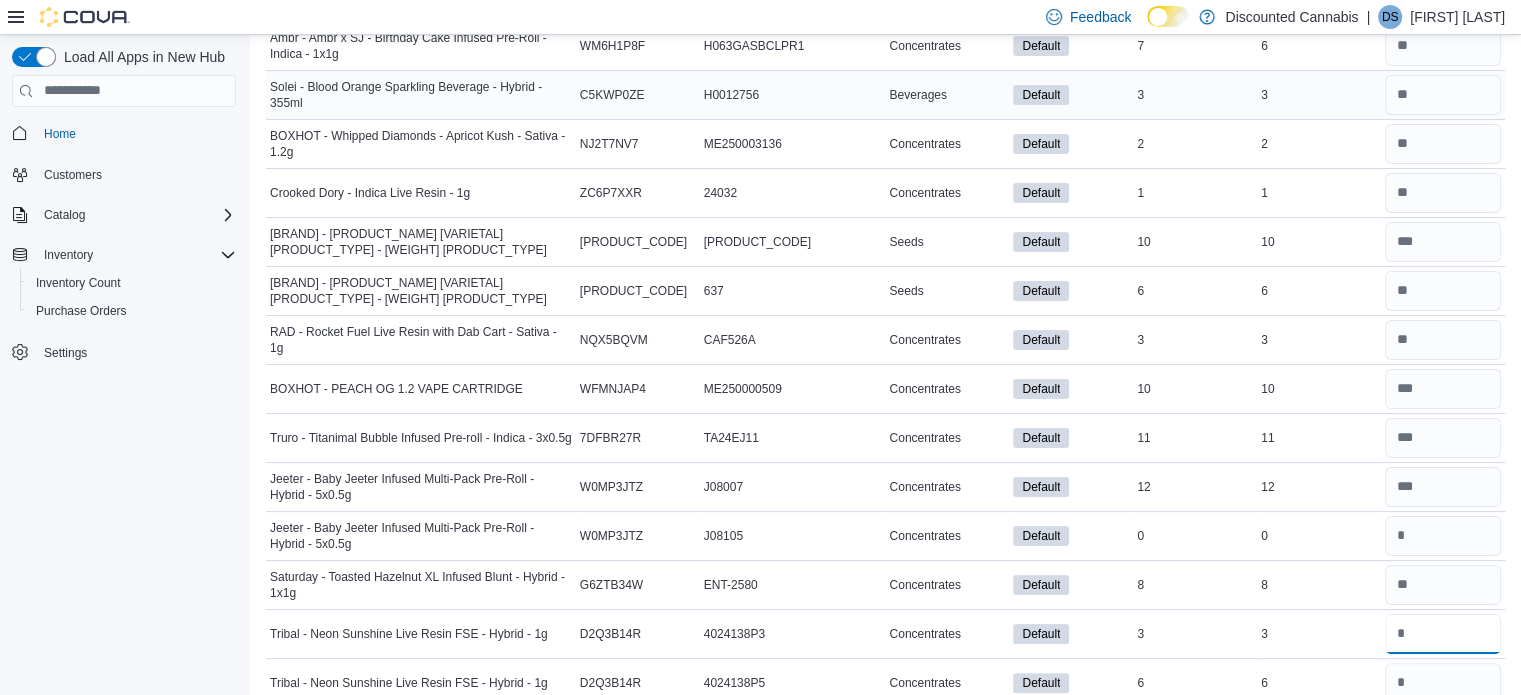 type on "*" 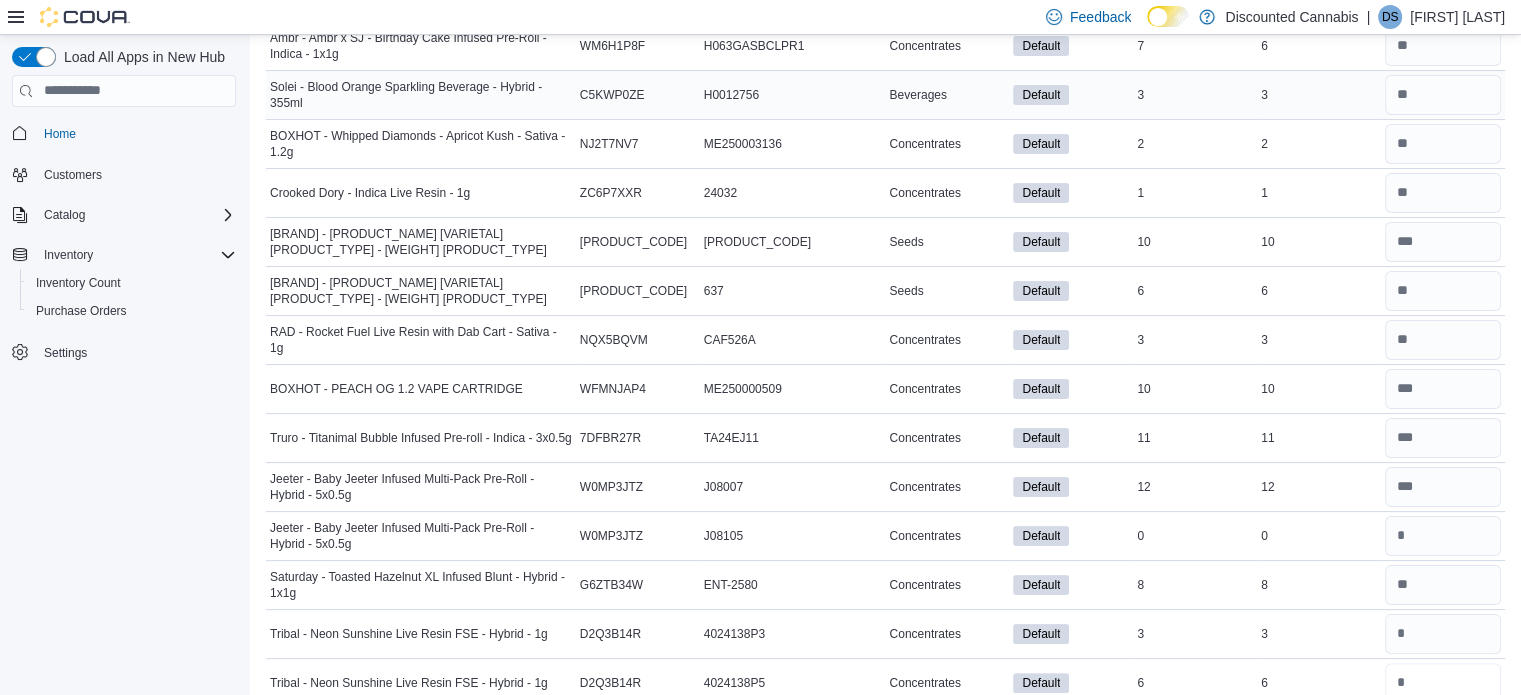 type 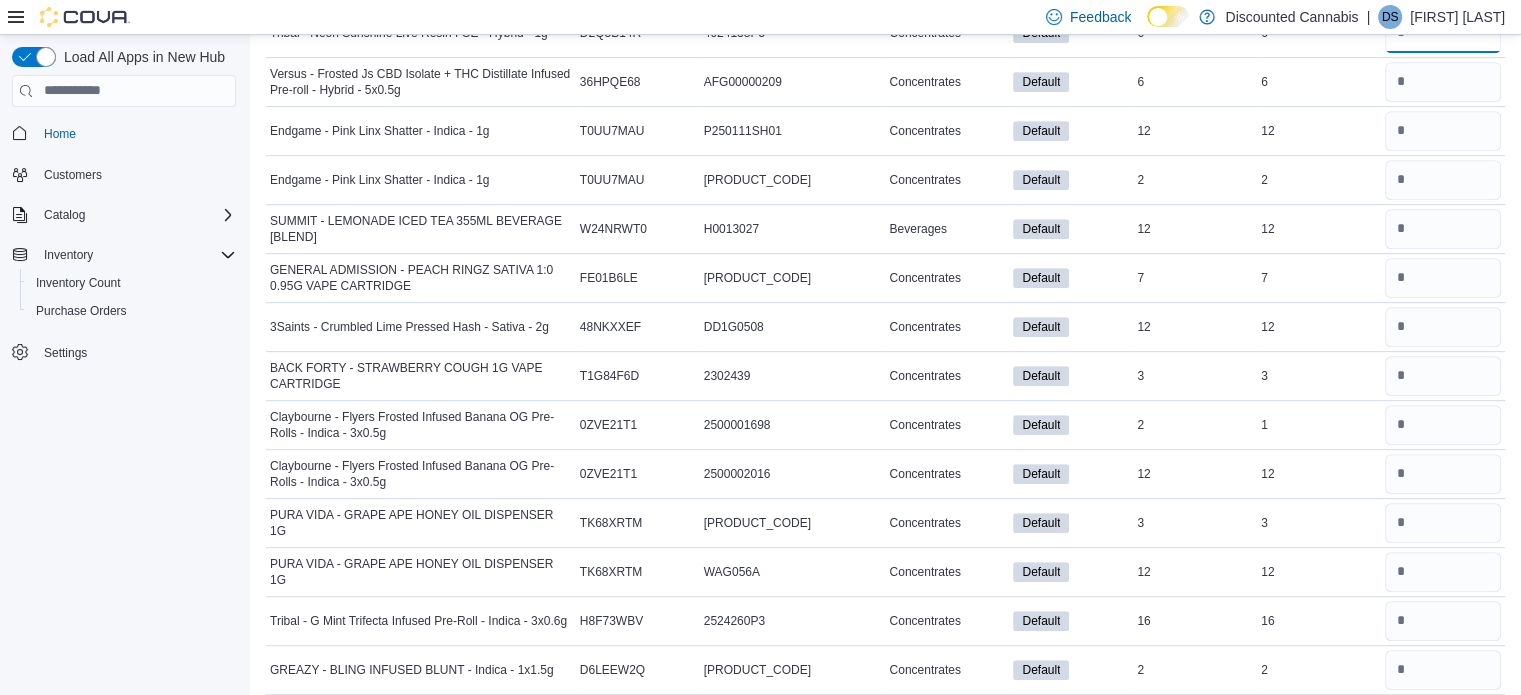 scroll, scrollTop: 8568, scrollLeft: 0, axis: vertical 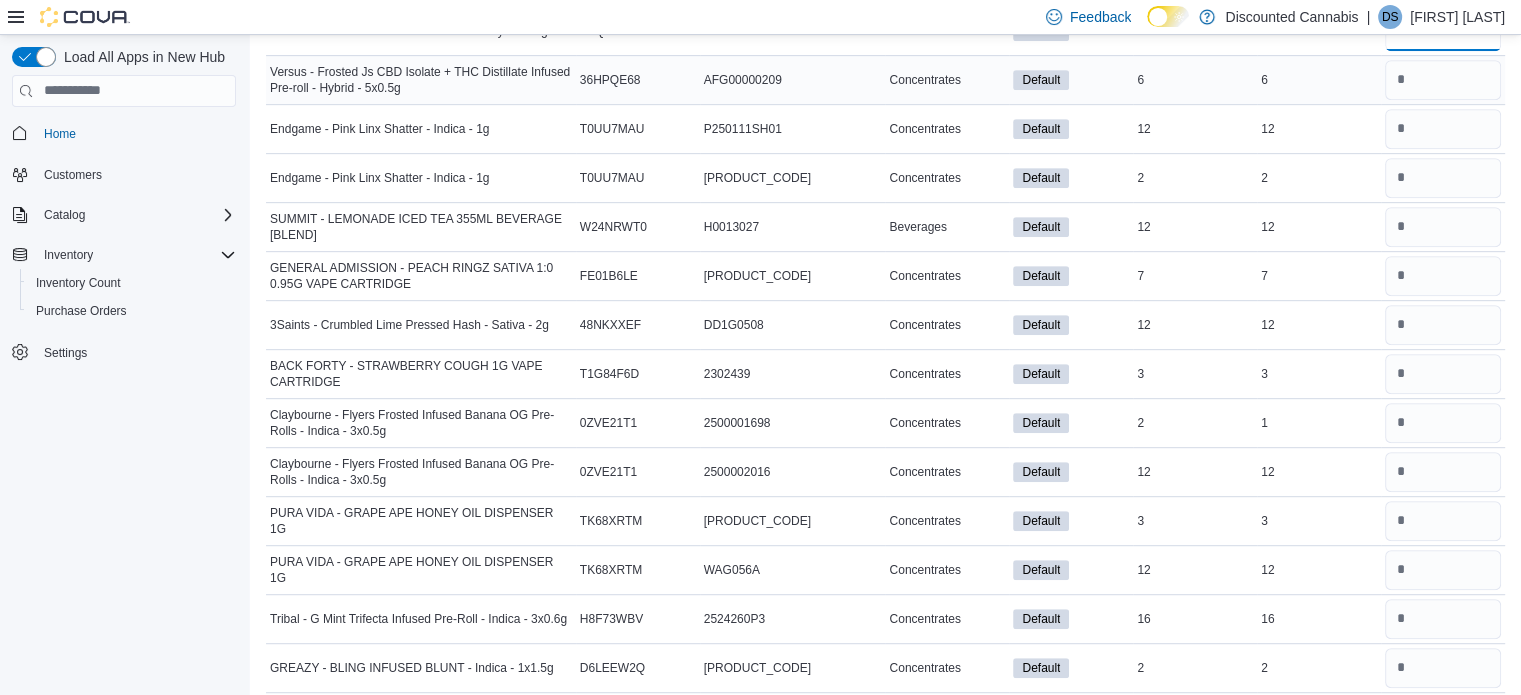 type on "*" 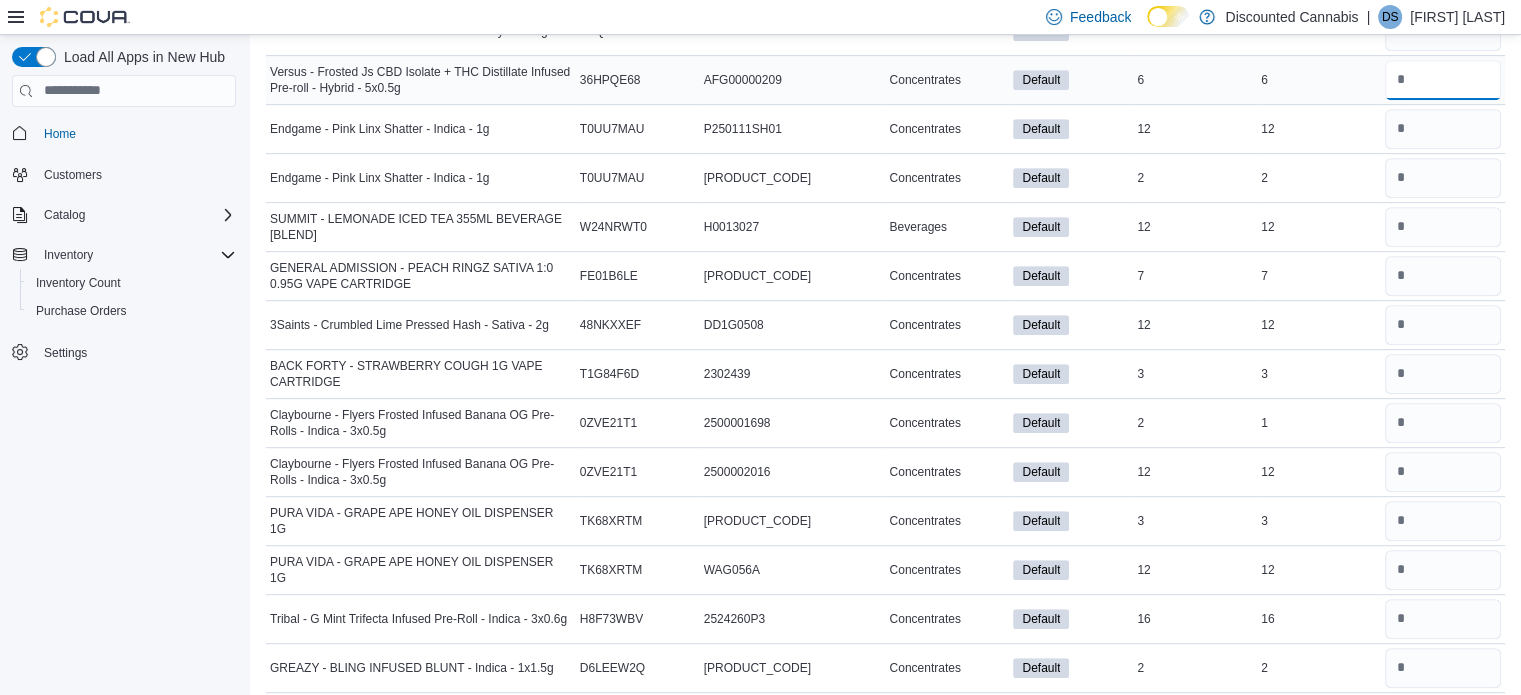 click at bounding box center (1443, 80) 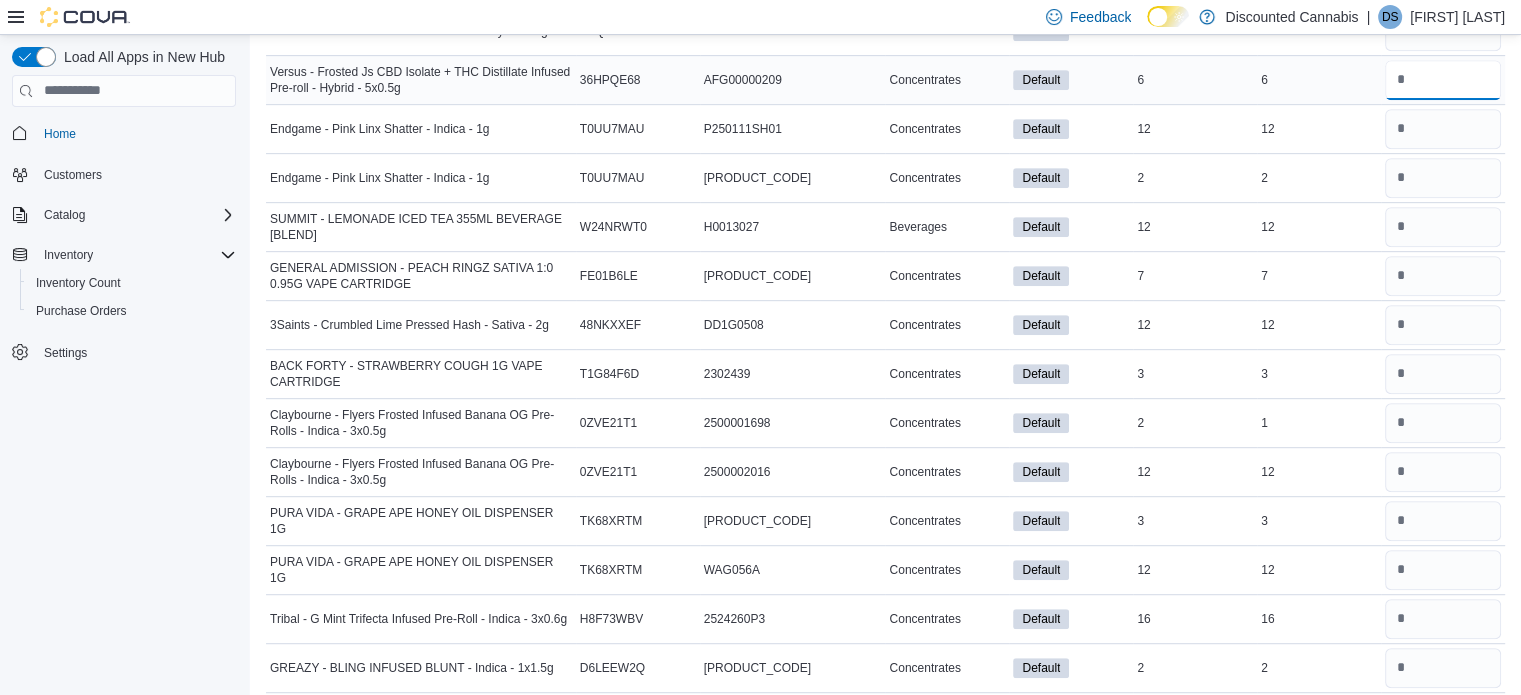 type on "*" 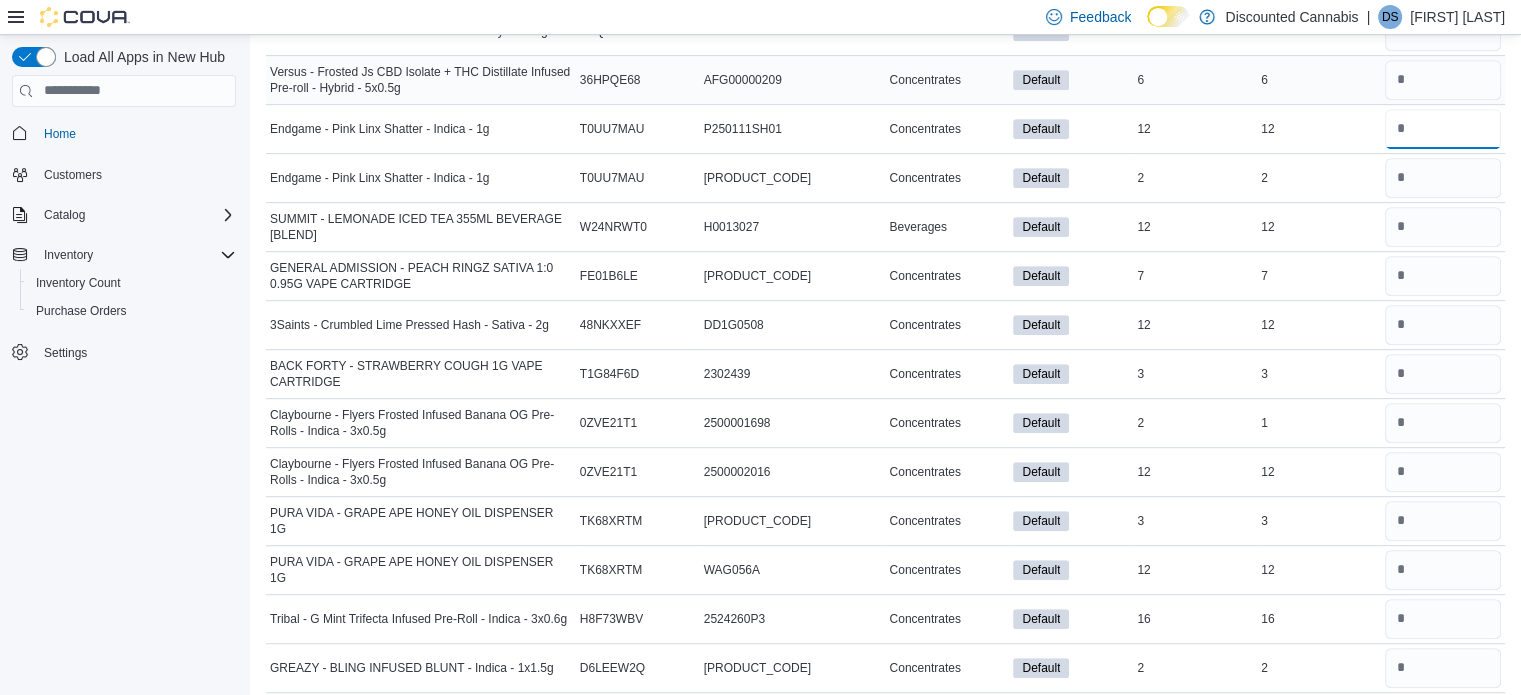 type 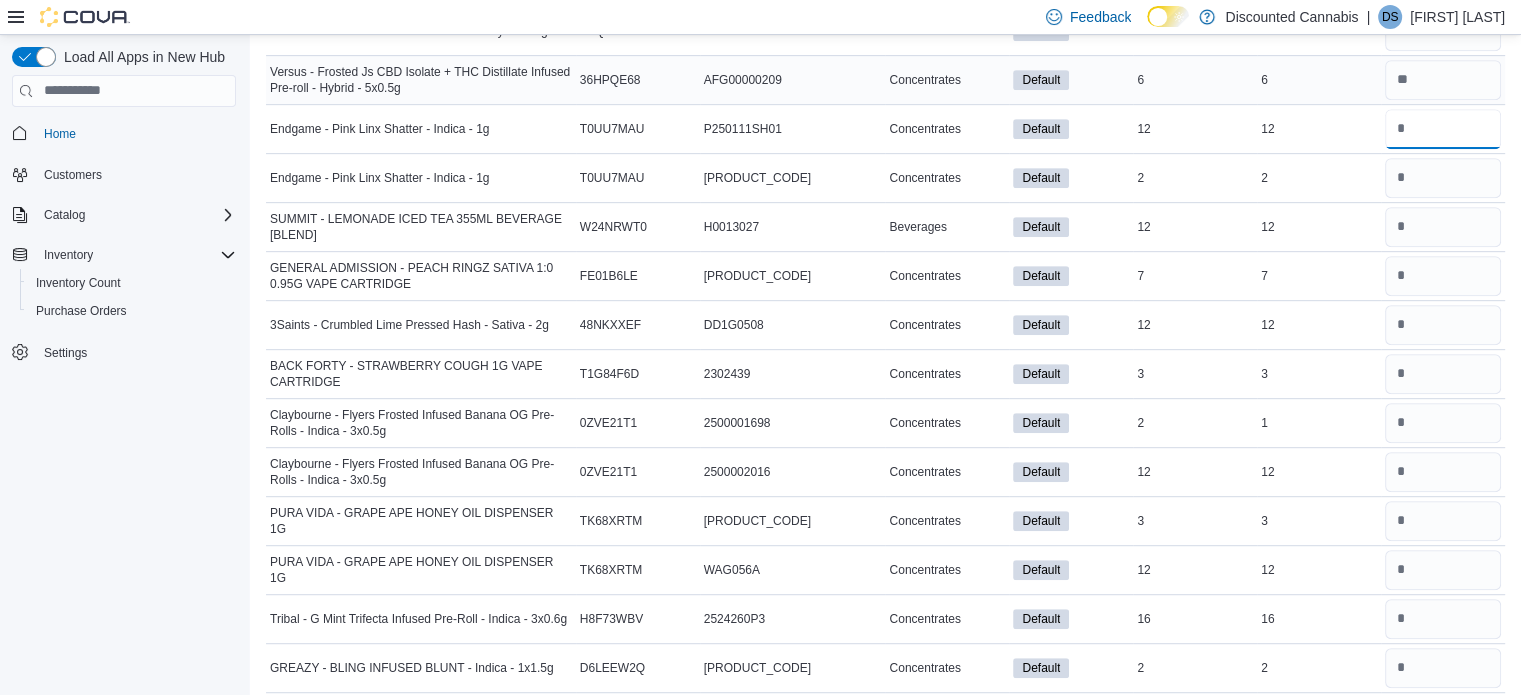 type on "**" 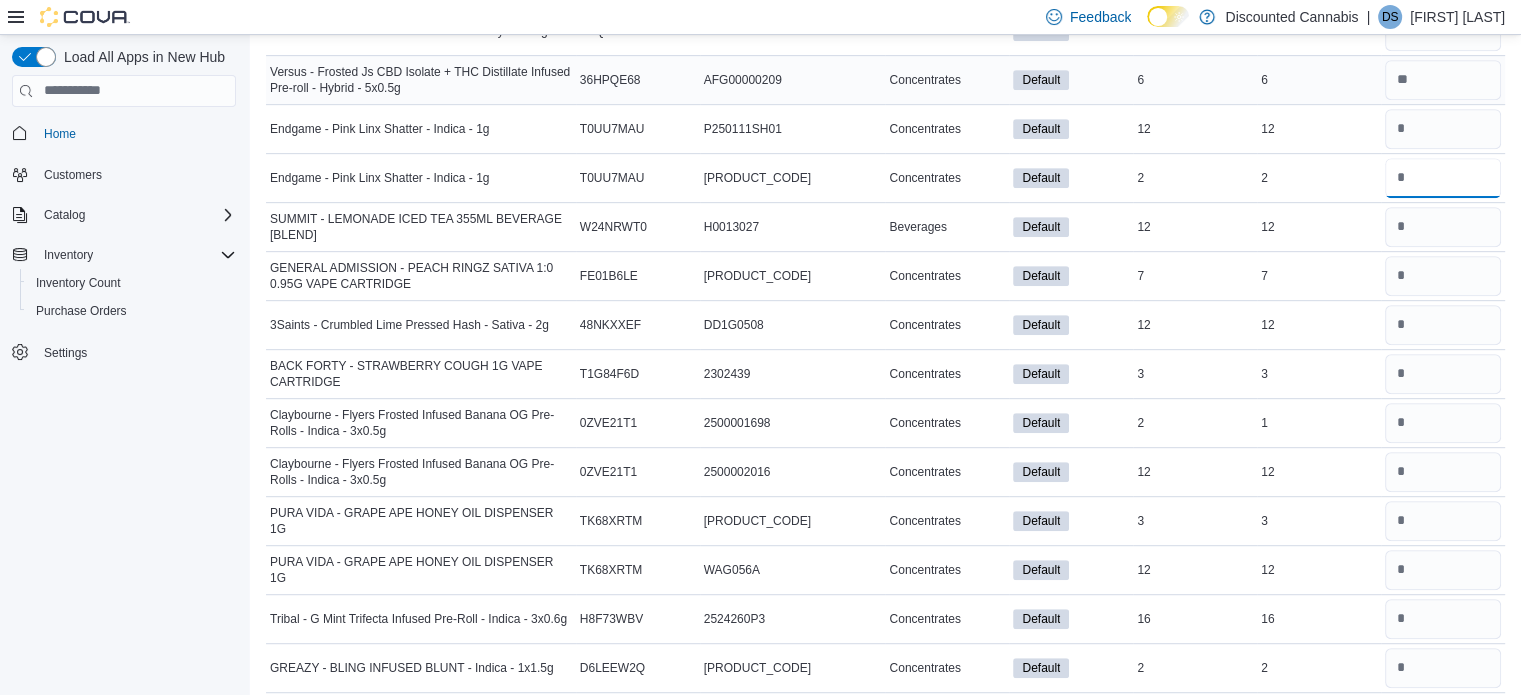 type 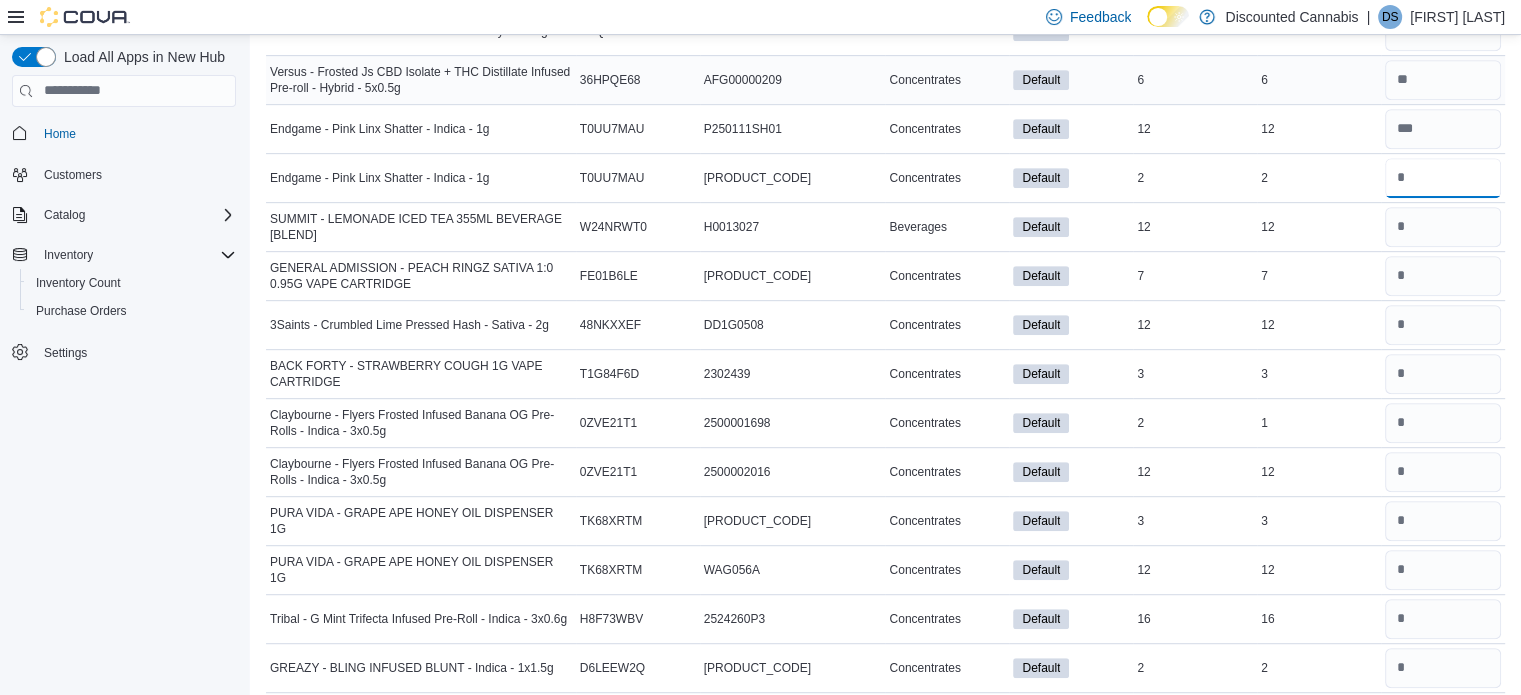 type 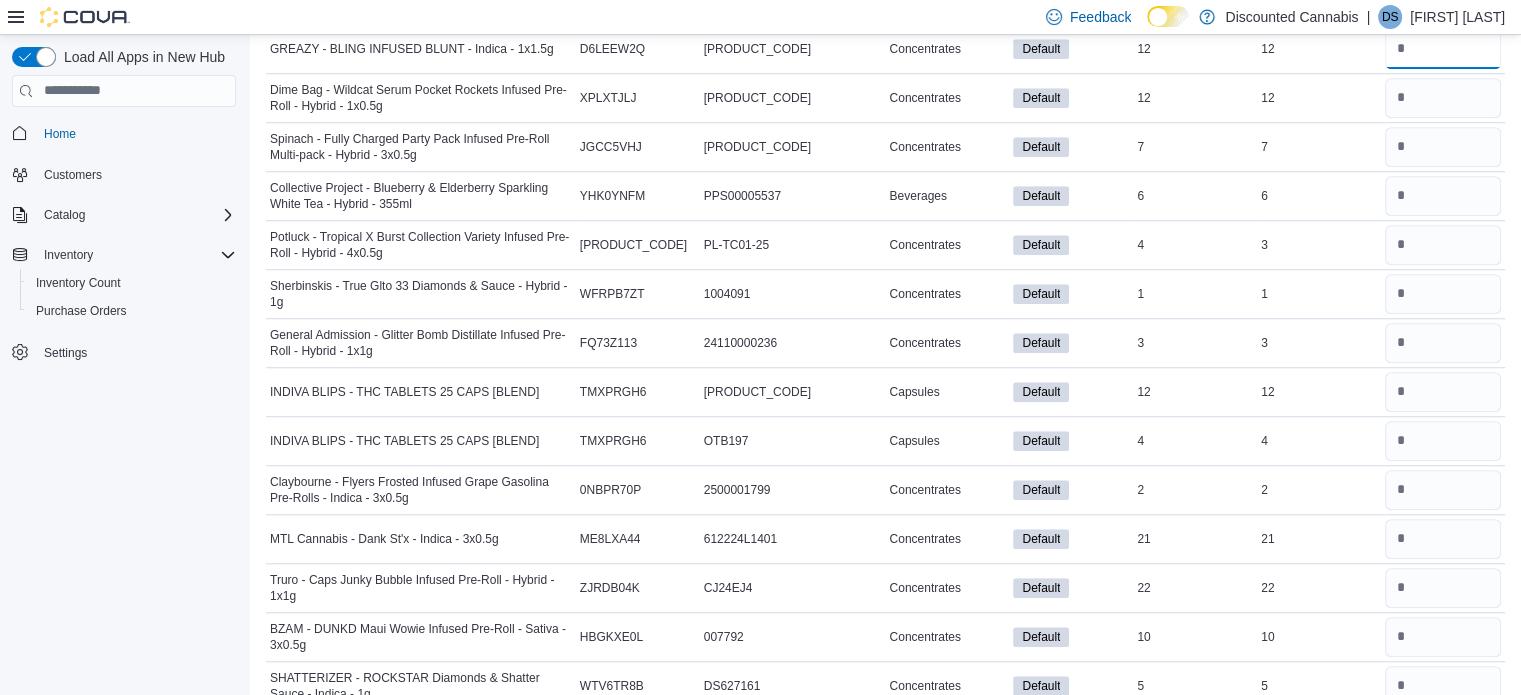 scroll, scrollTop: 9236, scrollLeft: 0, axis: vertical 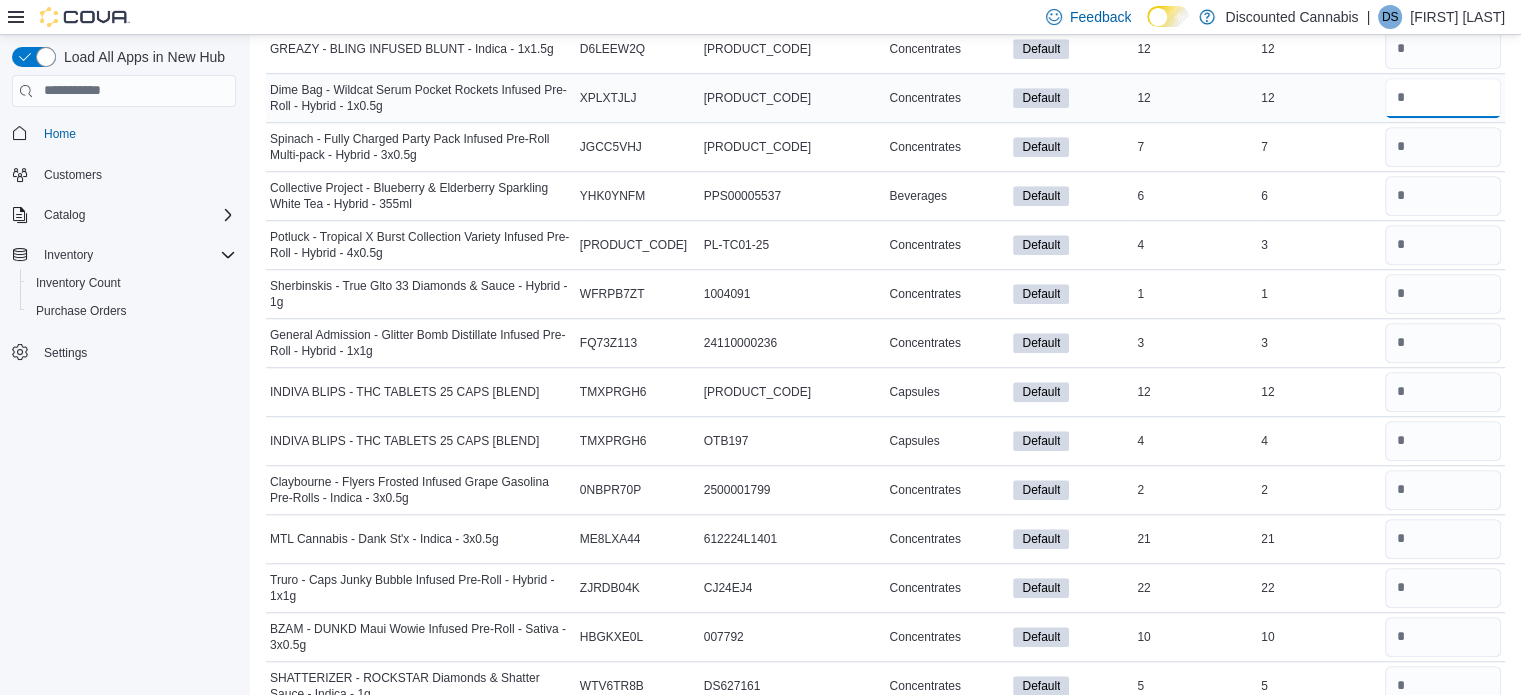 click at bounding box center [1443, 98] 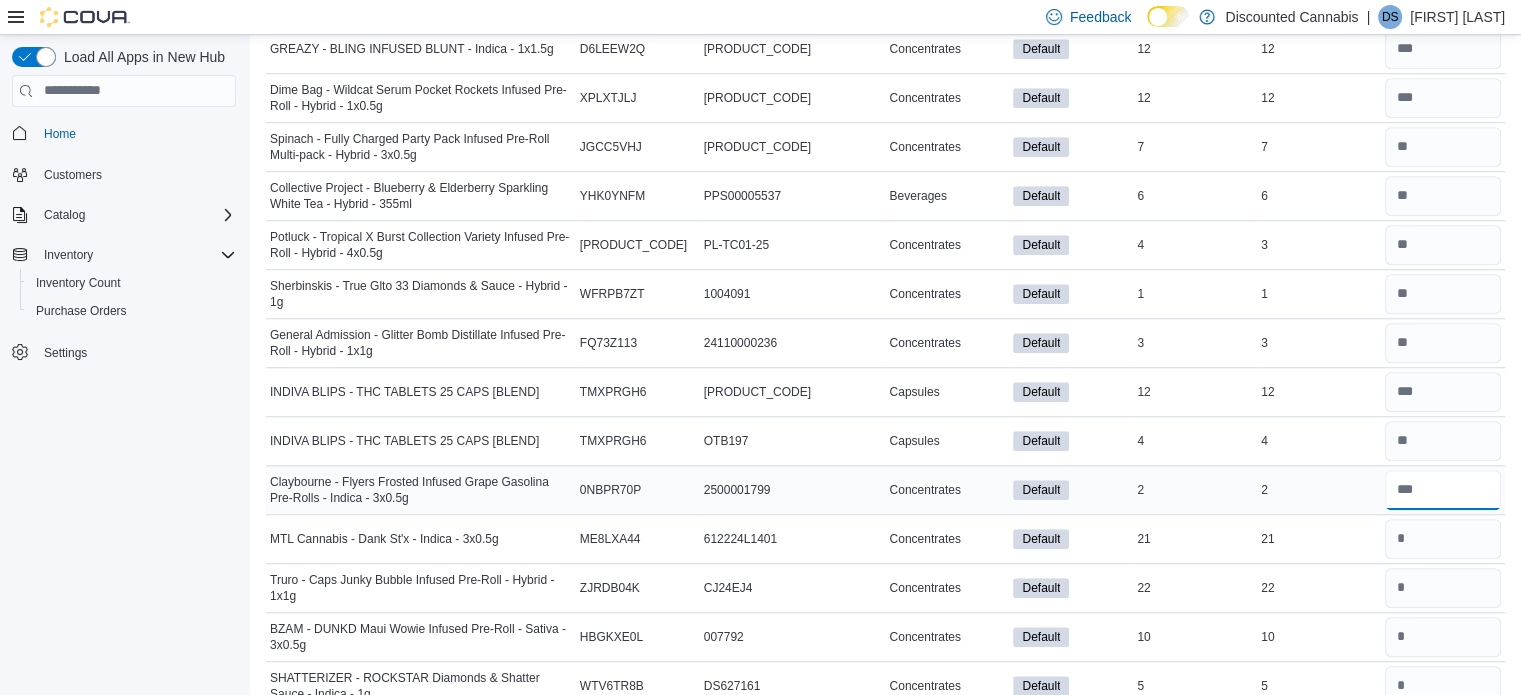 click on "*" at bounding box center [1443, 490] 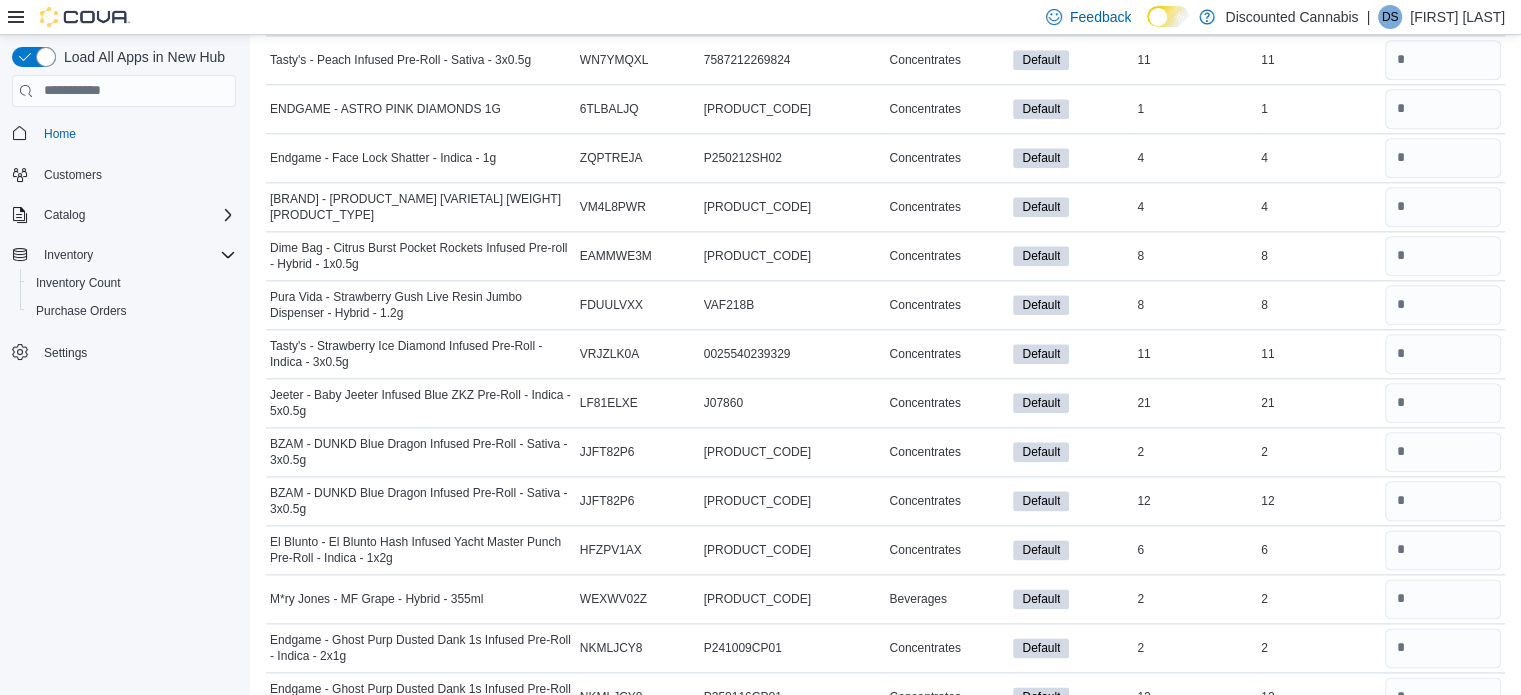 scroll, scrollTop: 9962, scrollLeft: 0, axis: vertical 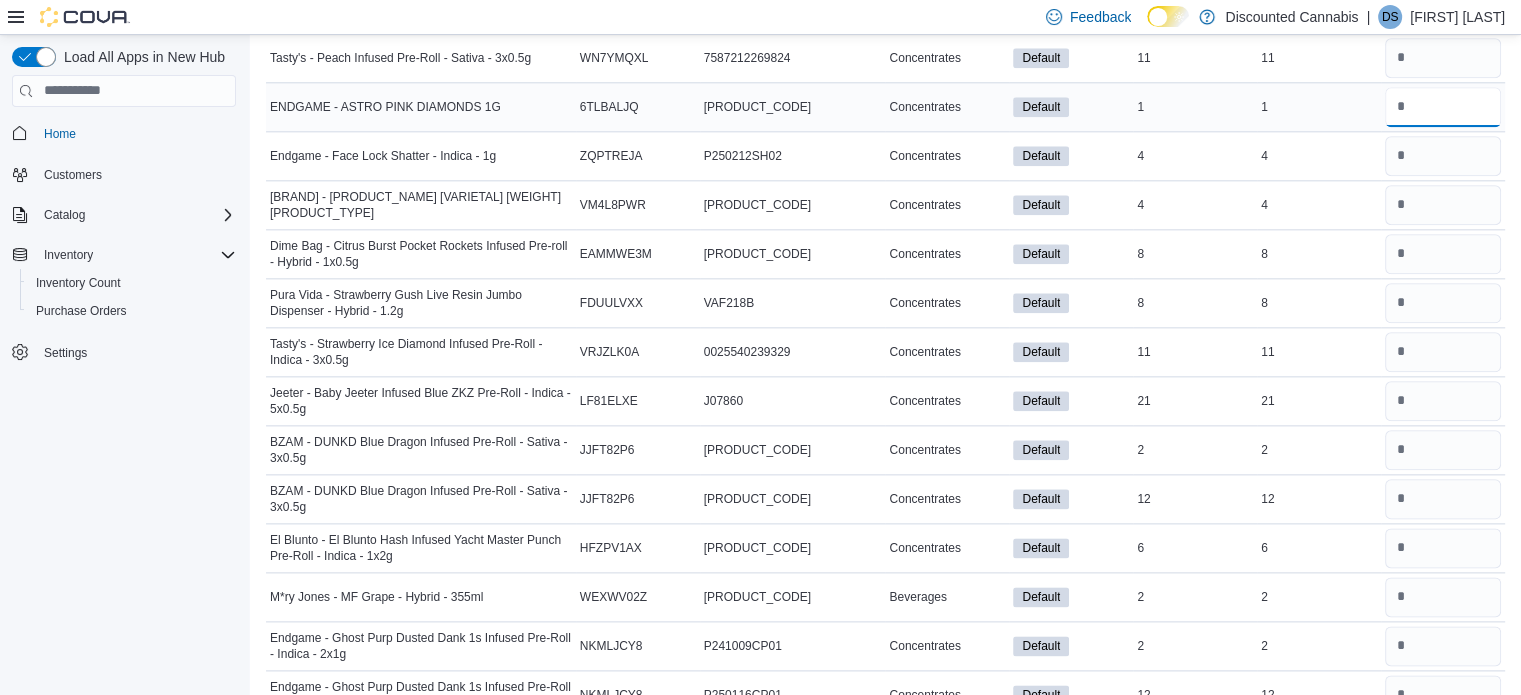 click at bounding box center [1443, 107] 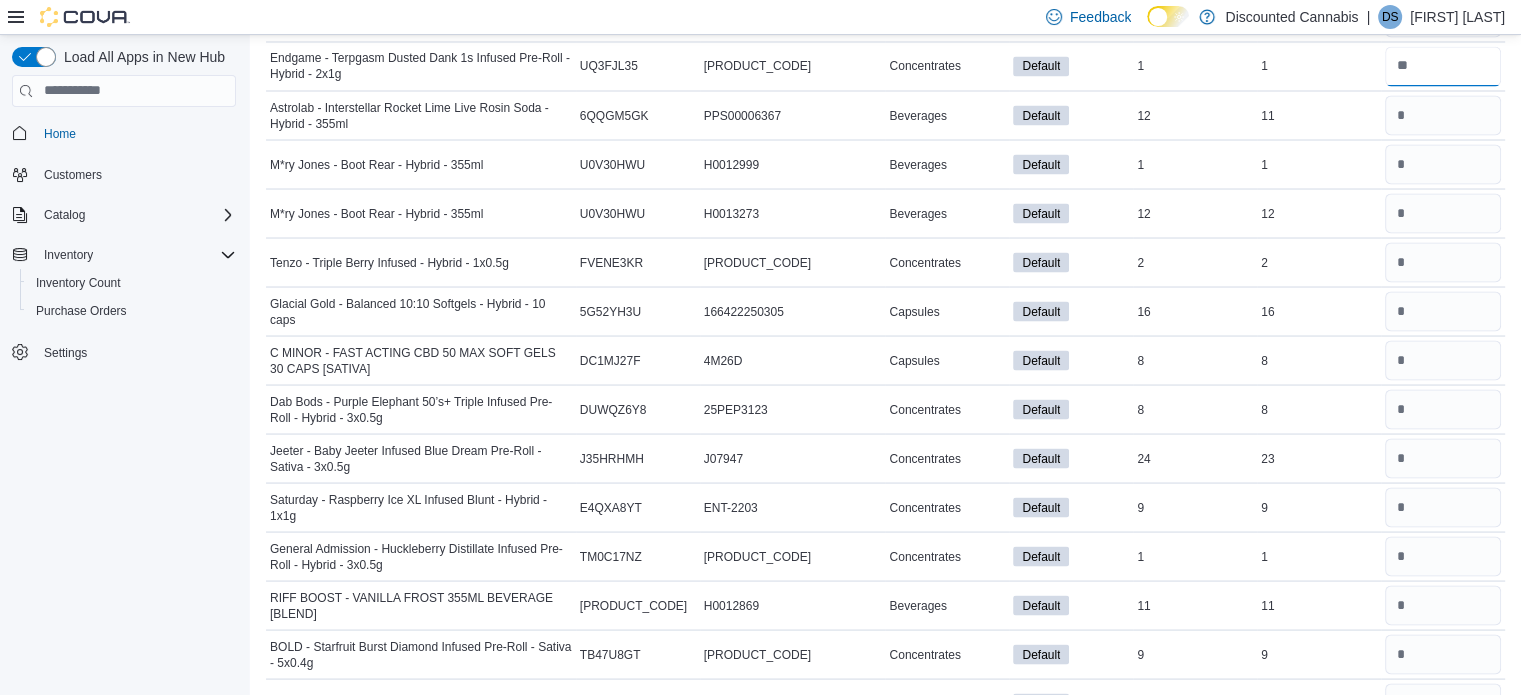scroll, scrollTop: 11328, scrollLeft: 0, axis: vertical 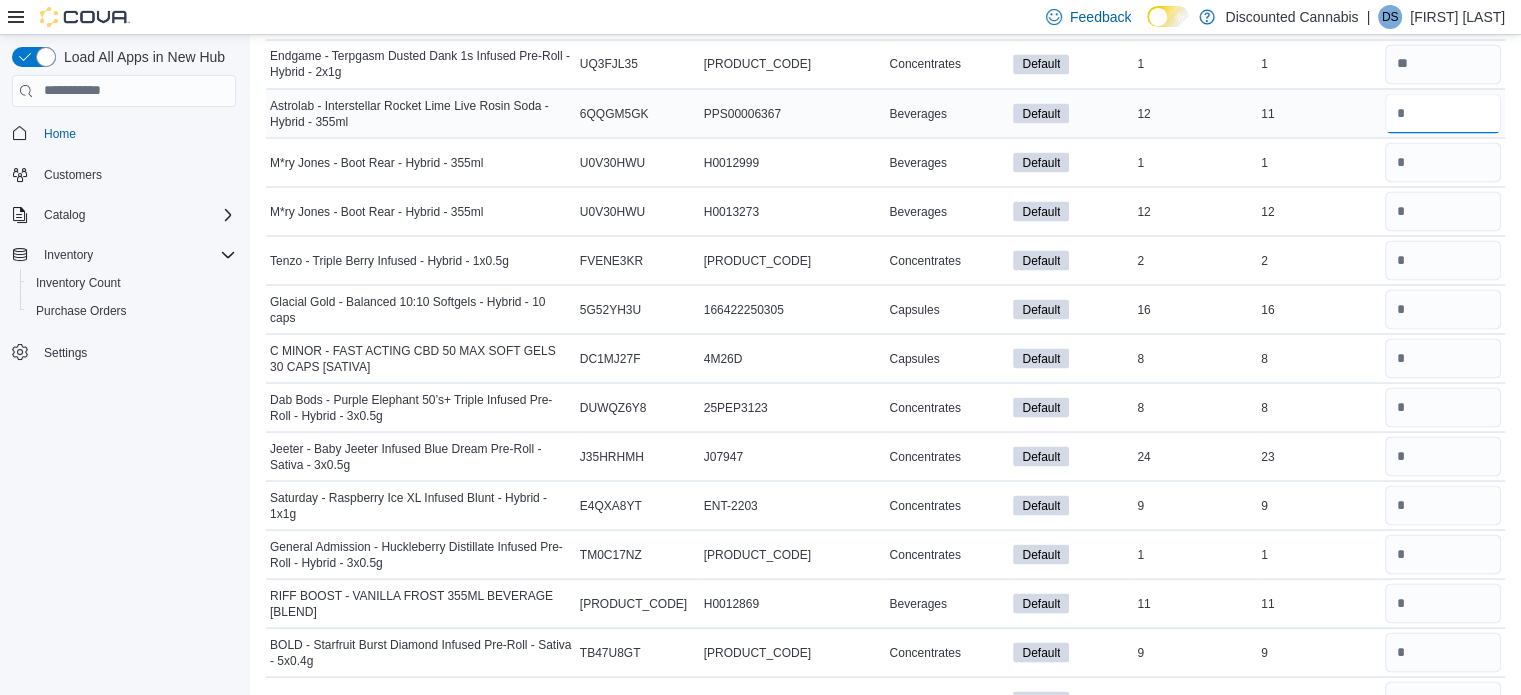 click at bounding box center (1443, 113) 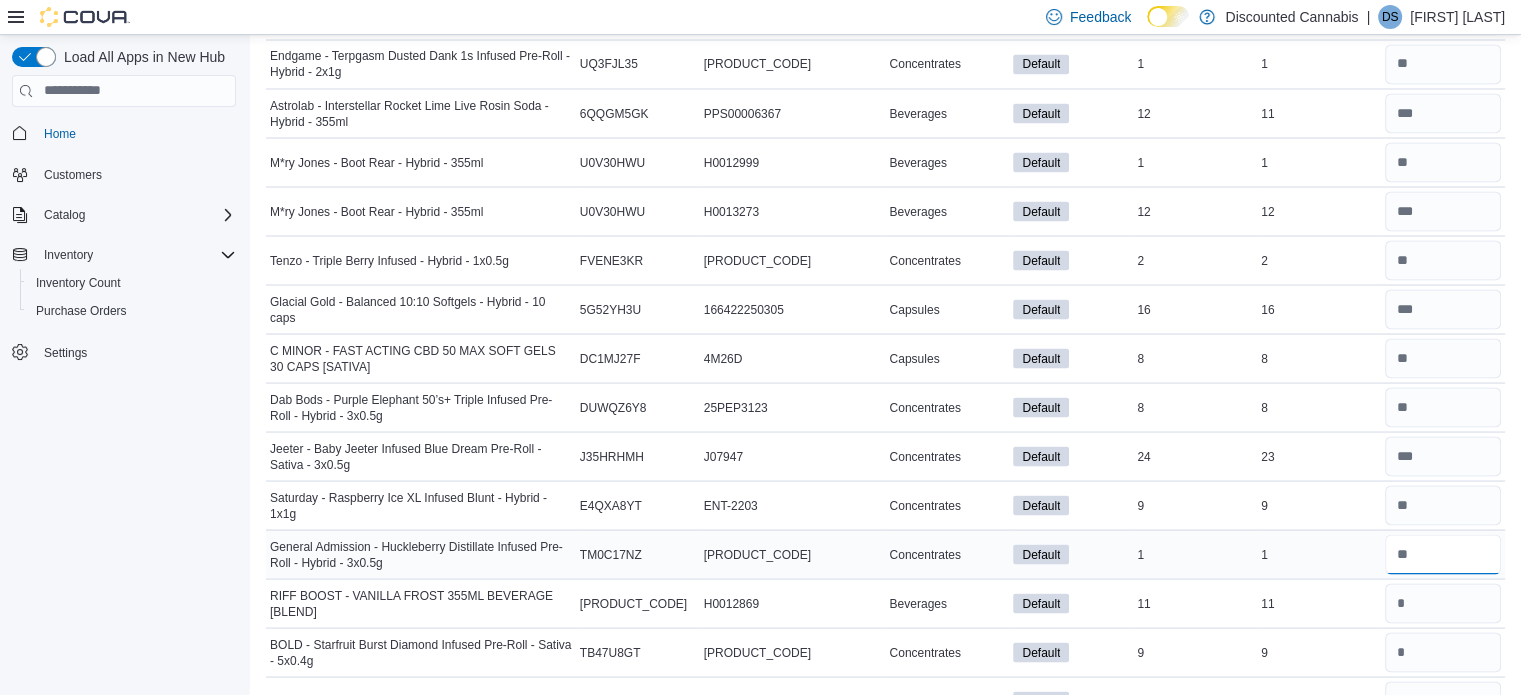 click at bounding box center (1443, 554) 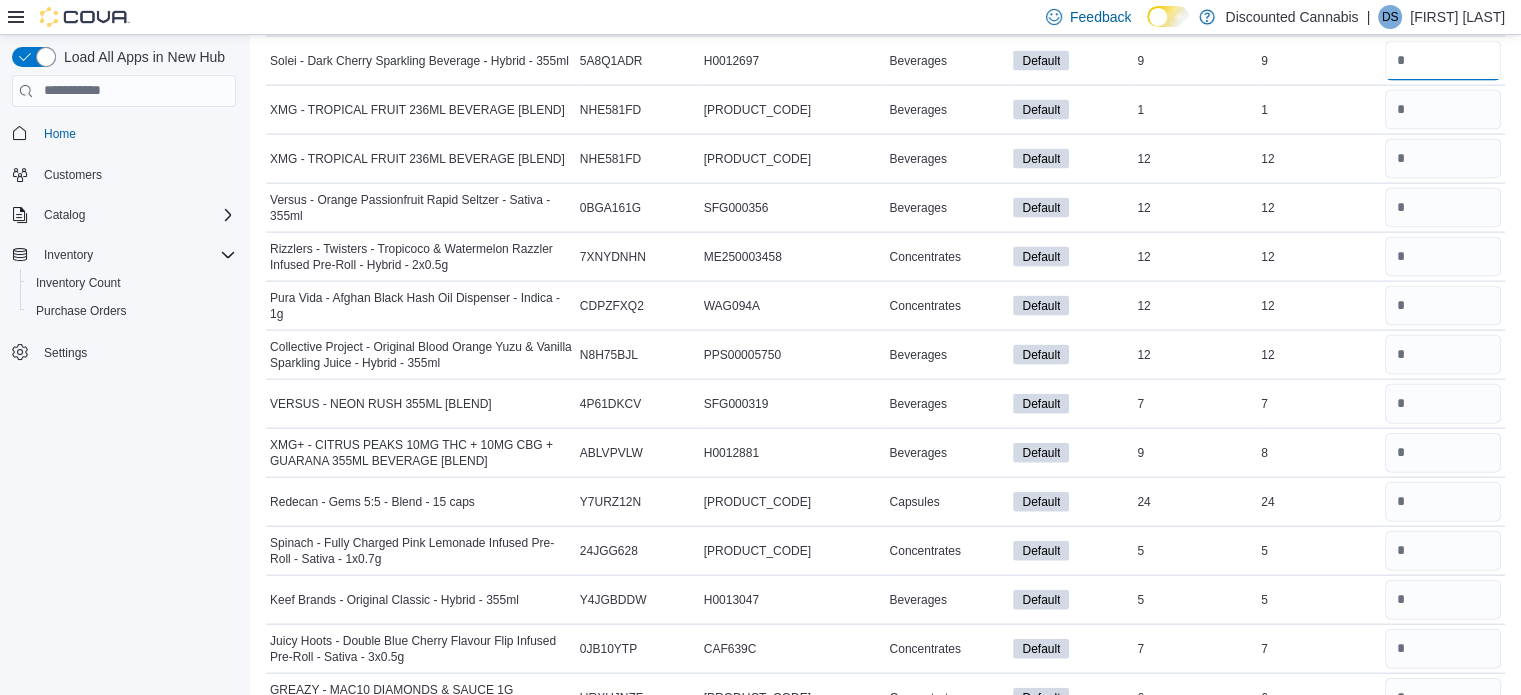 scroll, scrollTop: 11972, scrollLeft: 0, axis: vertical 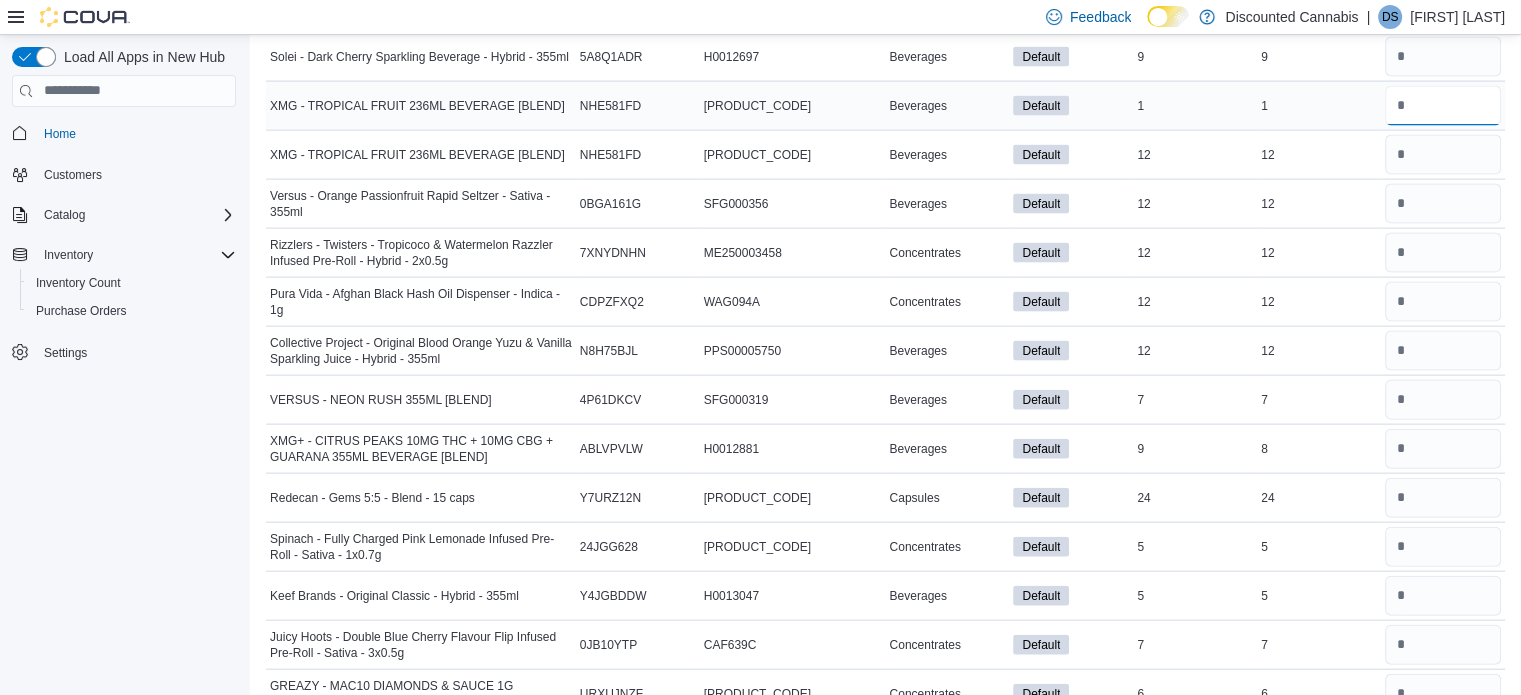 click at bounding box center [1443, 106] 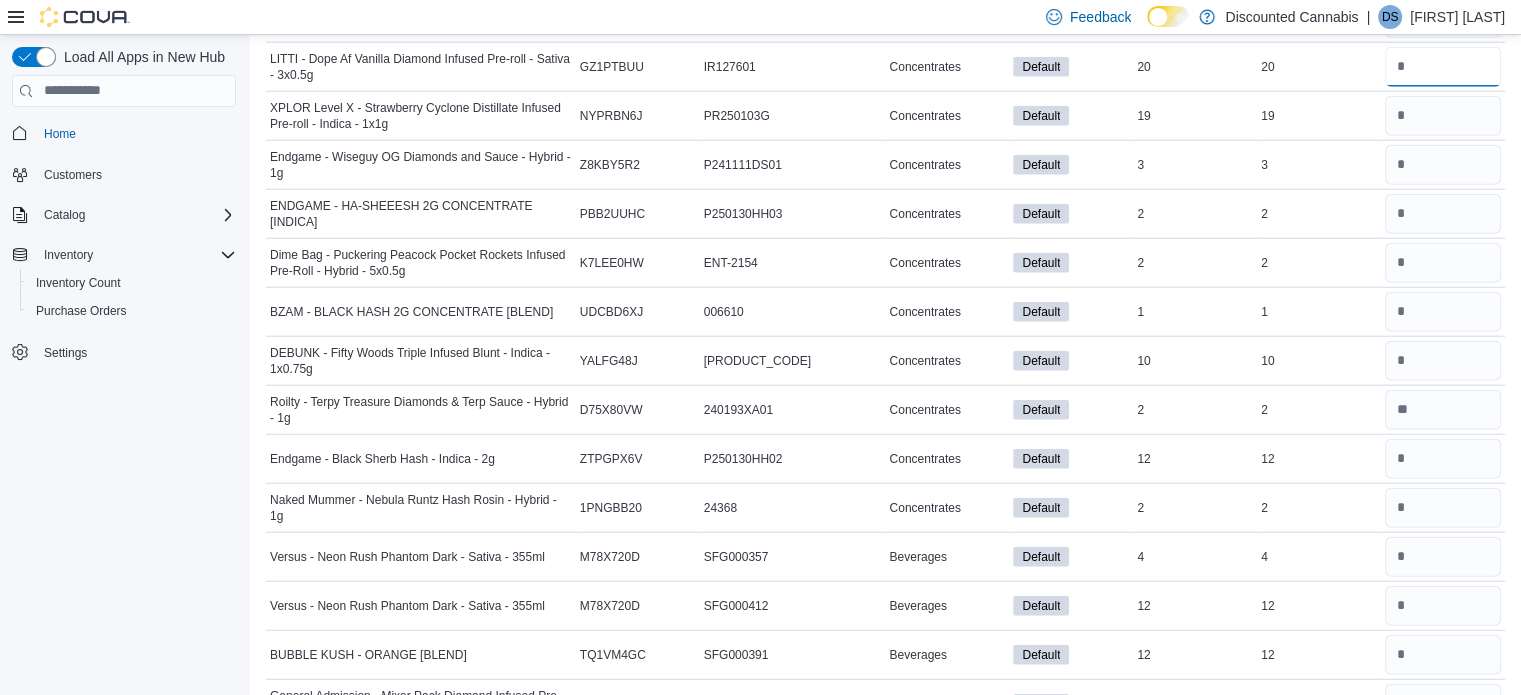 scroll, scrollTop: 12649, scrollLeft: 0, axis: vertical 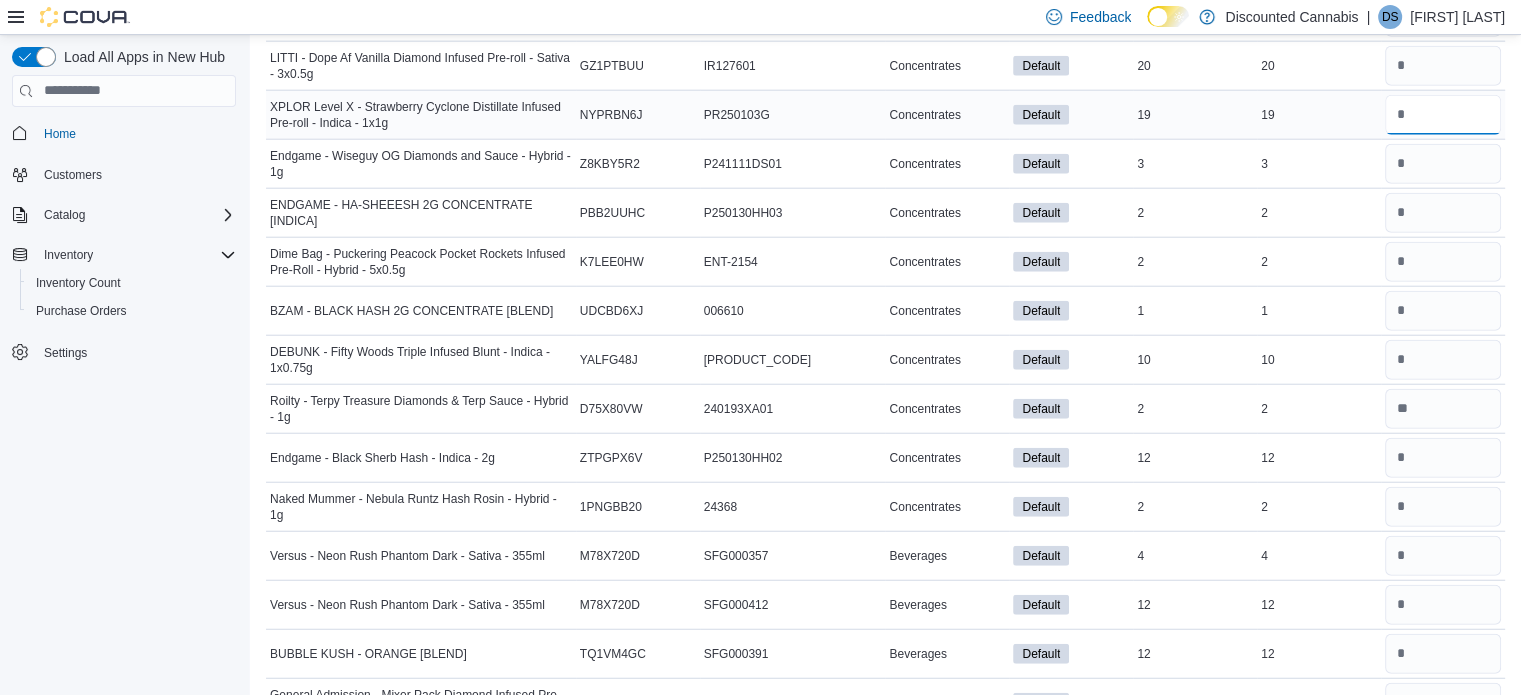 click at bounding box center [1443, 115] 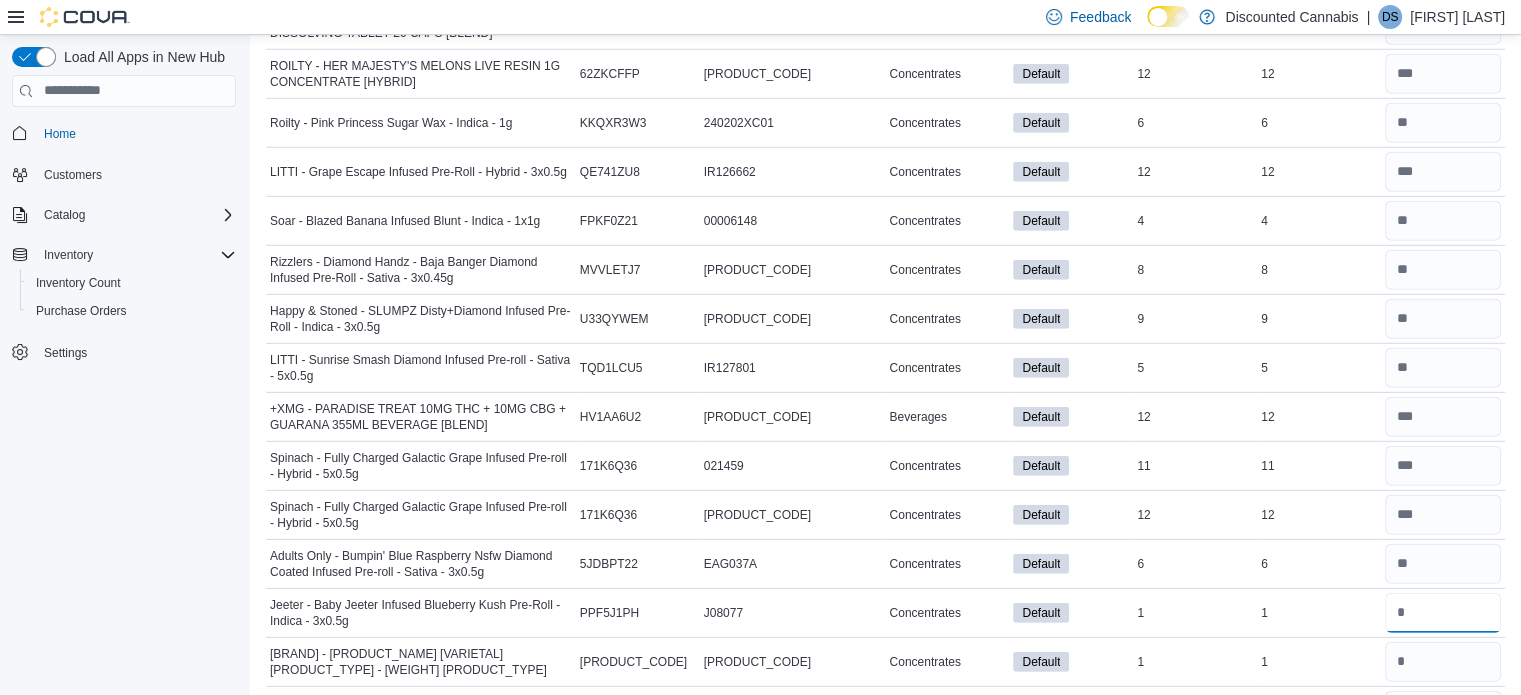 scroll, scrollTop: 13476, scrollLeft: 0, axis: vertical 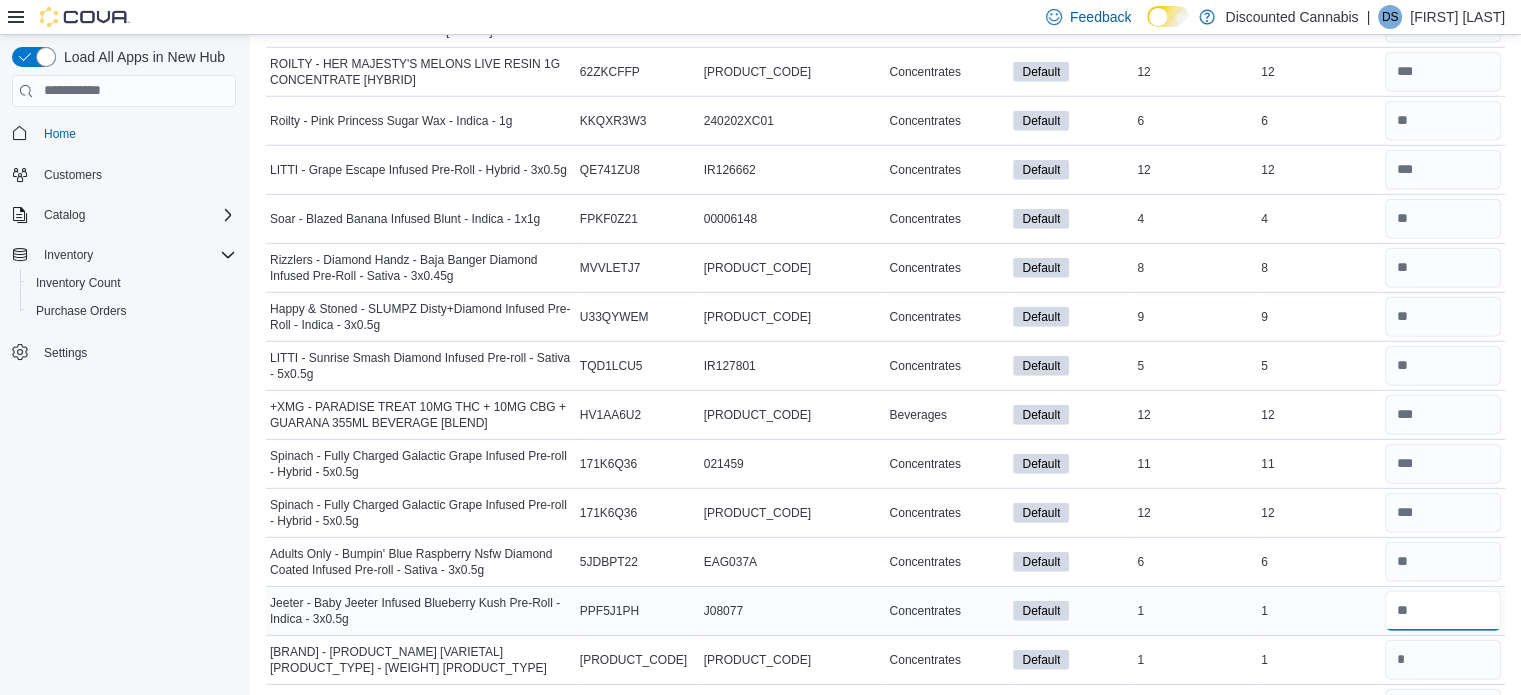 click at bounding box center [1443, 611] 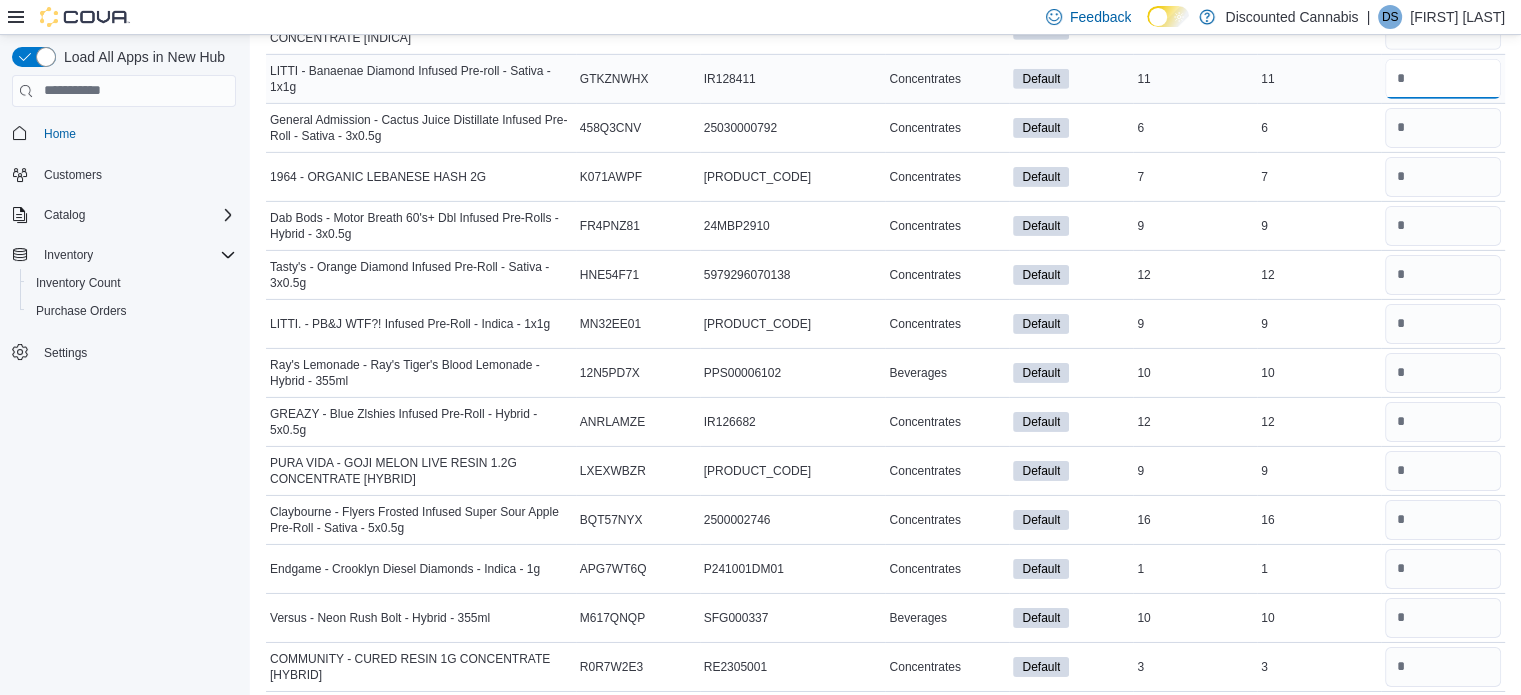 scroll, scrollTop: 14156, scrollLeft: 0, axis: vertical 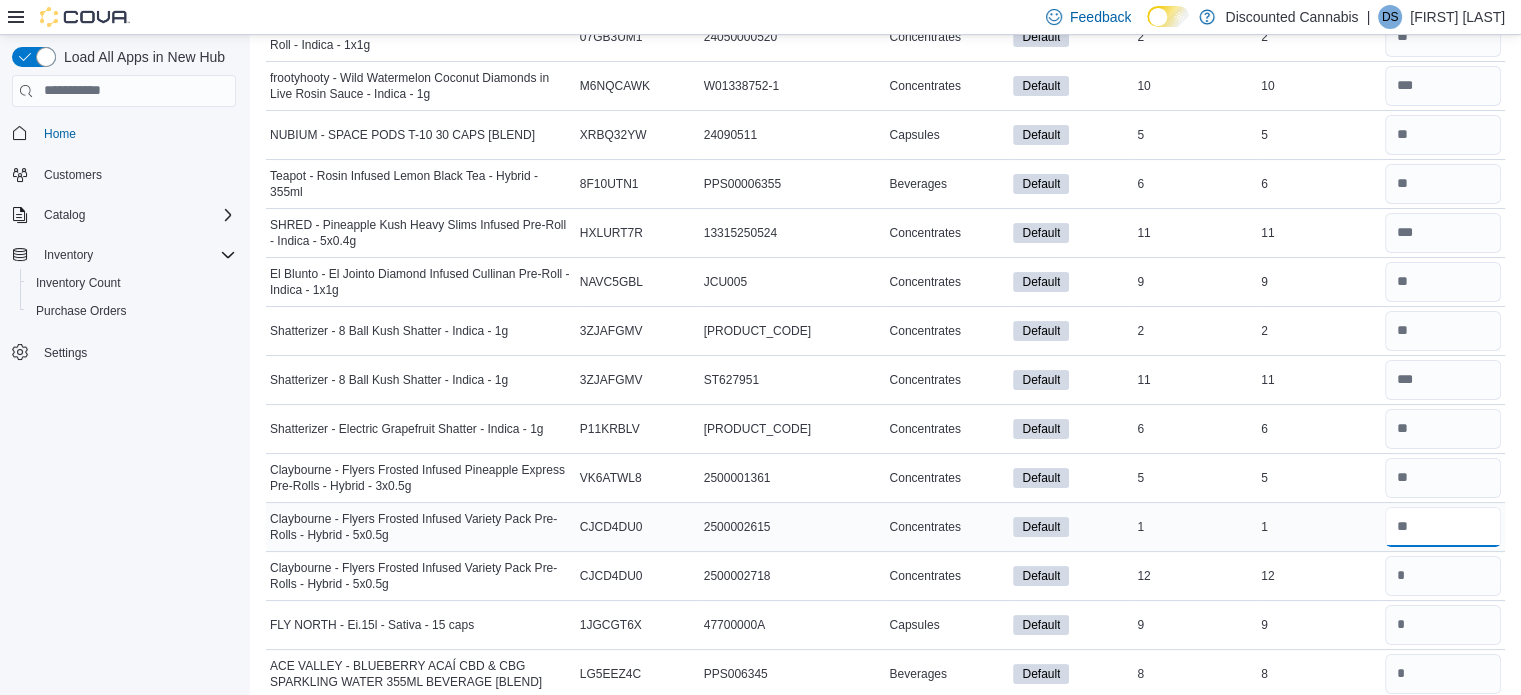 click at bounding box center [1443, 527] 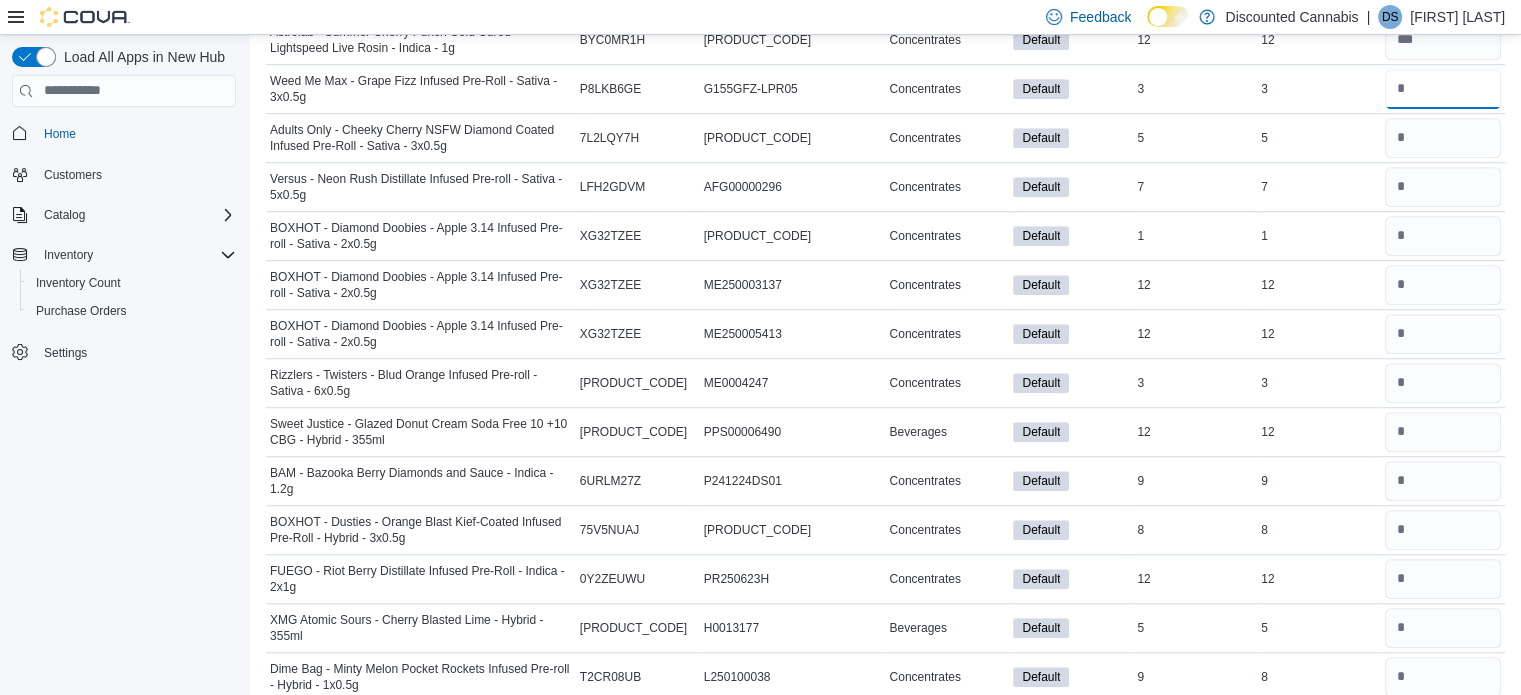 scroll, scrollTop: 16692, scrollLeft: 0, axis: vertical 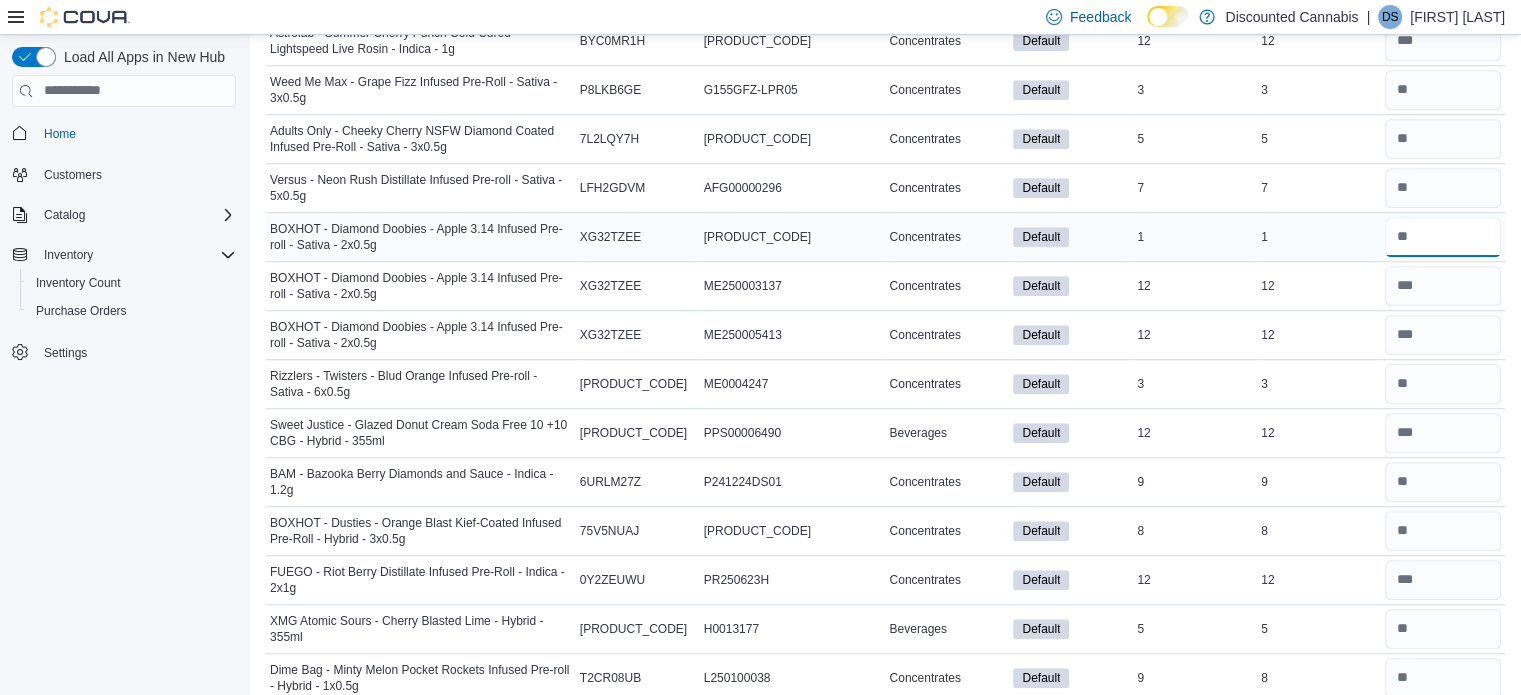 click at bounding box center (1443, 237) 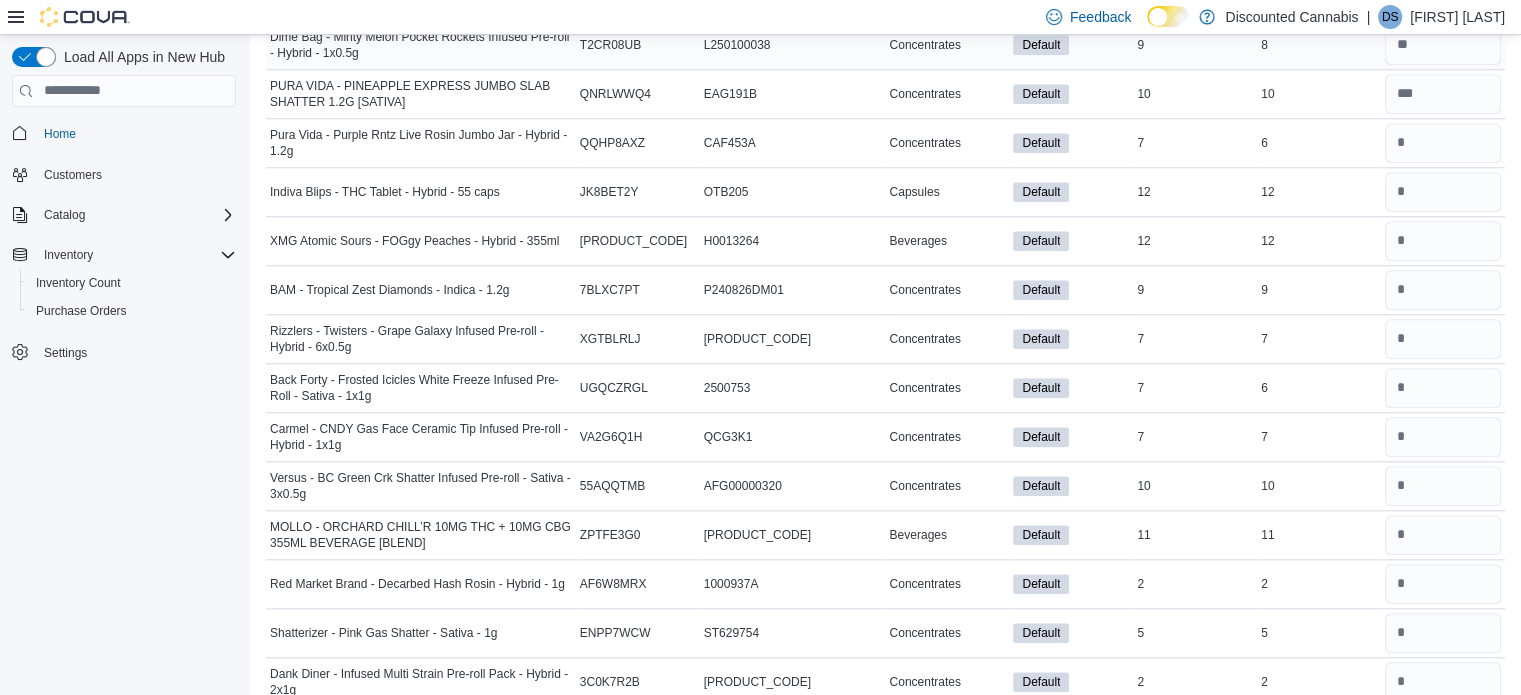 scroll, scrollTop: 17326, scrollLeft: 0, axis: vertical 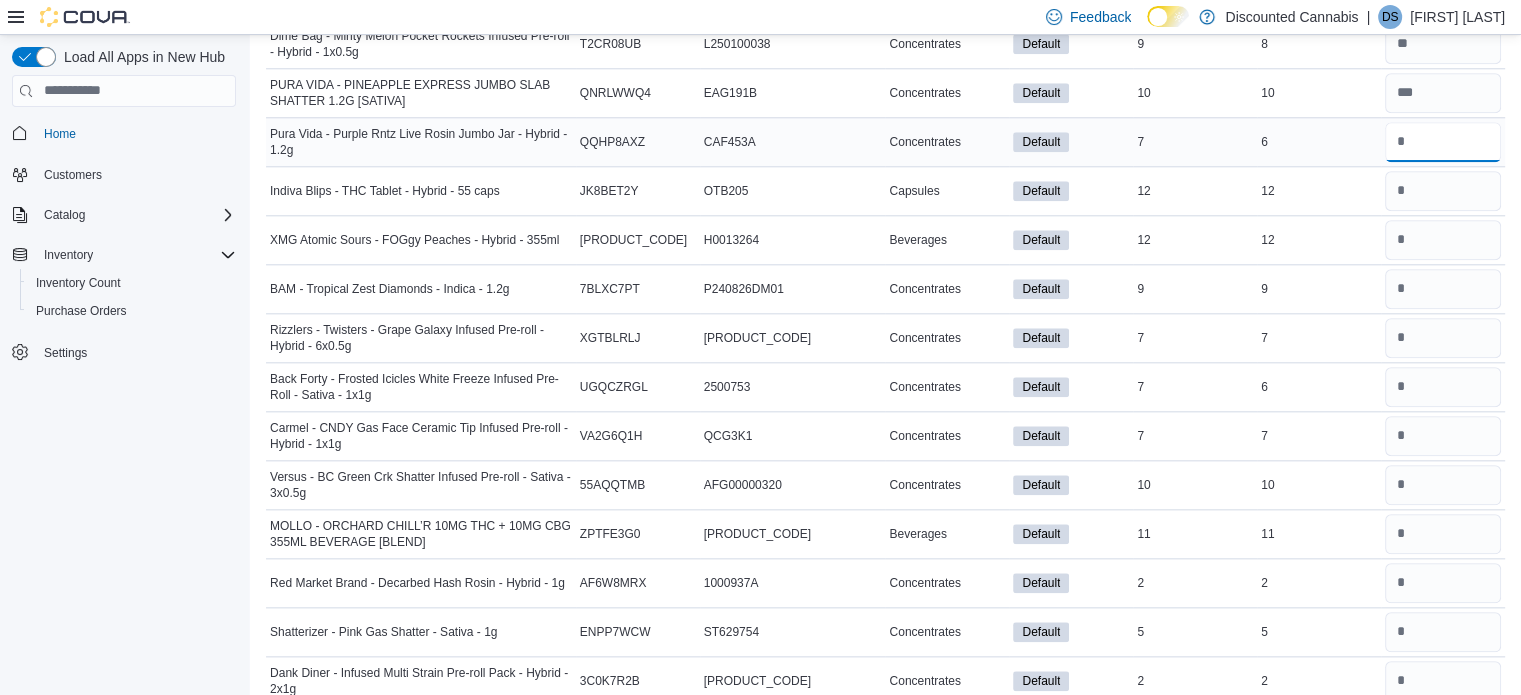 click at bounding box center (1443, 142) 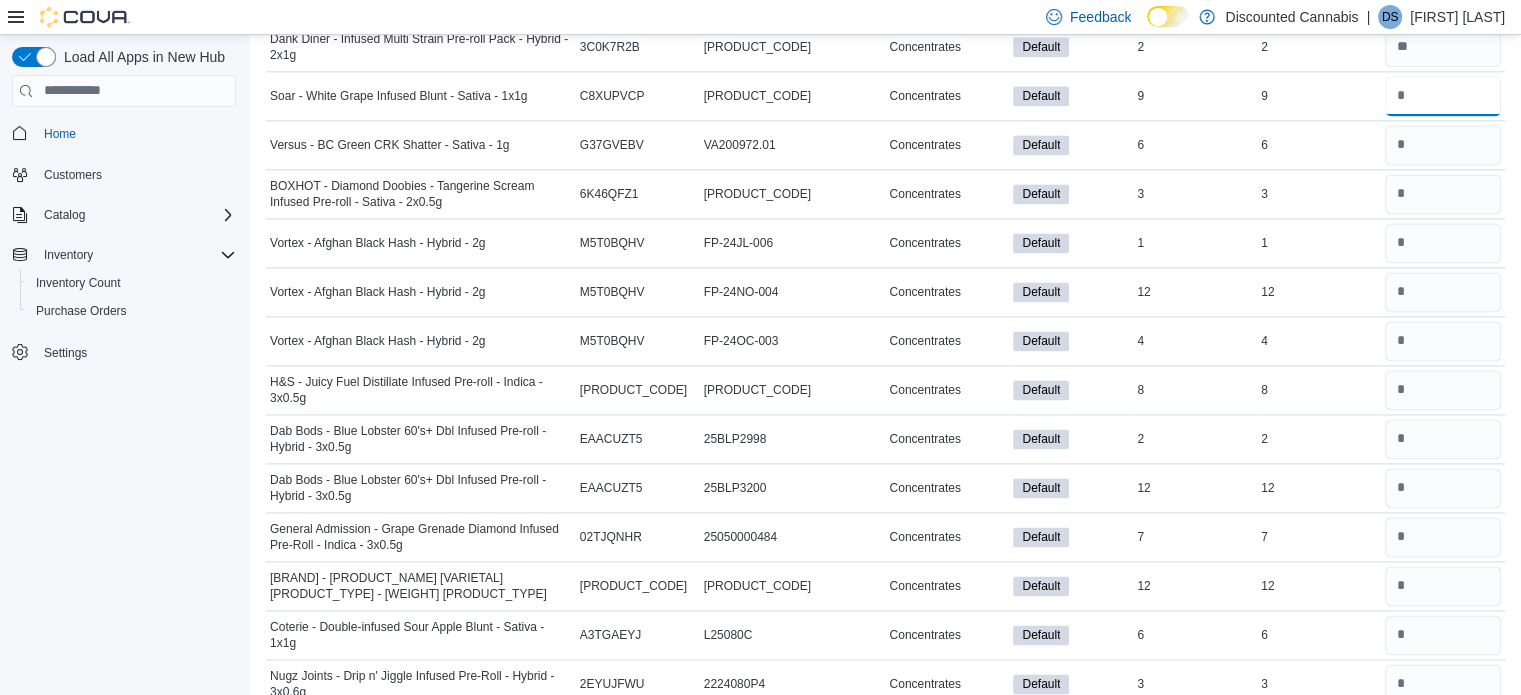 scroll, scrollTop: 17963, scrollLeft: 0, axis: vertical 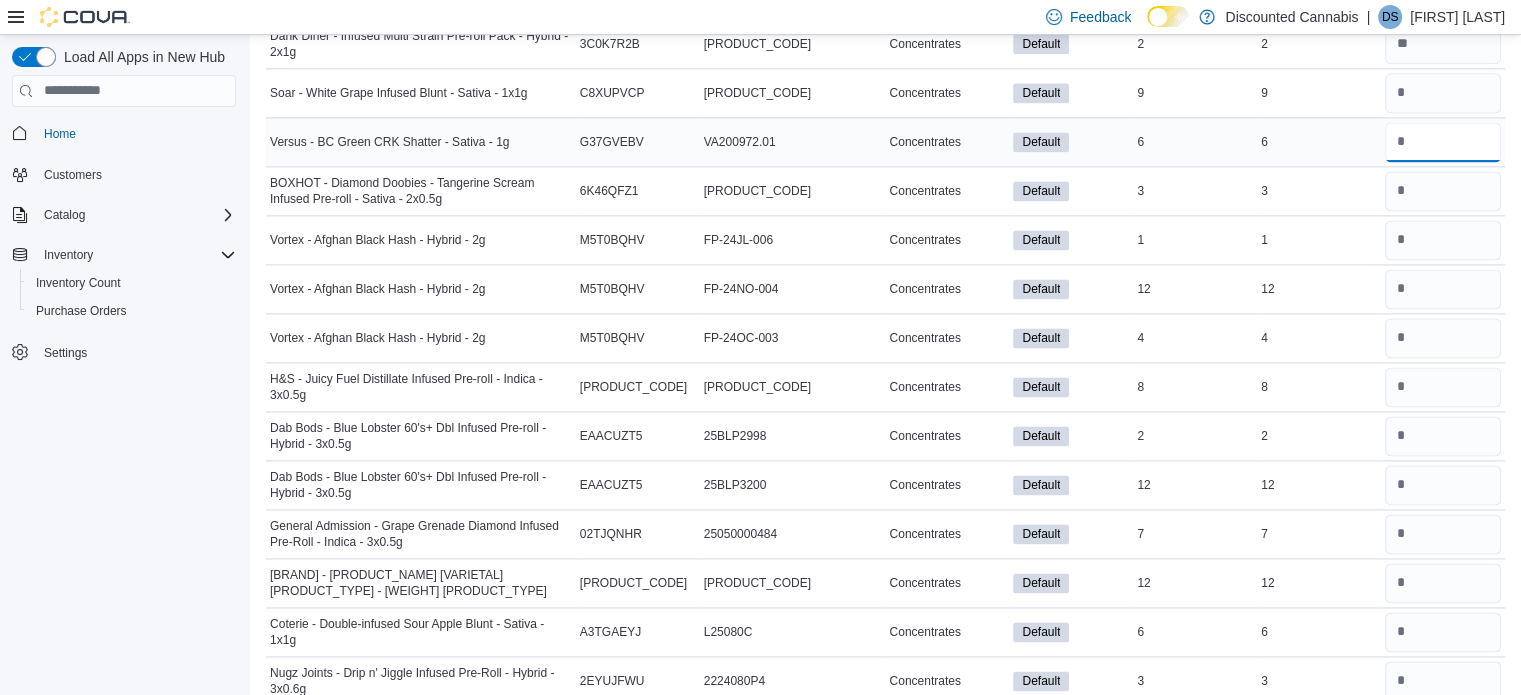click at bounding box center [1443, 142] 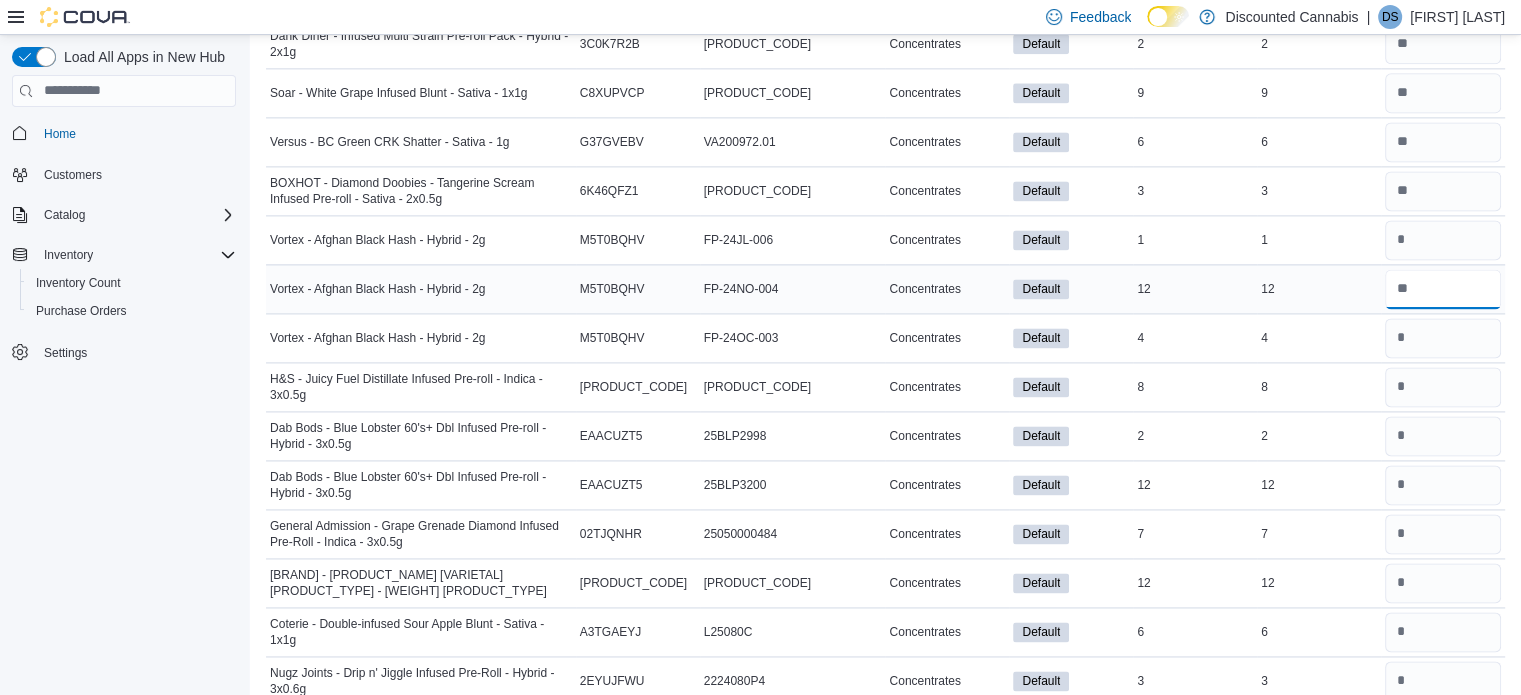 click at bounding box center [1443, 289] 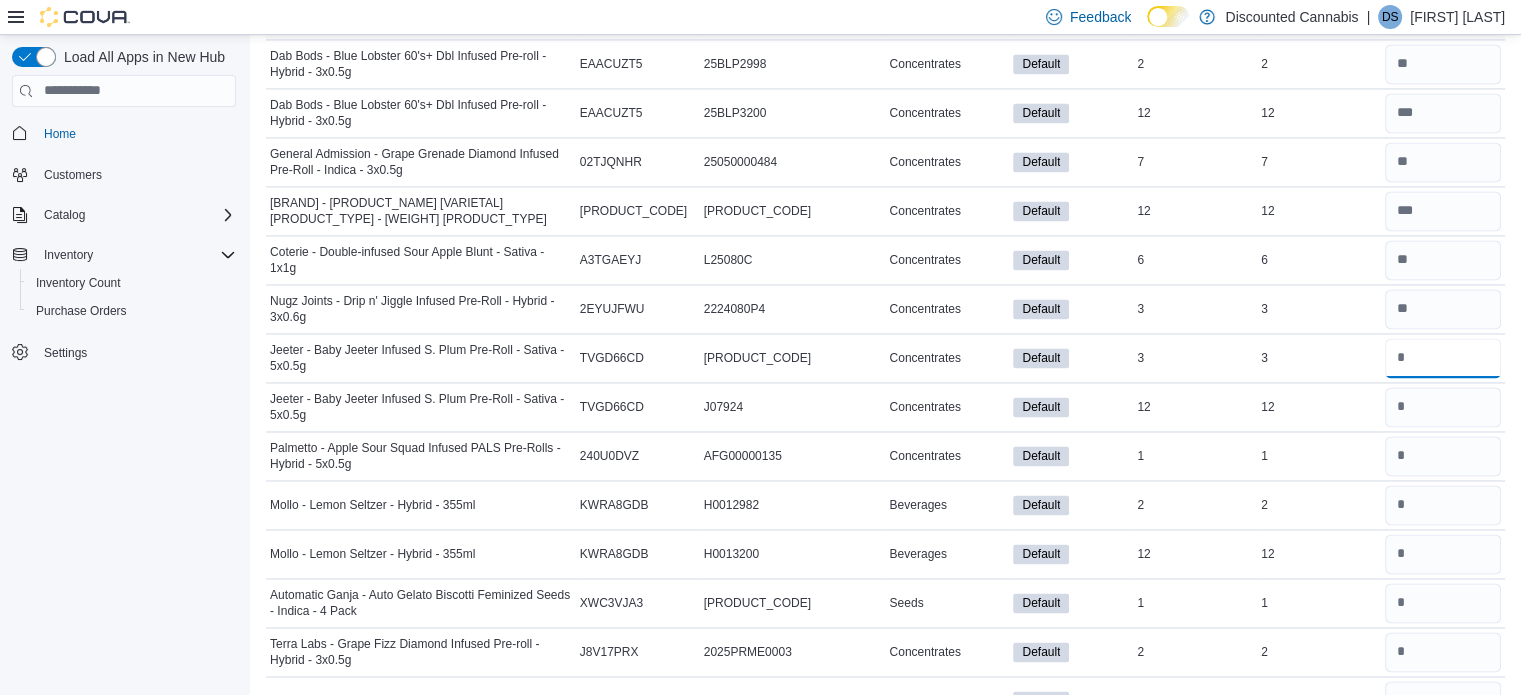 scroll, scrollTop: 18499, scrollLeft: 0, axis: vertical 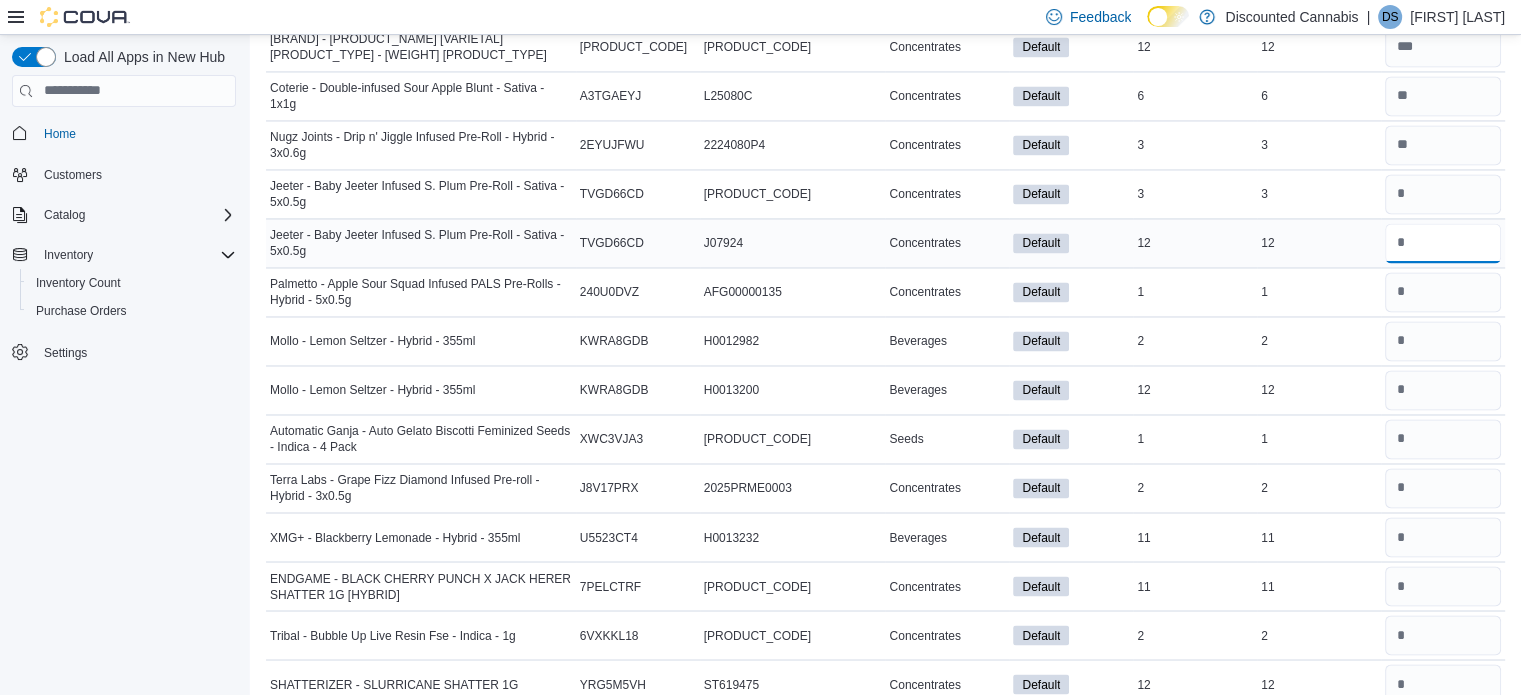 click at bounding box center [1443, 243] 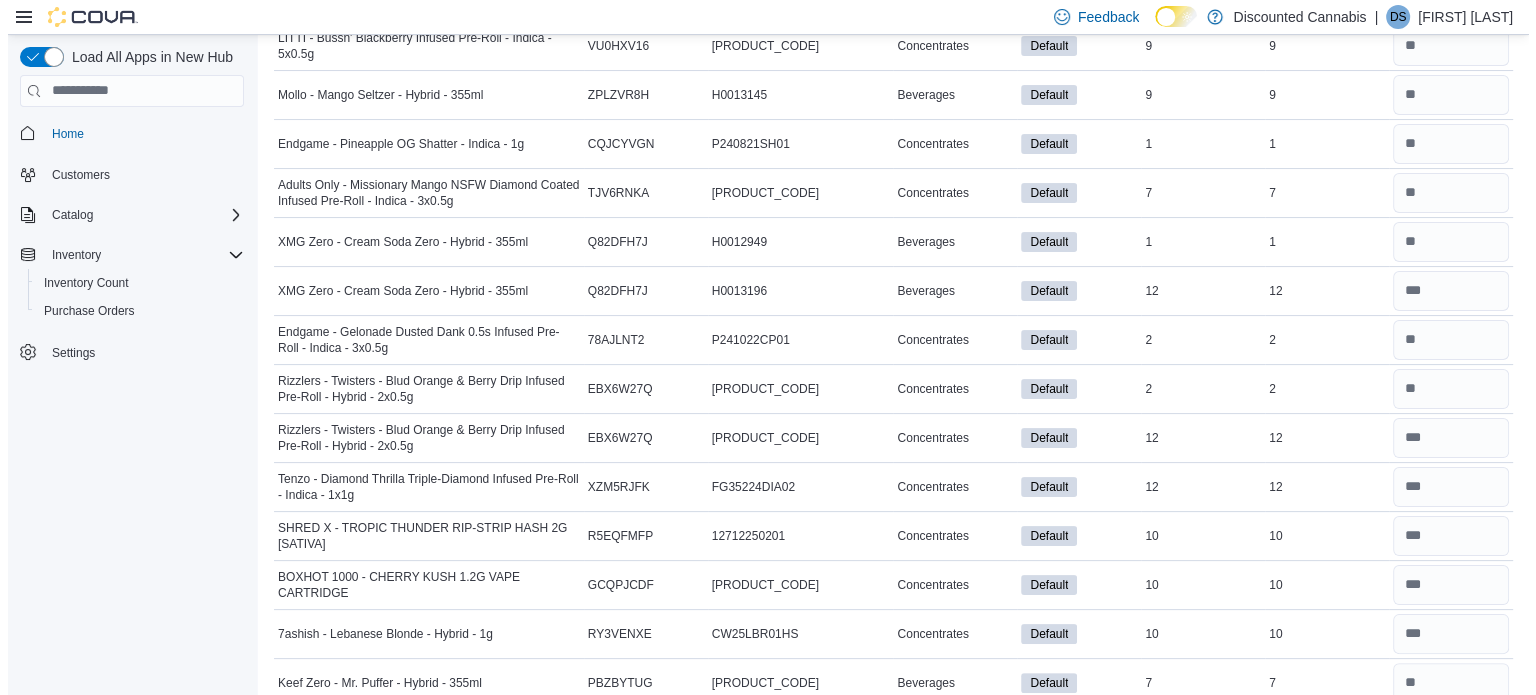 scroll, scrollTop: 0, scrollLeft: 0, axis: both 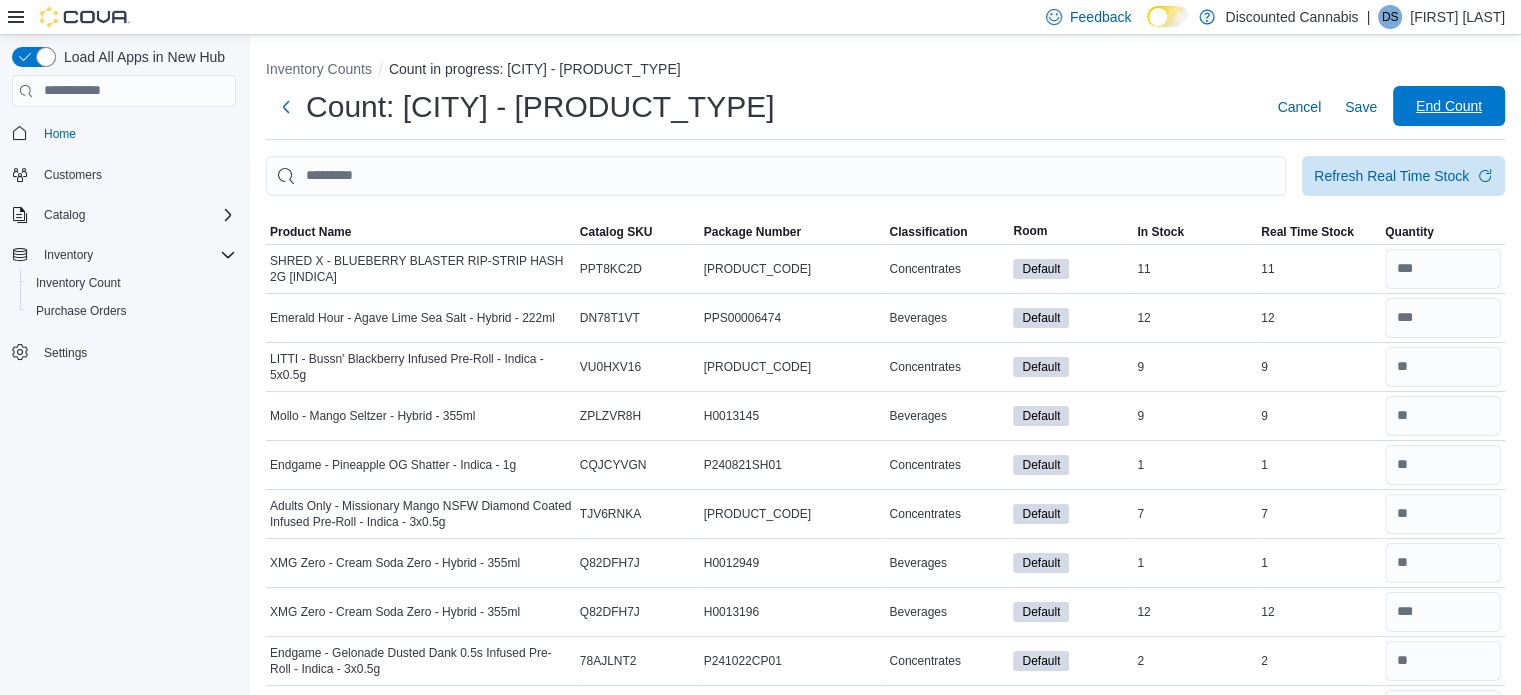 click on "End Count" at bounding box center [1449, 106] 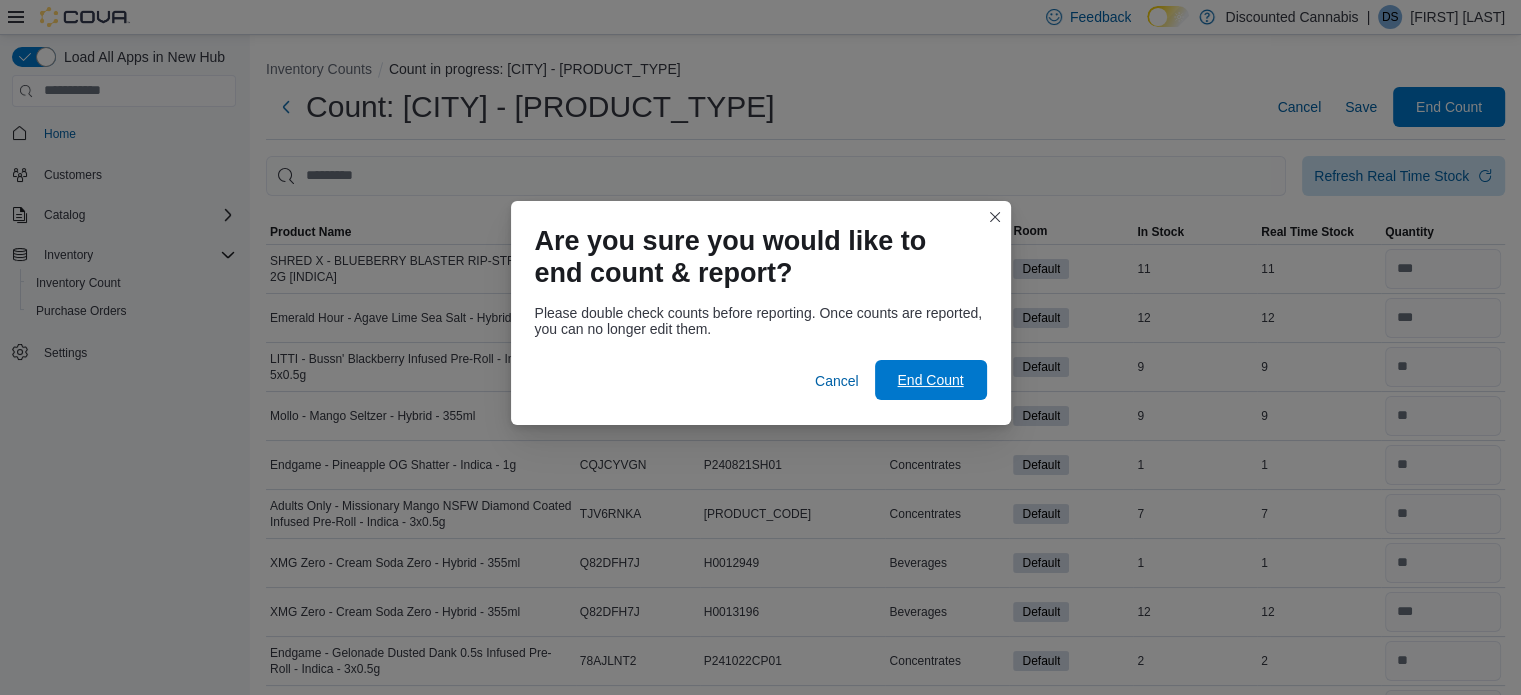 click on "End Count" at bounding box center [930, 380] 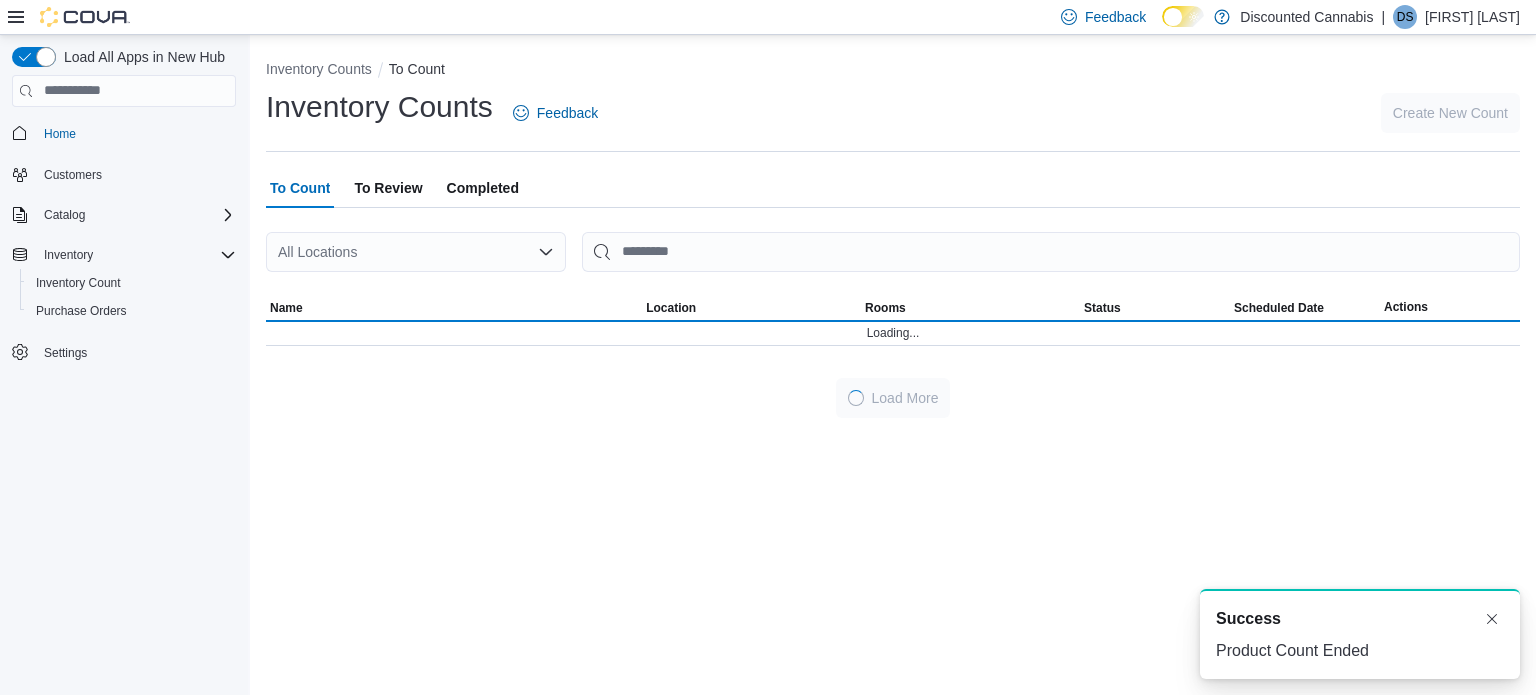 scroll, scrollTop: 0, scrollLeft: 0, axis: both 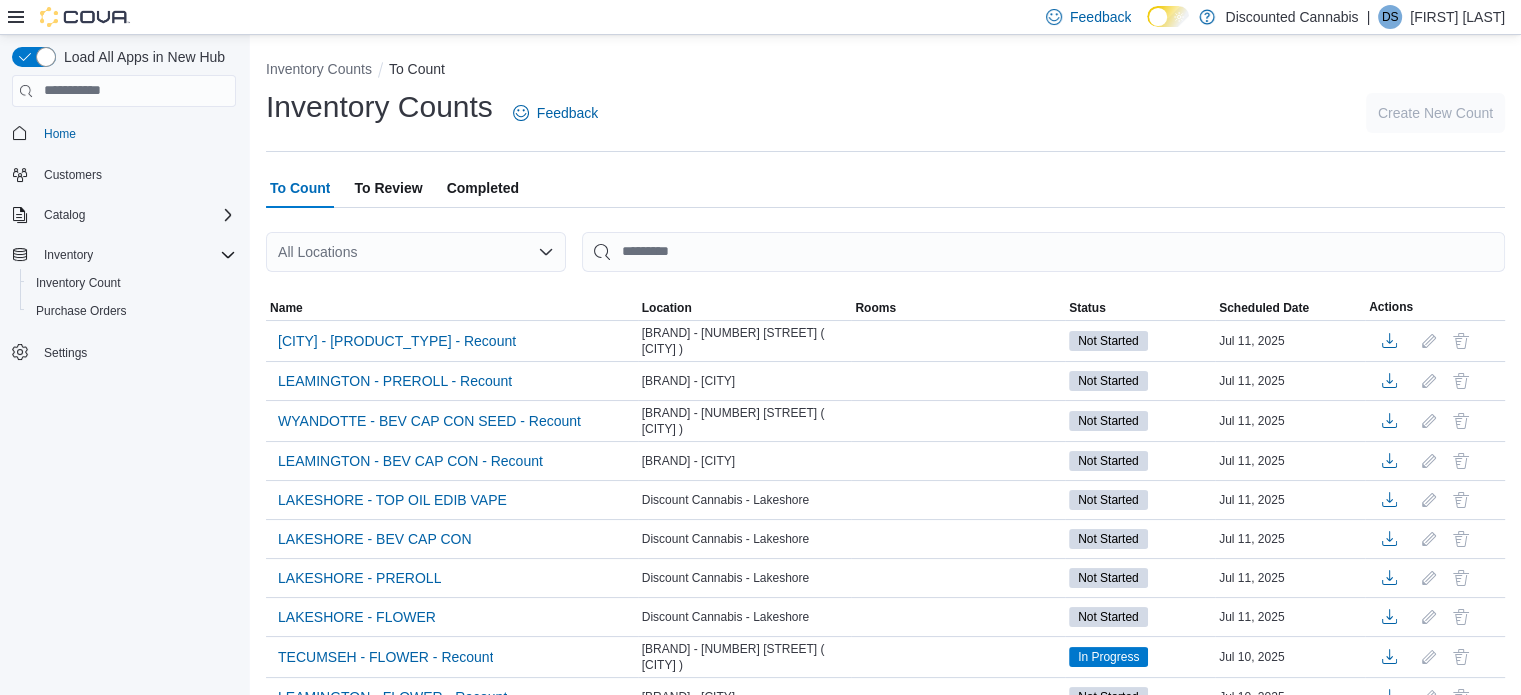 click on "To Review" at bounding box center [388, 188] 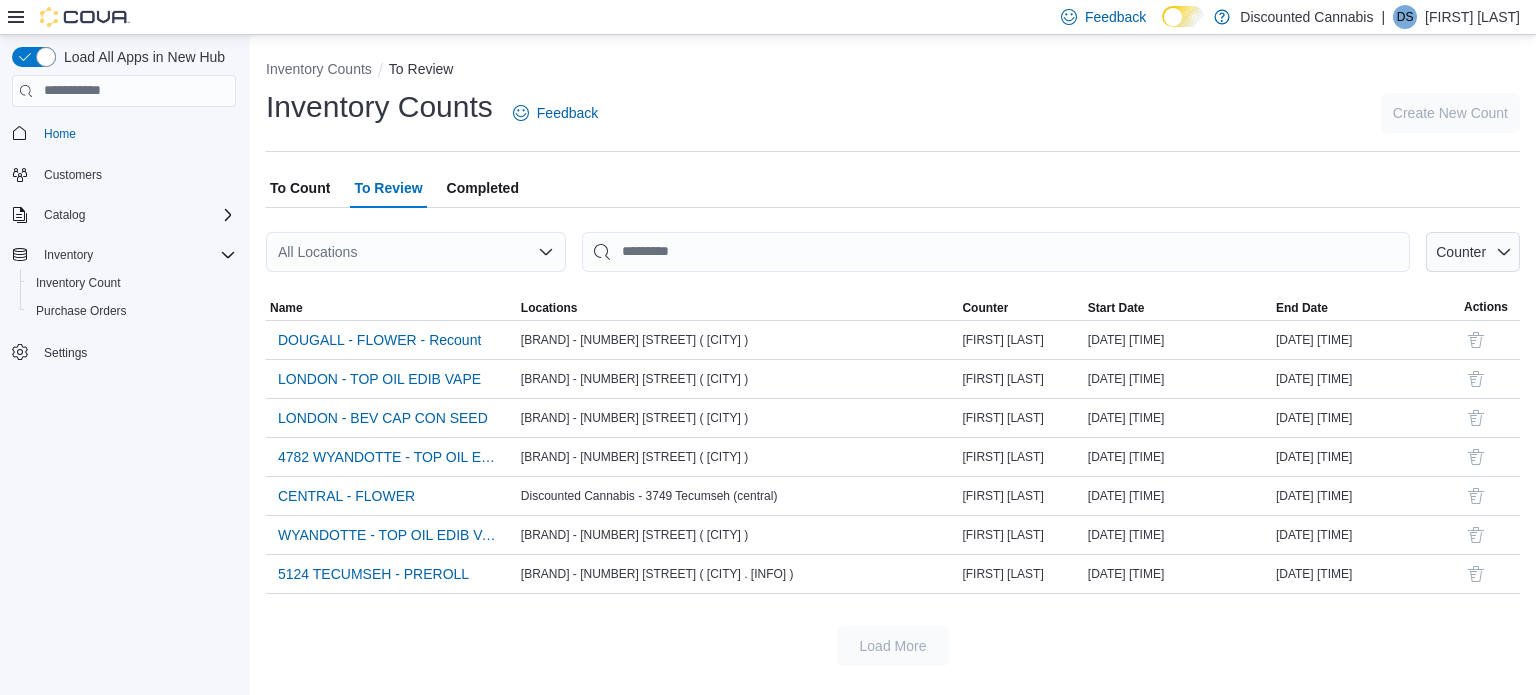click on "All Locations" at bounding box center (416, 252) 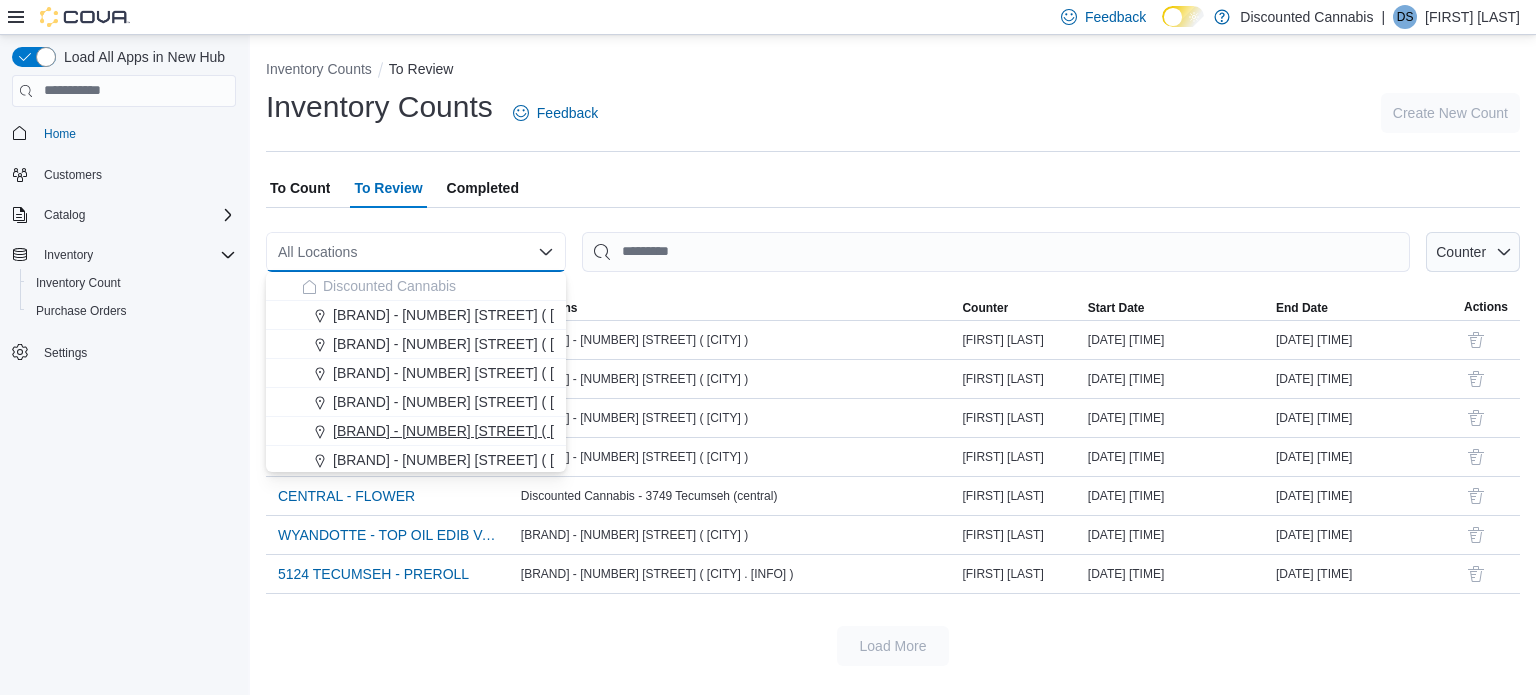click on "[BRAND] - [NUMBER] [STREET] ( [CITY] )" at bounding box center [465, 431] 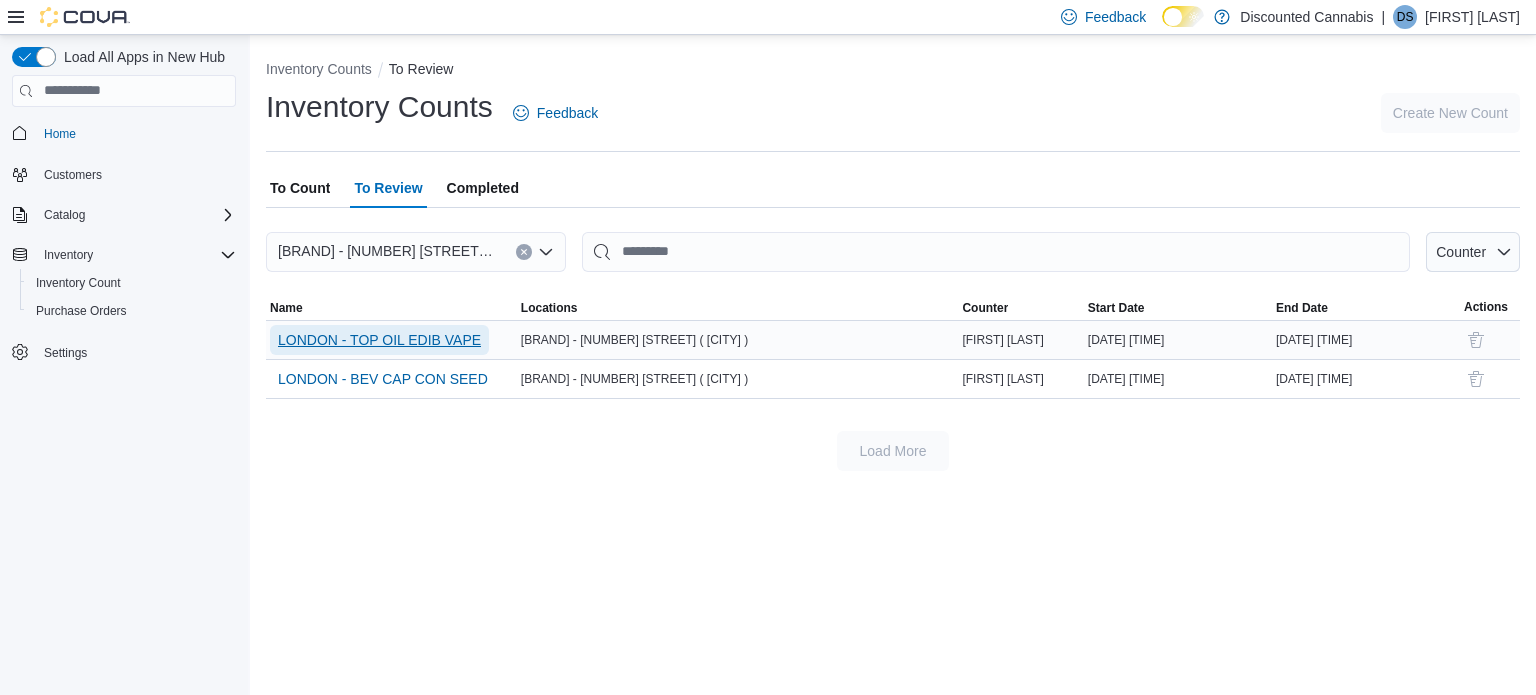 click on "LONDON - TOP OIL EDIB VAPE" at bounding box center (379, 340) 